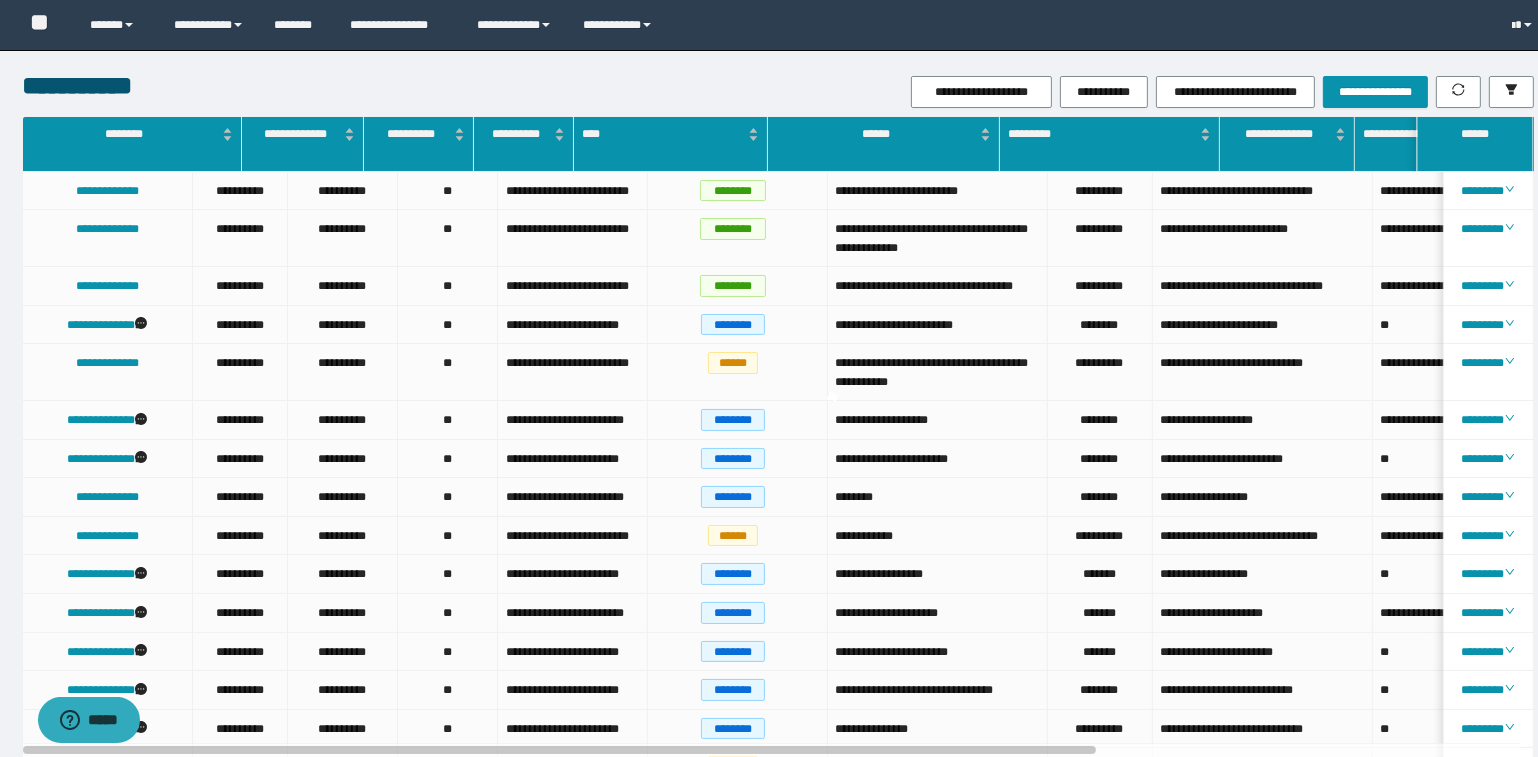 scroll, scrollTop: 0, scrollLeft: 0, axis: both 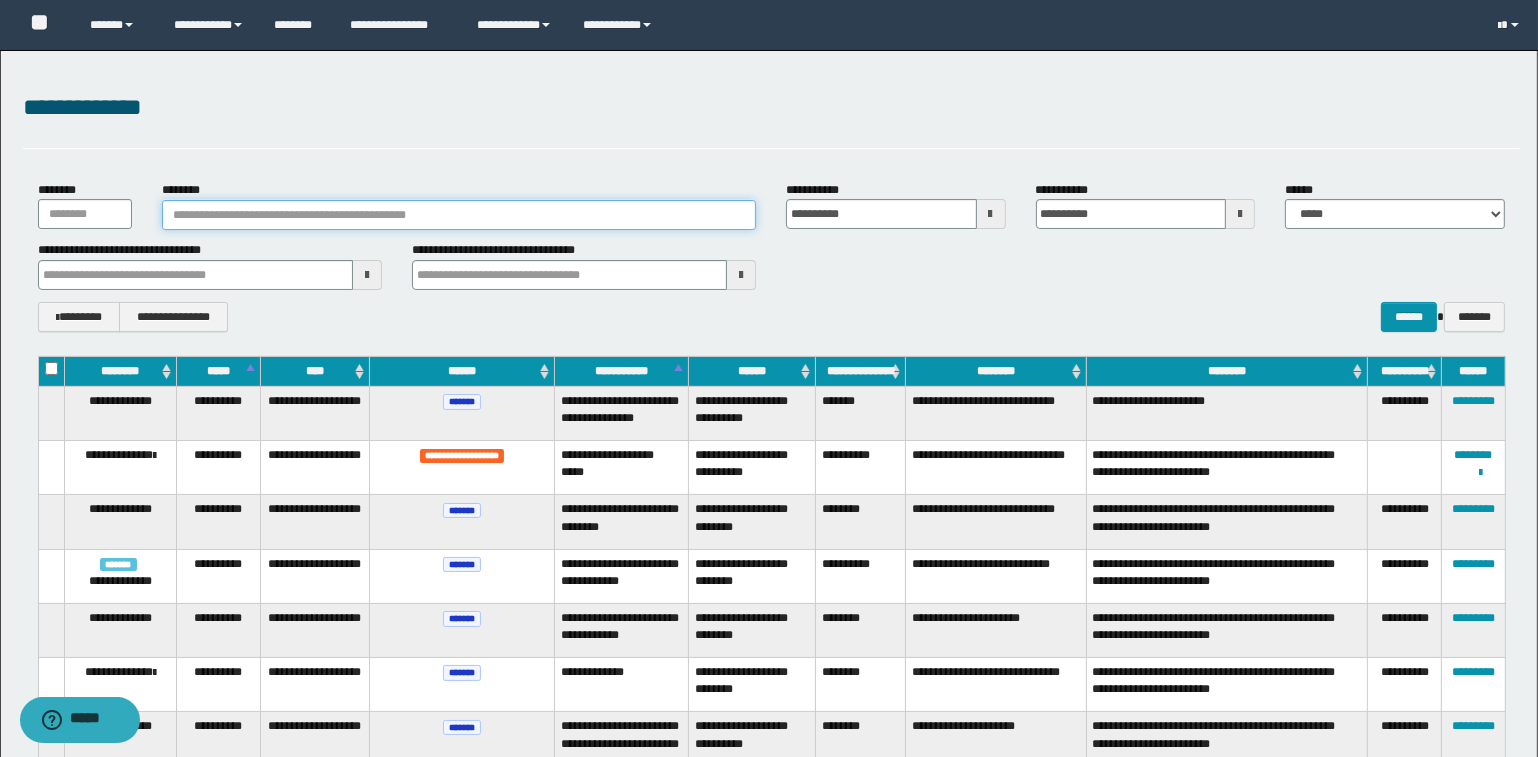 click on "********" at bounding box center (459, 215) 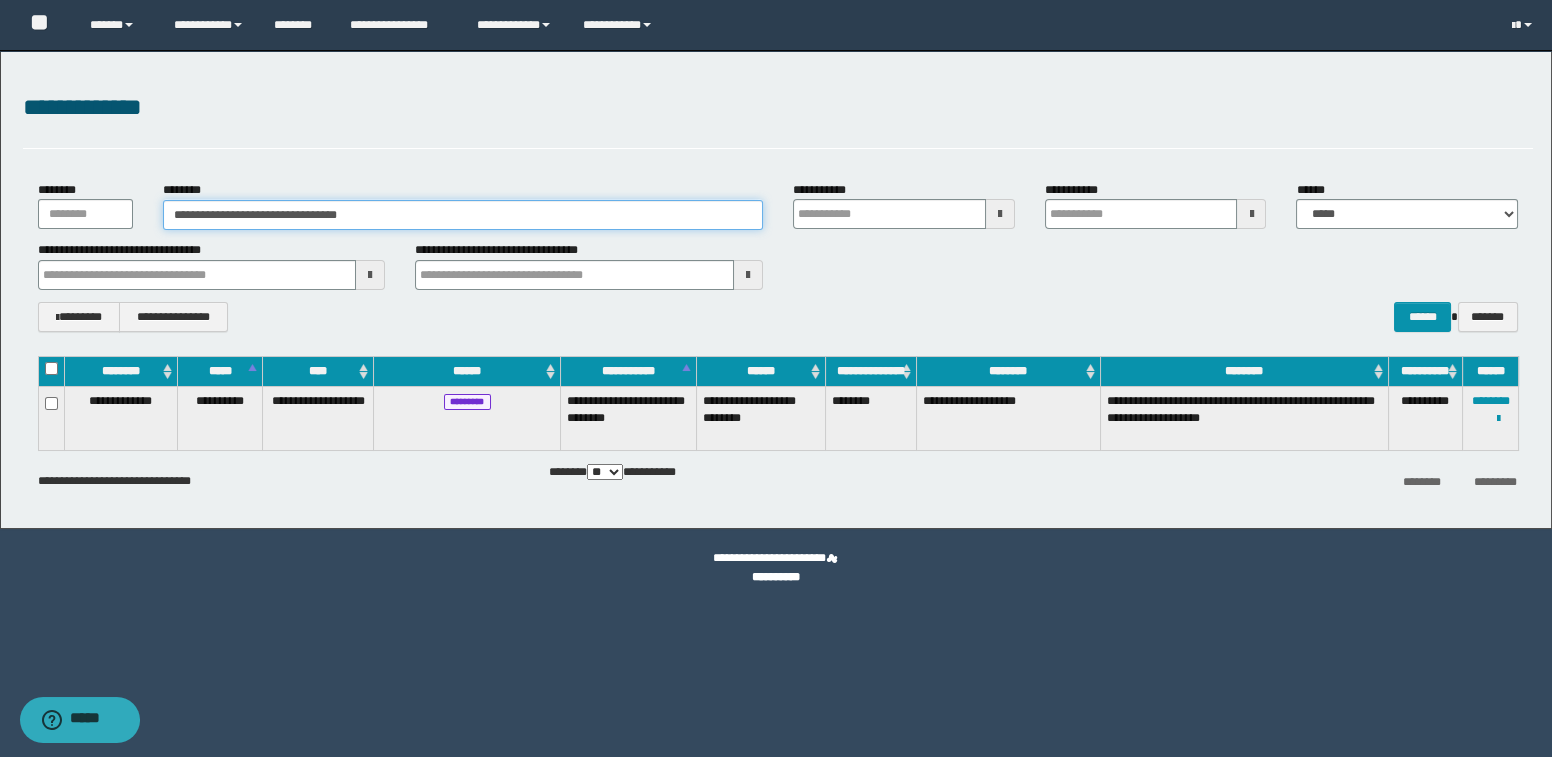 drag, startPoint x: 445, startPoint y: 210, endPoint x: 135, endPoint y: 200, distance: 310.16125 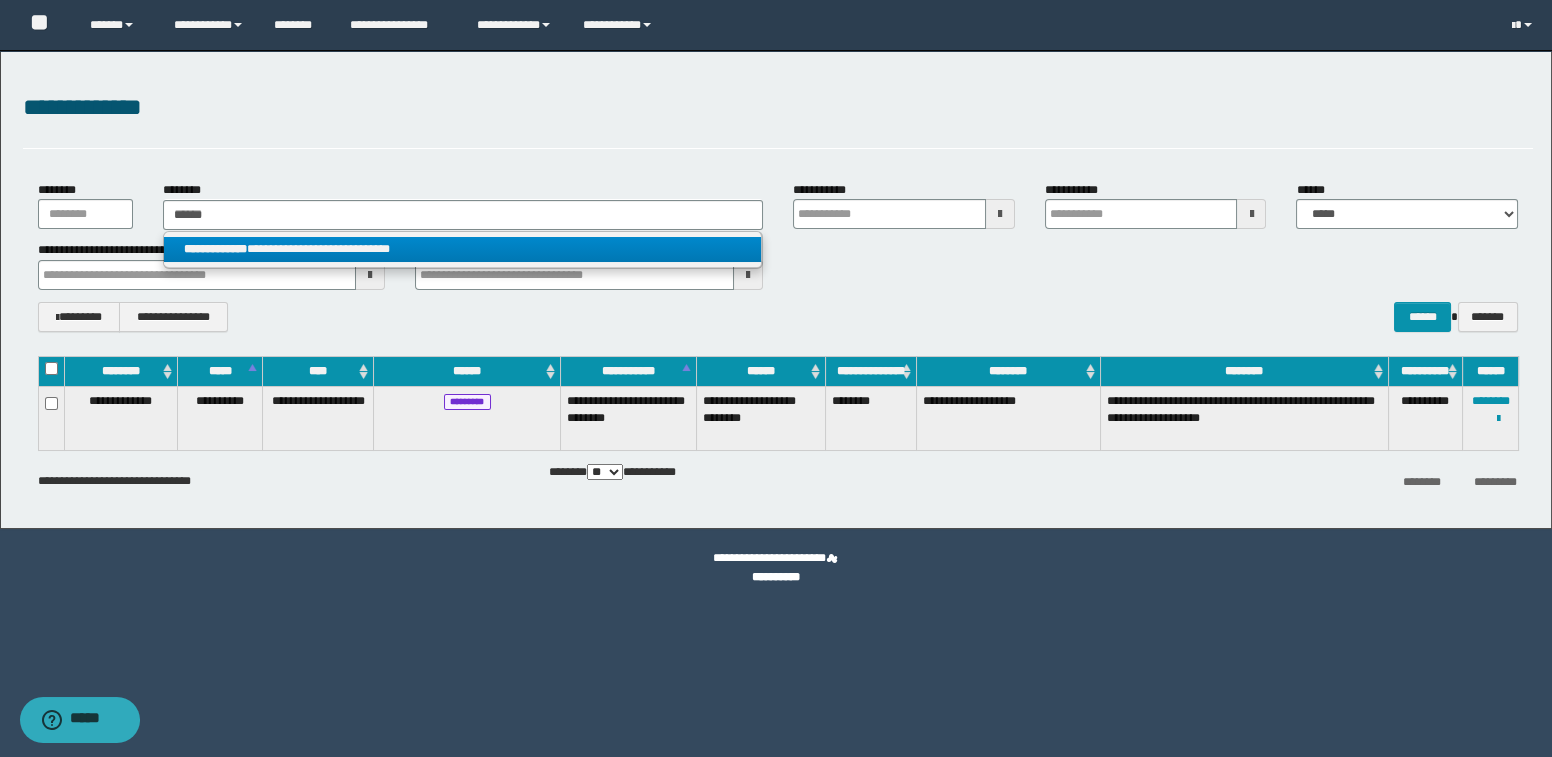 click on "**********" at bounding box center (215, 249) 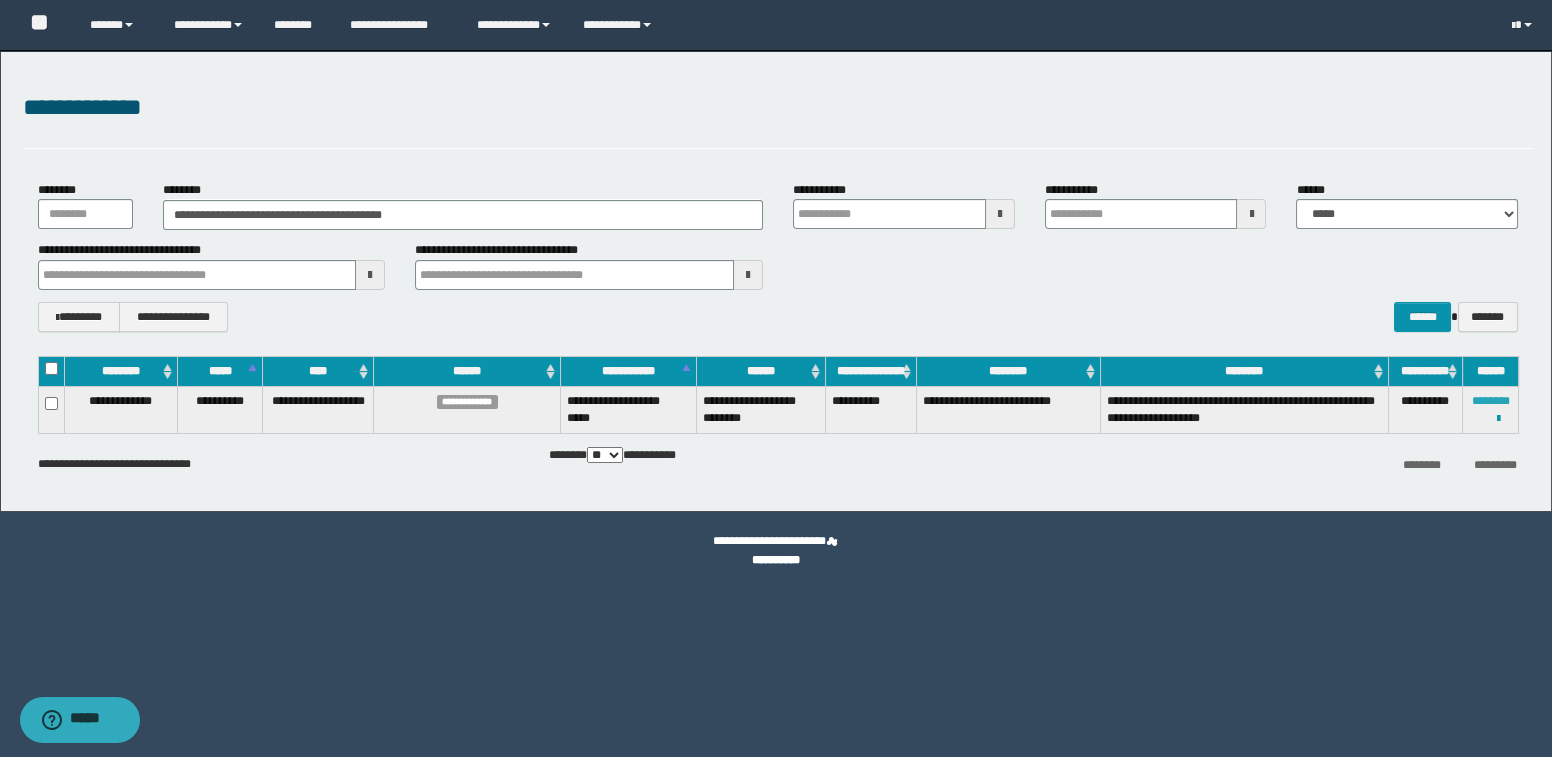 click on "********" at bounding box center [1491, 401] 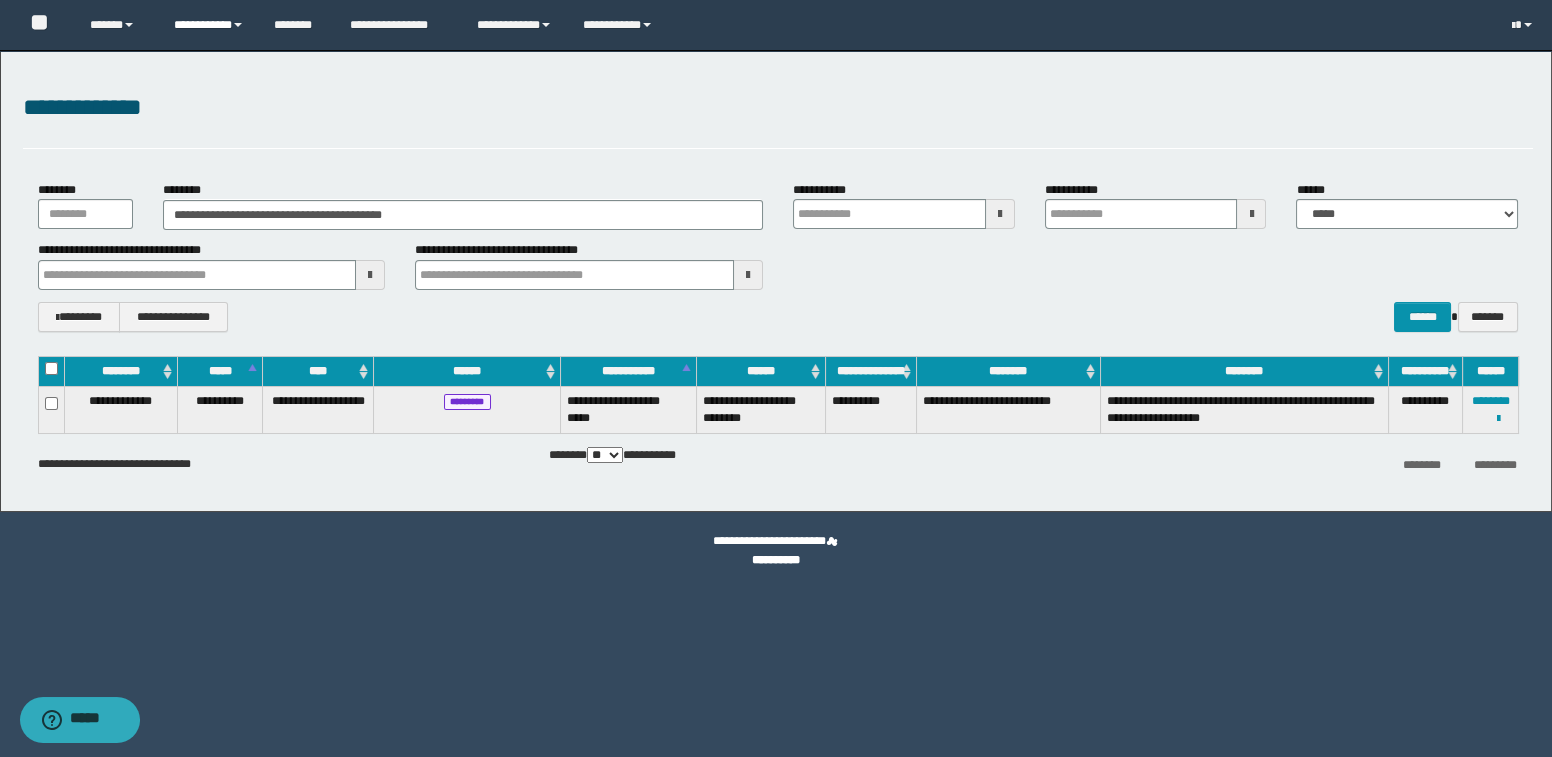 click on "**********" at bounding box center (117, 25) 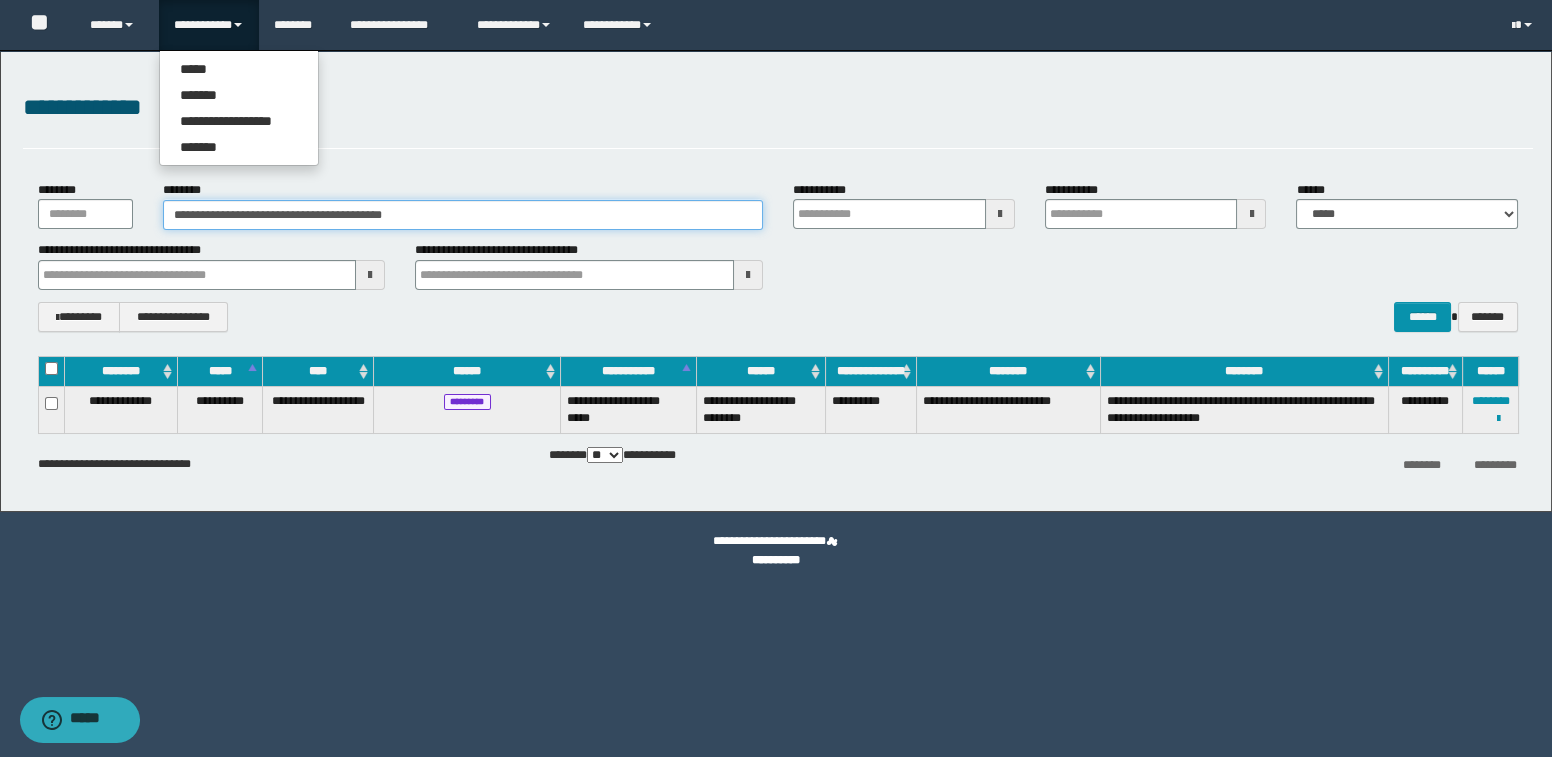 drag, startPoint x: 468, startPoint y: 217, endPoint x: 137, endPoint y: 206, distance: 331.18274 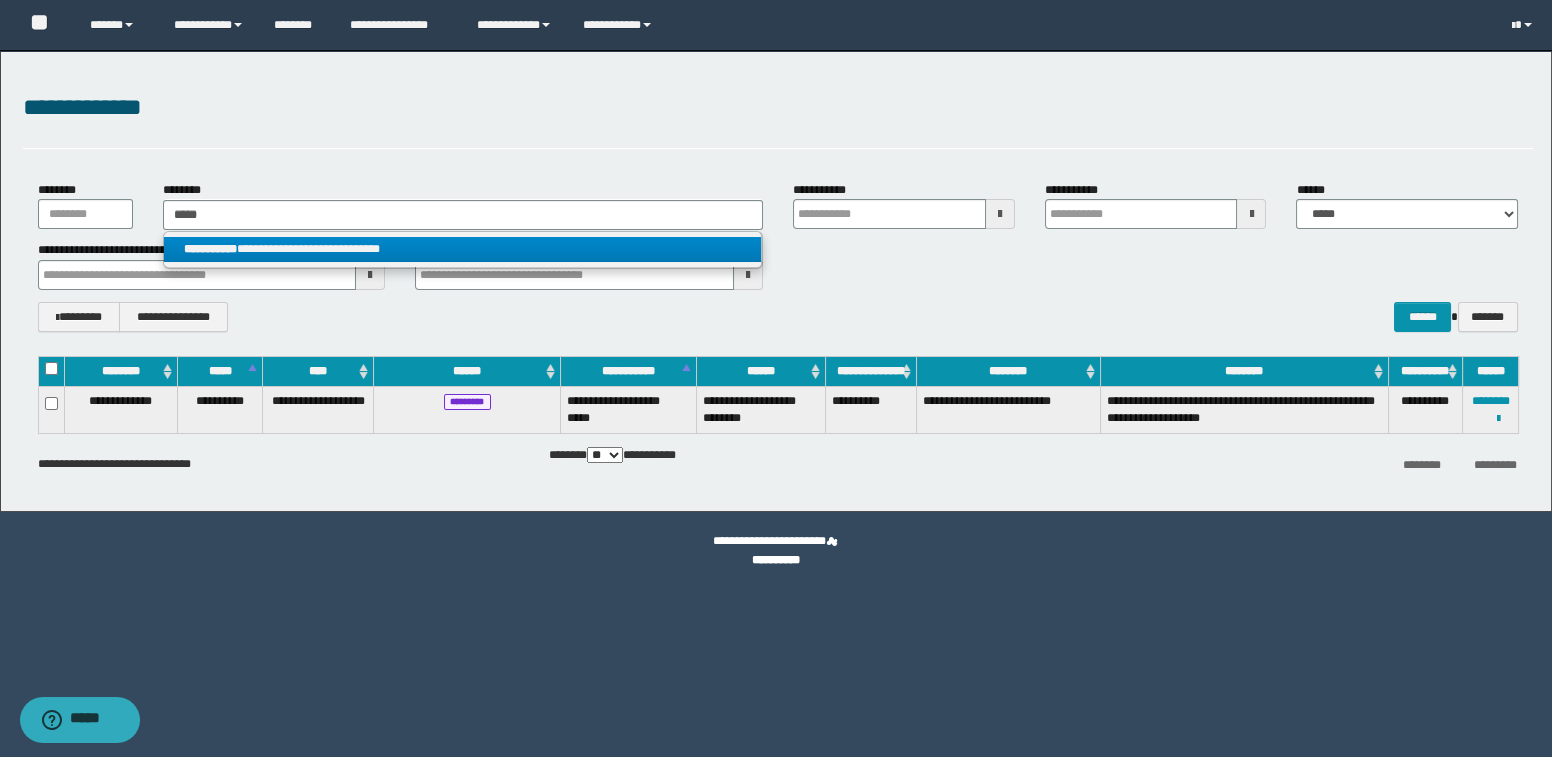 click on "**********" at bounding box center (210, 249) 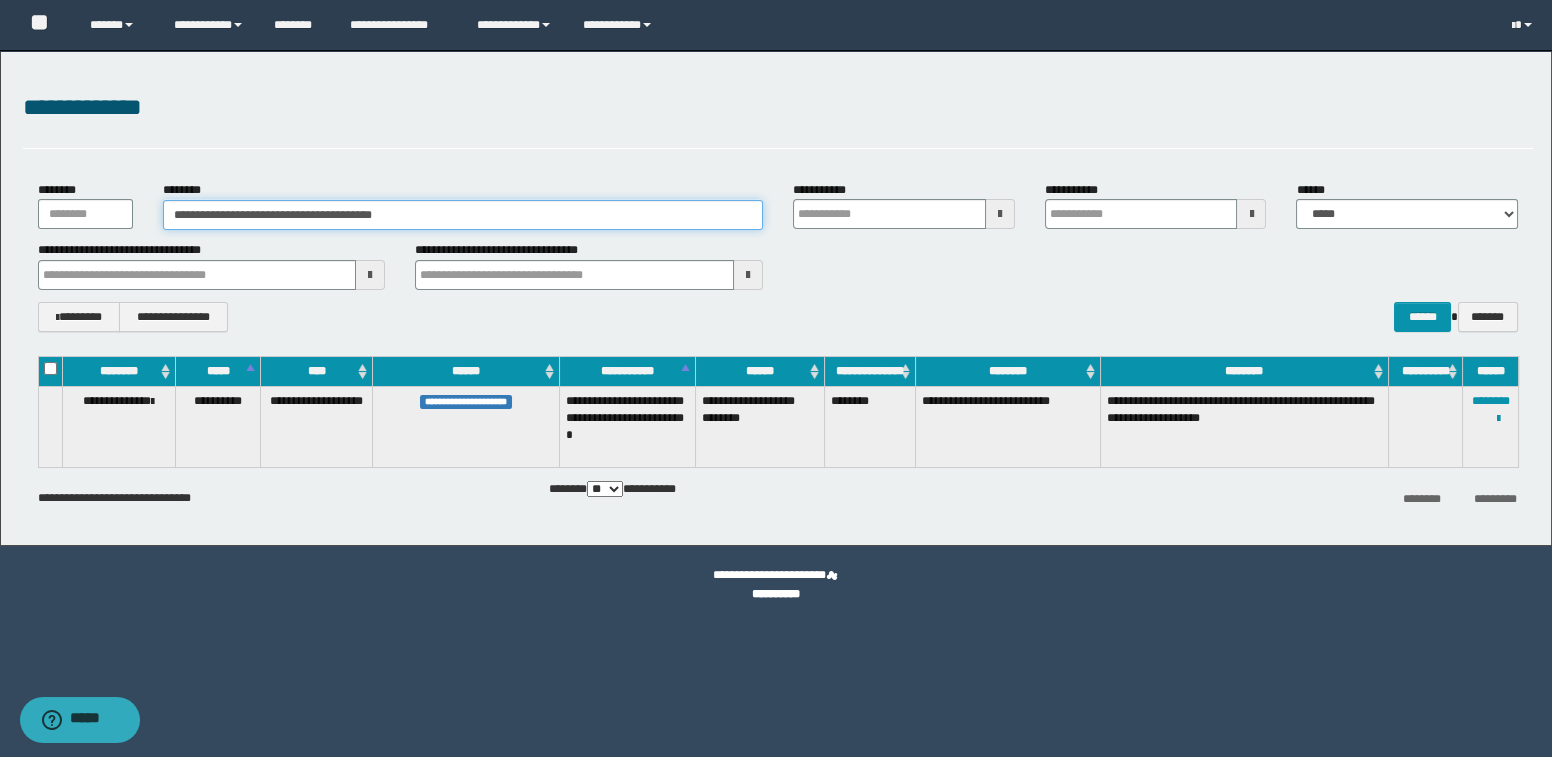 drag, startPoint x: 445, startPoint y: 210, endPoint x: 148, endPoint y: 242, distance: 298.71893 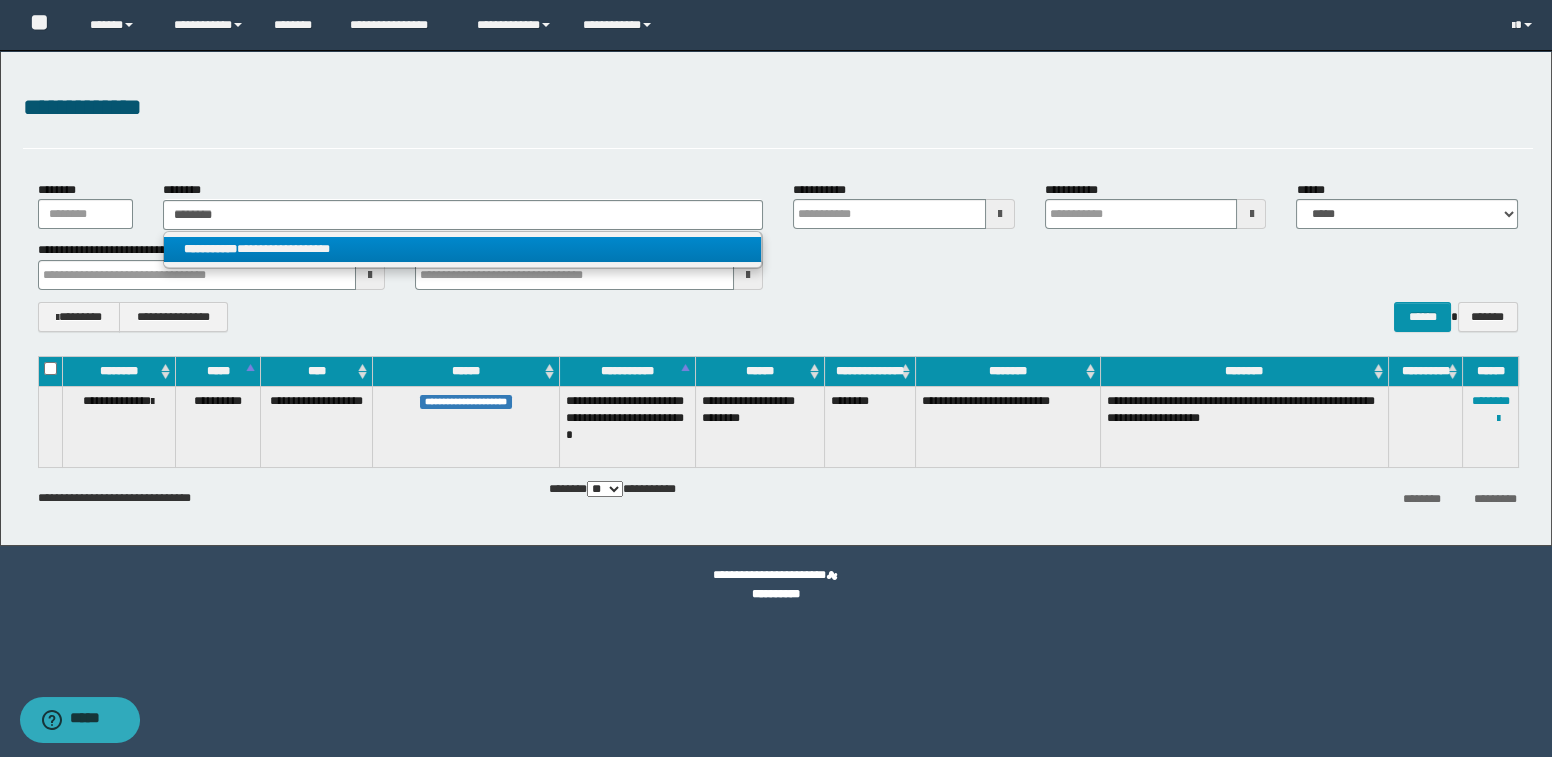 click on "**********" at bounding box center [462, 249] 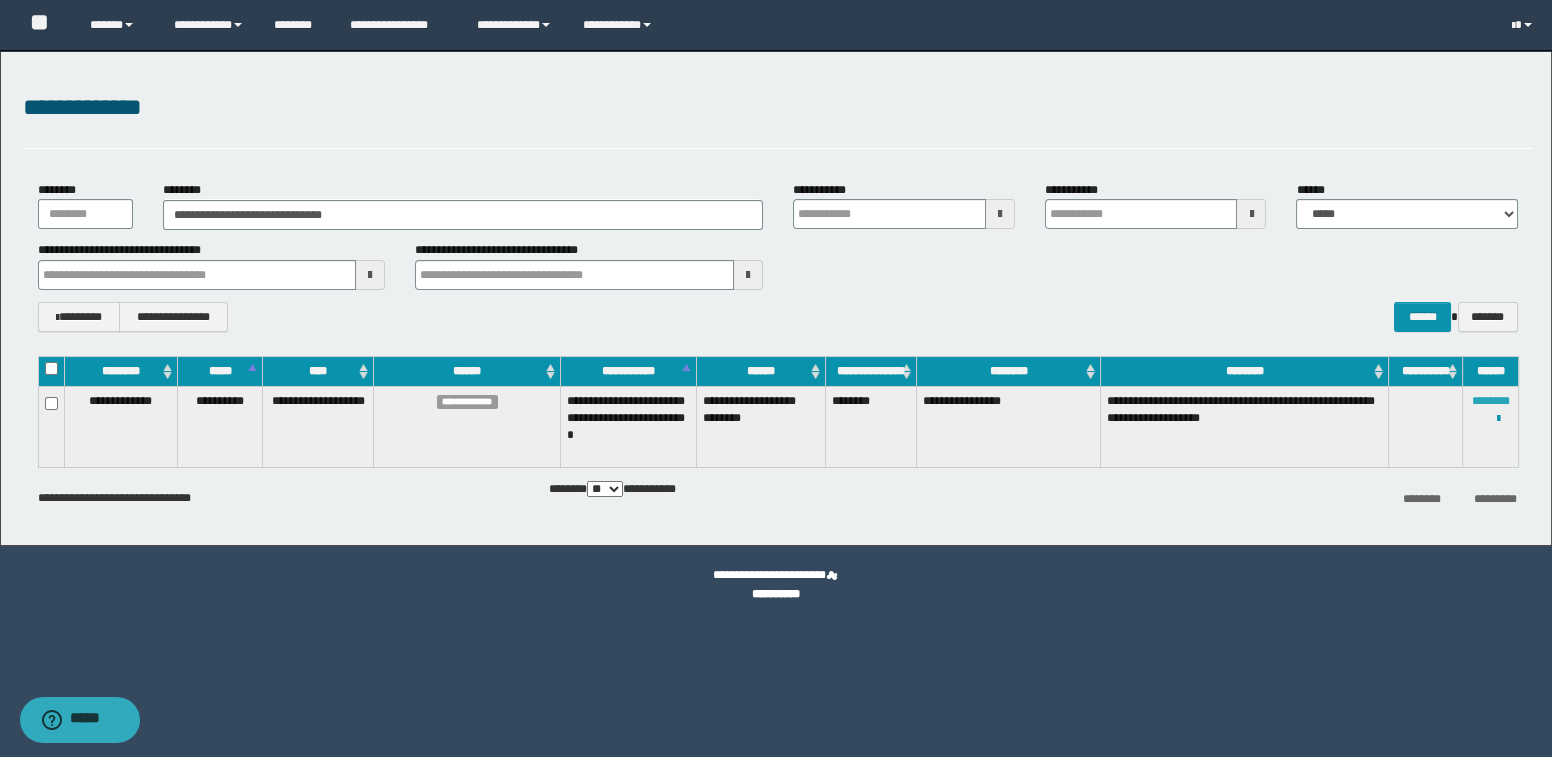 click on "********" at bounding box center [1491, 401] 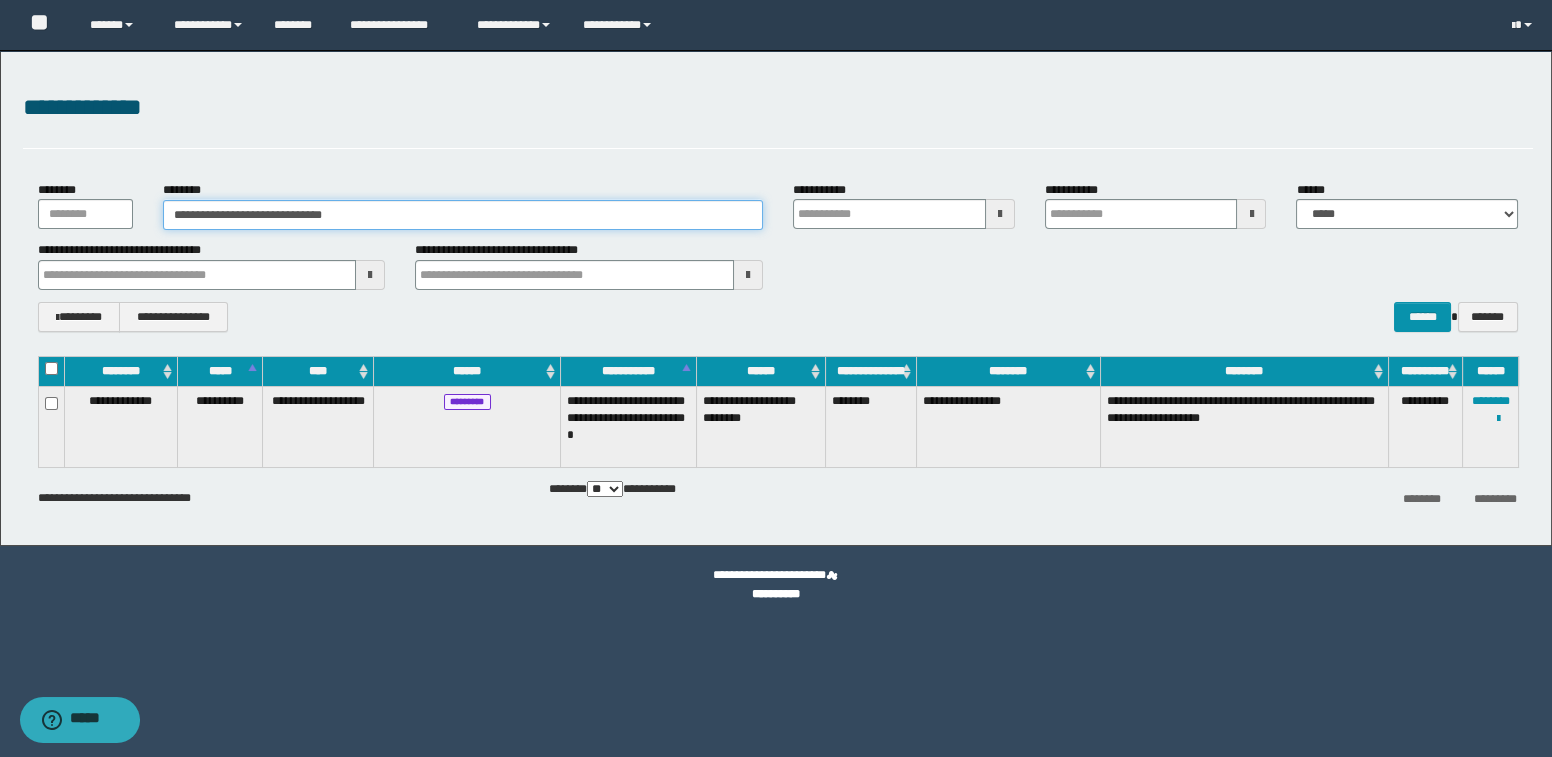 drag, startPoint x: 521, startPoint y: 221, endPoint x: 142, endPoint y: 210, distance: 379.1596 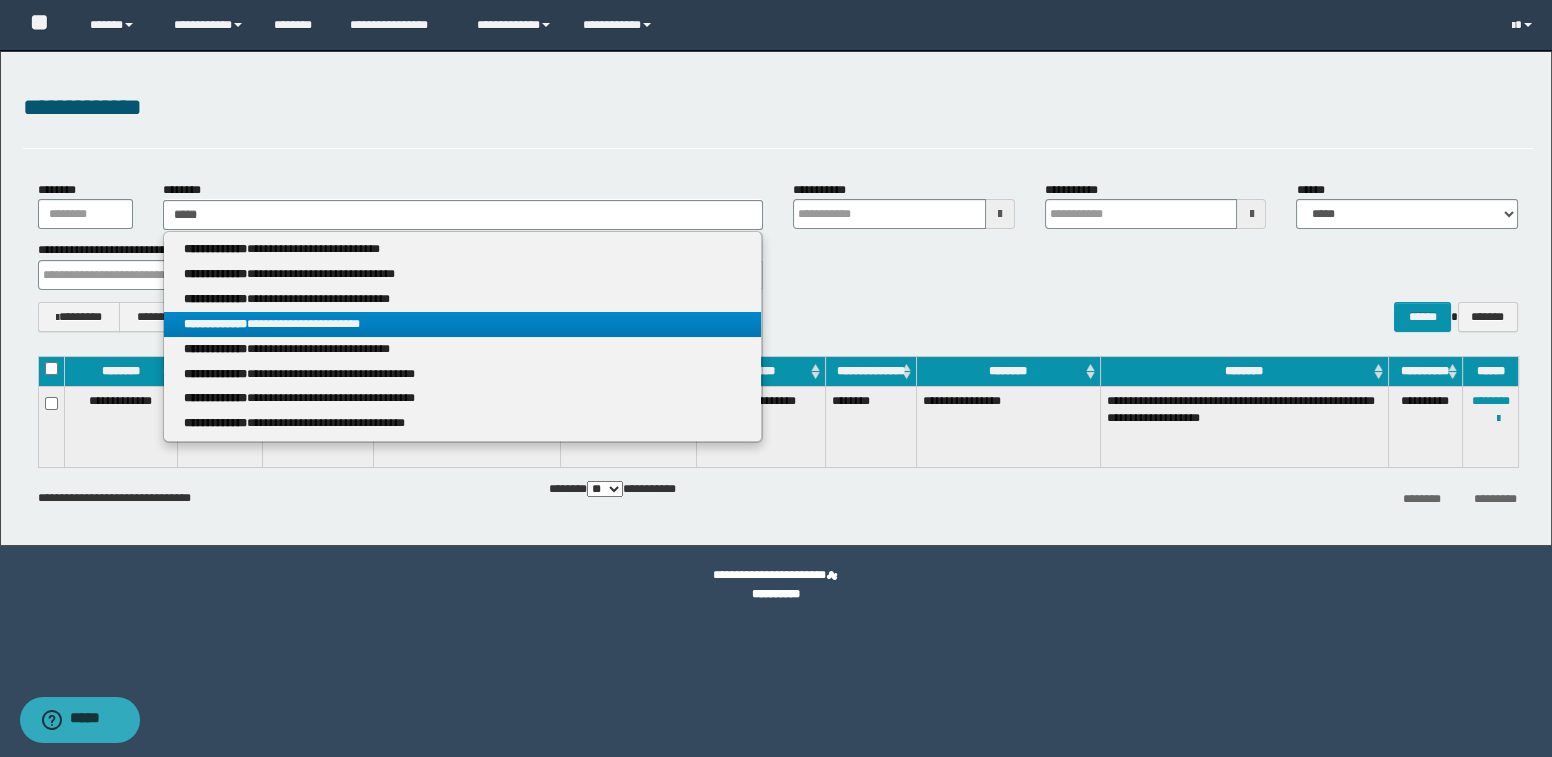 click on "**********" at bounding box center (215, 324) 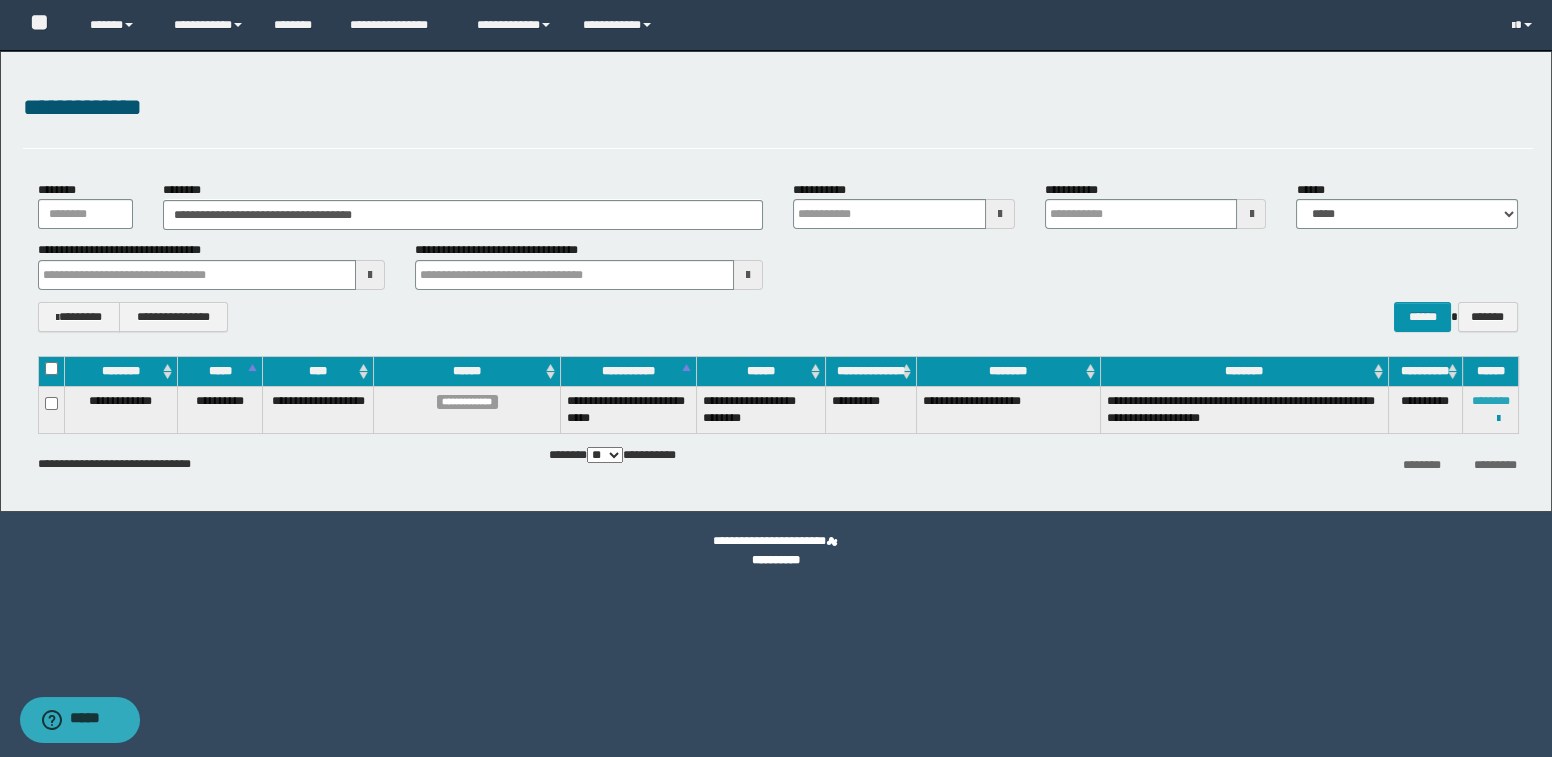 click on "********" at bounding box center (1491, 401) 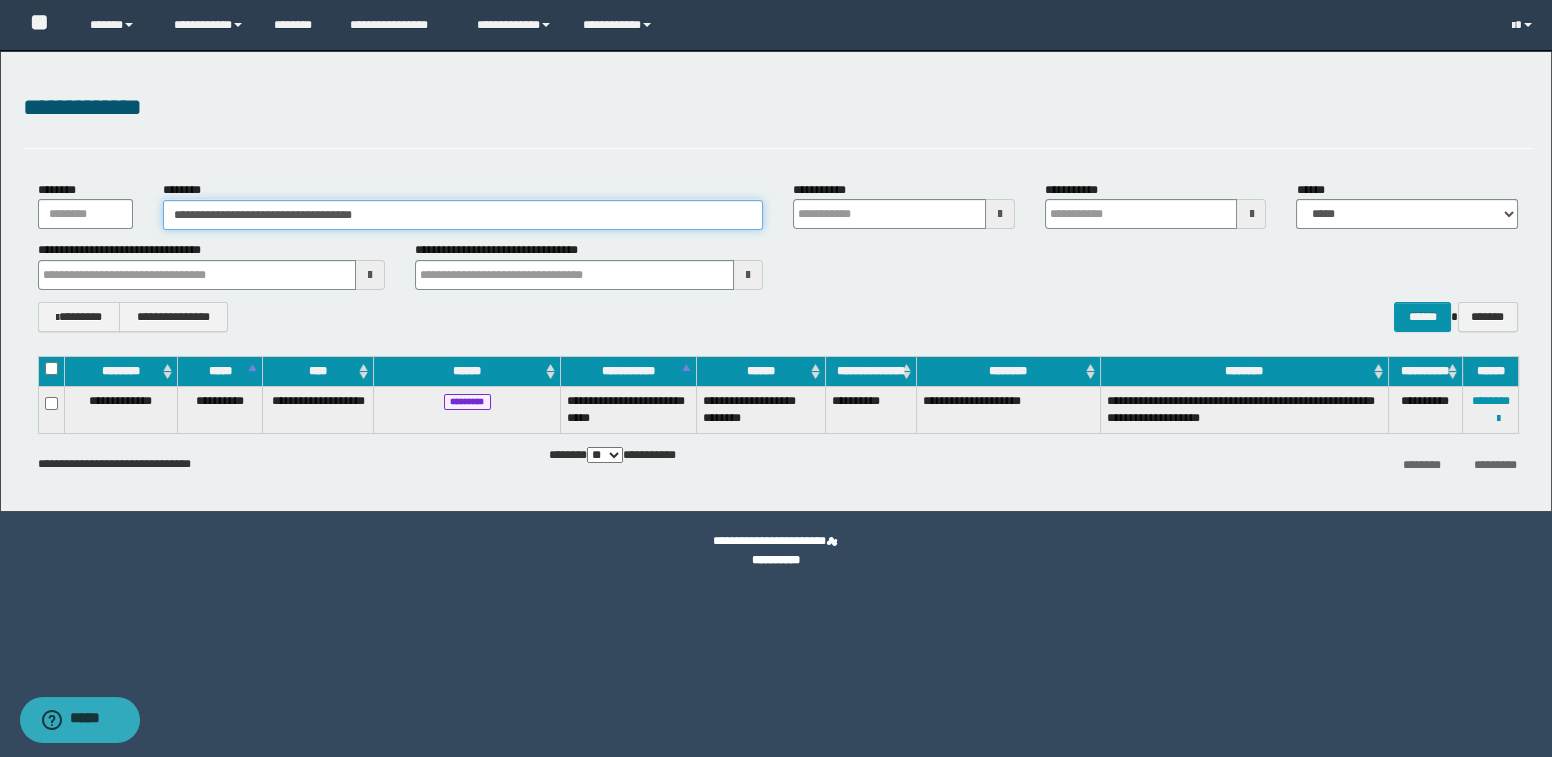 drag, startPoint x: 406, startPoint y: 214, endPoint x: 164, endPoint y: 216, distance: 242.00827 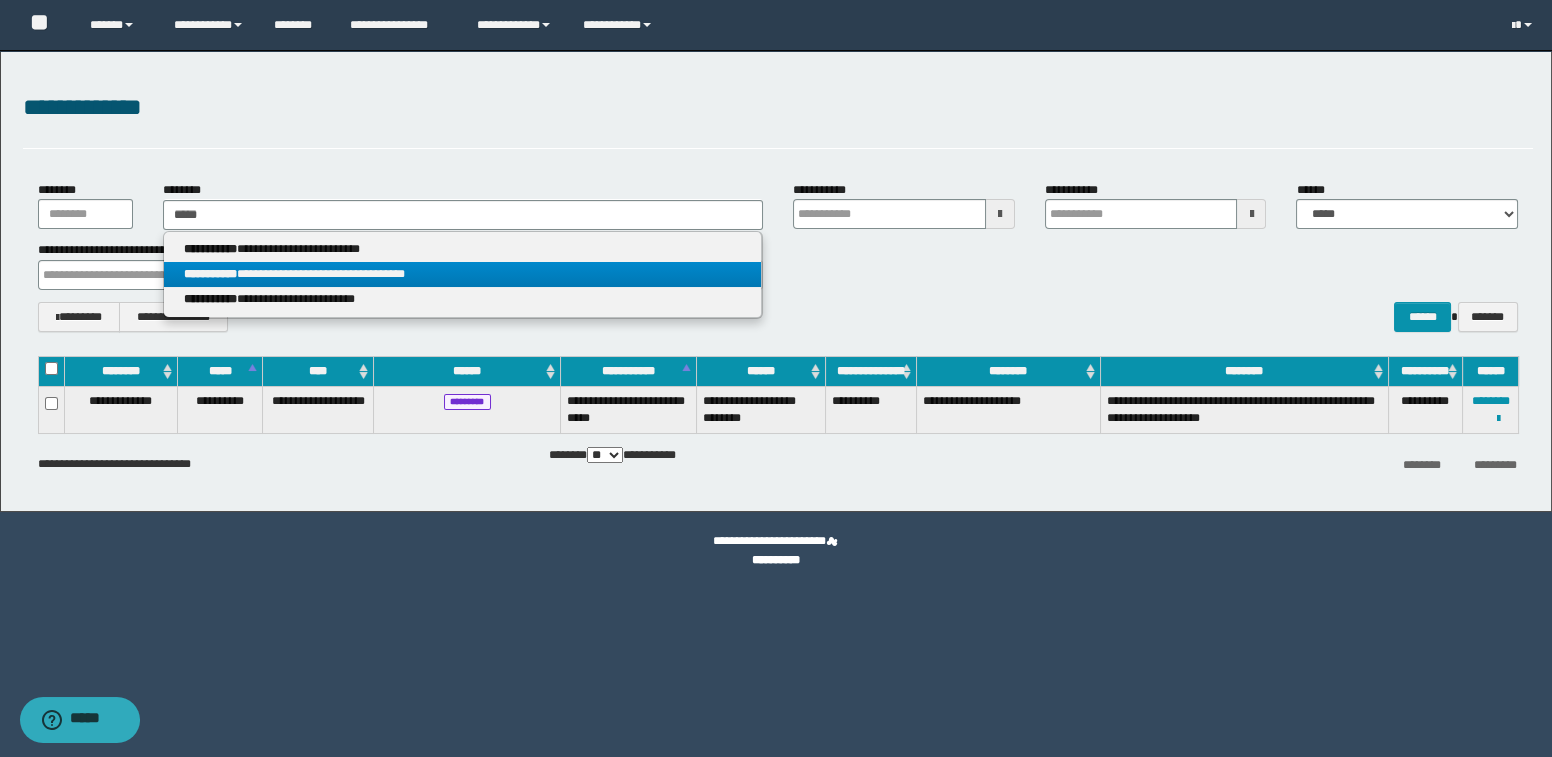 click on "**********" at bounding box center (462, 274) 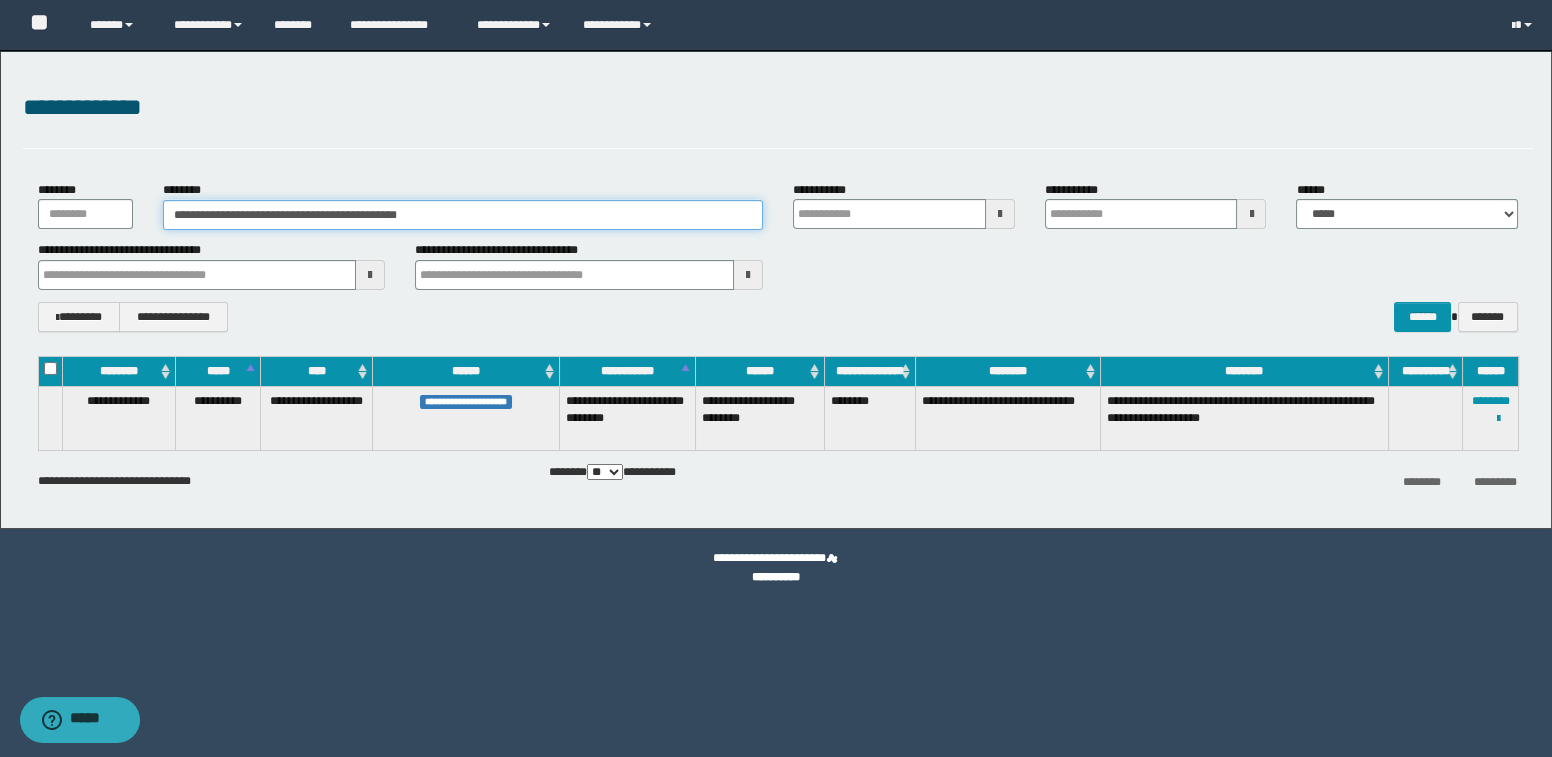drag, startPoint x: 491, startPoint y: 217, endPoint x: 162, endPoint y: 196, distance: 329.66953 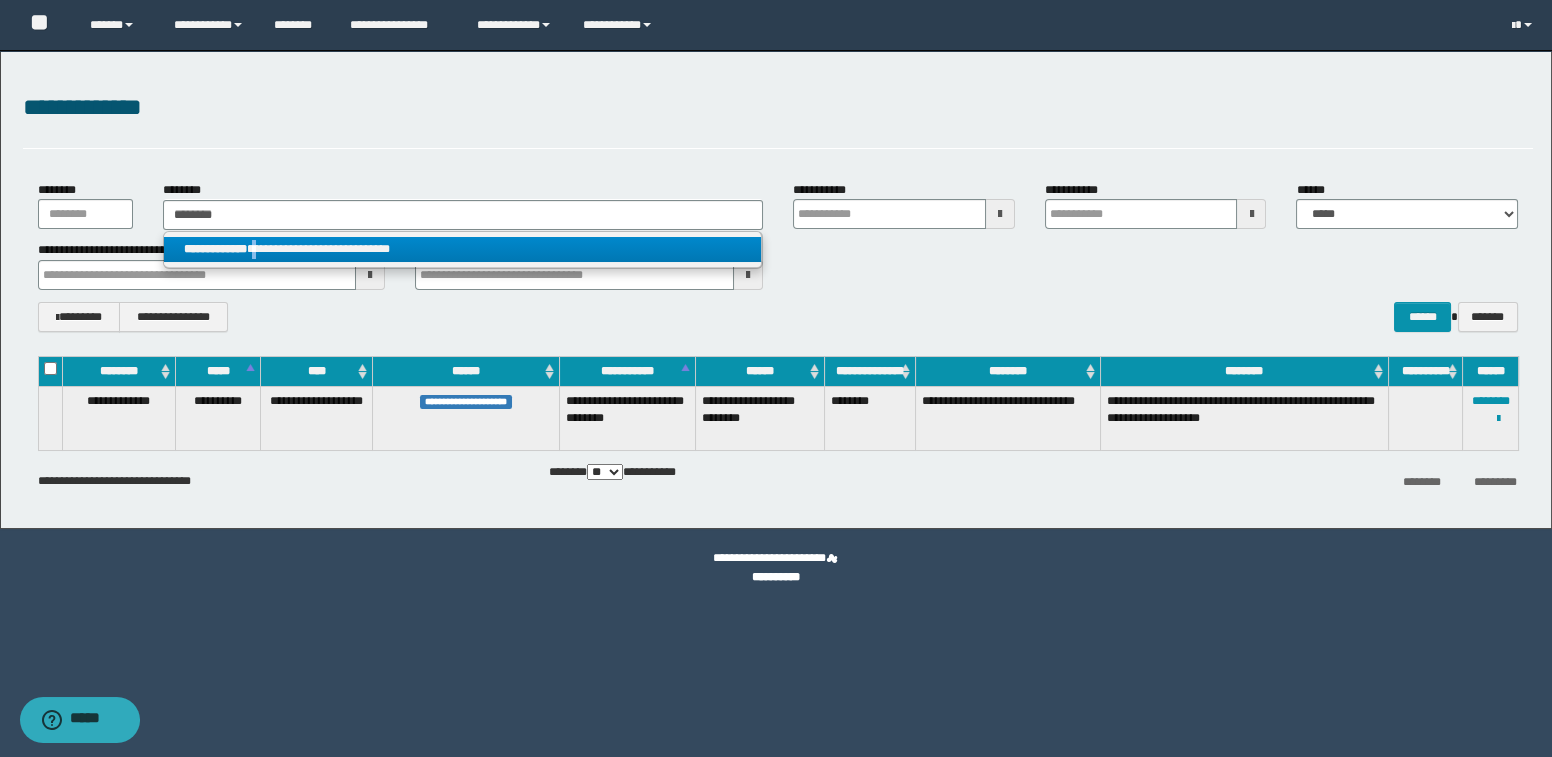 click on "**********" at bounding box center [462, 249] 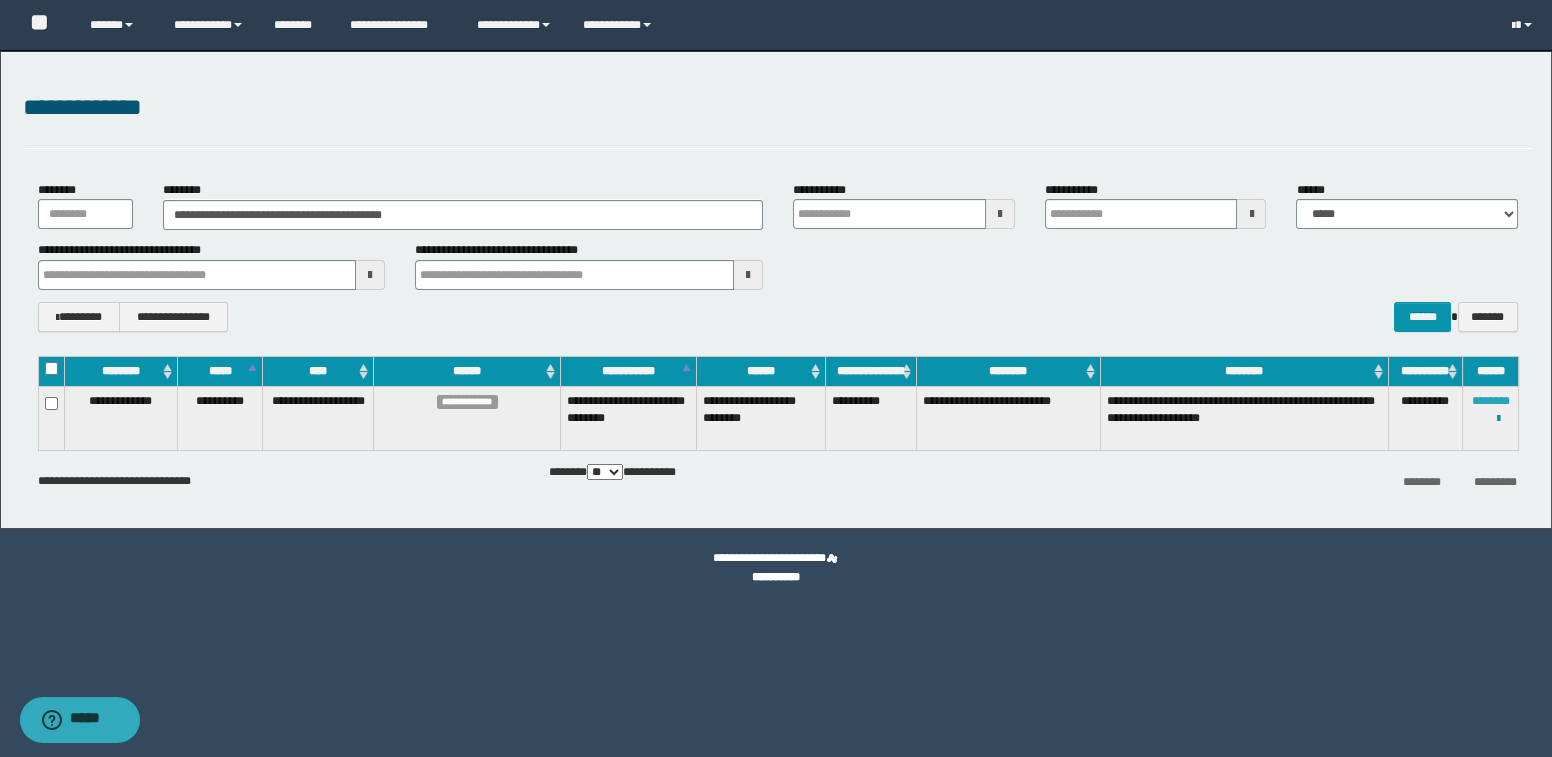 click on "********" at bounding box center [1491, 401] 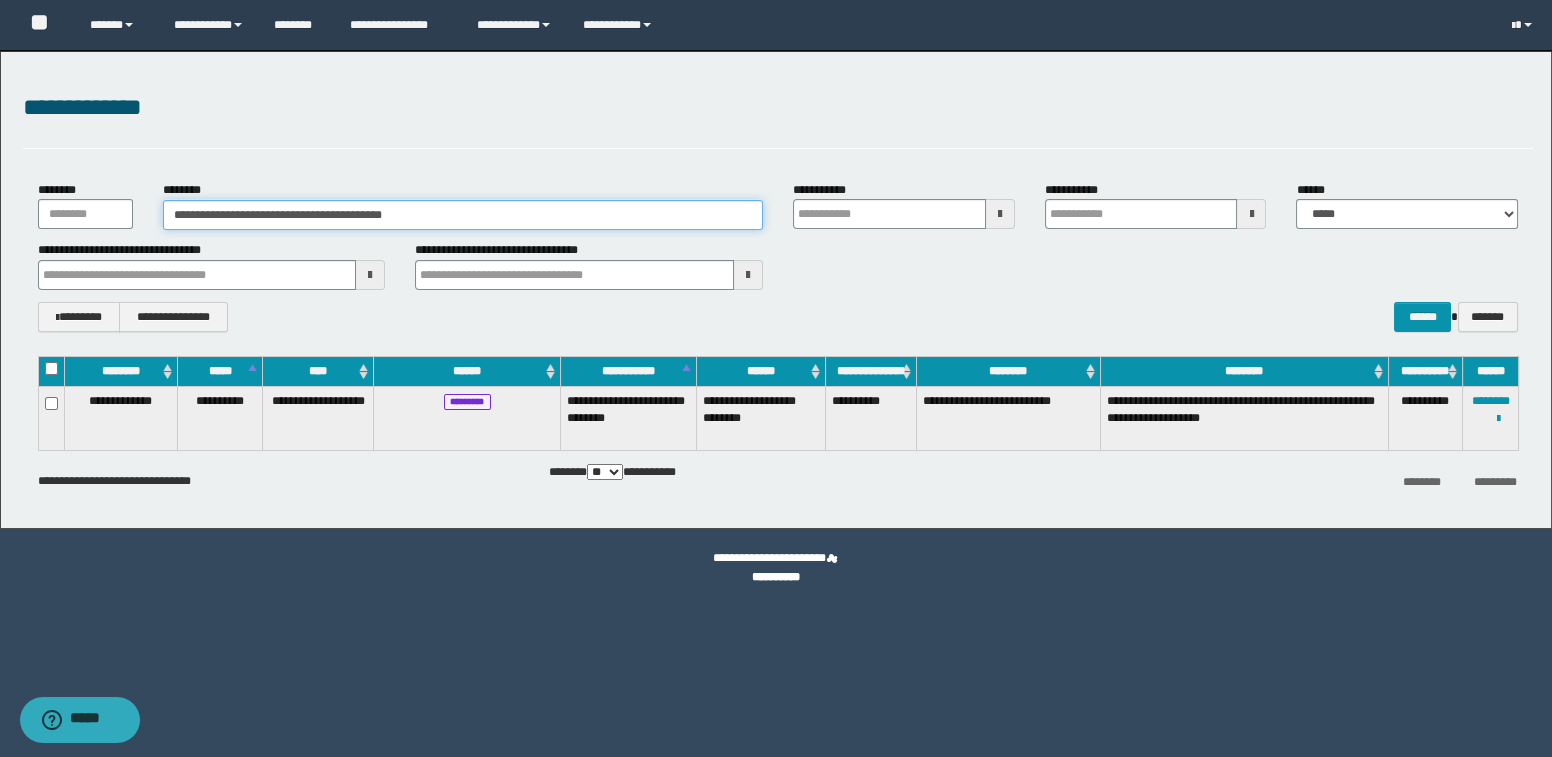 drag, startPoint x: 449, startPoint y: 213, endPoint x: 143, endPoint y: 198, distance: 306.36743 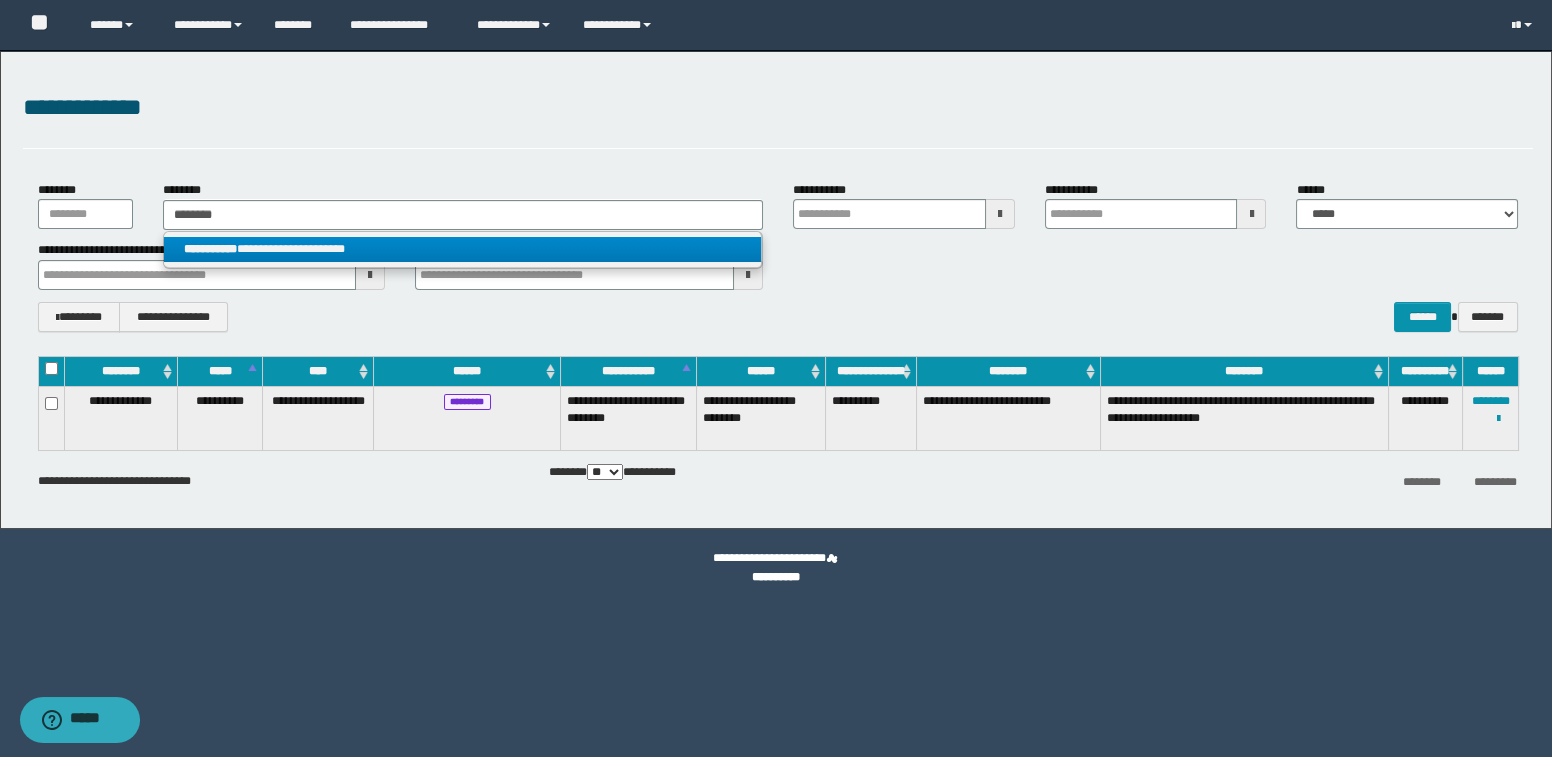 click on "**********" at bounding box center [462, 250] 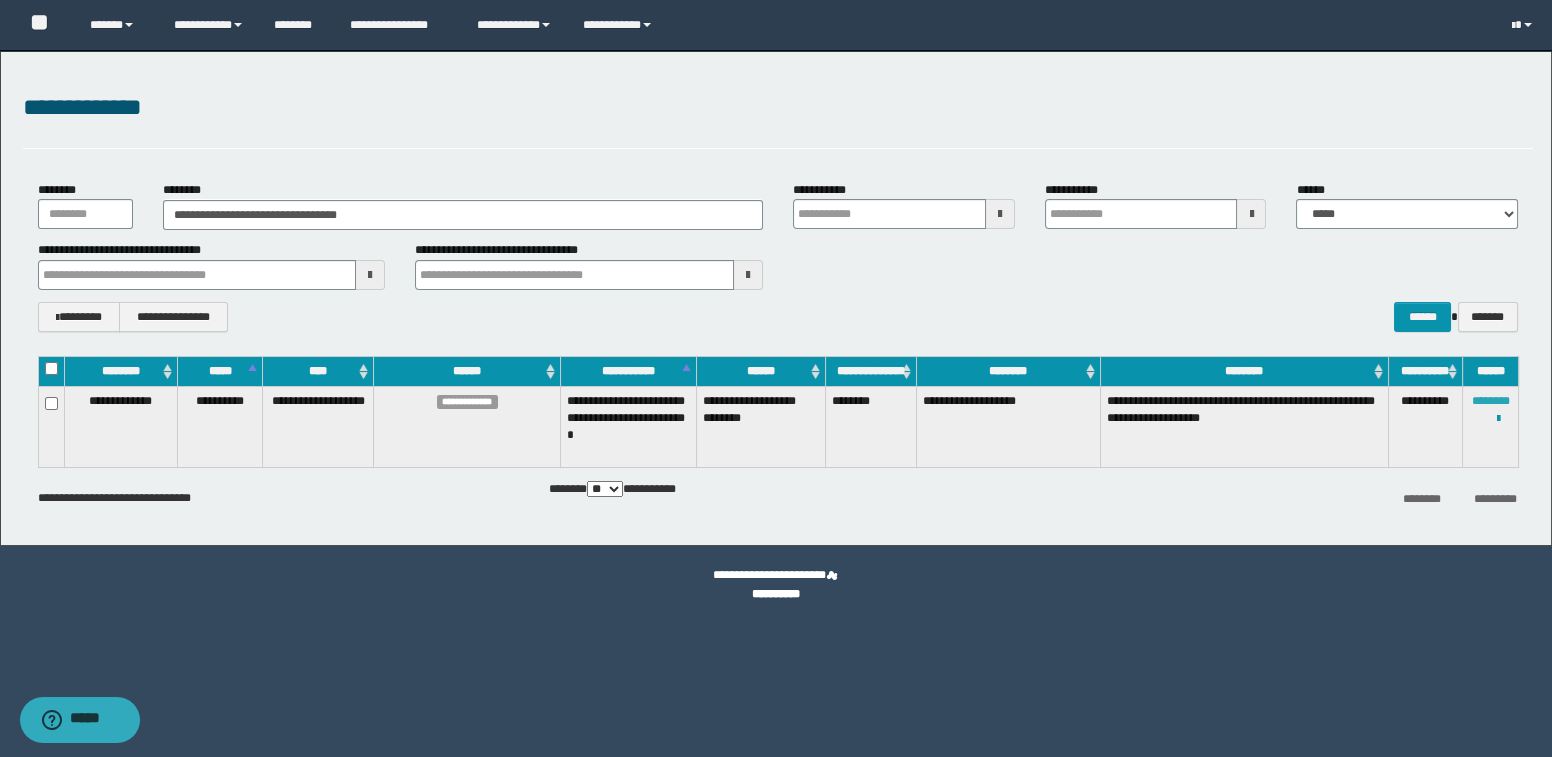 click on "********" at bounding box center [1491, 401] 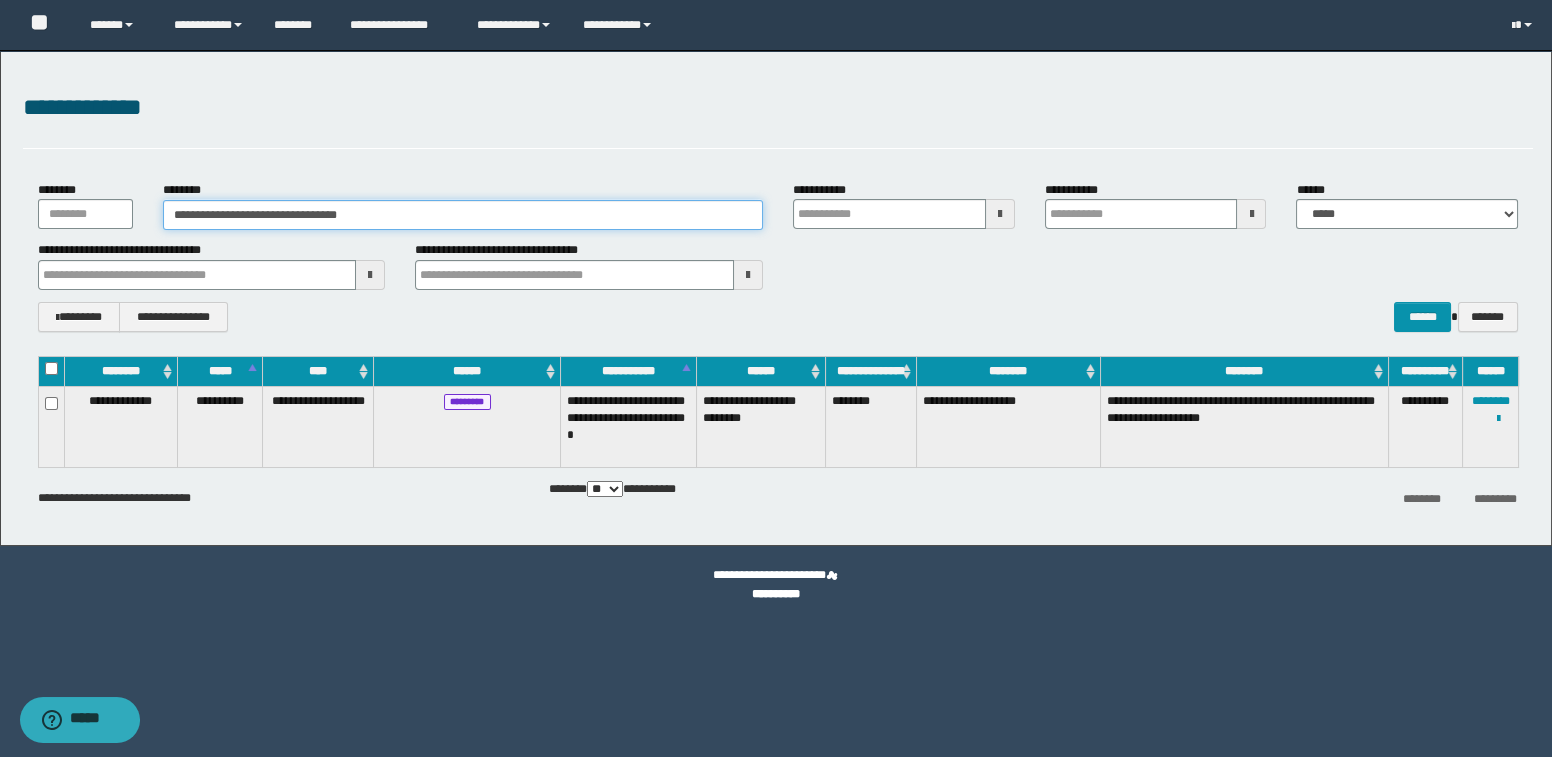 drag, startPoint x: 433, startPoint y: 213, endPoint x: 152, endPoint y: 202, distance: 281.2152 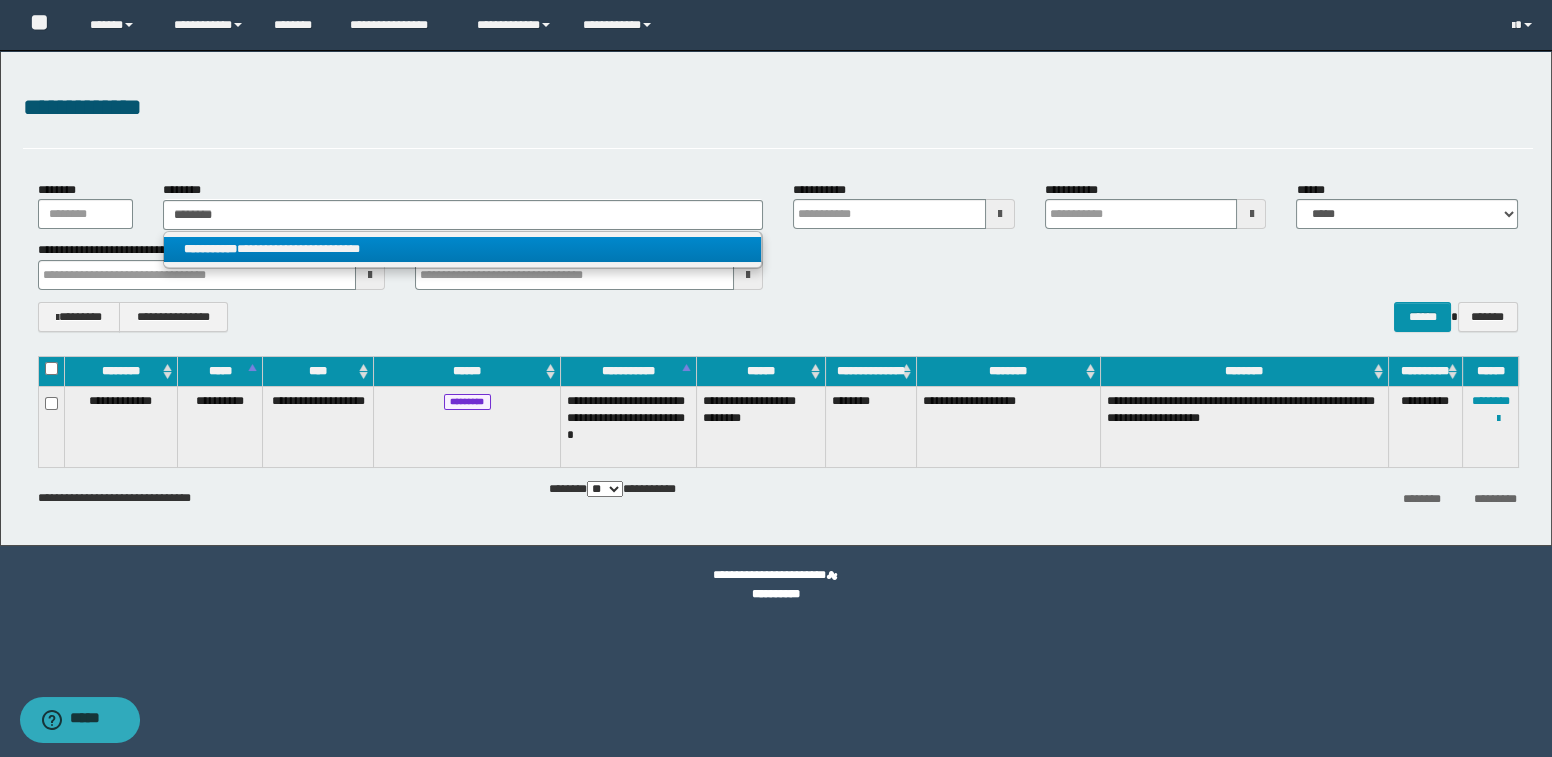 click on "**********" at bounding box center [462, 249] 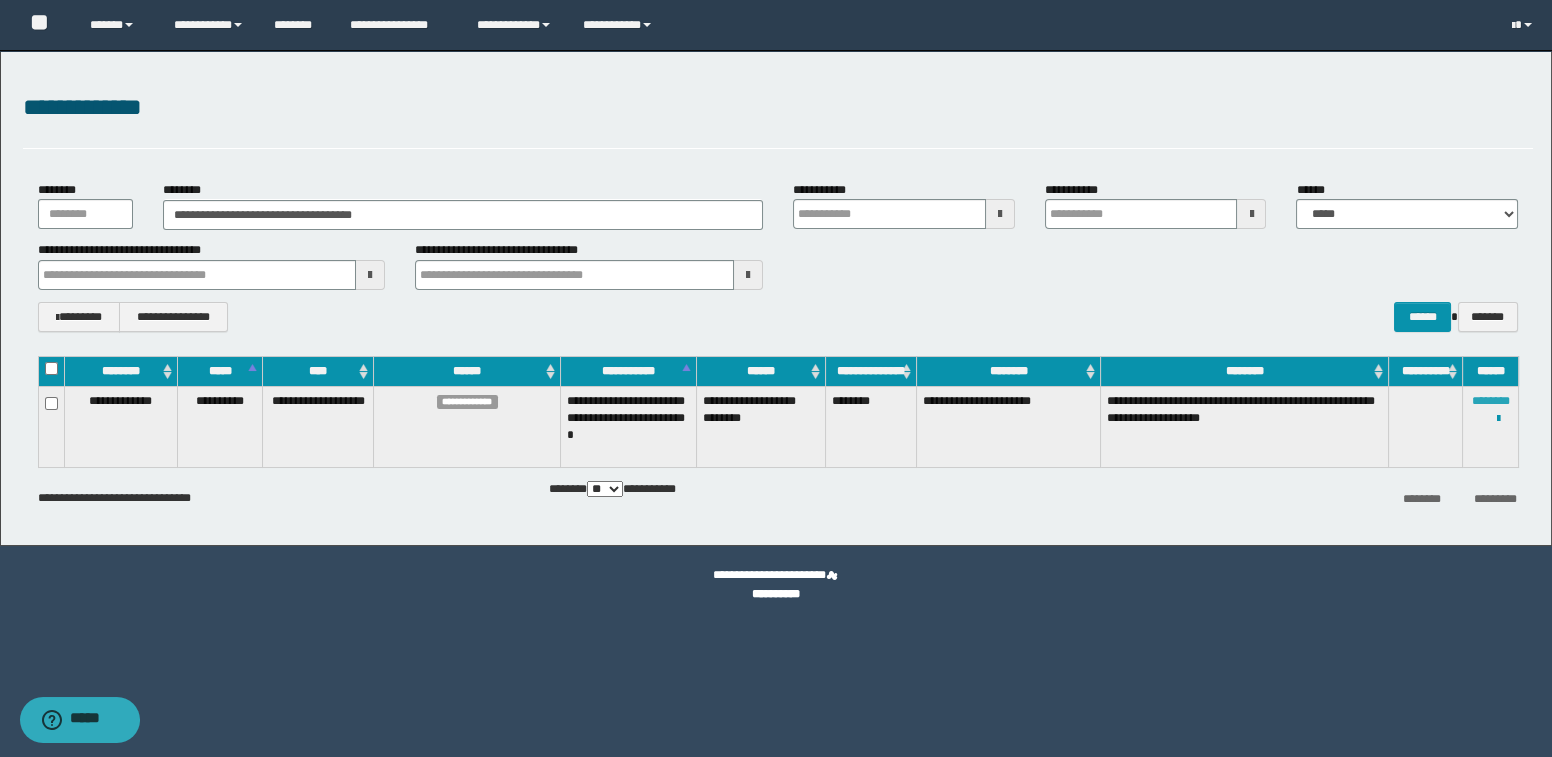 click on "********" at bounding box center (1491, 401) 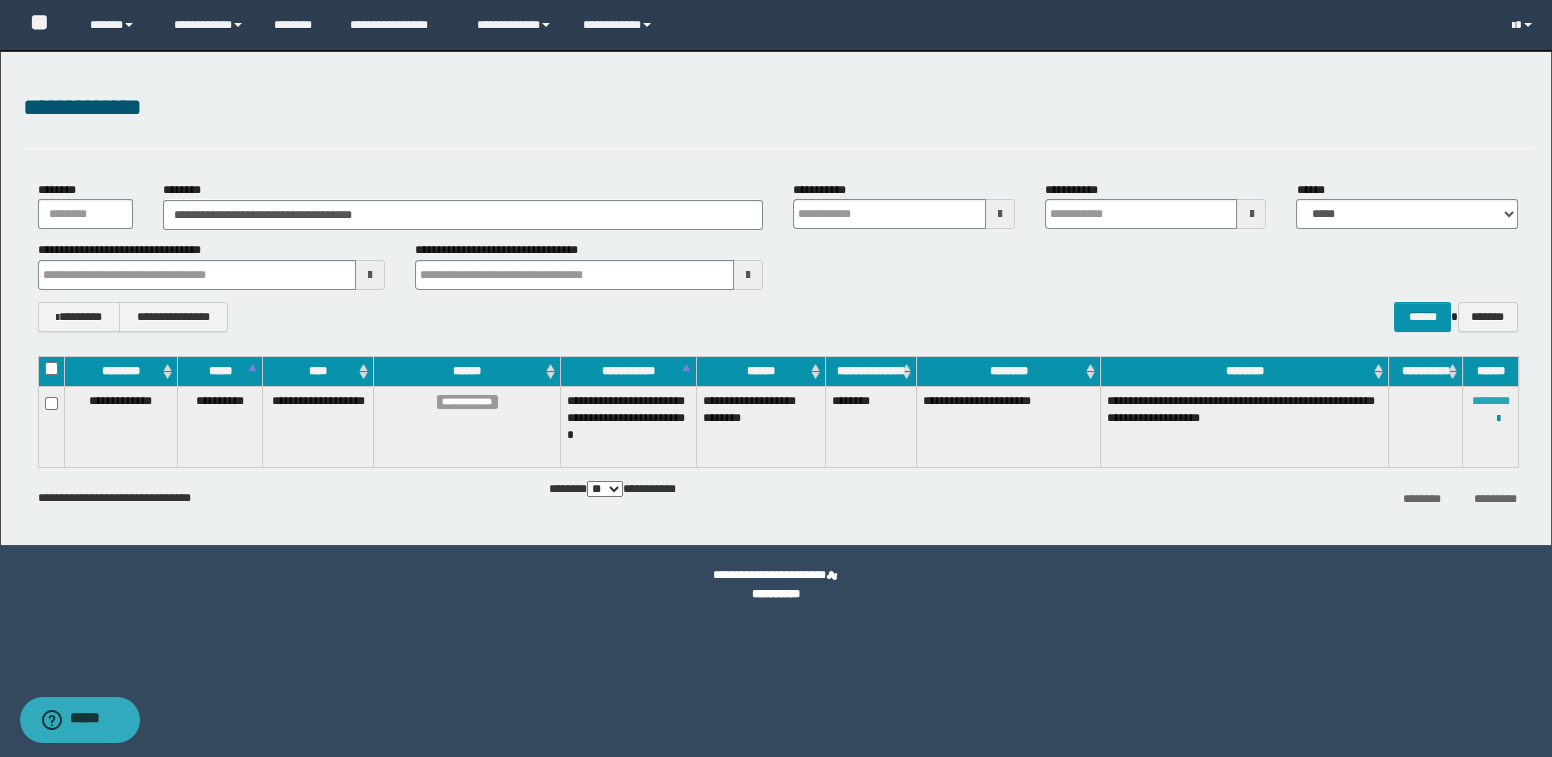 click on "********" at bounding box center (1491, 401) 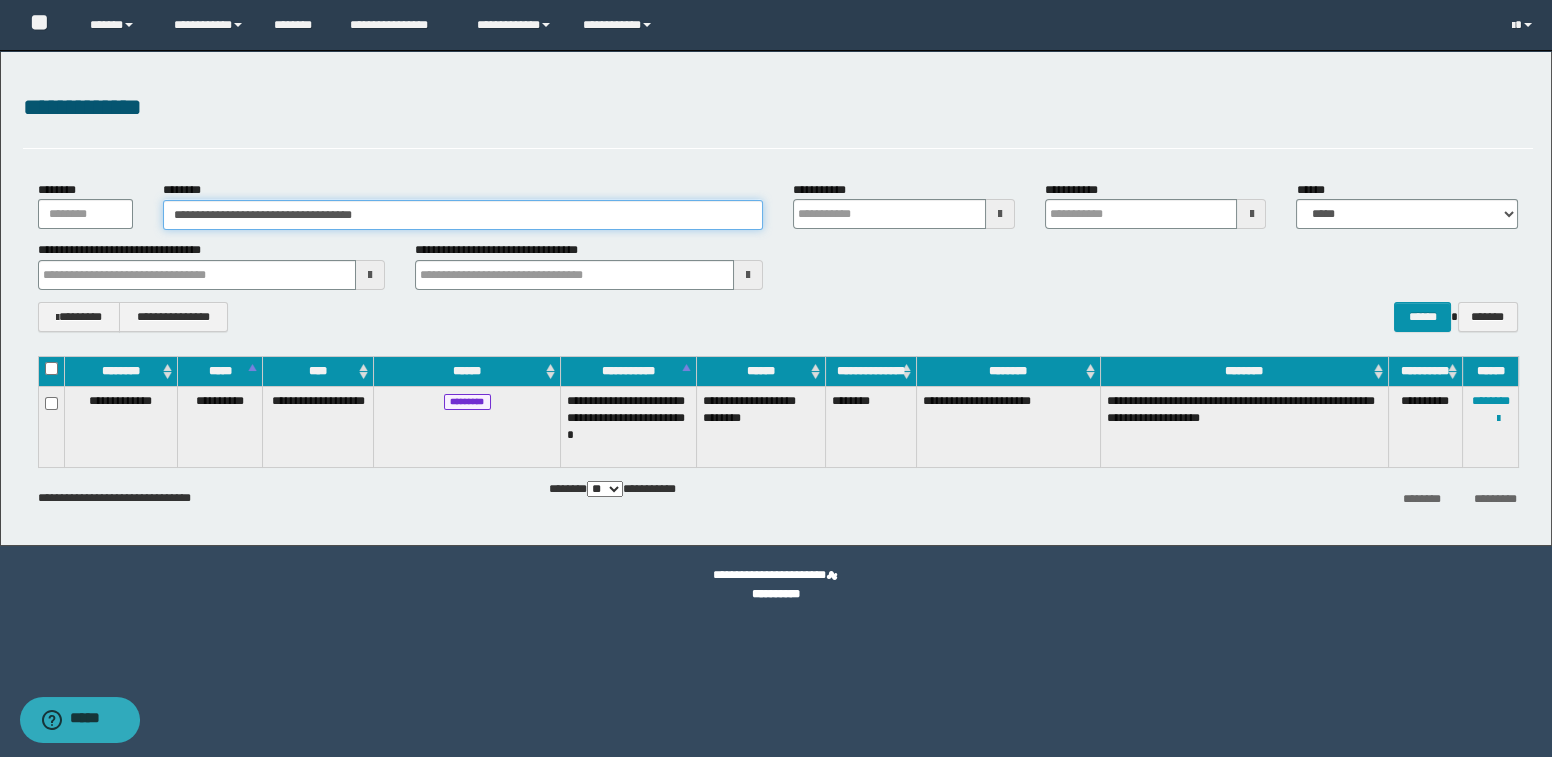 drag, startPoint x: 506, startPoint y: 208, endPoint x: 102, endPoint y: 181, distance: 404.9012 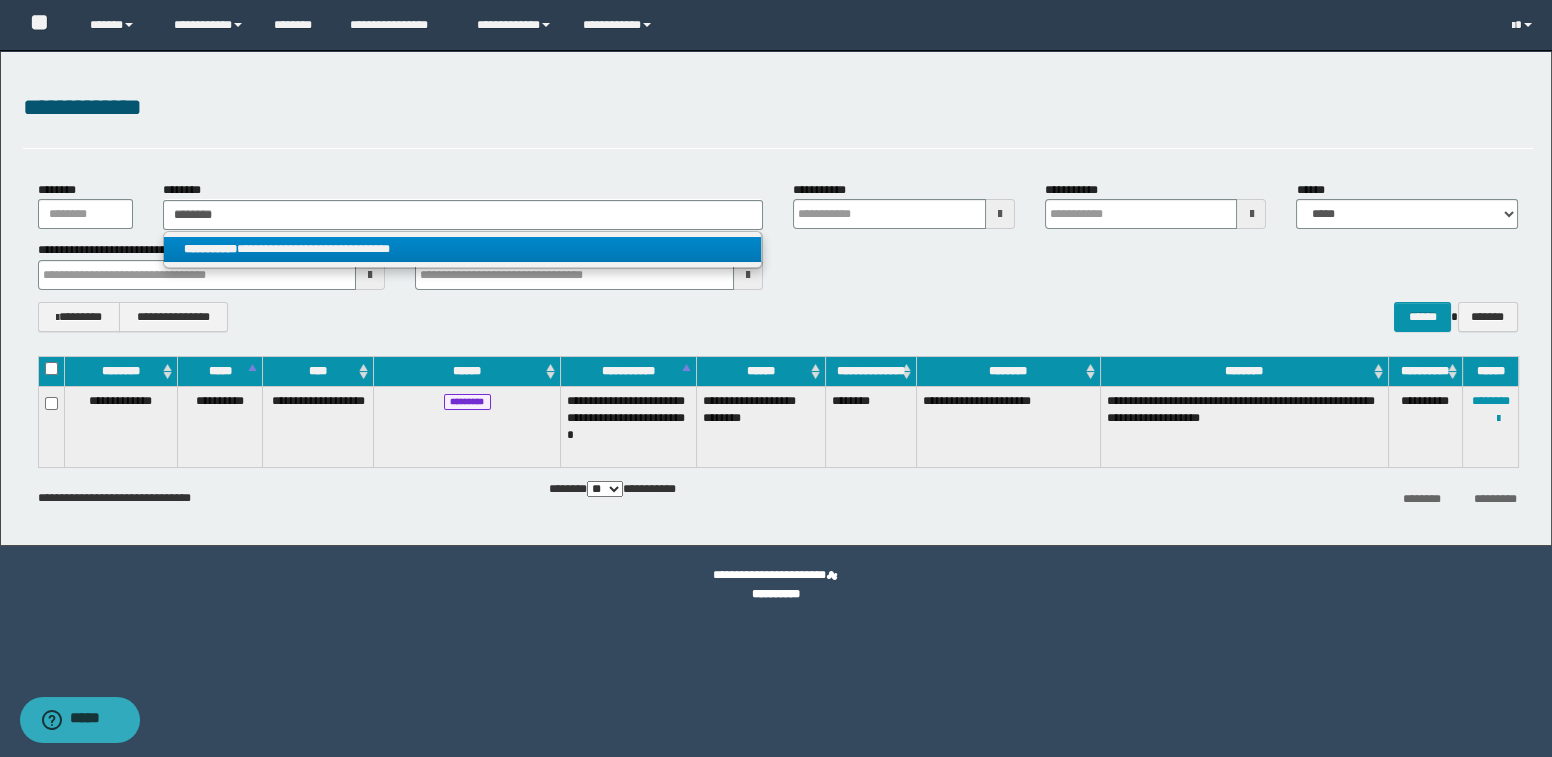 click on "**********" at bounding box center (462, 249) 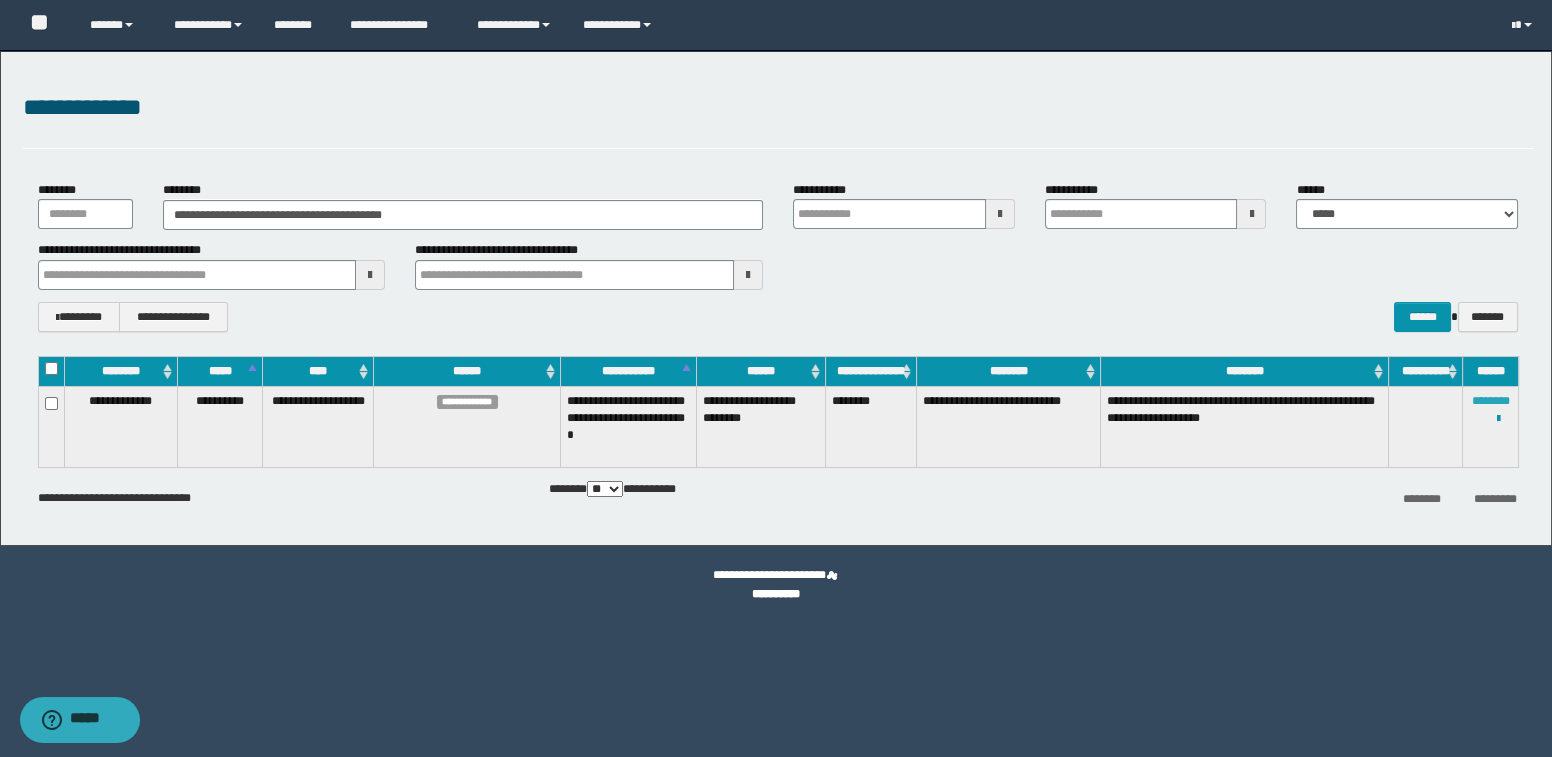 click on "********" at bounding box center [1491, 401] 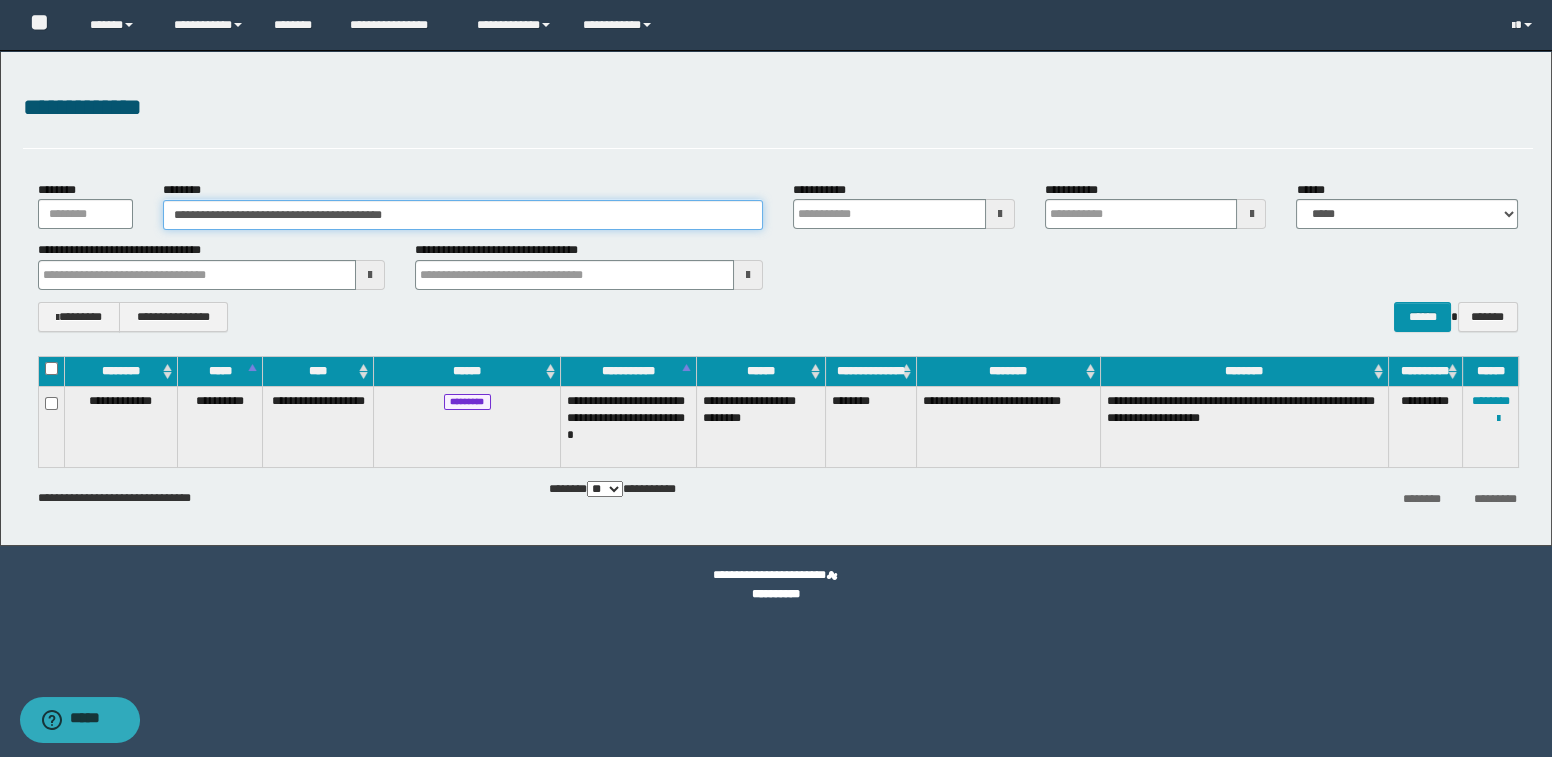 drag, startPoint x: 457, startPoint y: 219, endPoint x: 157, endPoint y: 217, distance: 300.00665 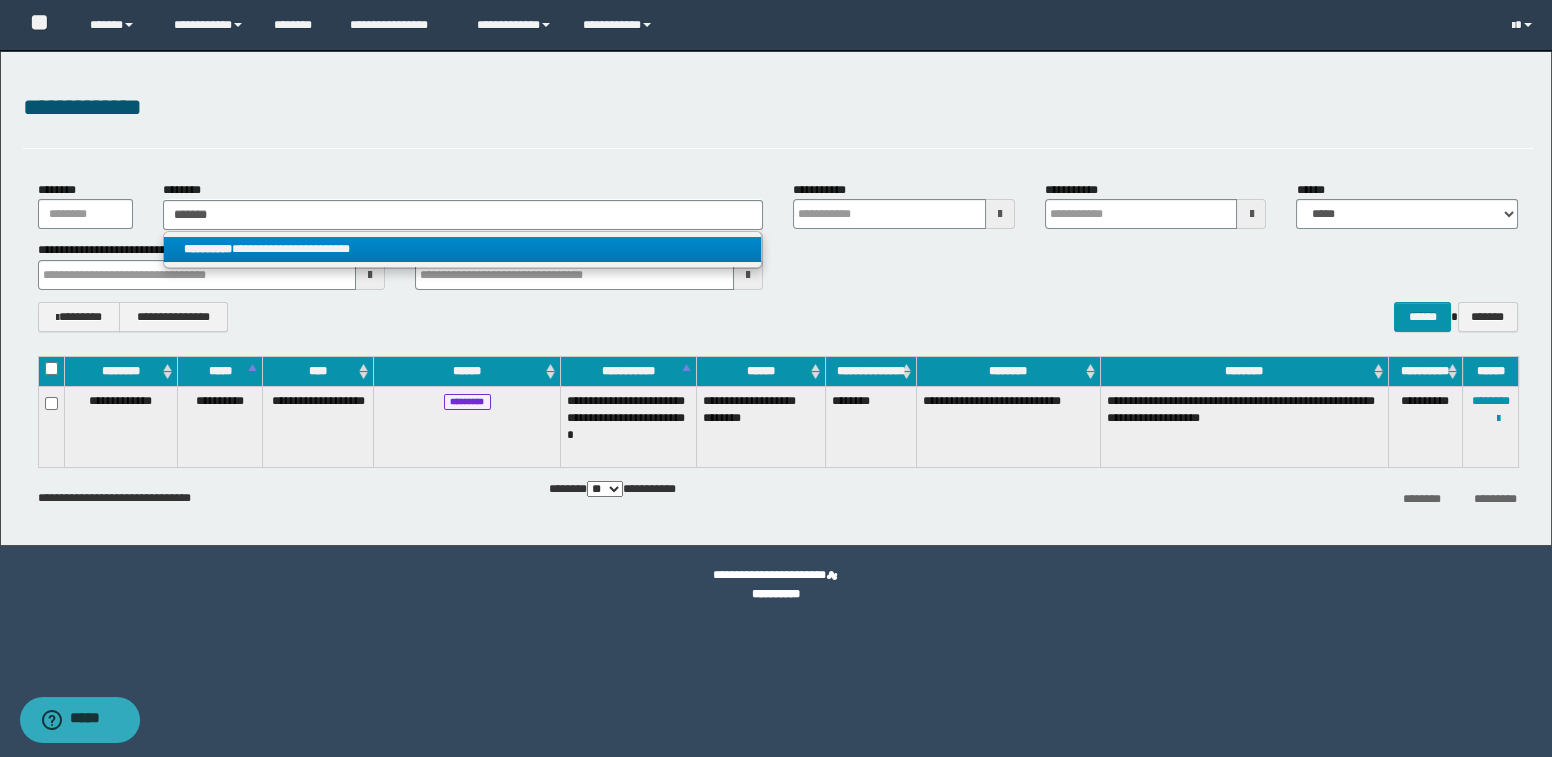 click on "**********" at bounding box center [462, 249] 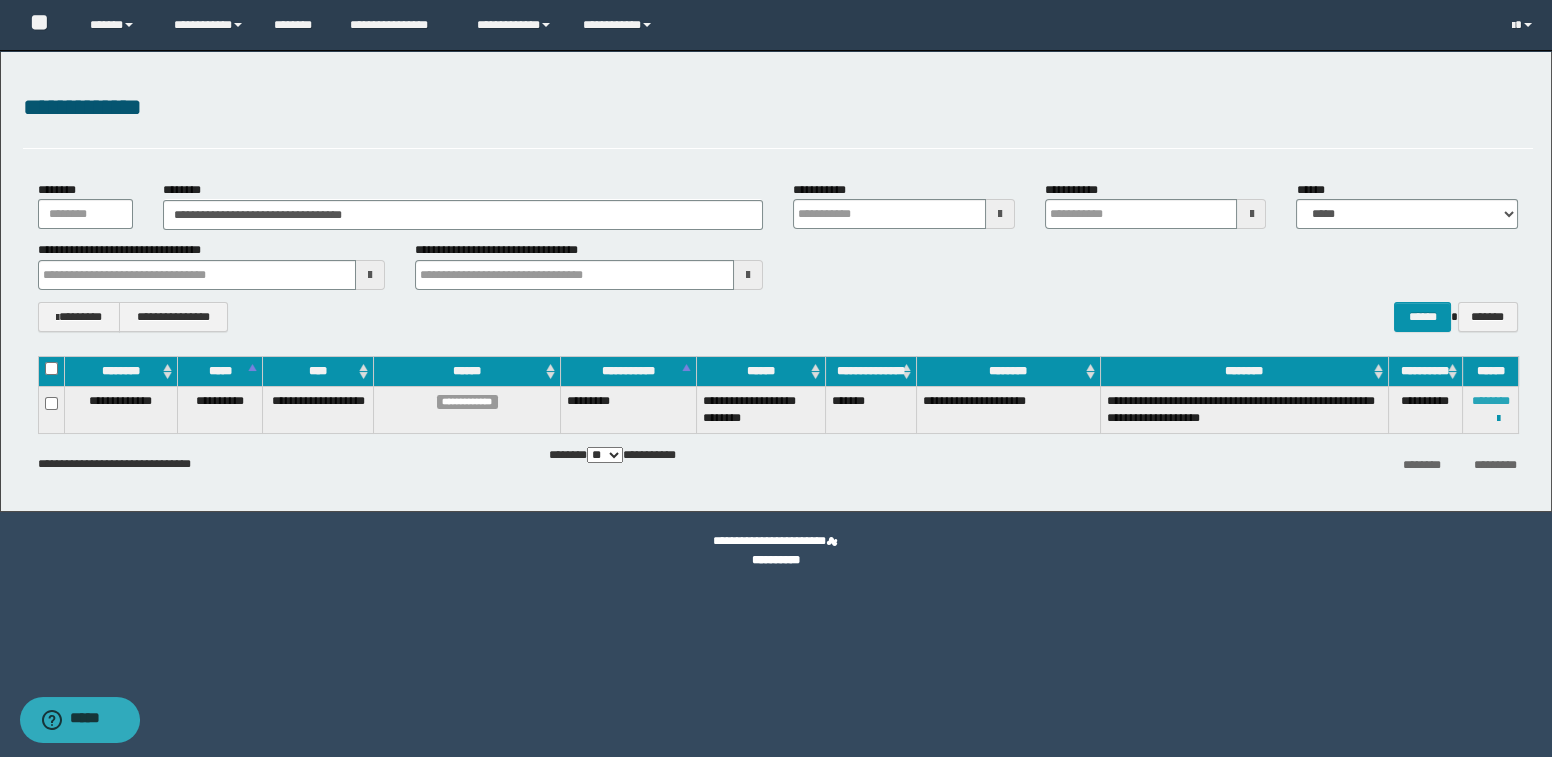 click on "********" at bounding box center (1491, 401) 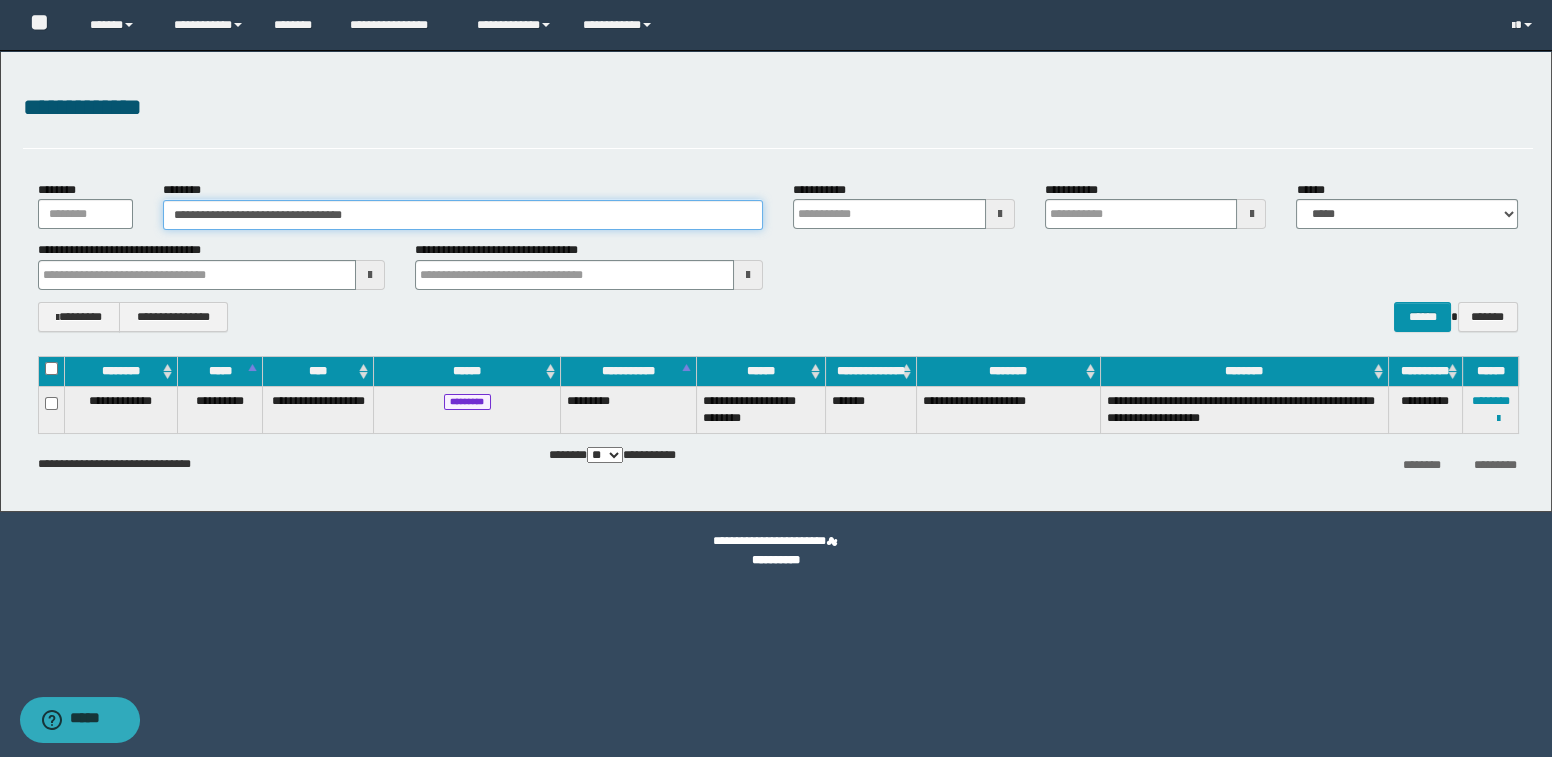 drag, startPoint x: 486, startPoint y: 220, endPoint x: 130, endPoint y: 199, distance: 356.61884 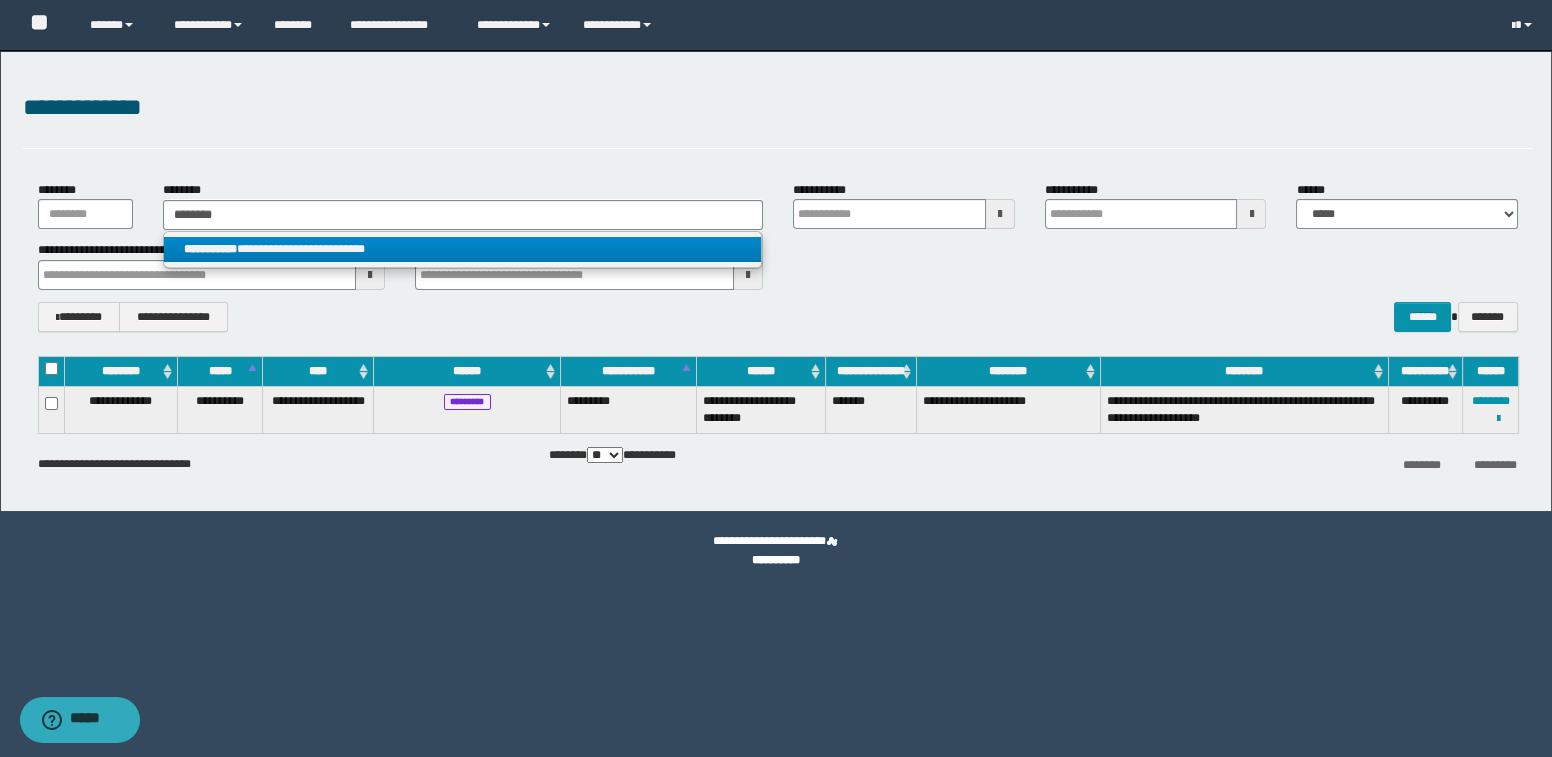 click on "**********" at bounding box center [210, 249] 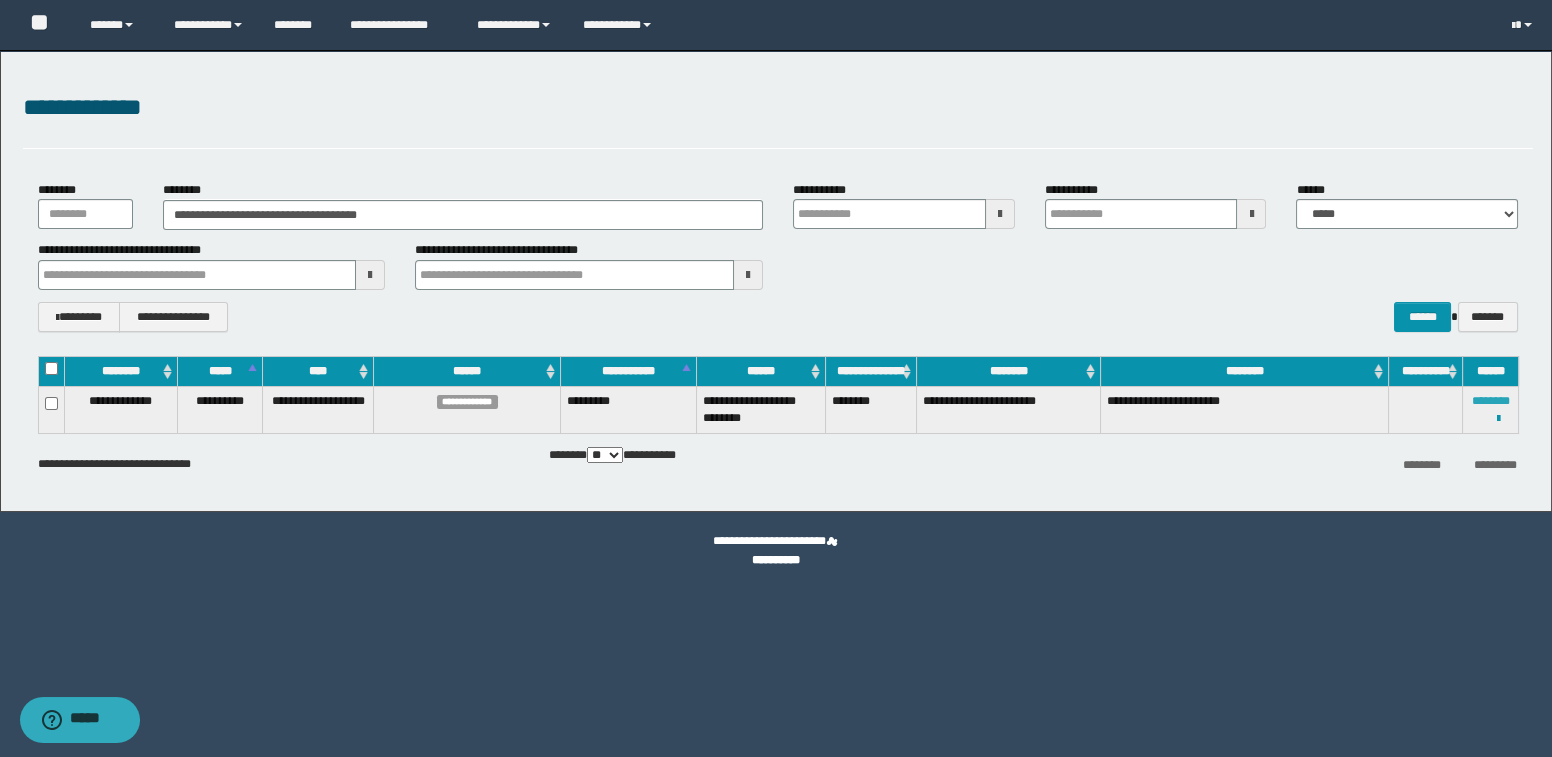 click on "********" at bounding box center (1491, 401) 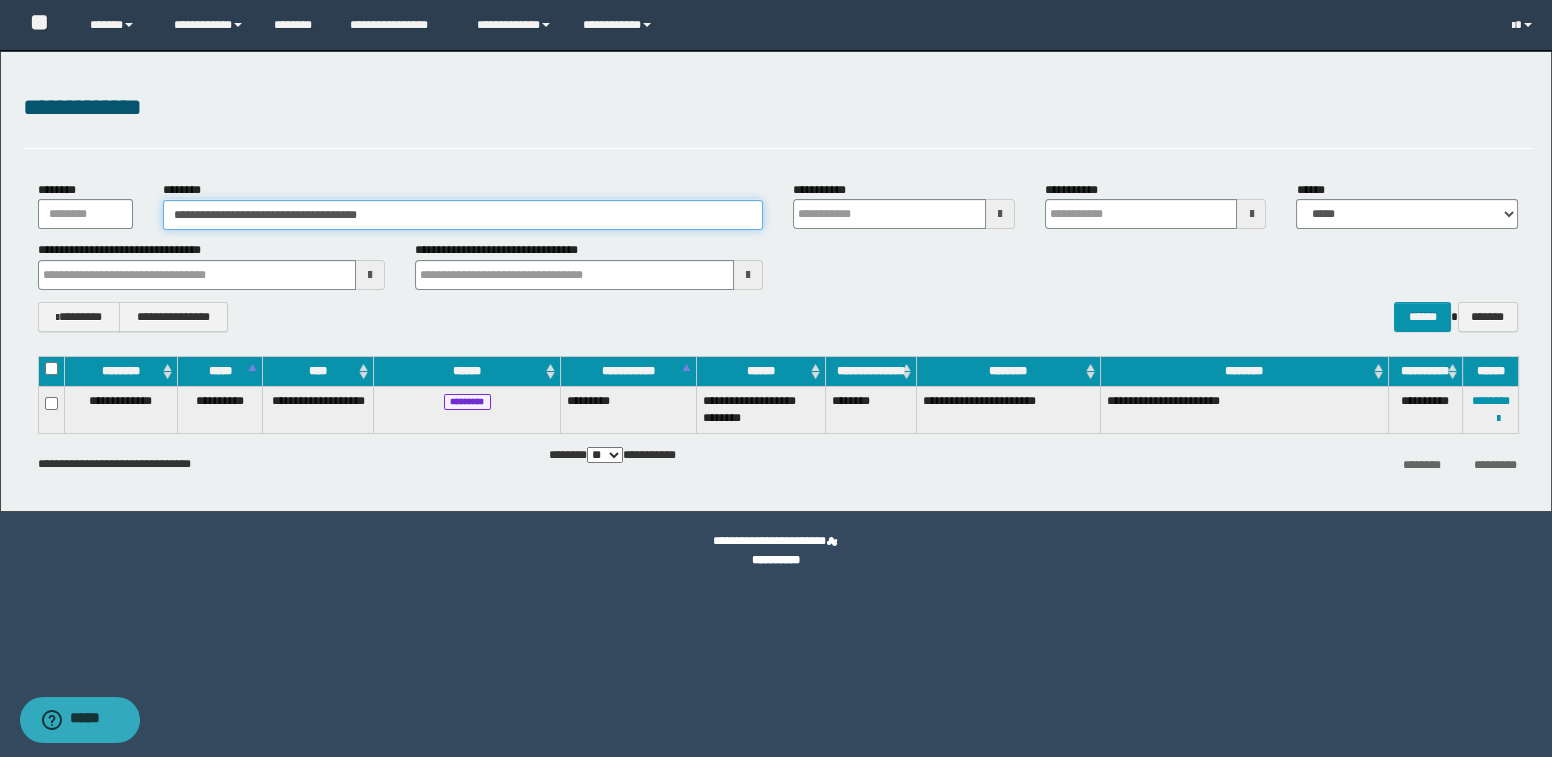 drag, startPoint x: 472, startPoint y: 215, endPoint x: 167, endPoint y: 225, distance: 305.16388 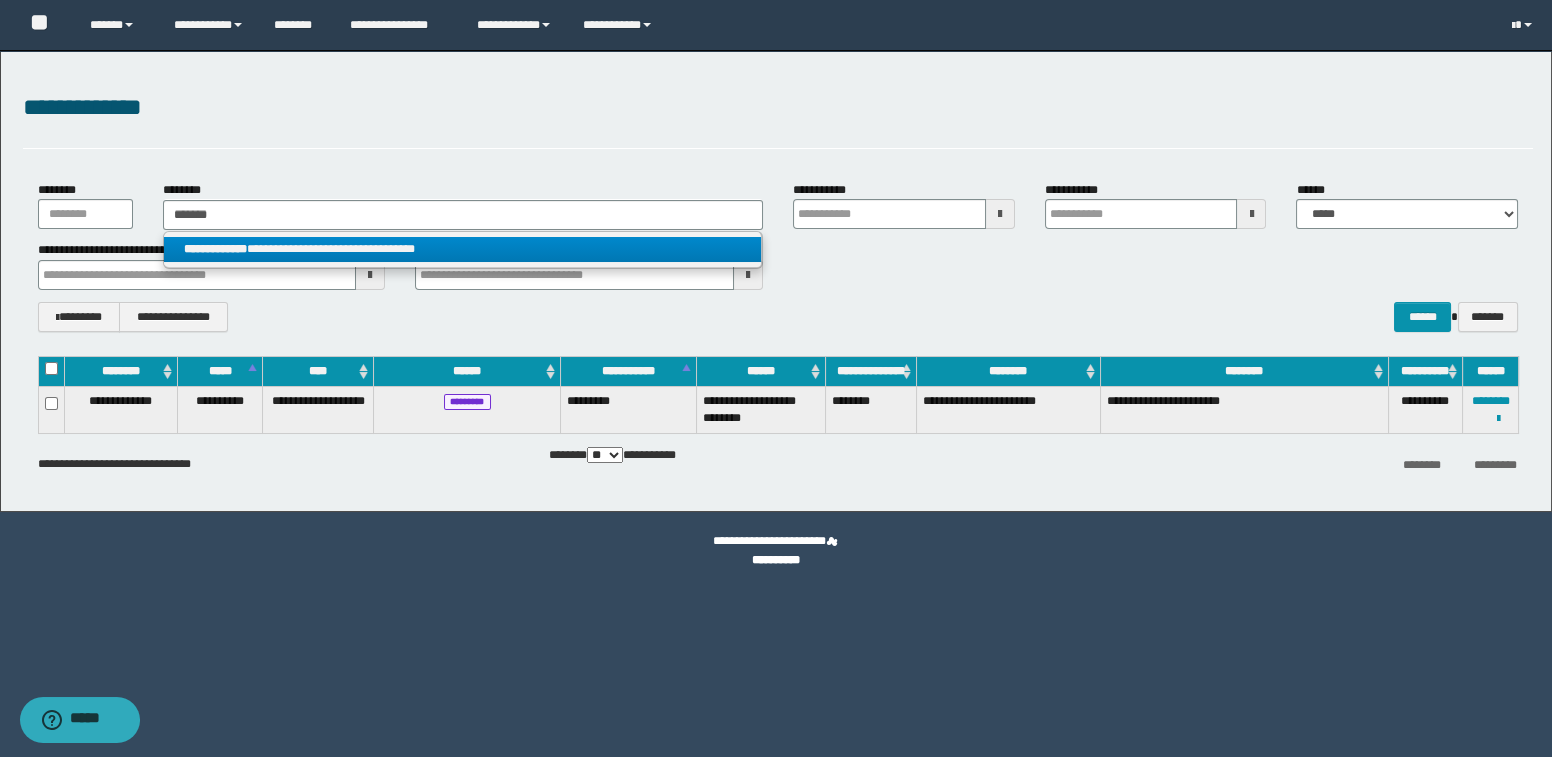 click on "**********" at bounding box center (215, 249) 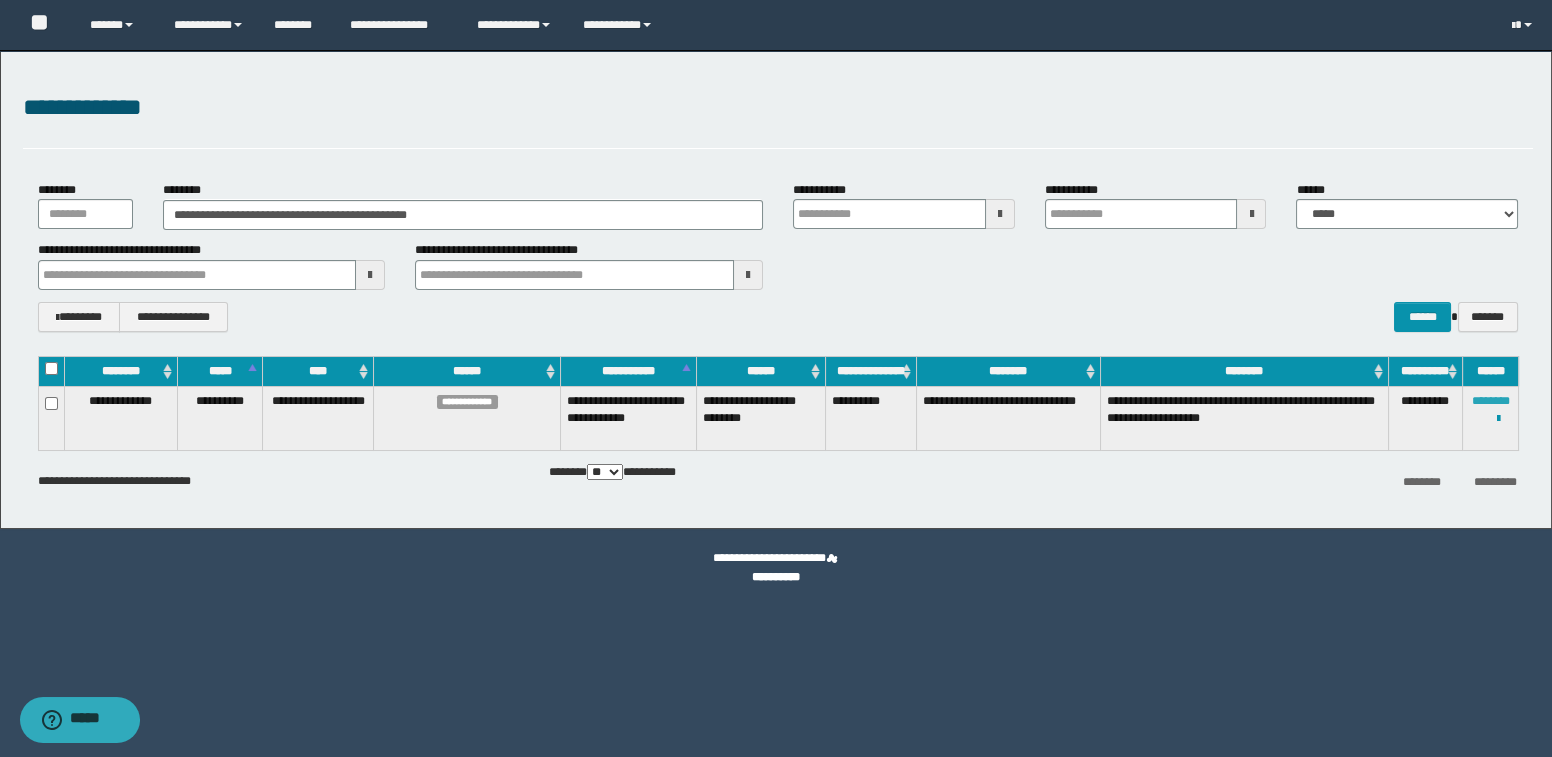 click on "********" at bounding box center [1491, 401] 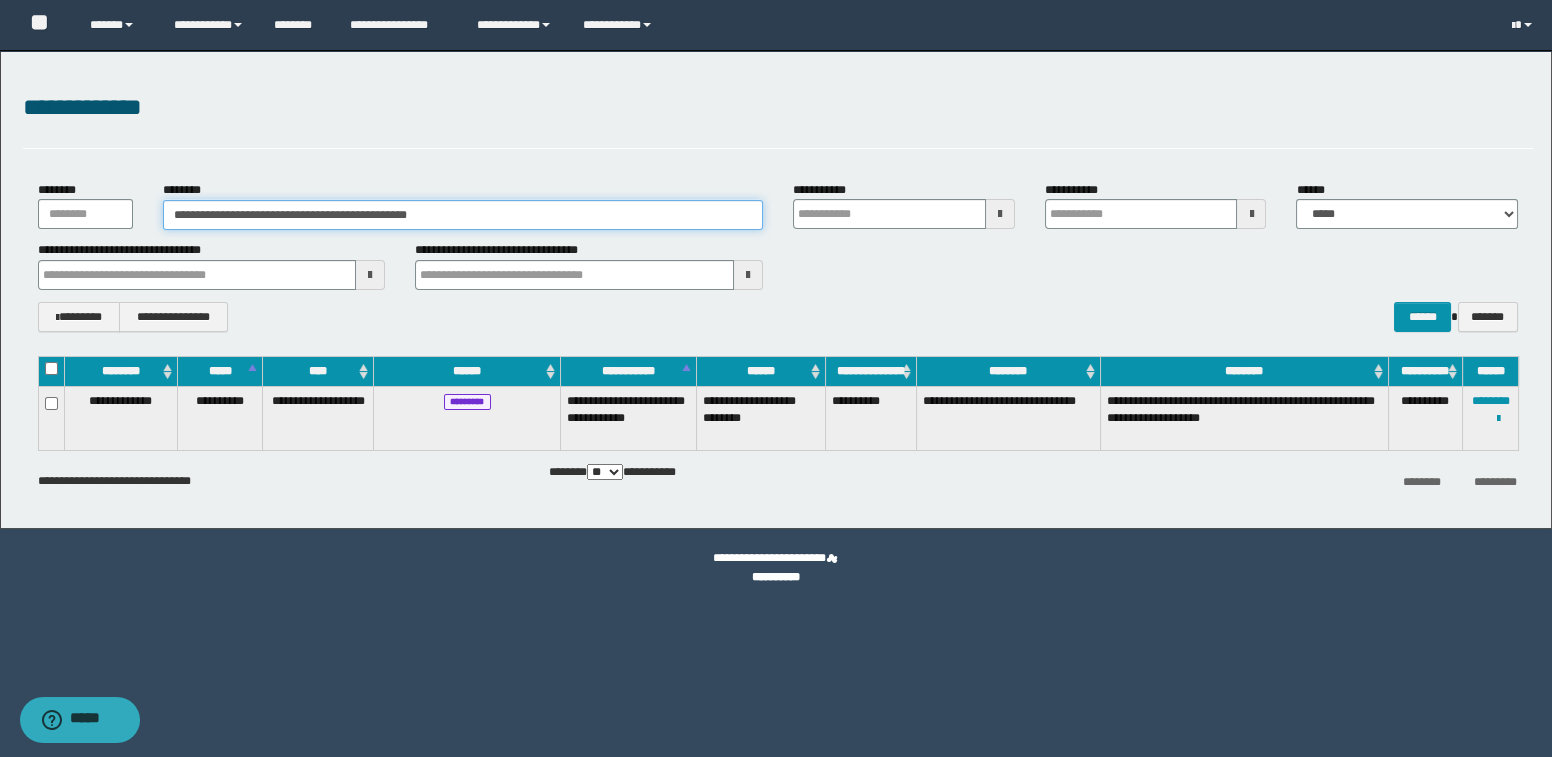 drag, startPoint x: 513, startPoint y: 217, endPoint x: 138, endPoint y: 207, distance: 375.1333 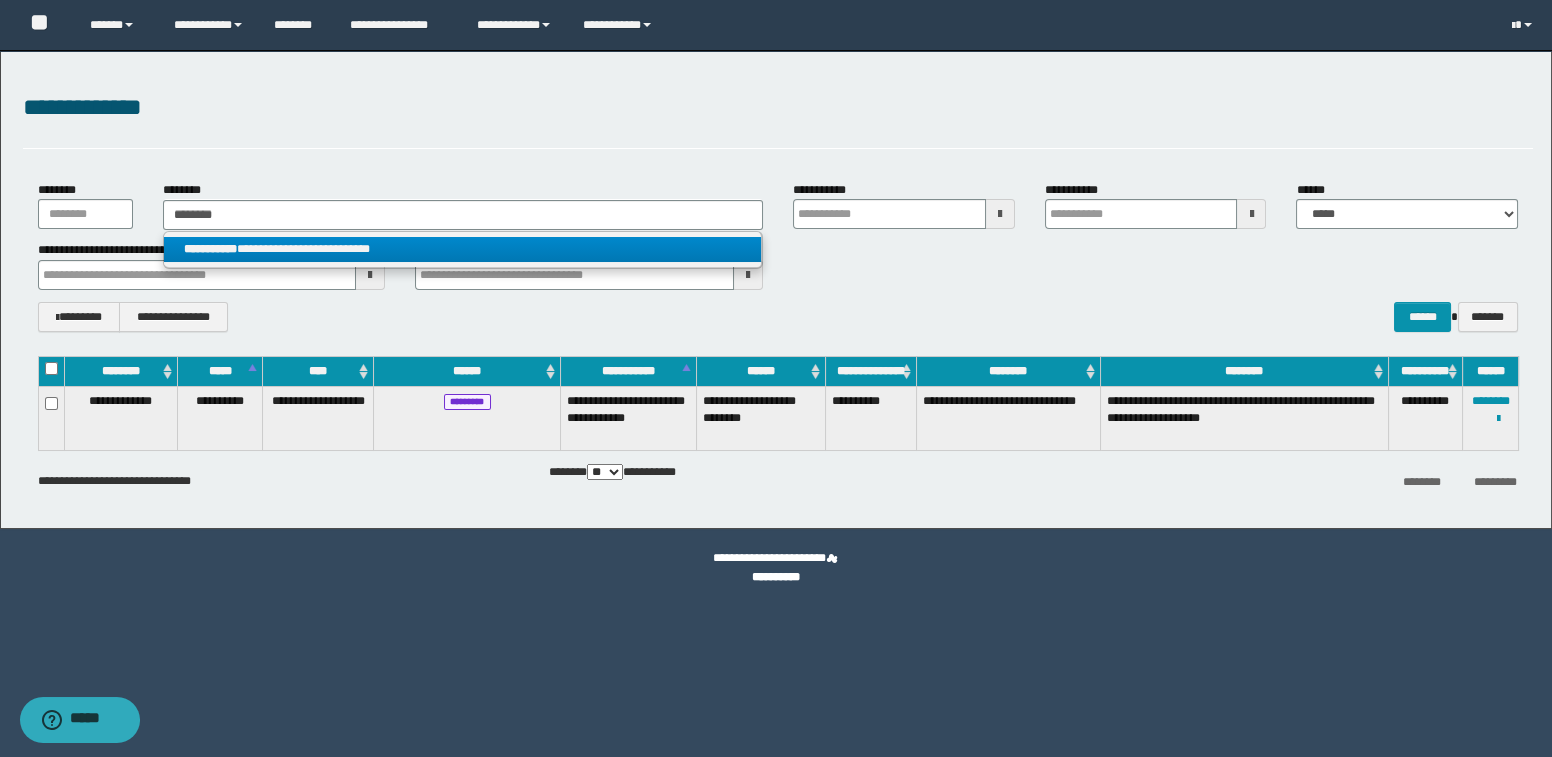 click on "**********" at bounding box center [462, 249] 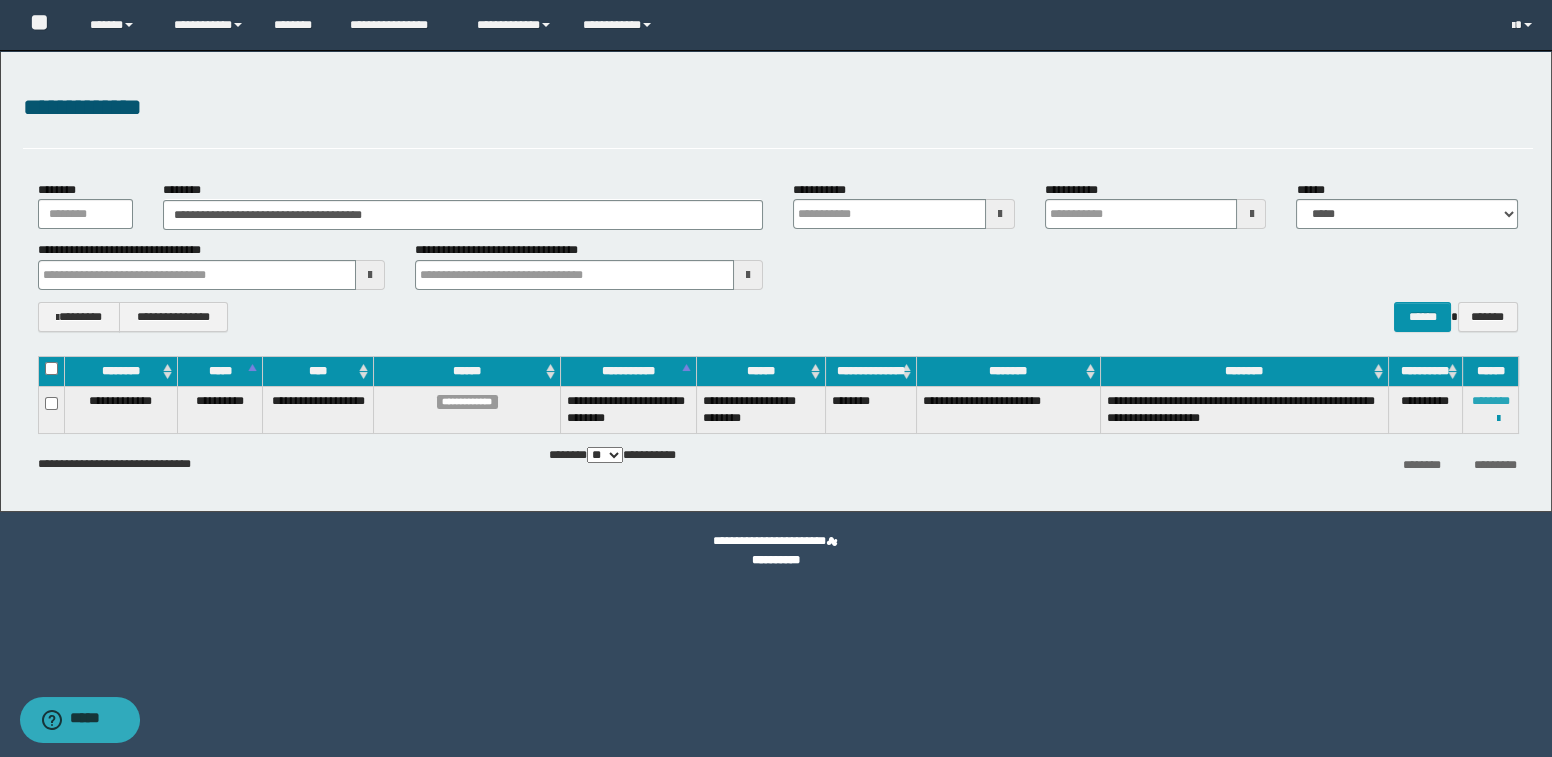click on "********" at bounding box center [1491, 401] 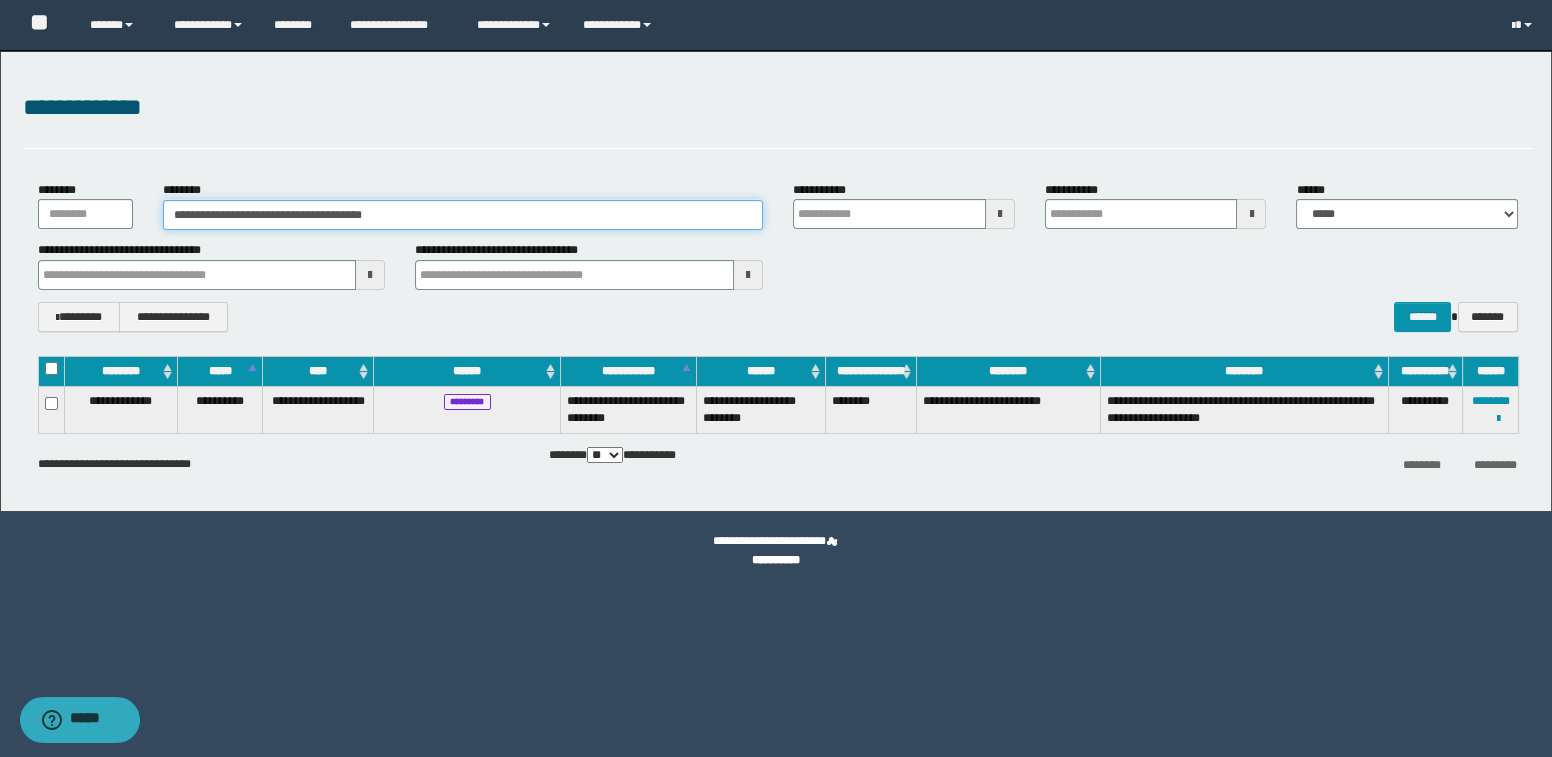 drag, startPoint x: 463, startPoint y: 224, endPoint x: 149, endPoint y: 219, distance: 314.0398 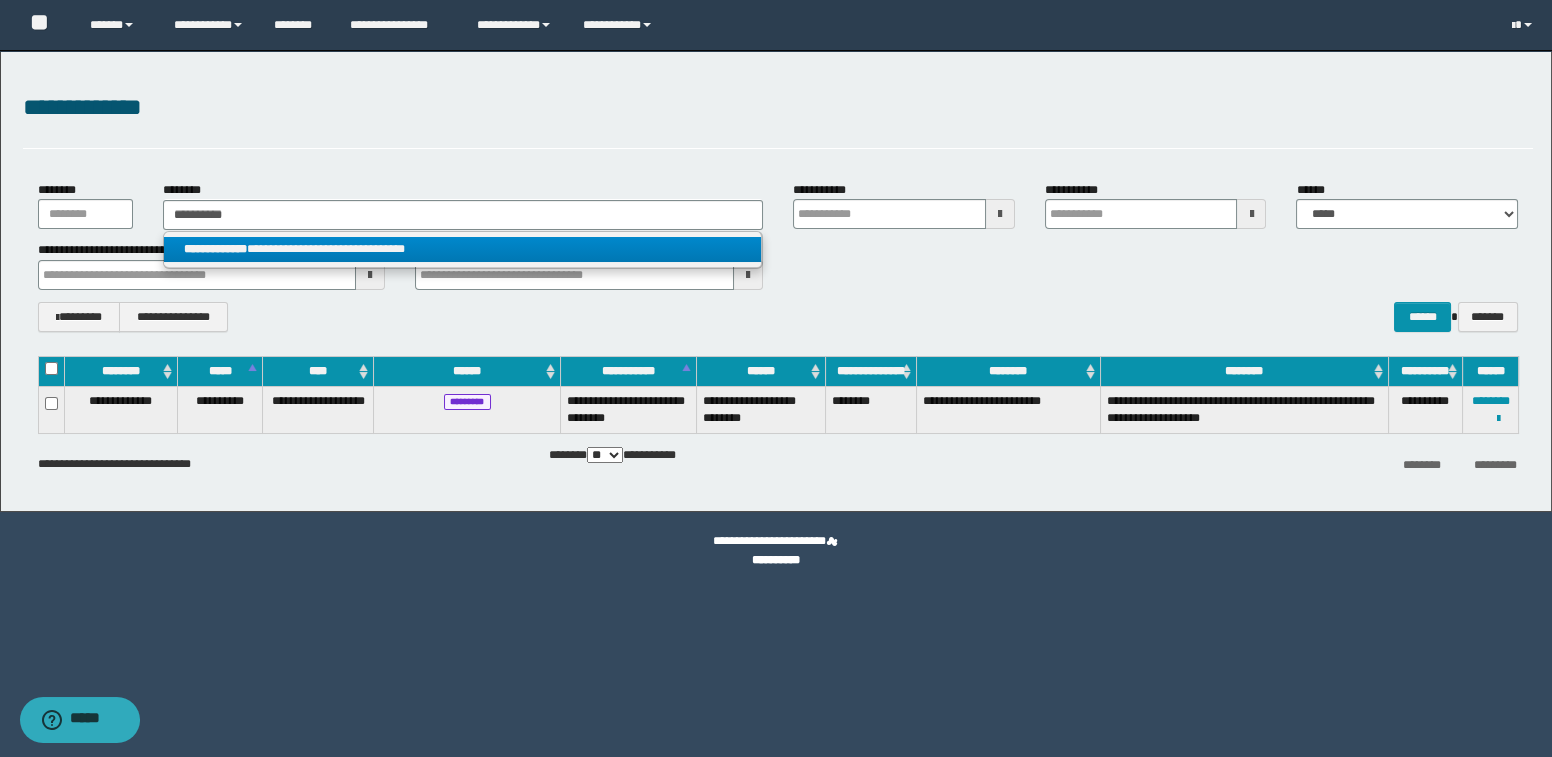 click on "**********" at bounding box center (215, 249) 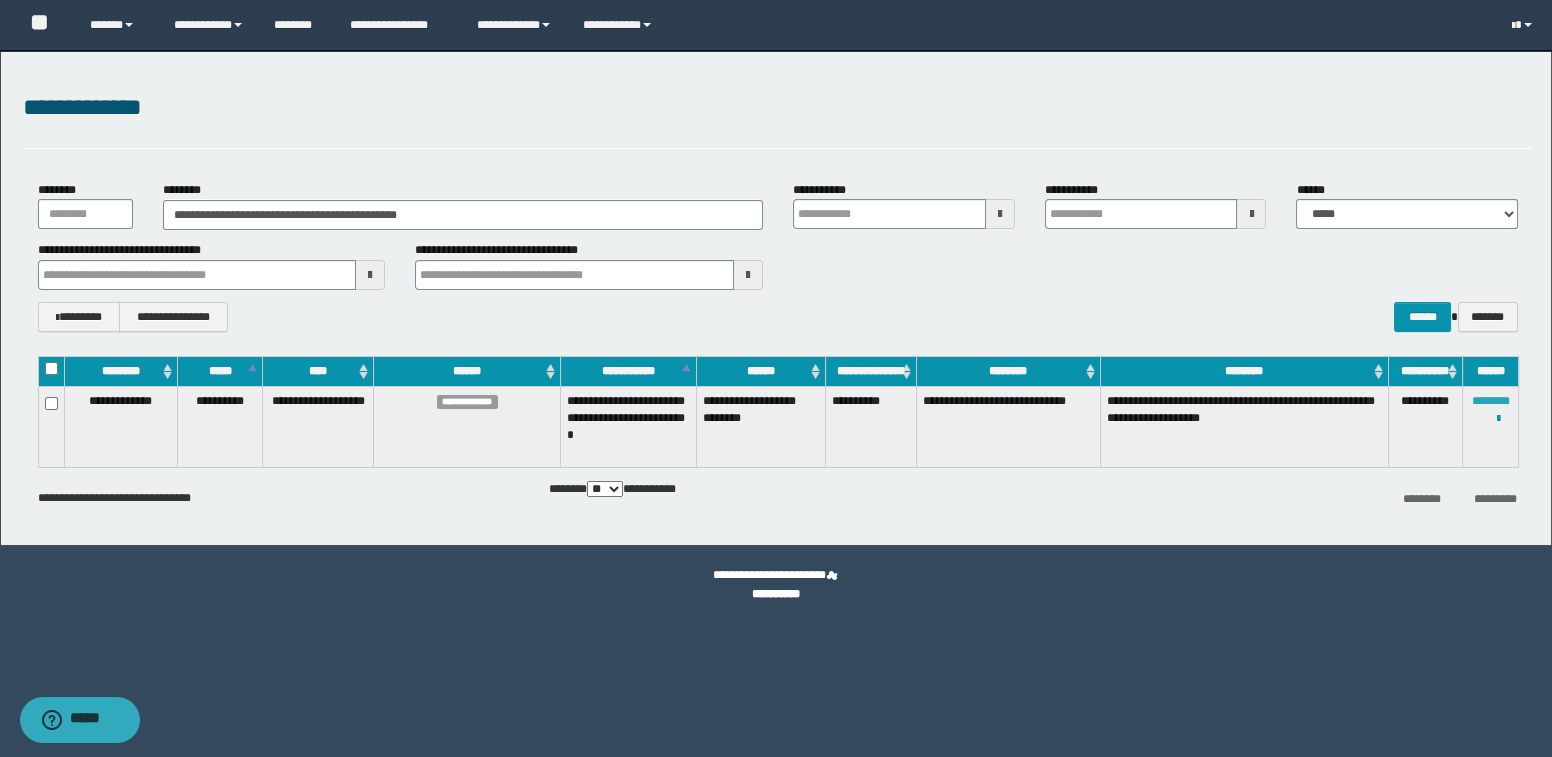 click on "********" at bounding box center (1491, 401) 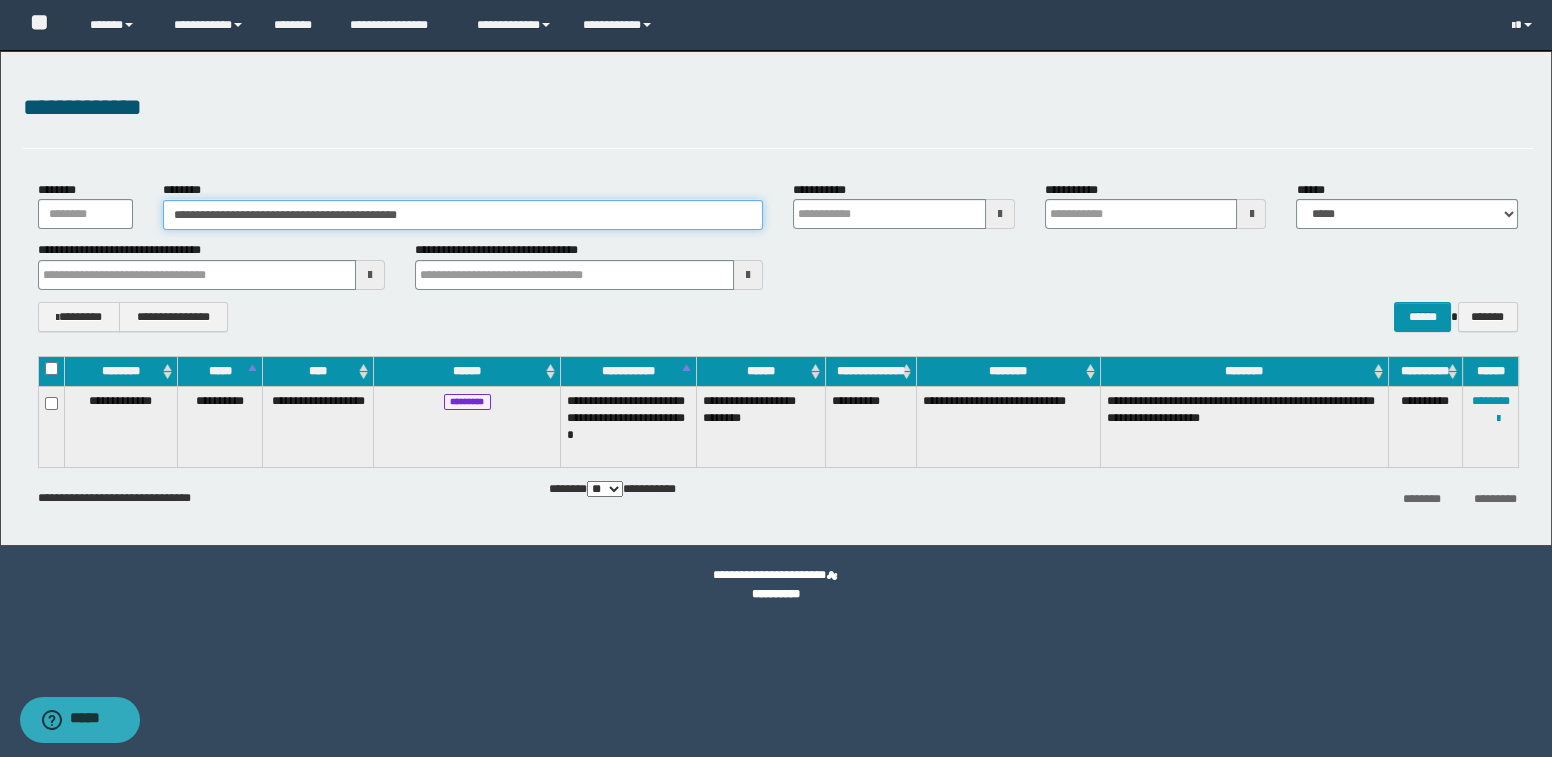 drag, startPoint x: 466, startPoint y: 214, endPoint x: 157, endPoint y: 211, distance: 309.01456 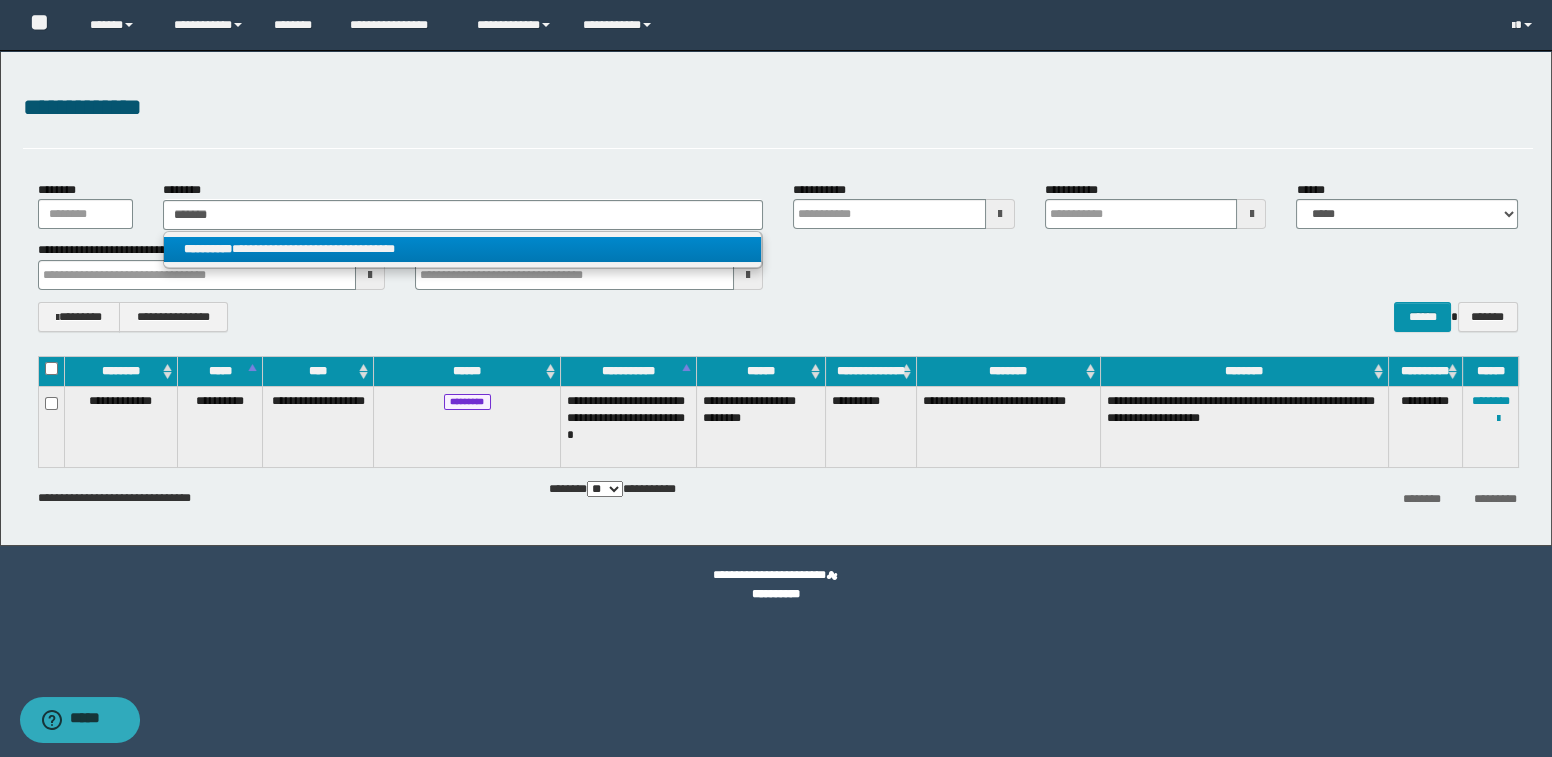 click on "**********" at bounding box center [208, 249] 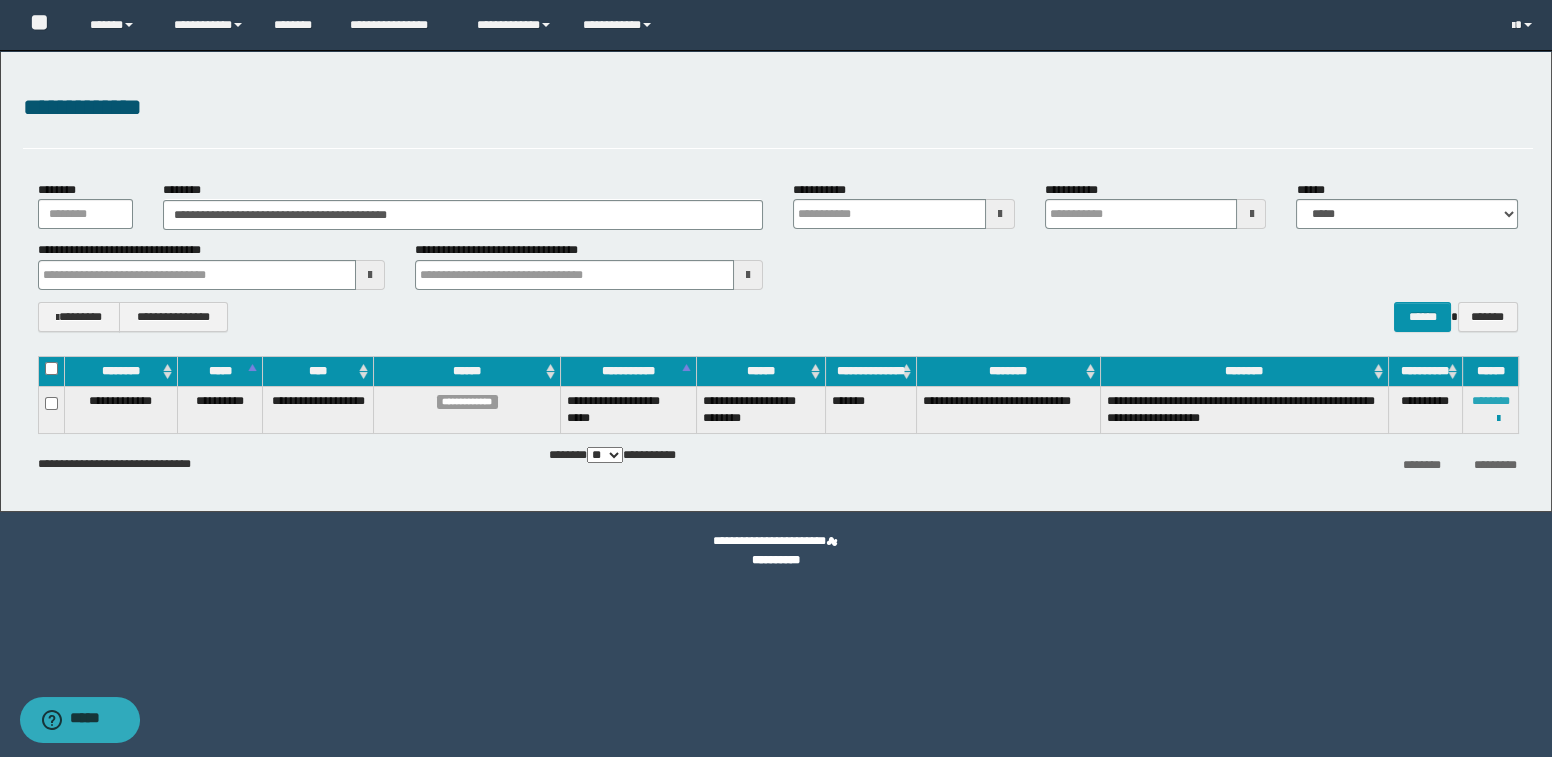 click on "********" at bounding box center [1491, 401] 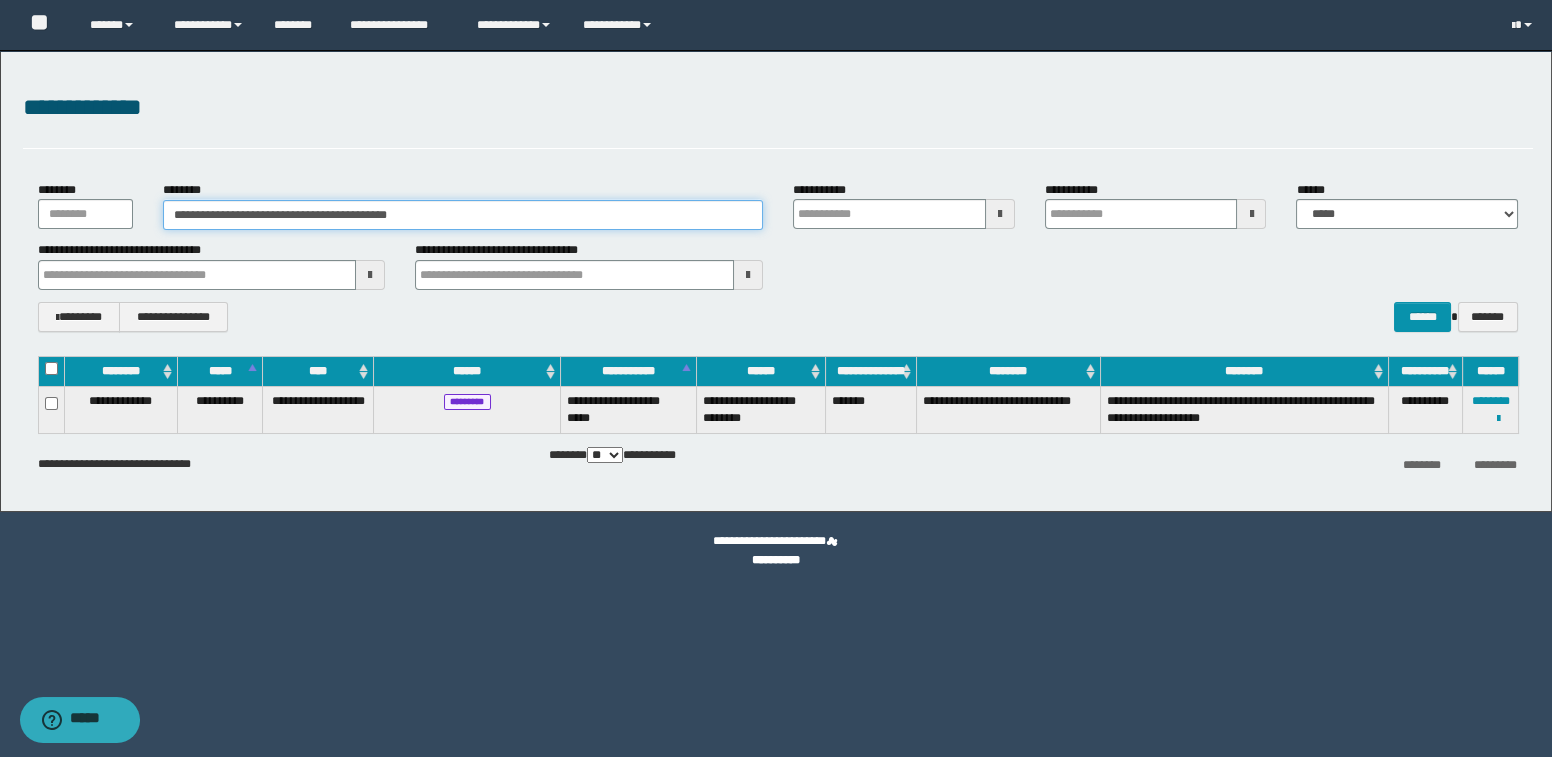 drag, startPoint x: 475, startPoint y: 214, endPoint x: 162, endPoint y: 193, distance: 313.70367 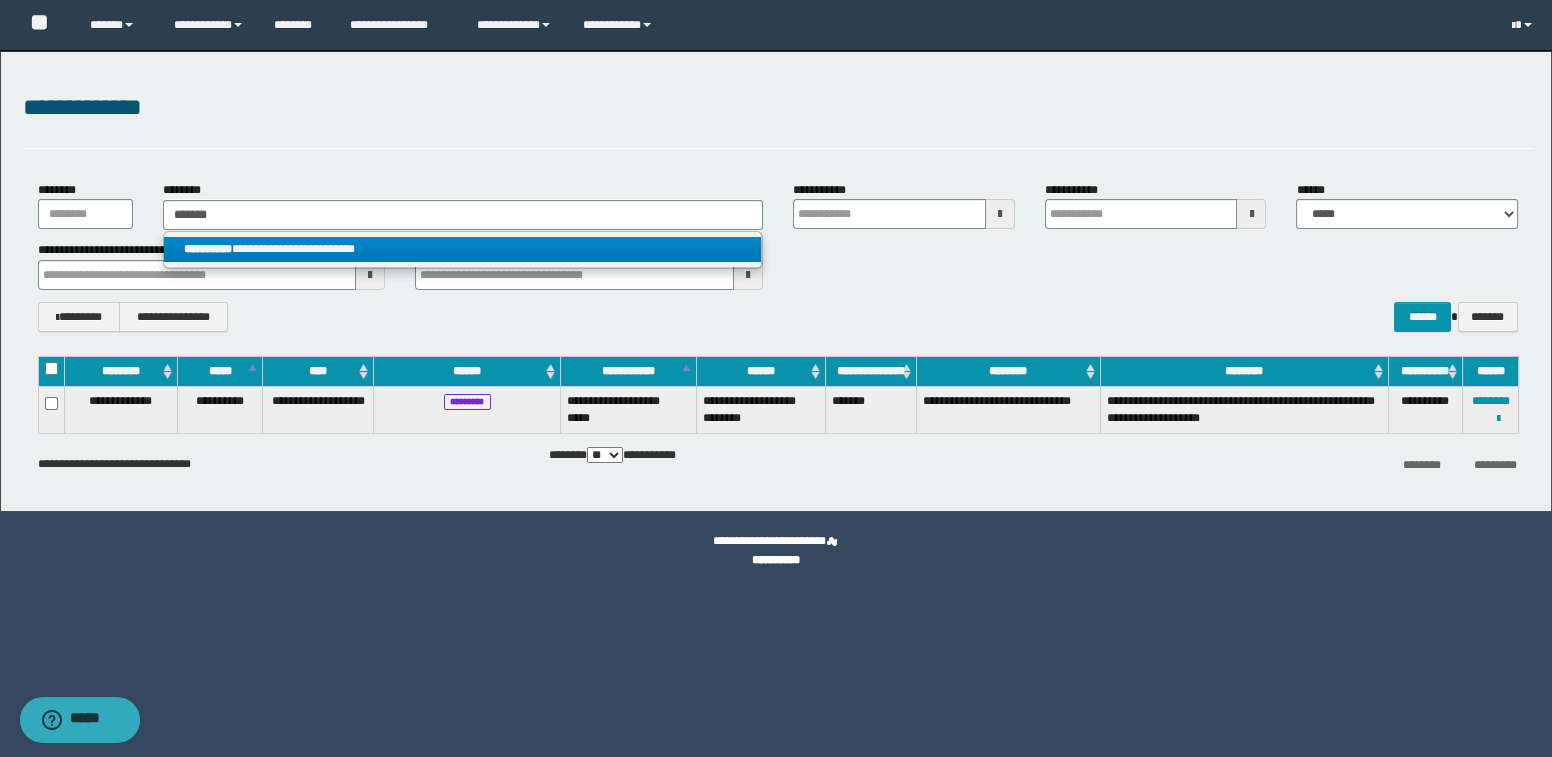 click on "**********" at bounding box center (462, 249) 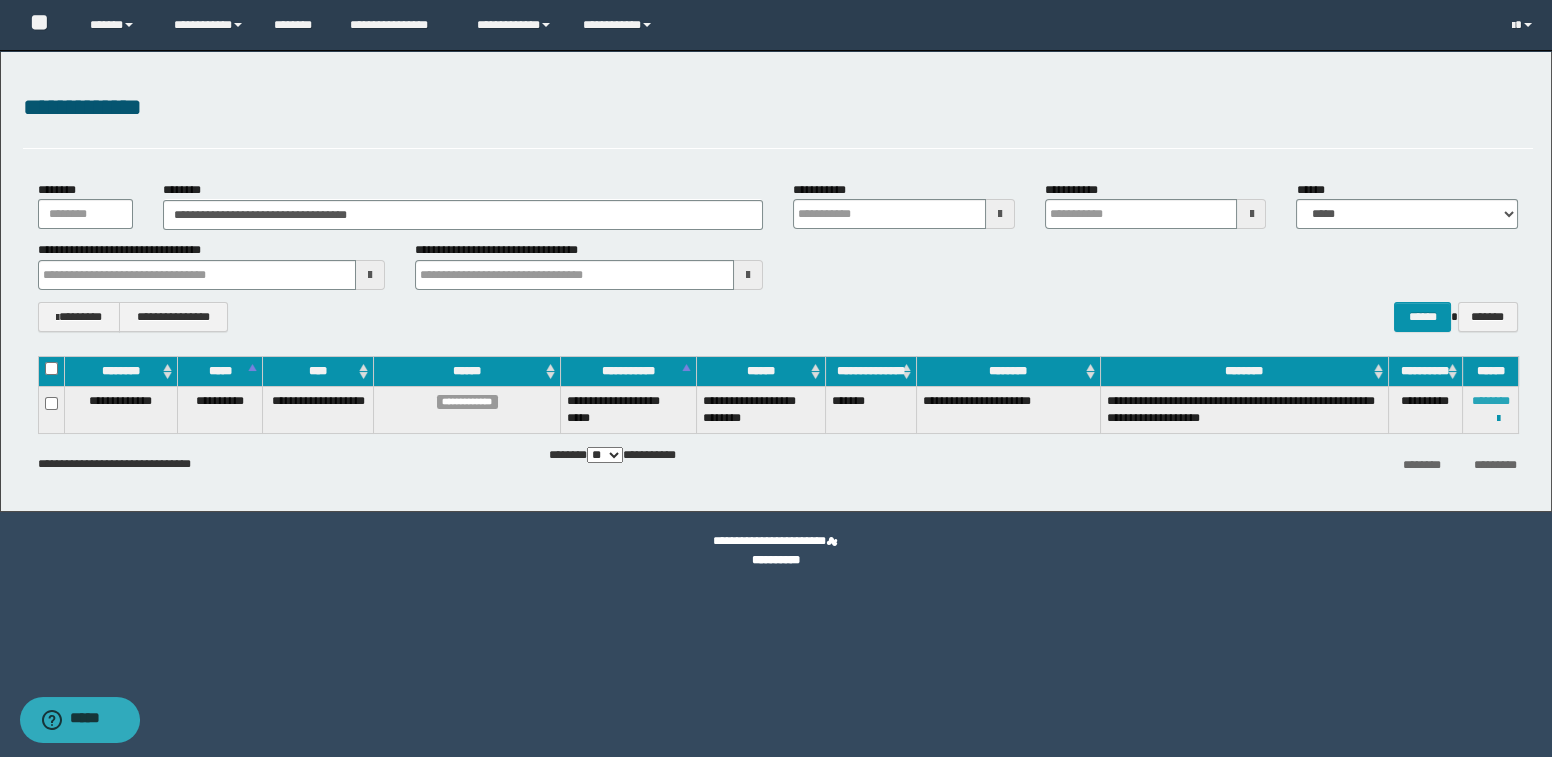 click on "********" at bounding box center (1491, 401) 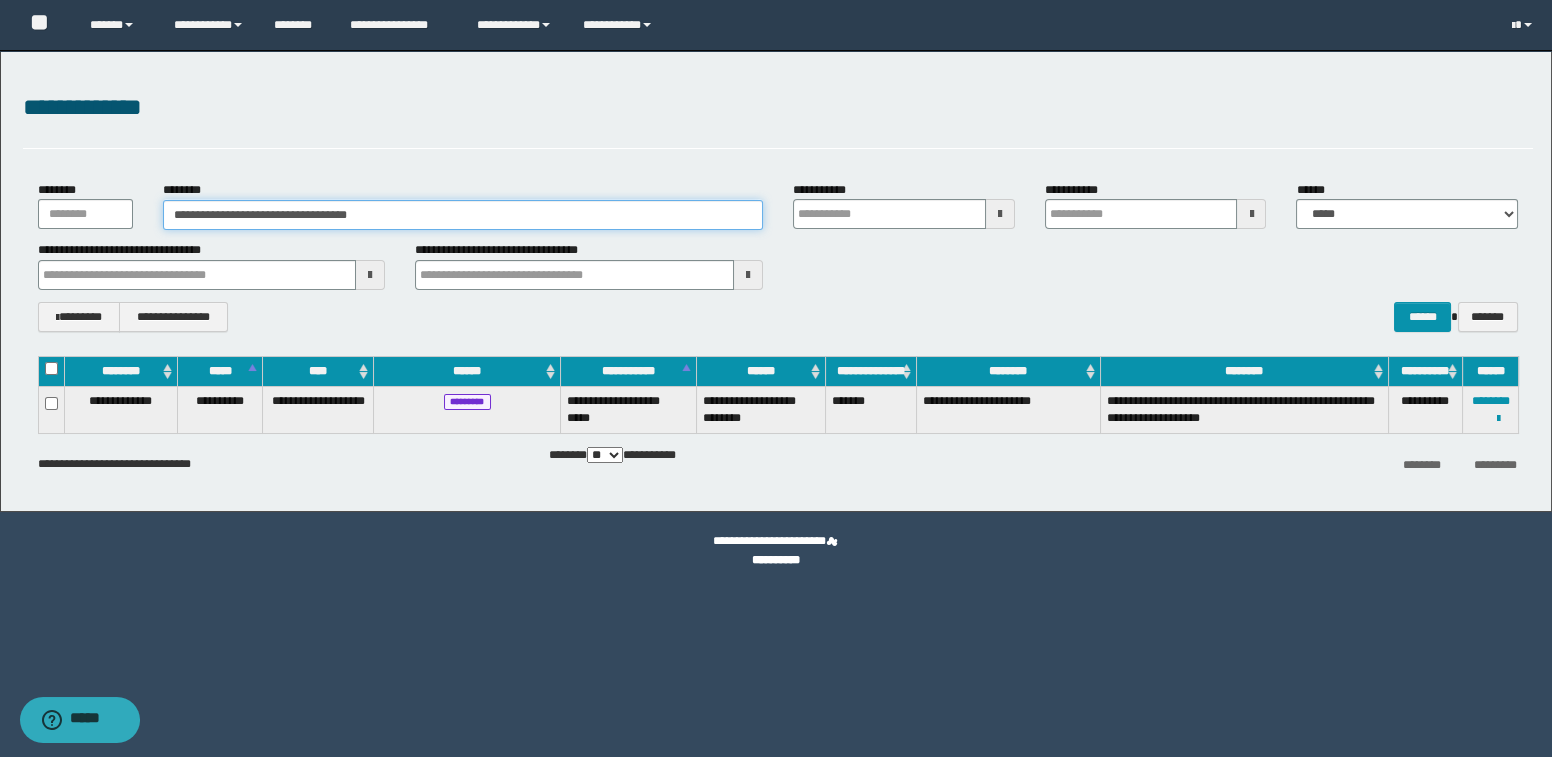 drag, startPoint x: 469, startPoint y: 213, endPoint x: 164, endPoint y: 211, distance: 305.00656 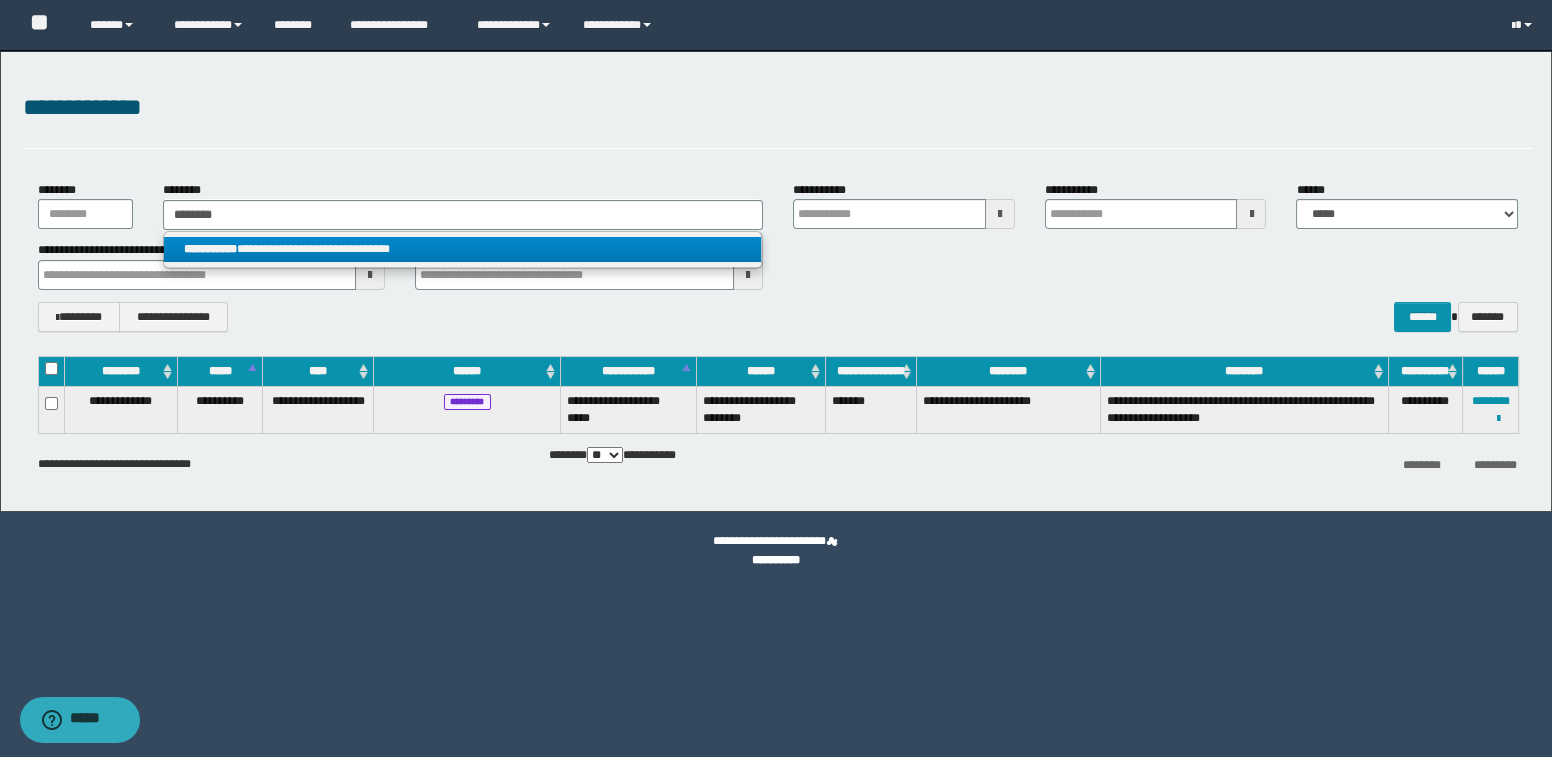 click on "**********" at bounding box center [462, 249] 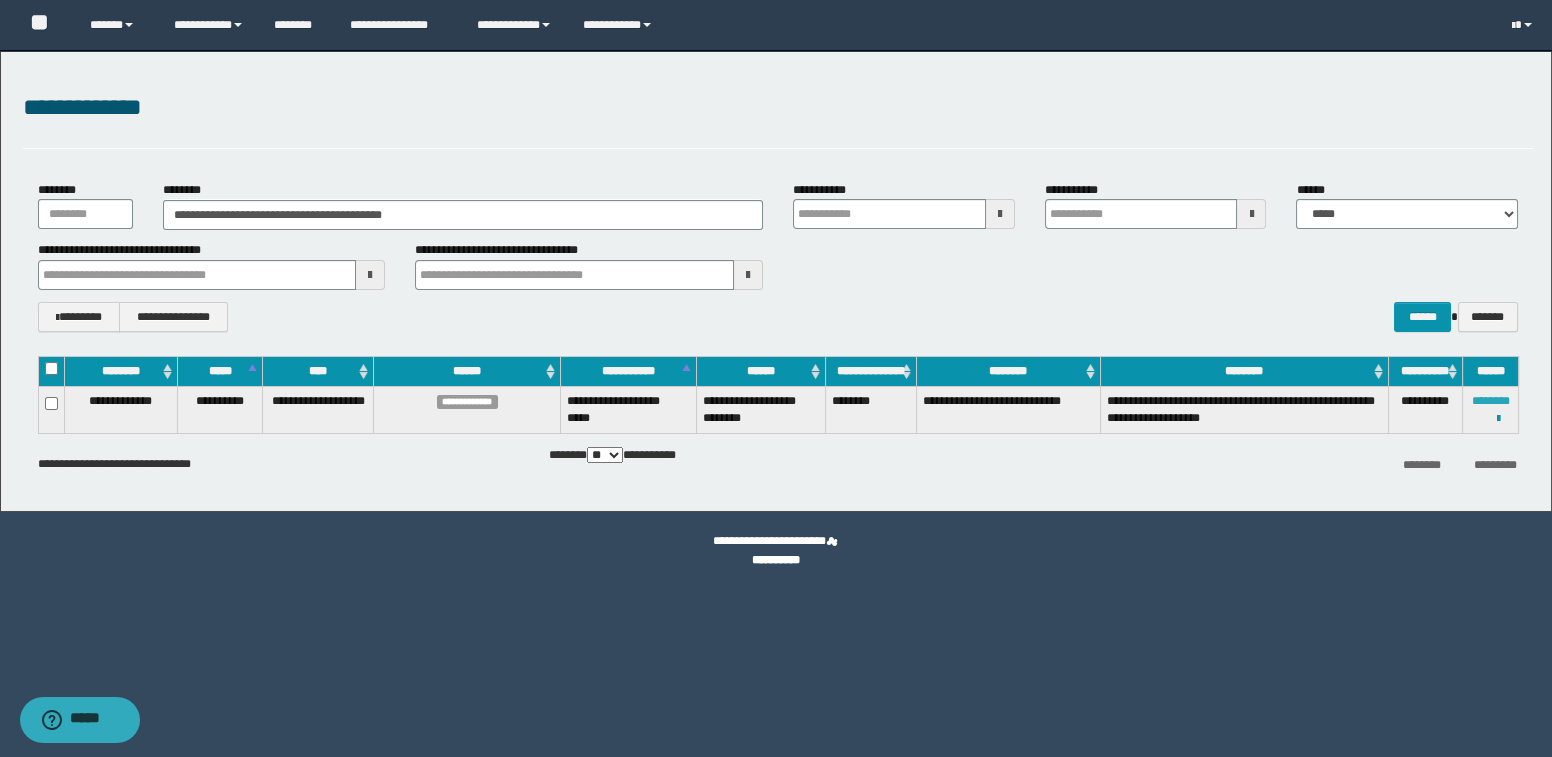 click on "********" at bounding box center (1491, 401) 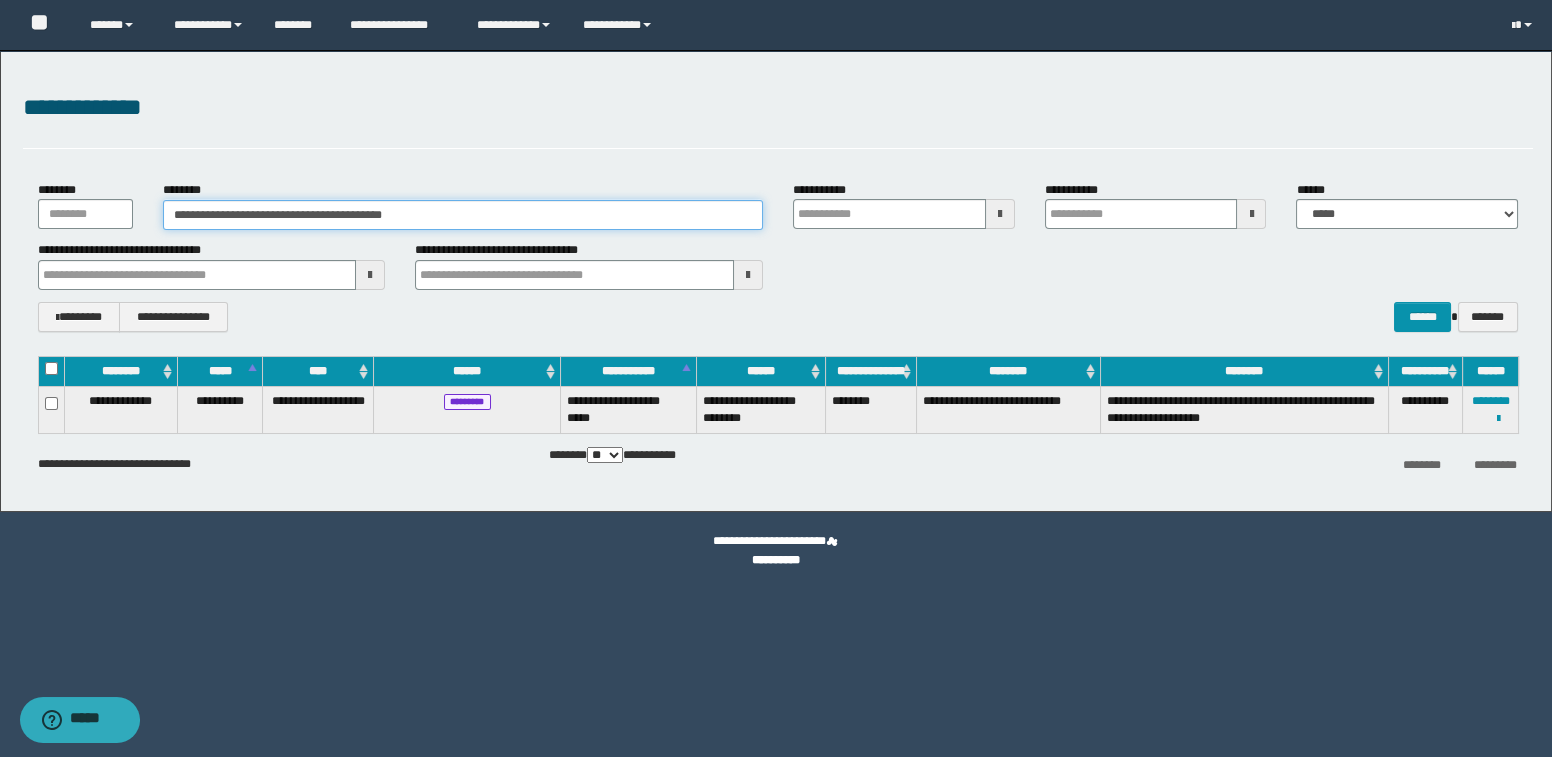 drag, startPoint x: 461, startPoint y: 215, endPoint x: 151, endPoint y: 209, distance: 310.05804 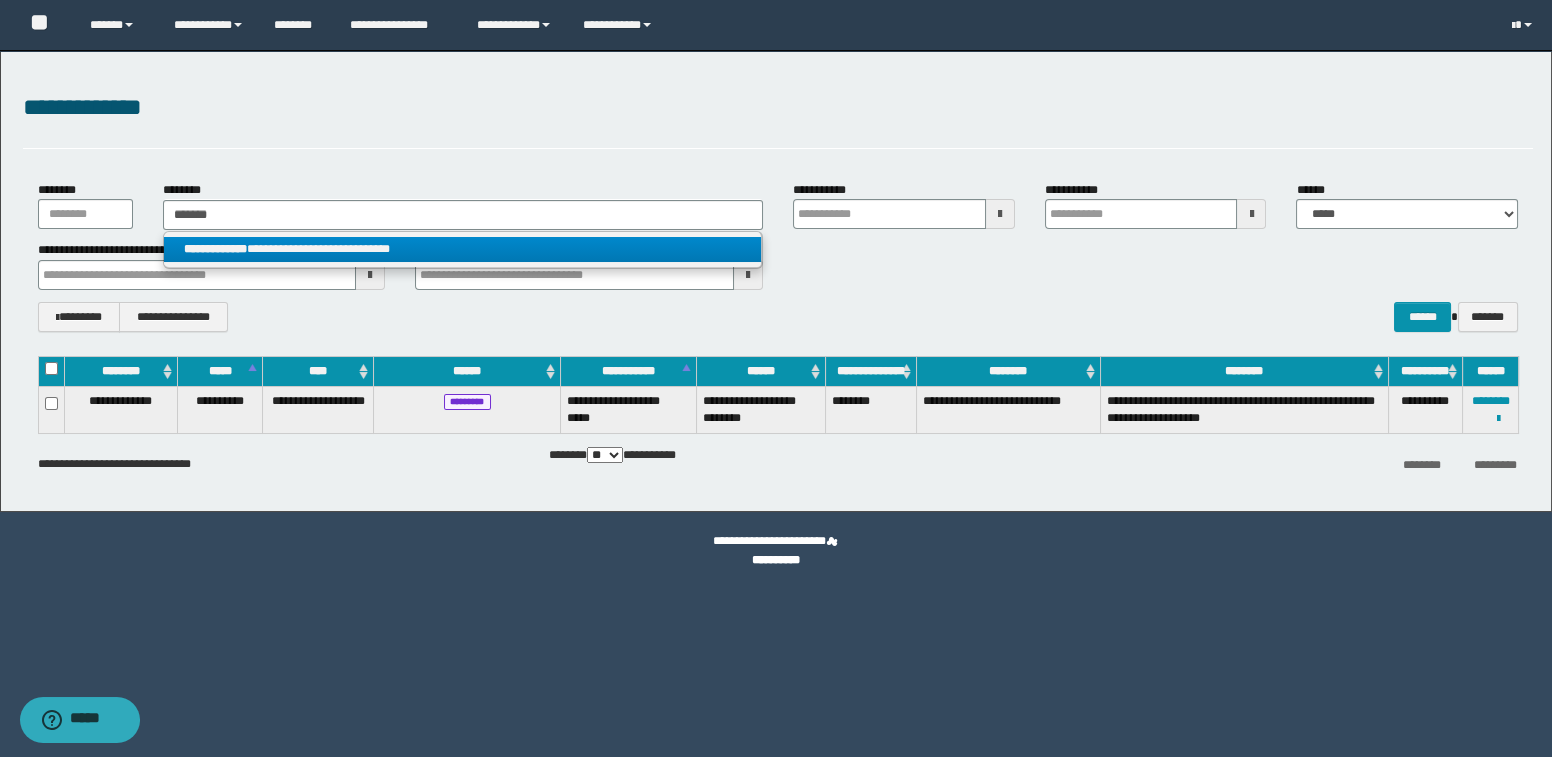 click on "**********" at bounding box center [215, 249] 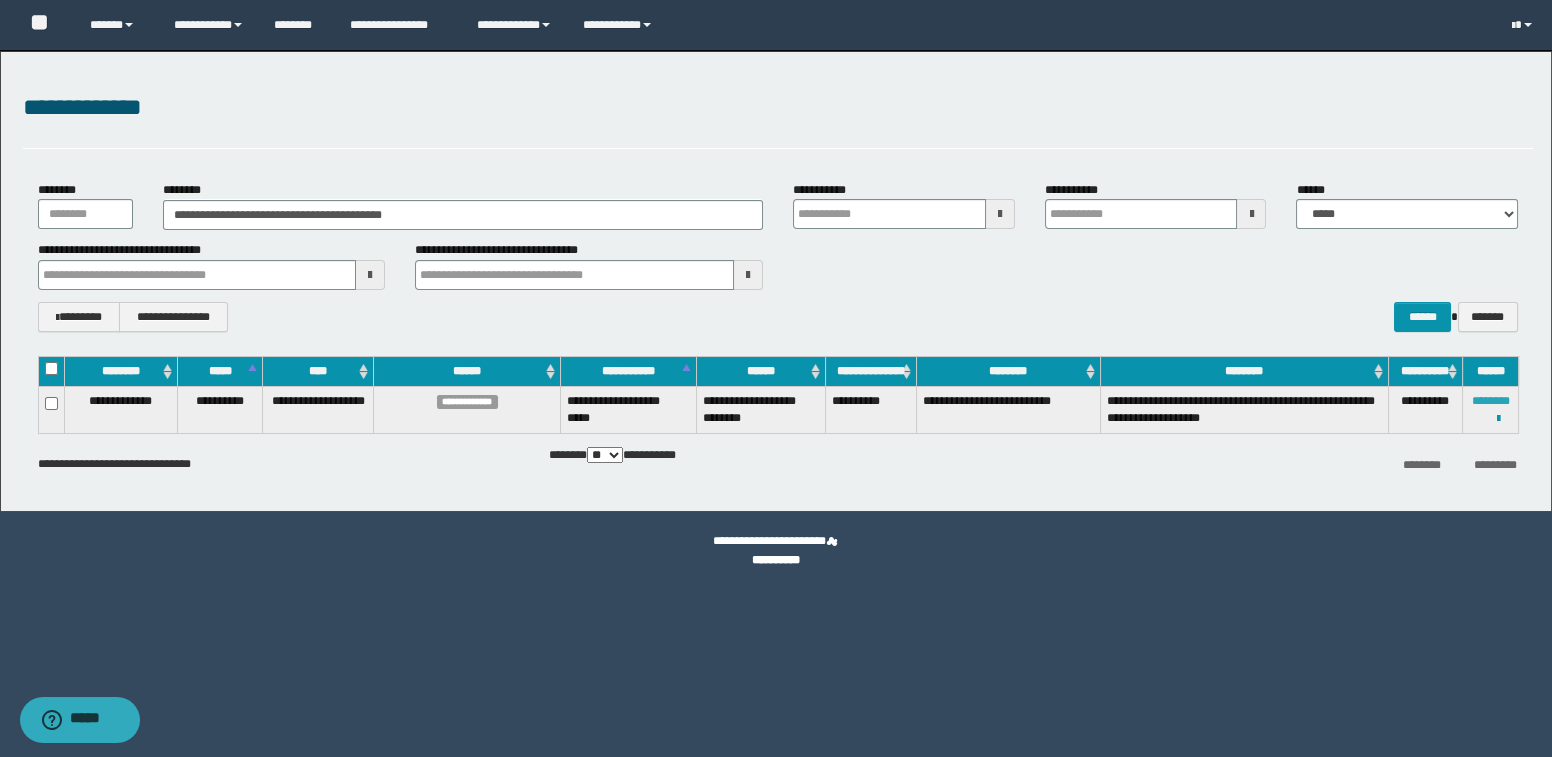 click on "********" at bounding box center [1491, 401] 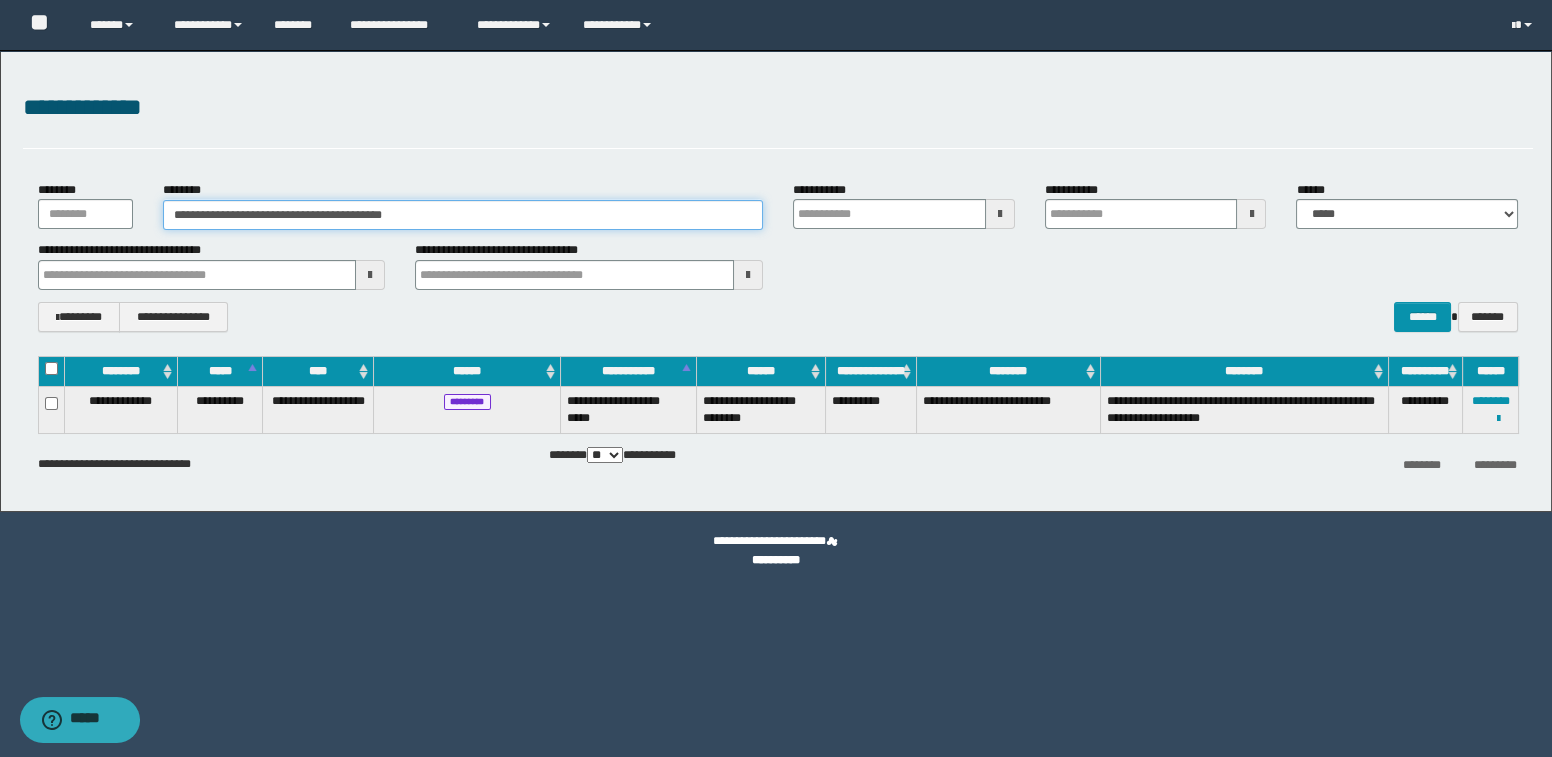 drag, startPoint x: 454, startPoint y: 218, endPoint x: 135, endPoint y: 196, distance: 319.75772 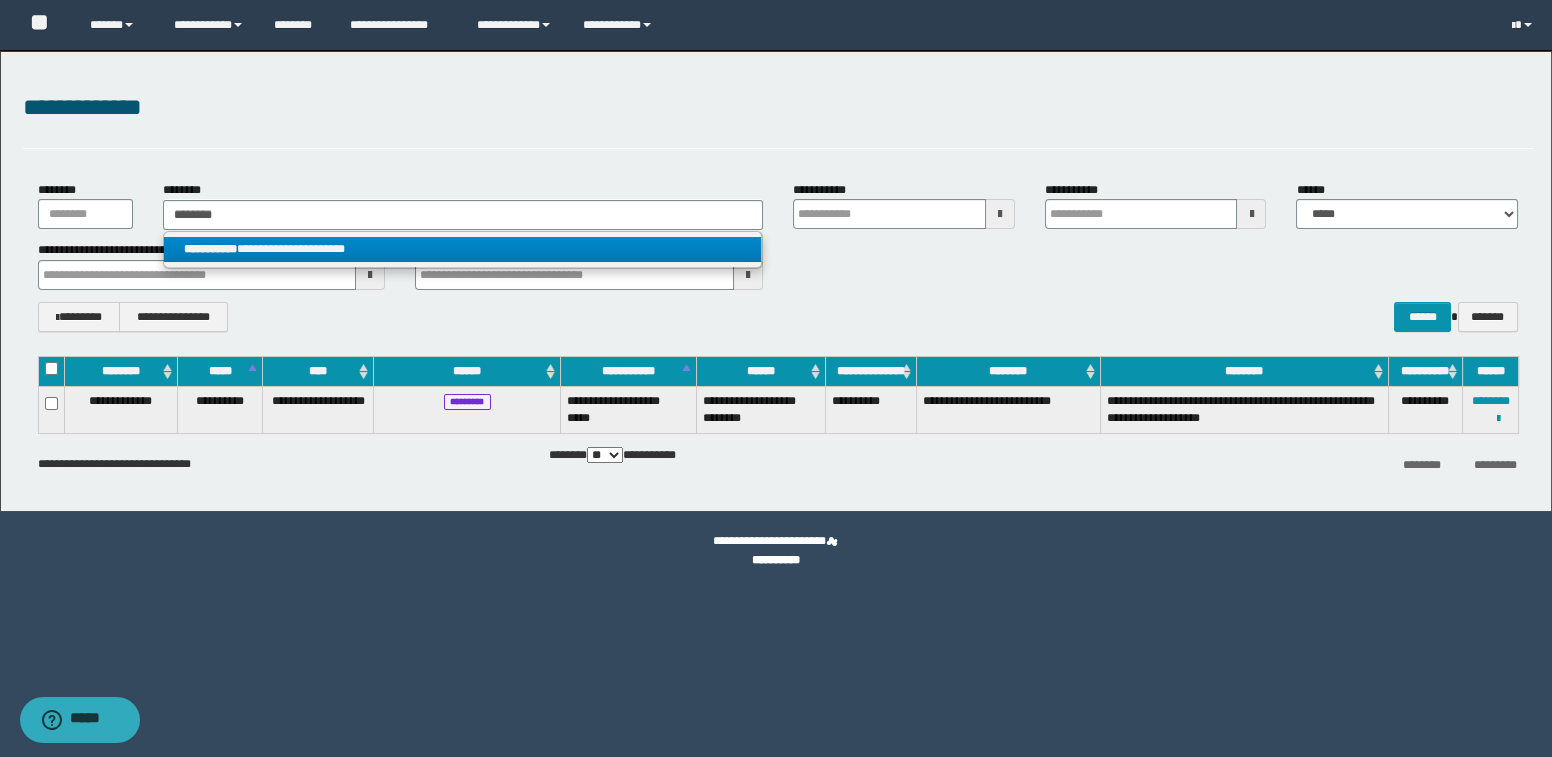 click on "**********" at bounding box center (210, 249) 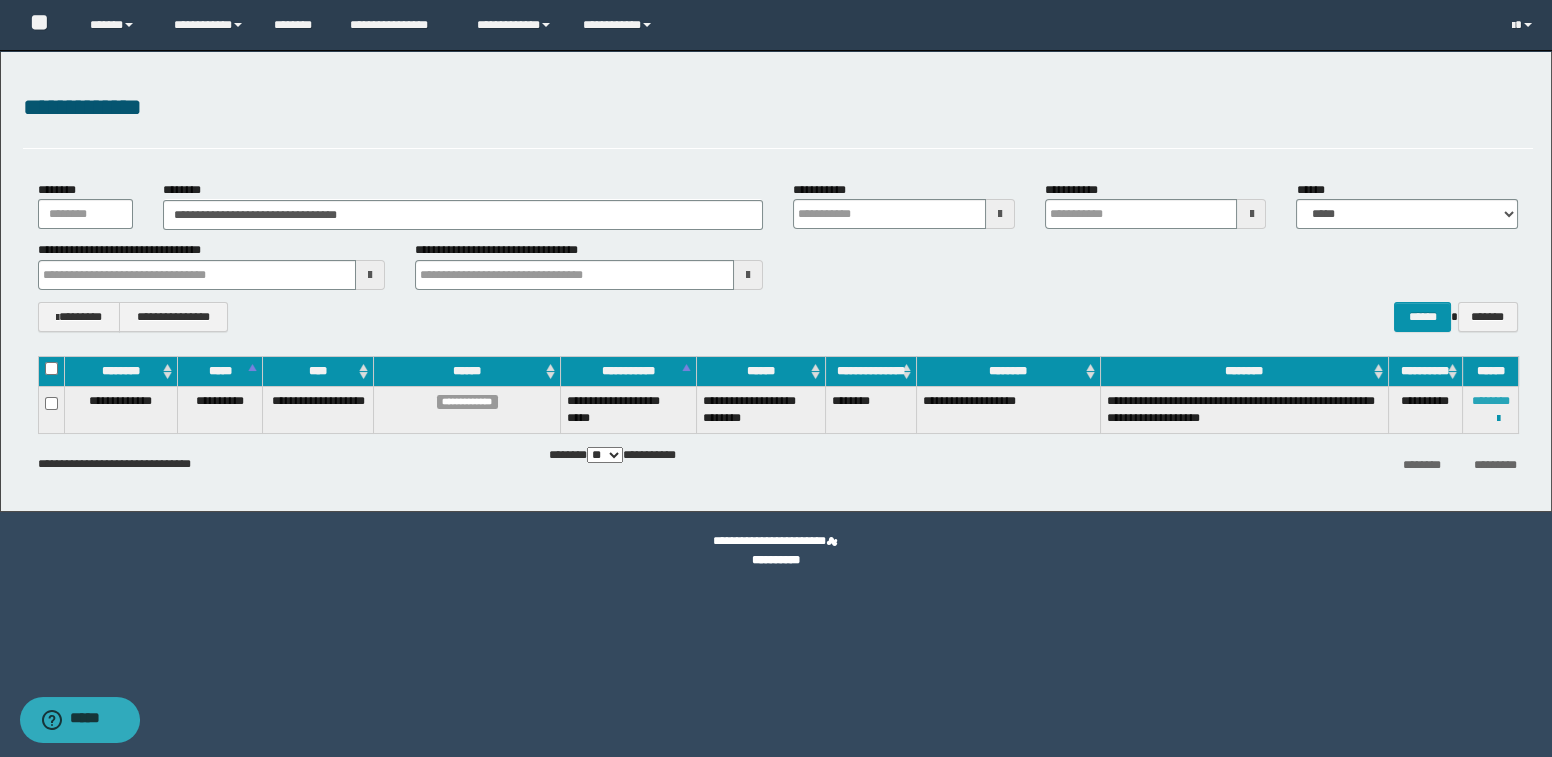 click on "********" at bounding box center (1491, 401) 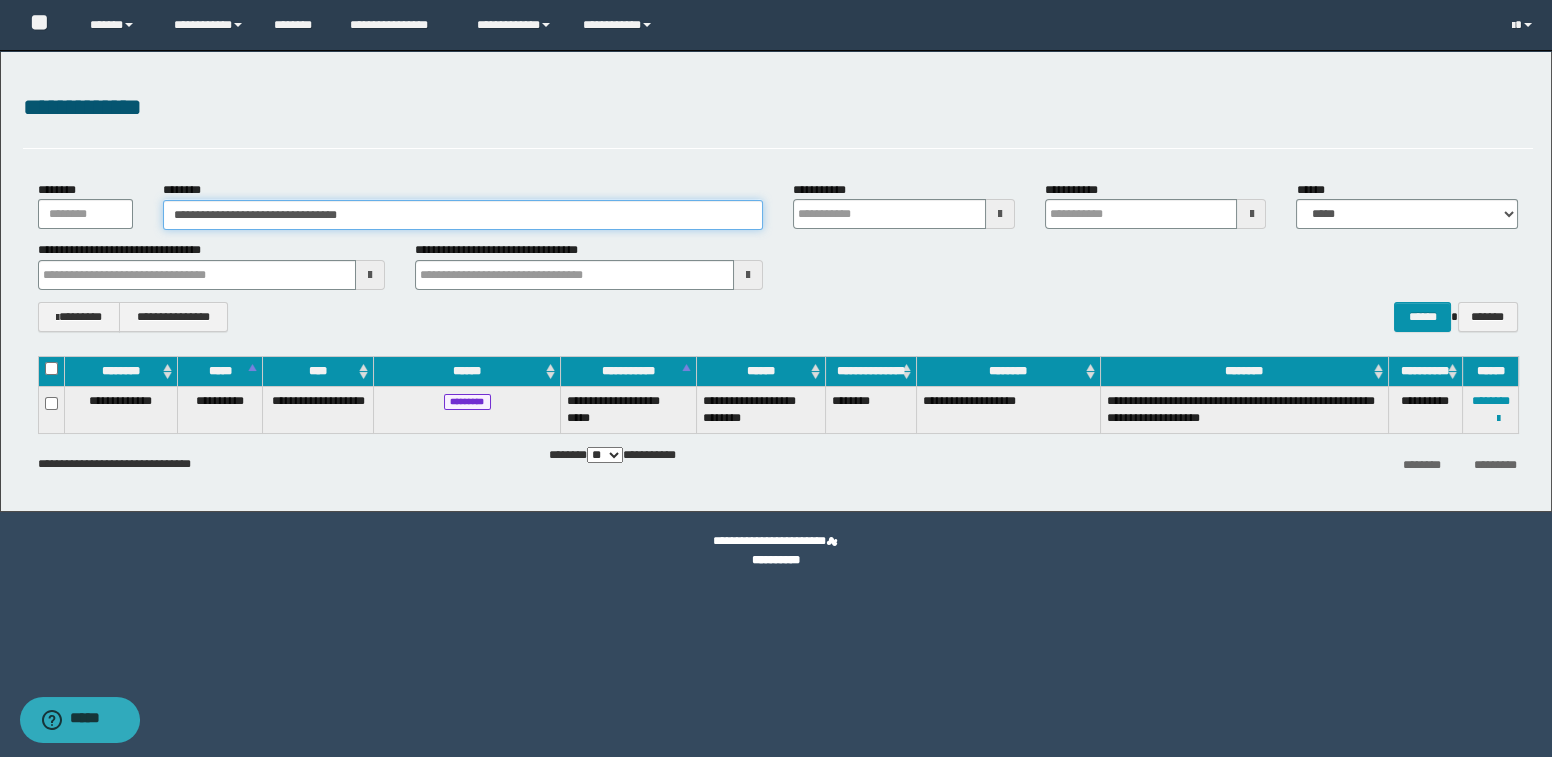 drag, startPoint x: 474, startPoint y: 208, endPoint x: 161, endPoint y: 204, distance: 313.02554 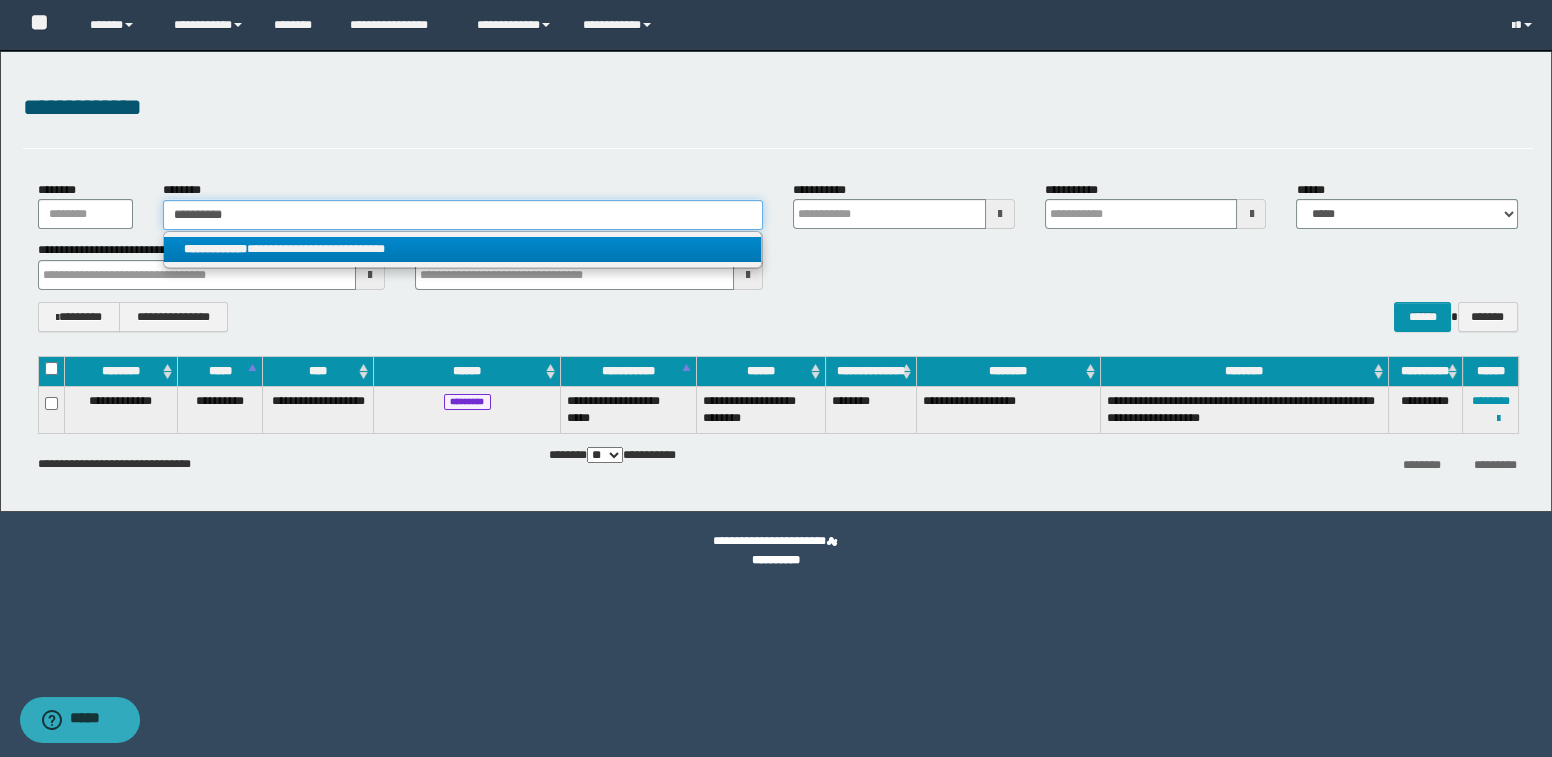 type on "**********" 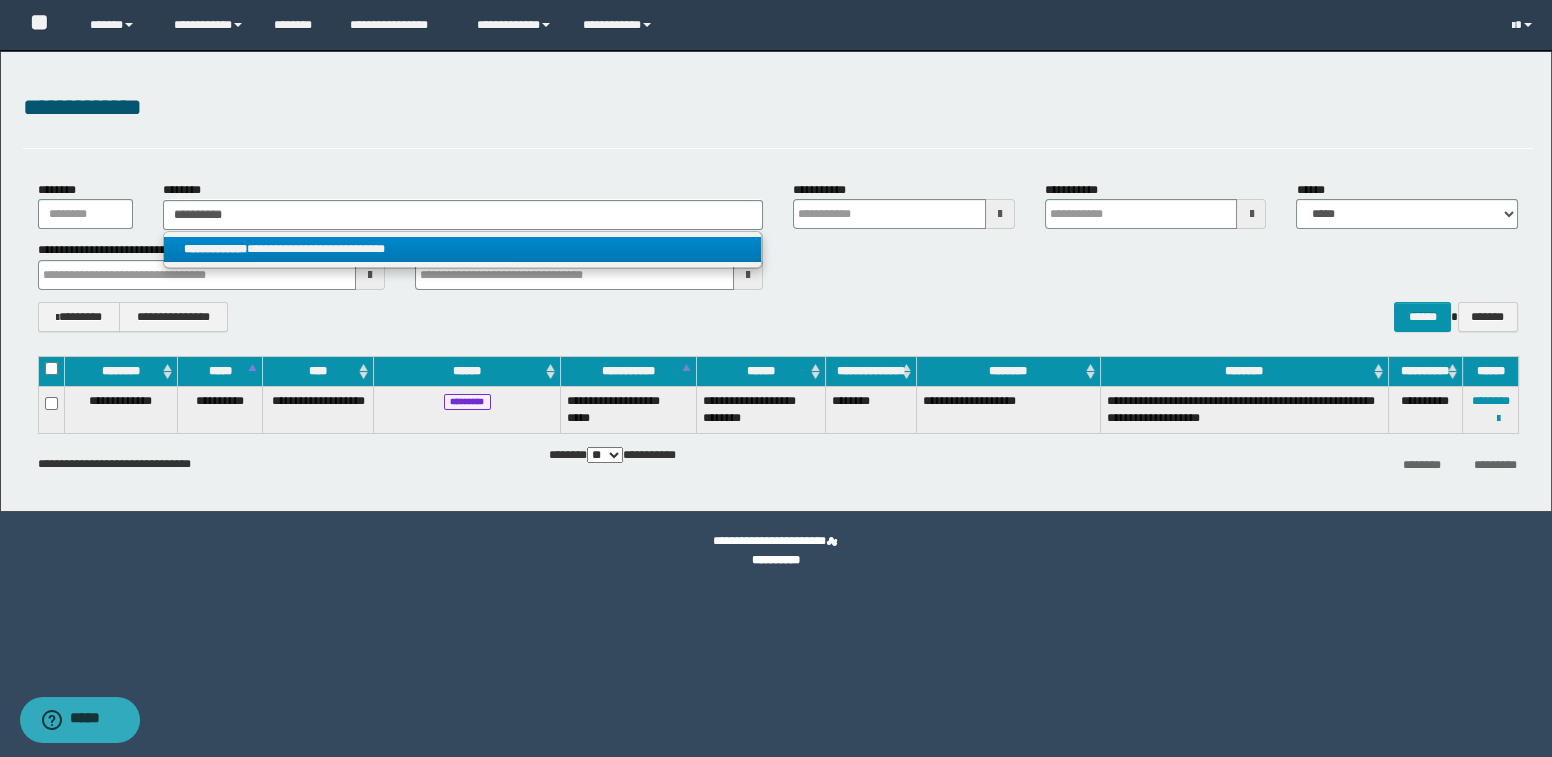 click on "**********" at bounding box center [462, 249] 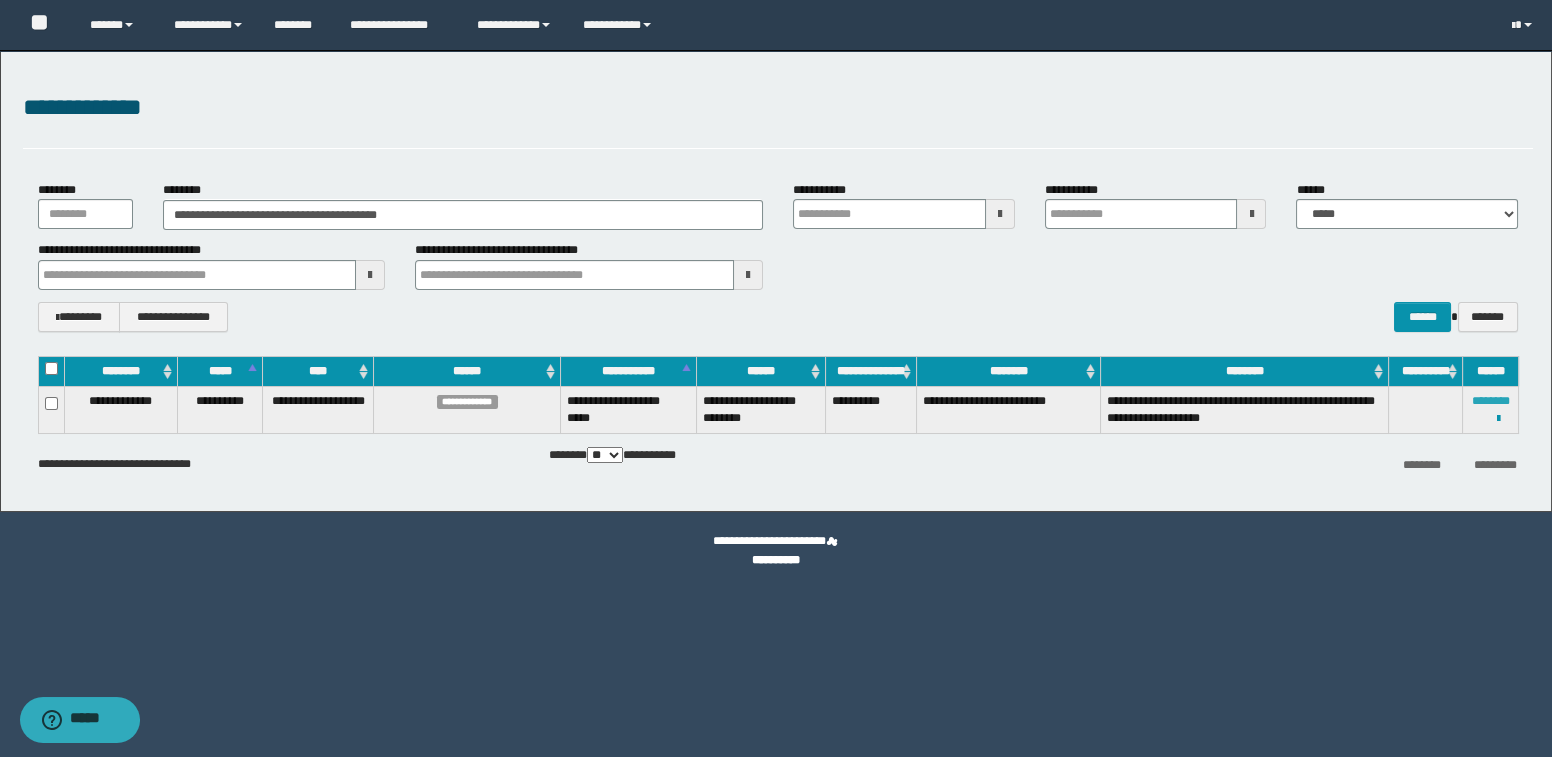 click on "********" at bounding box center [1491, 401] 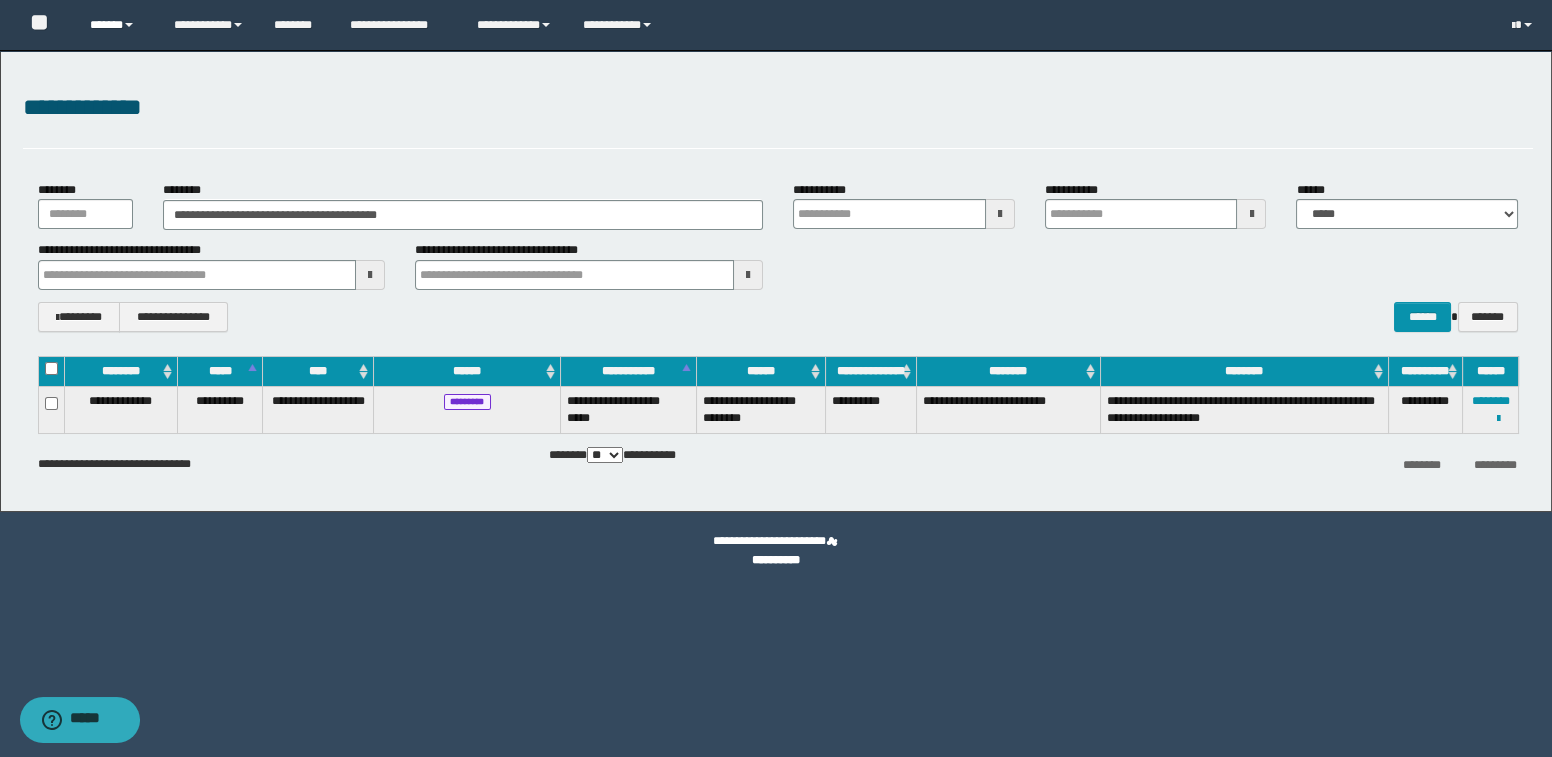 click on "******" at bounding box center (117, 25) 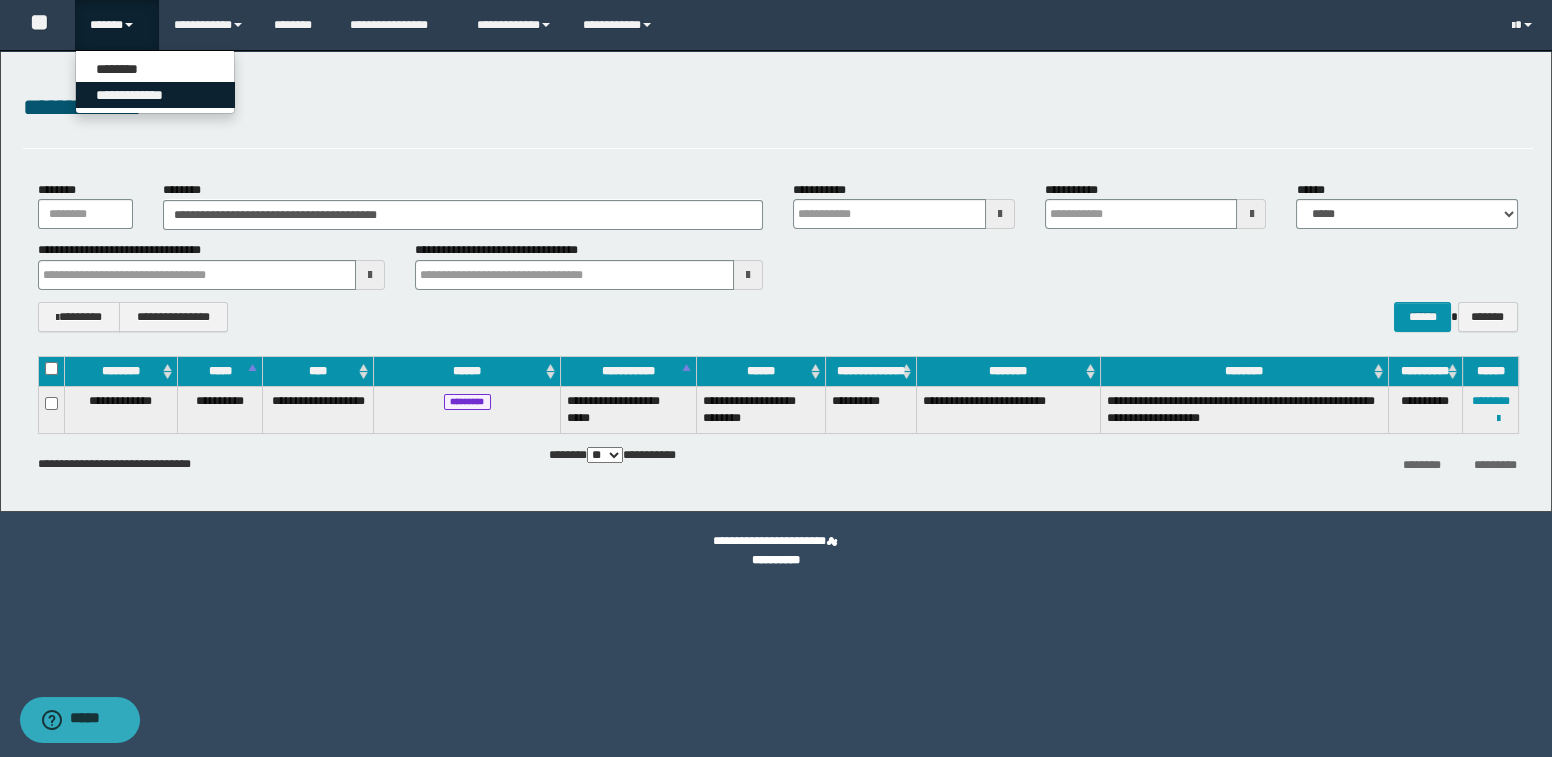 click on "**********" at bounding box center (155, 95) 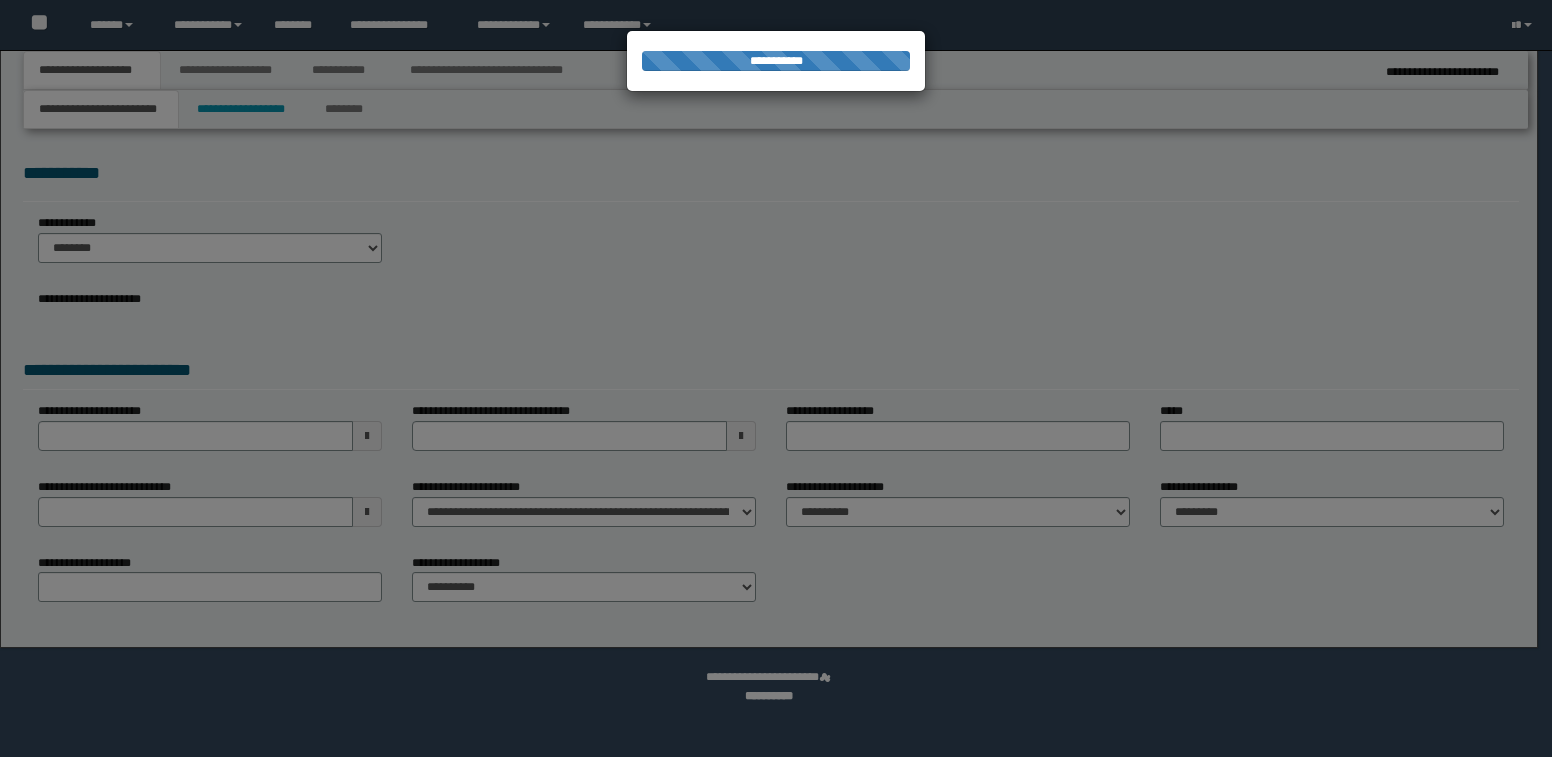 scroll, scrollTop: 0, scrollLeft: 0, axis: both 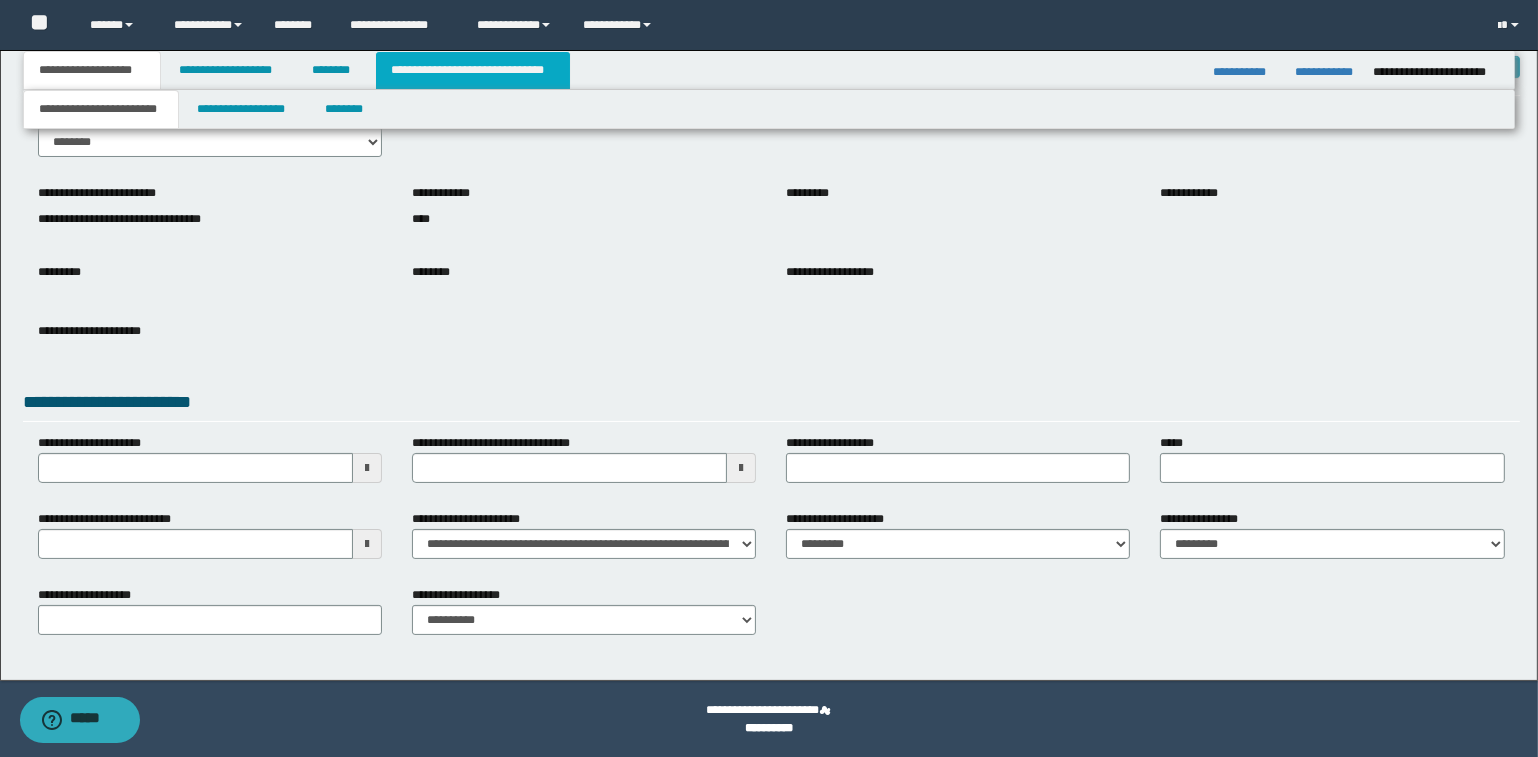 click on "**********" at bounding box center (473, 70) 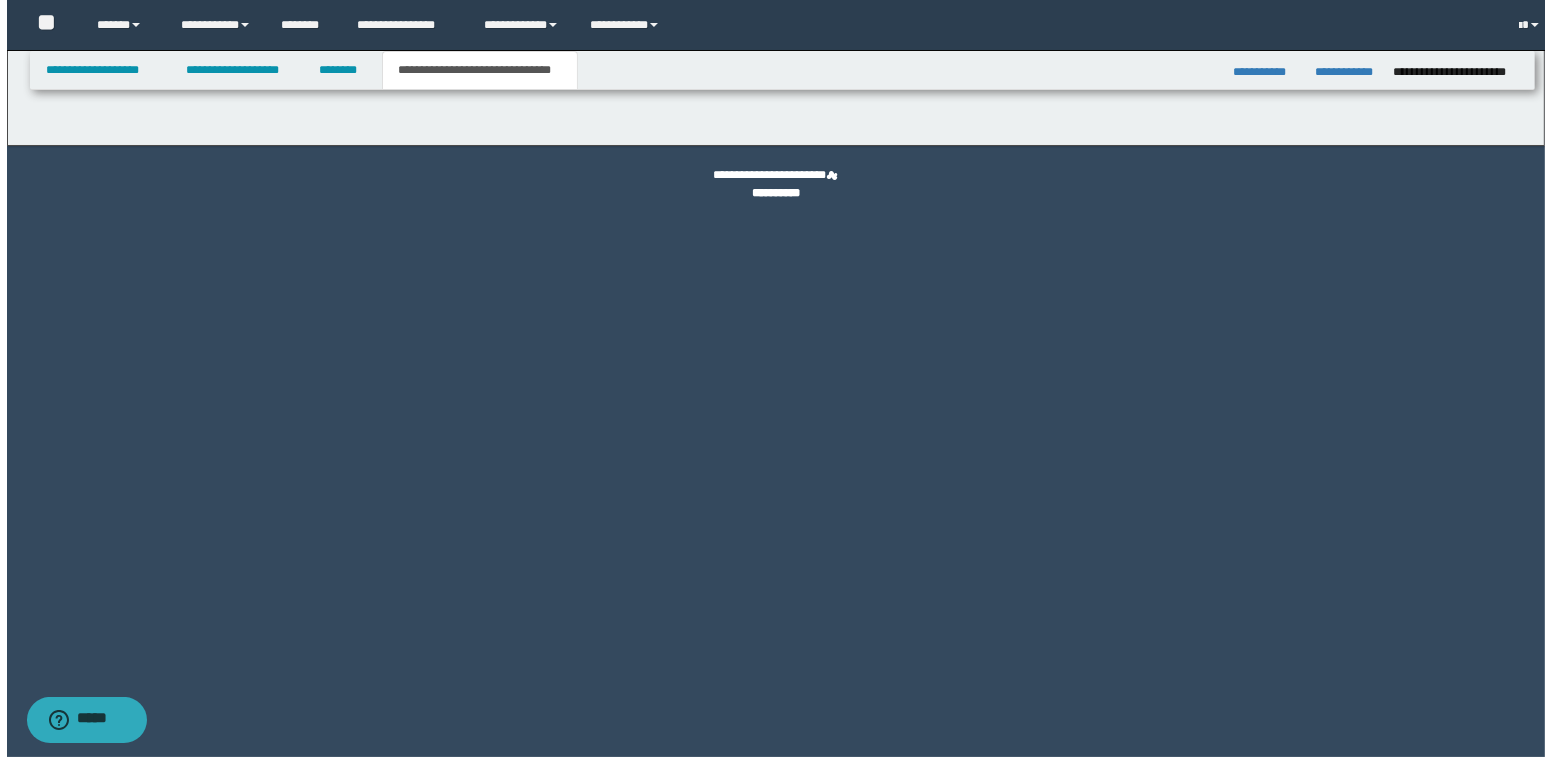 scroll, scrollTop: 0, scrollLeft: 0, axis: both 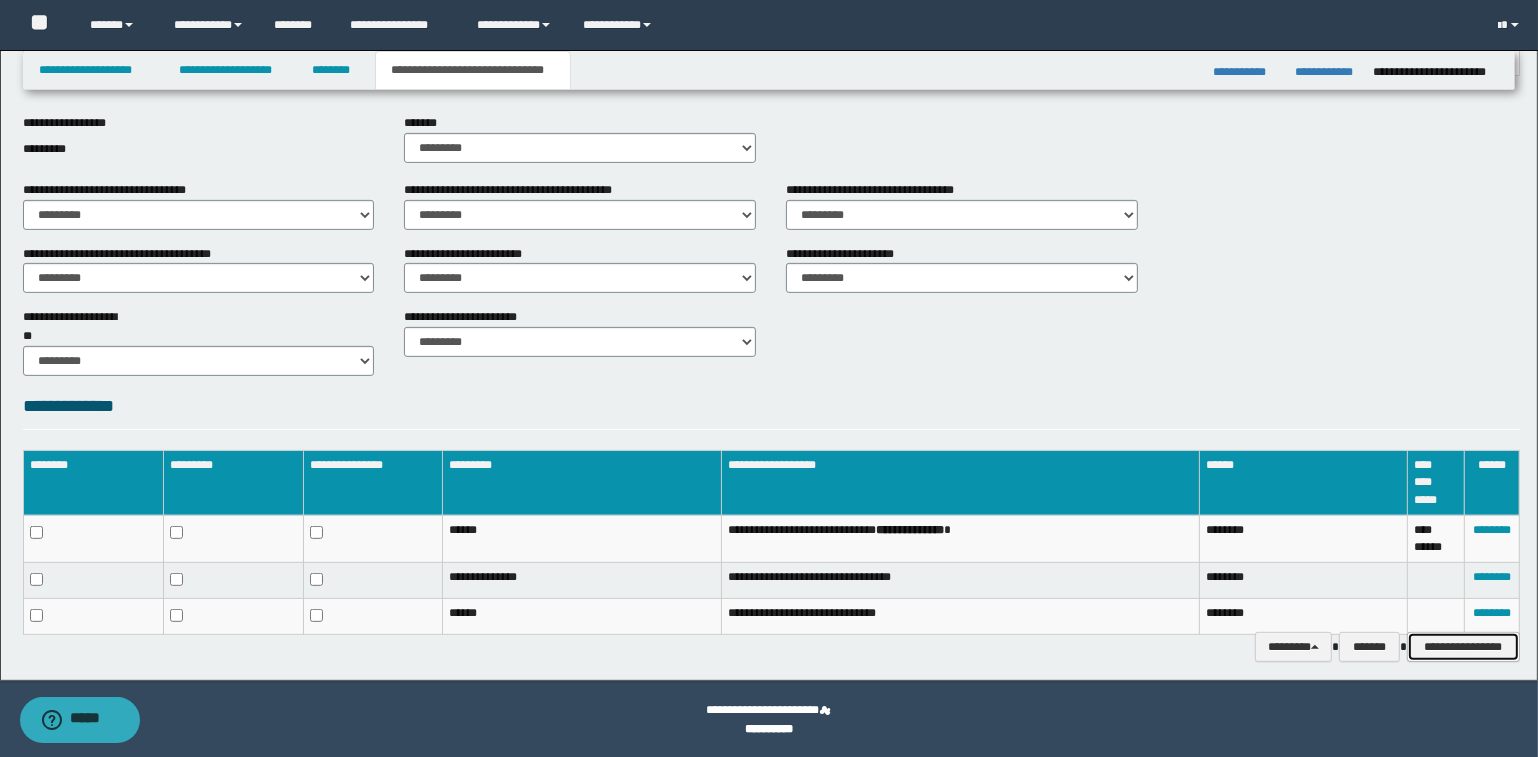 click on "**********" at bounding box center (1463, 647) 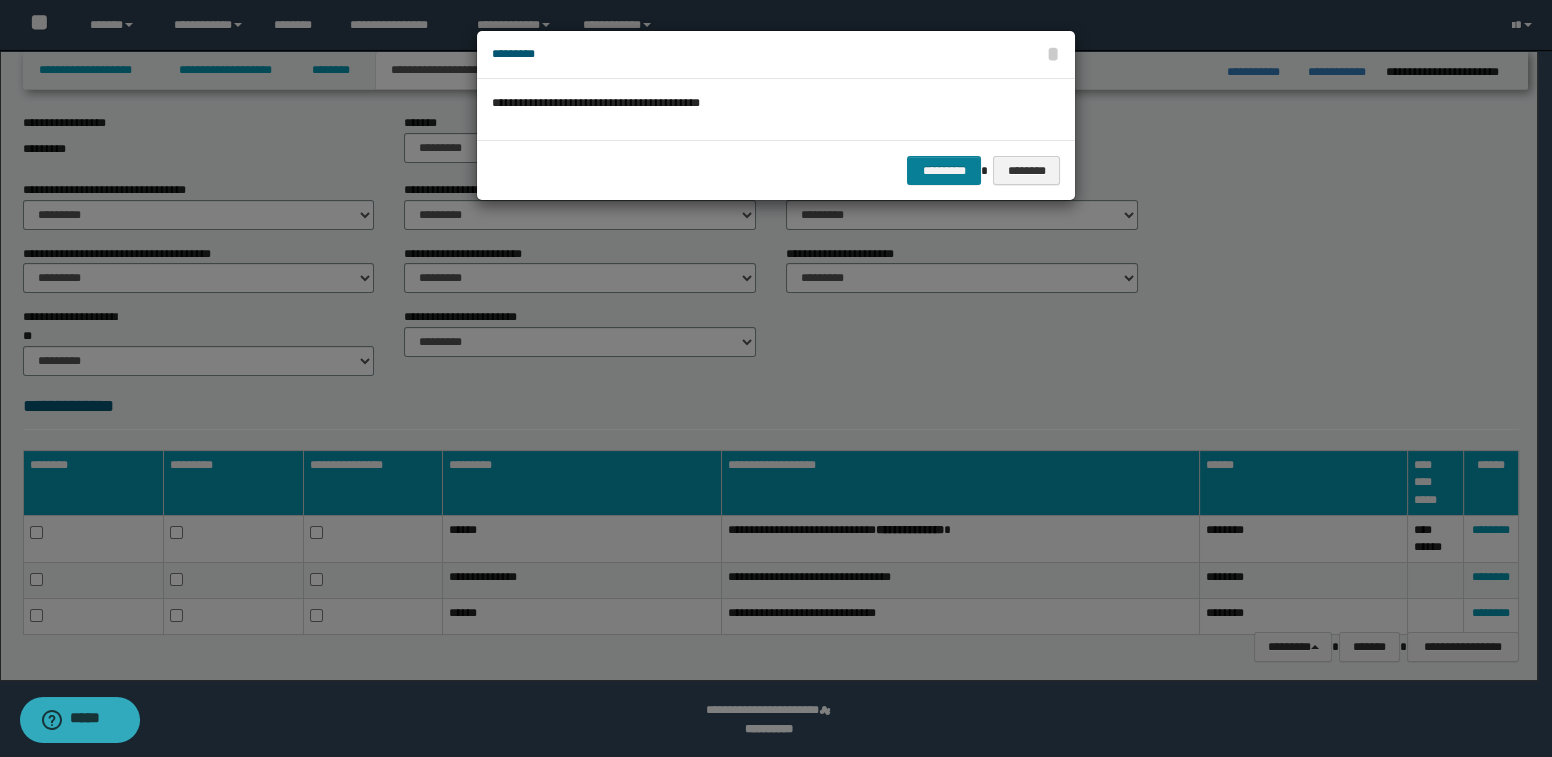 drag, startPoint x: 937, startPoint y: 187, endPoint x: 932, endPoint y: 175, distance: 13 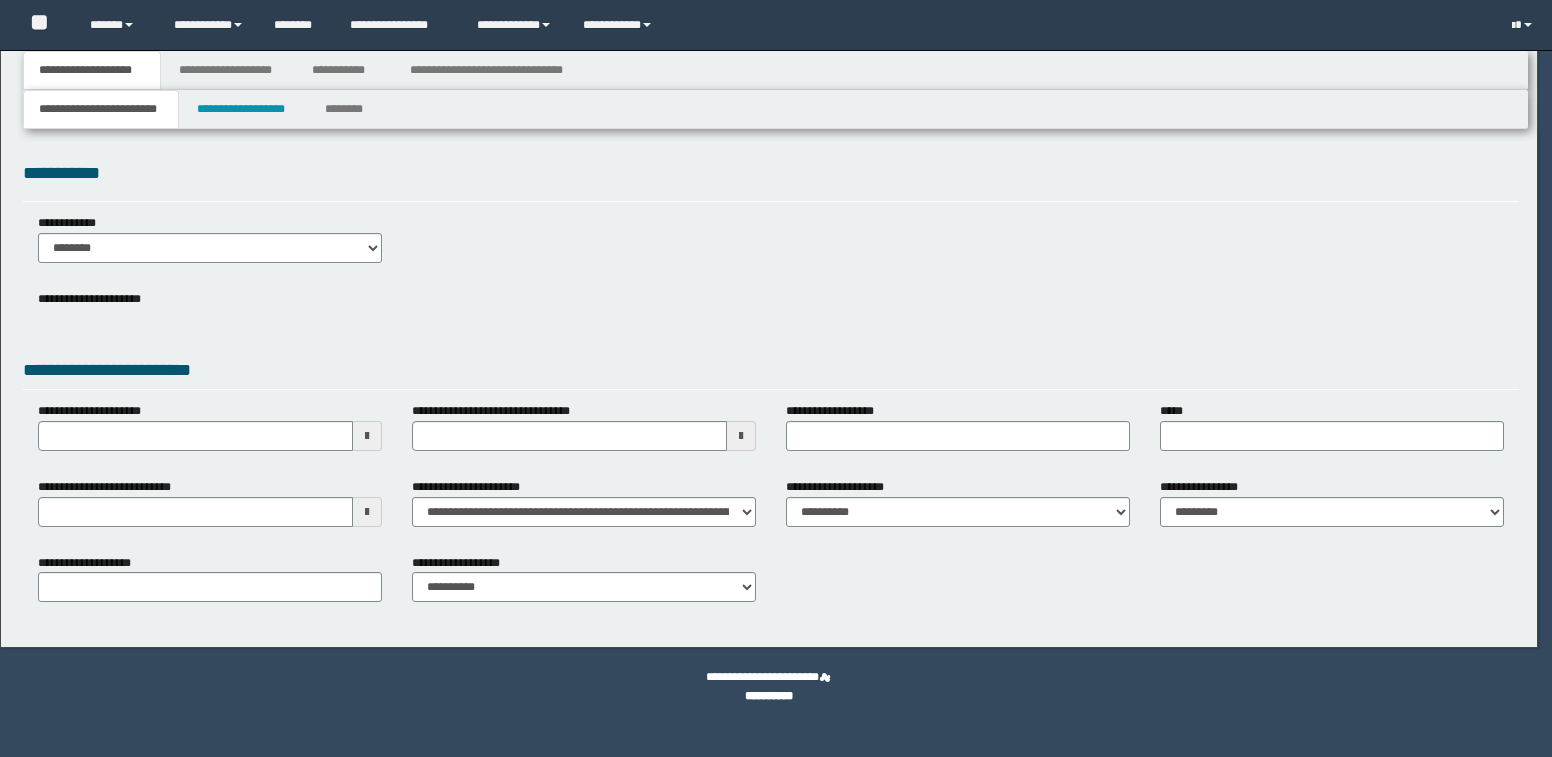 scroll, scrollTop: 0, scrollLeft: 0, axis: both 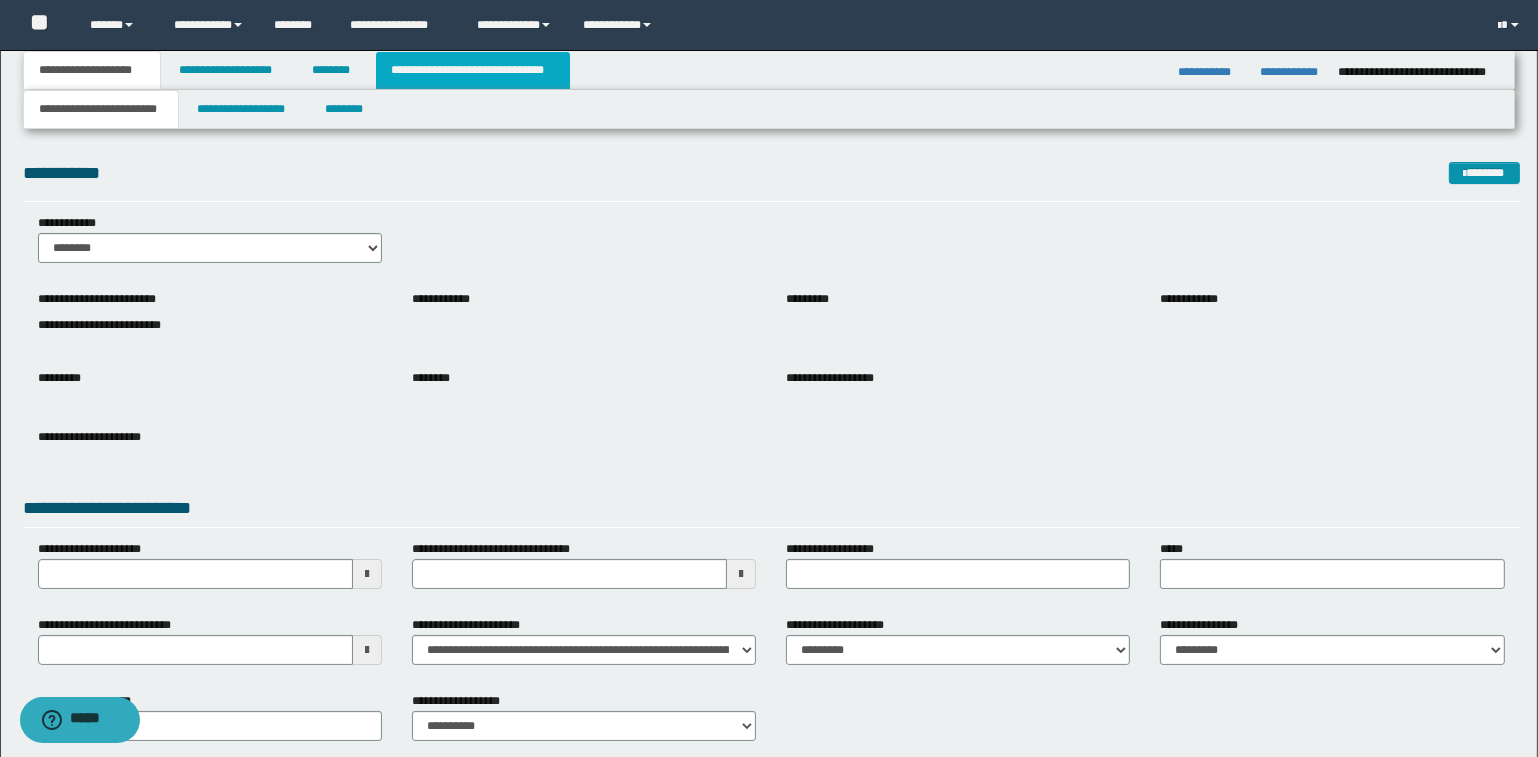 click on "**********" at bounding box center [473, 70] 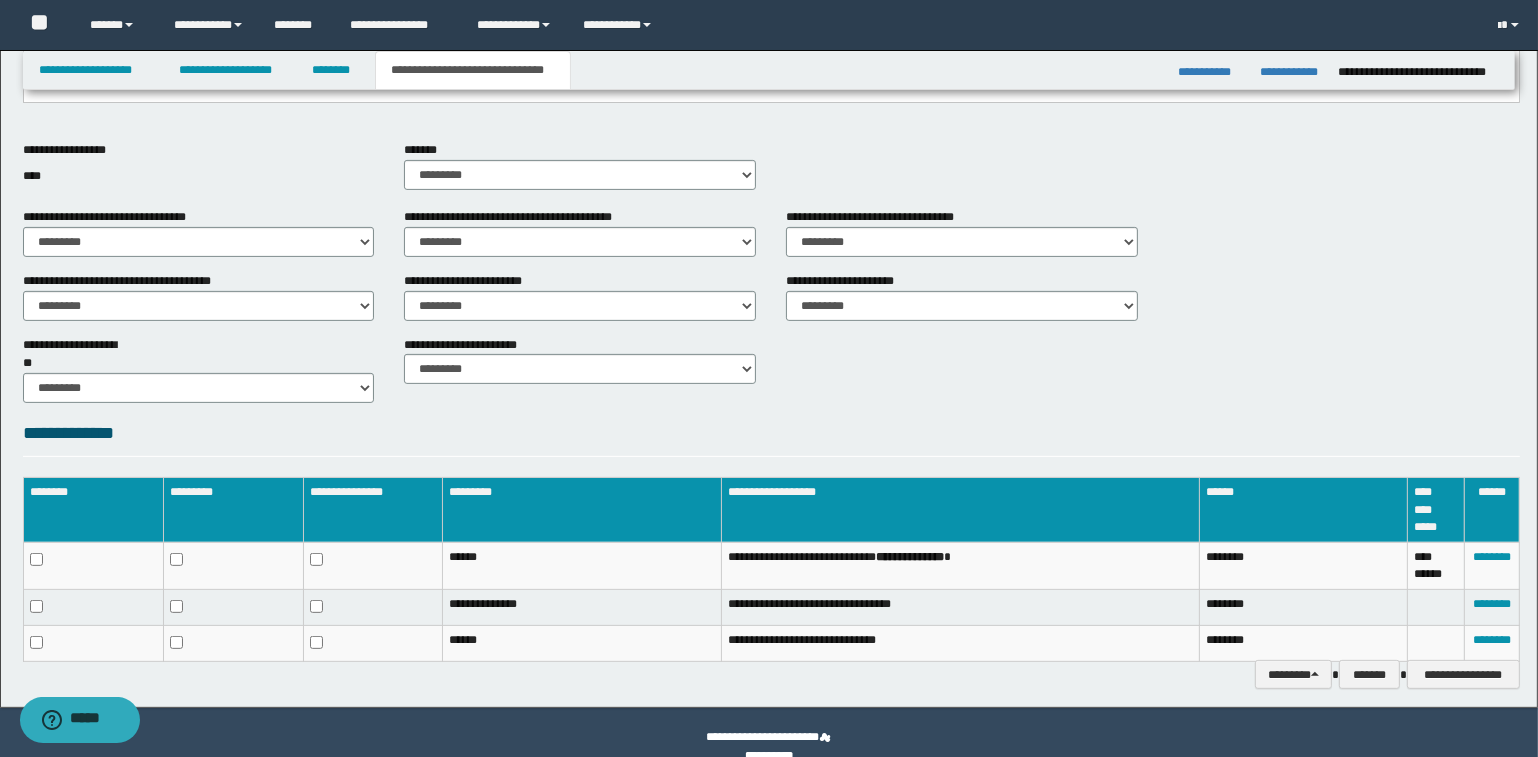 scroll, scrollTop: 666, scrollLeft: 0, axis: vertical 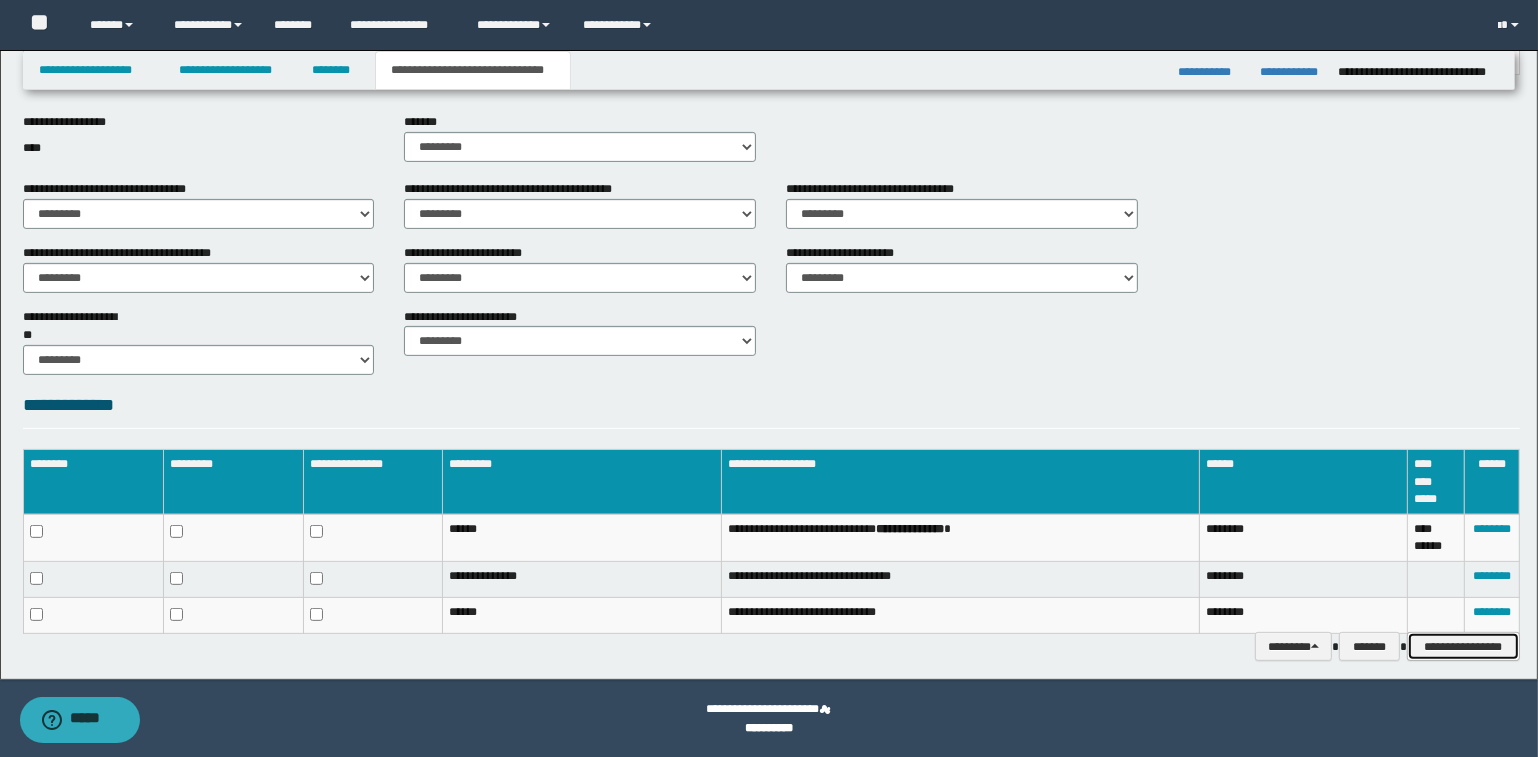 click on "**********" at bounding box center (1463, 647) 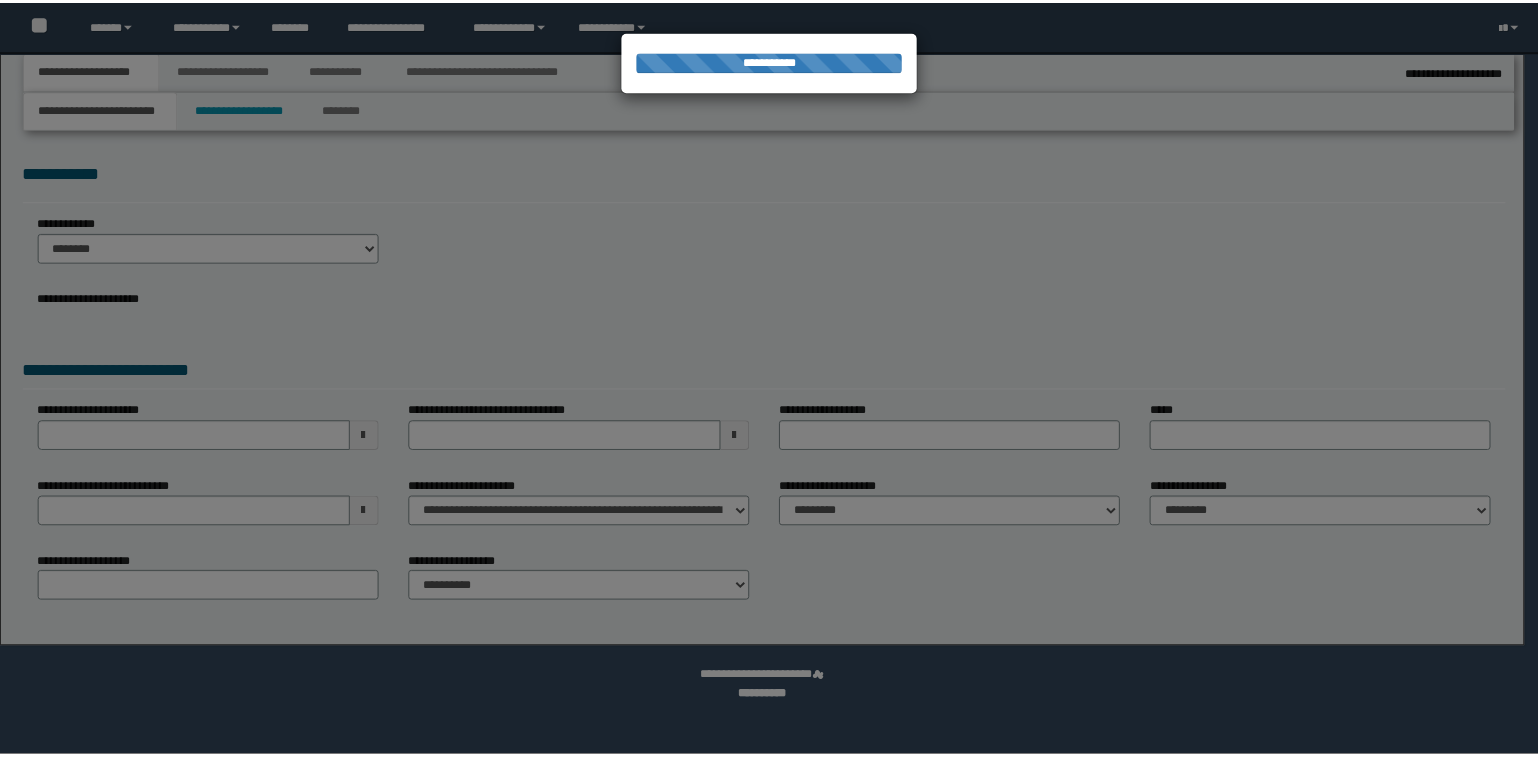 scroll, scrollTop: 0, scrollLeft: 0, axis: both 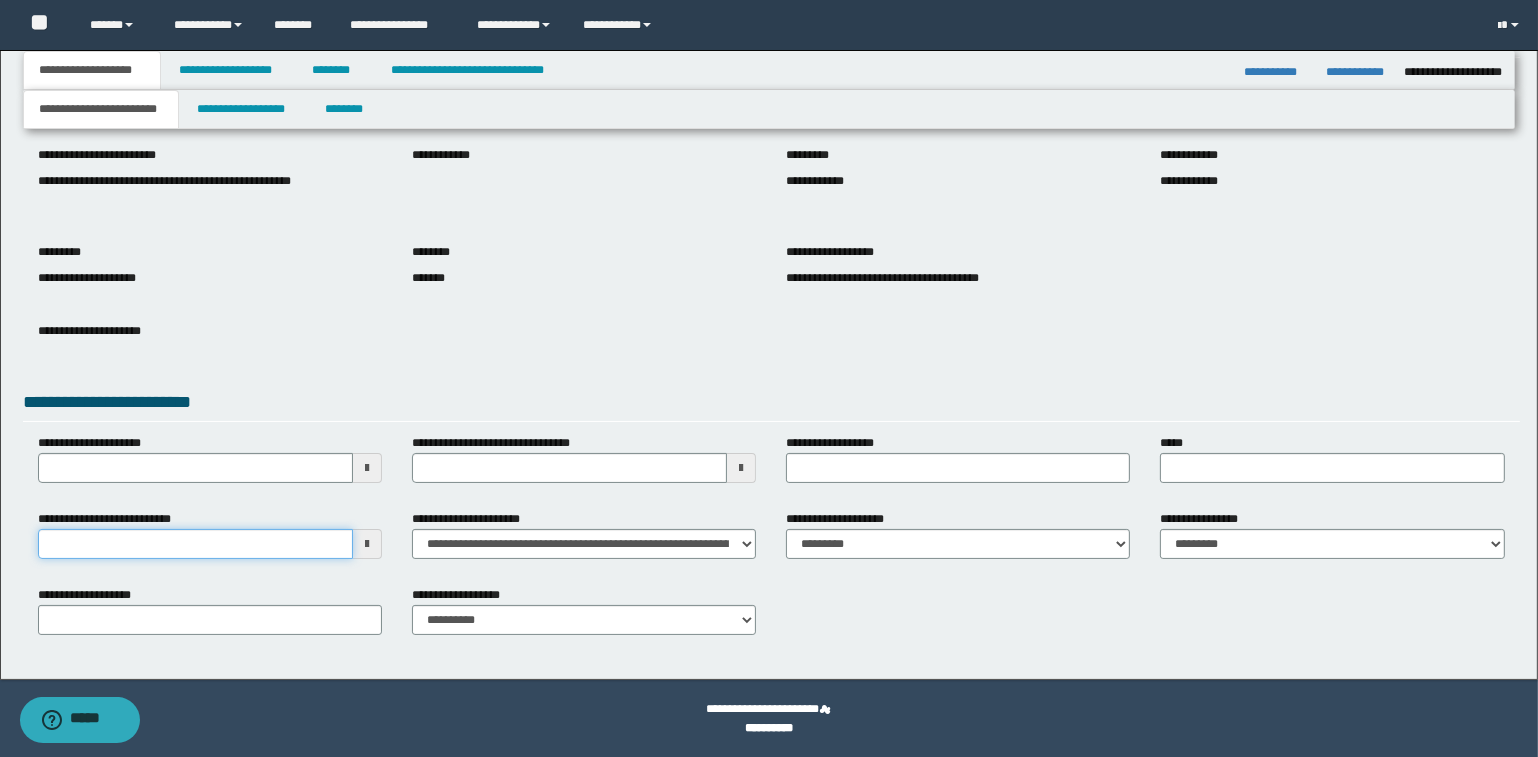 click on "**********" at bounding box center [195, 544] 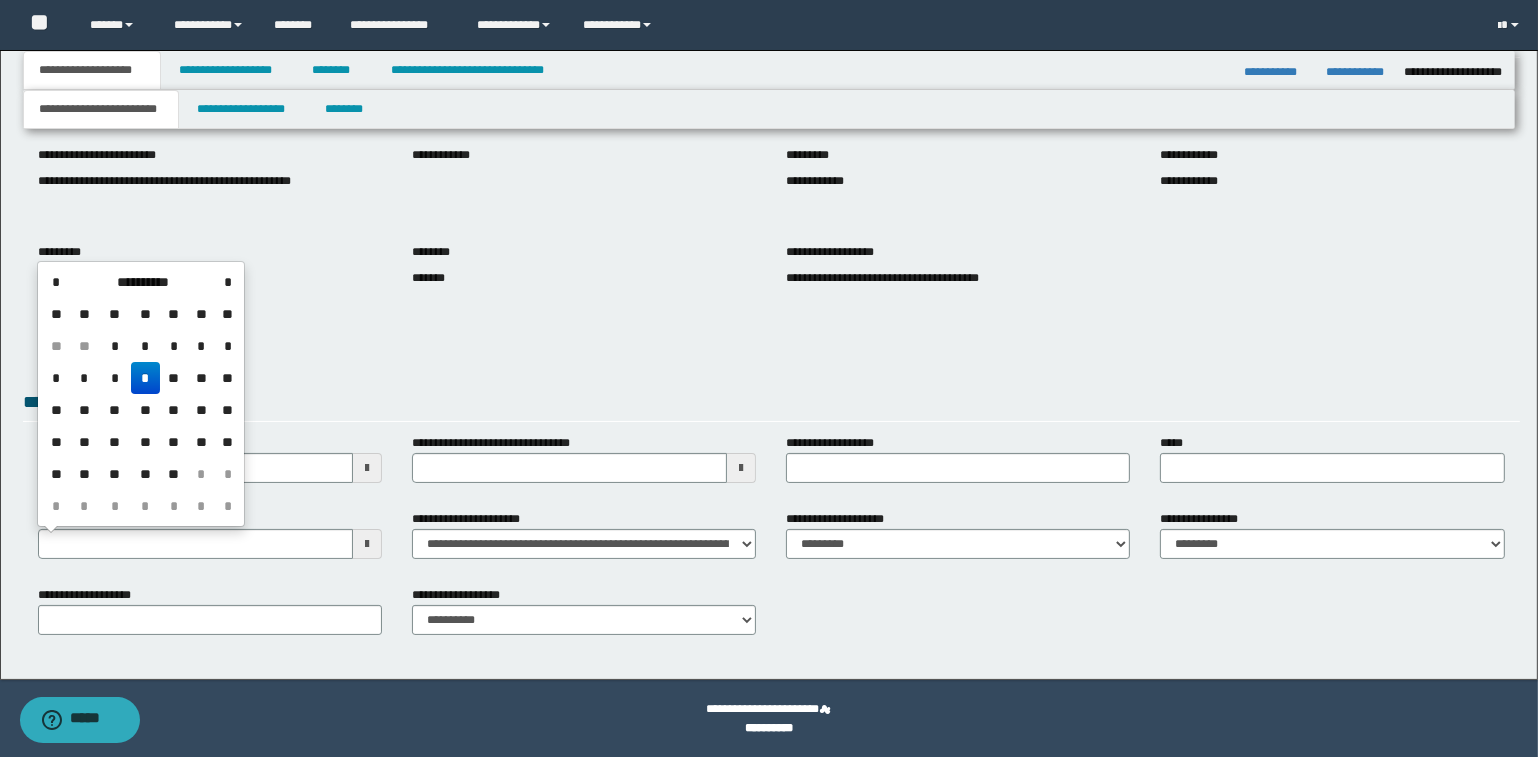click on "*" at bounding box center [145, 378] 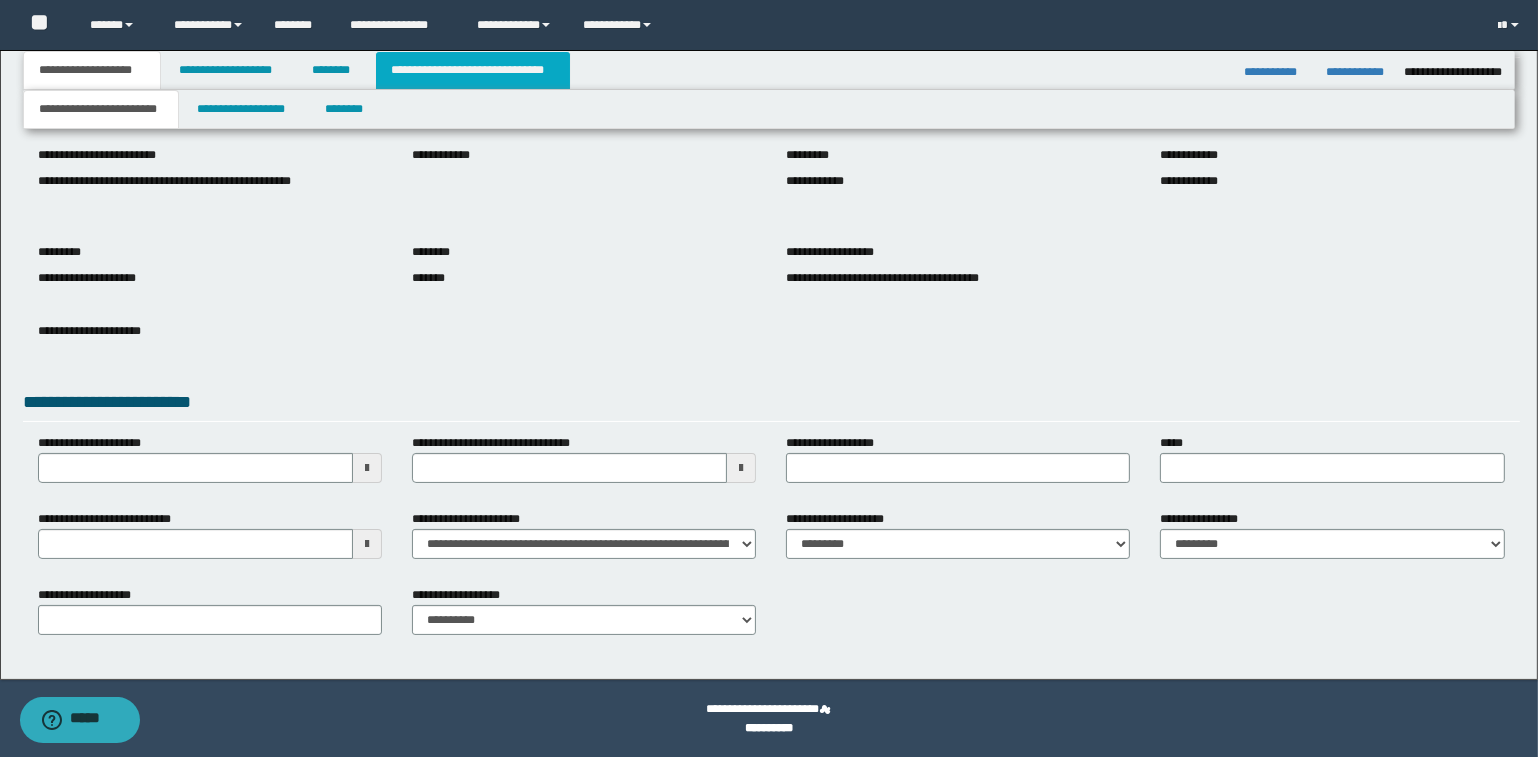 click on "**********" at bounding box center [473, 70] 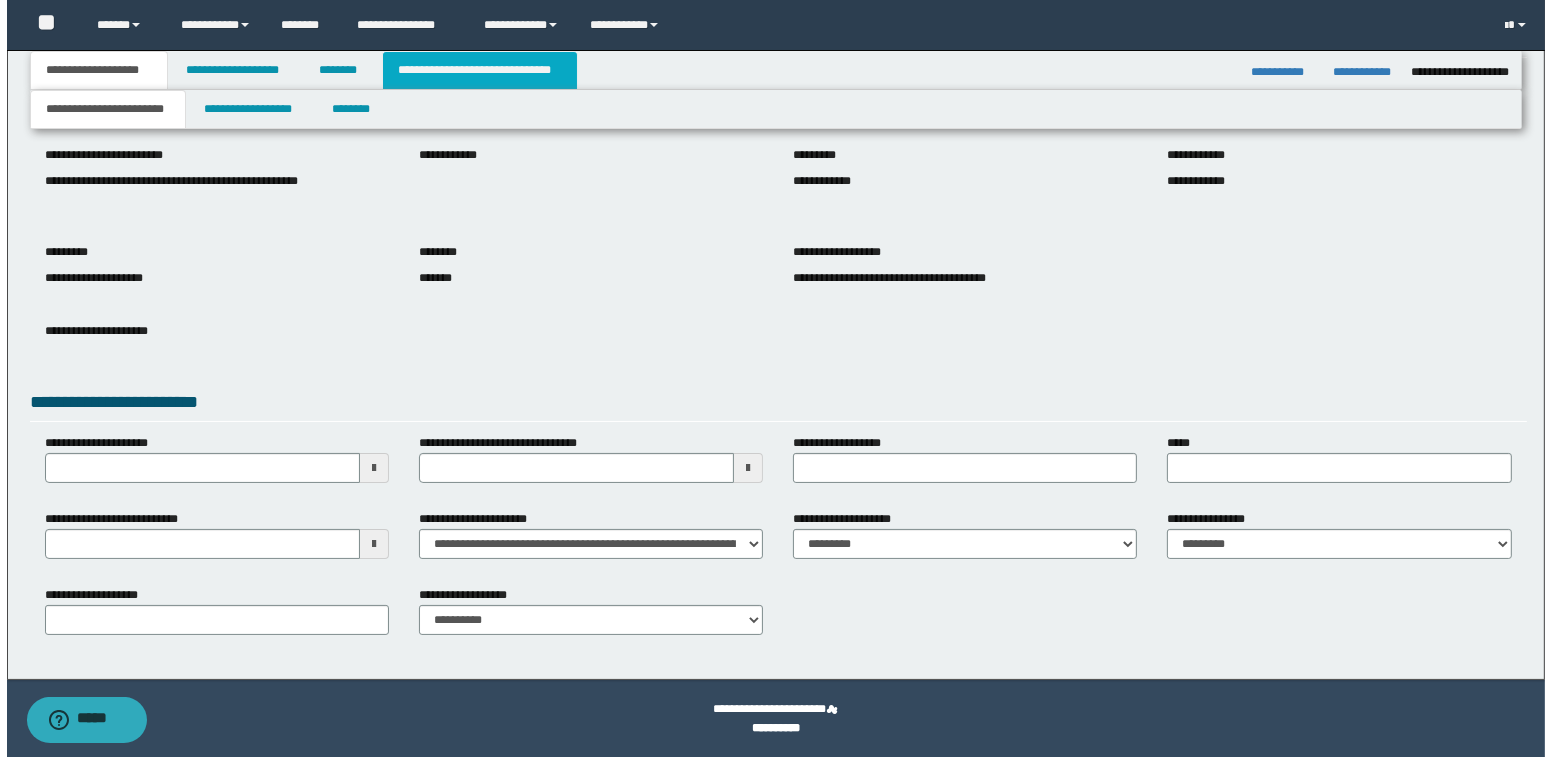 scroll, scrollTop: 0, scrollLeft: 0, axis: both 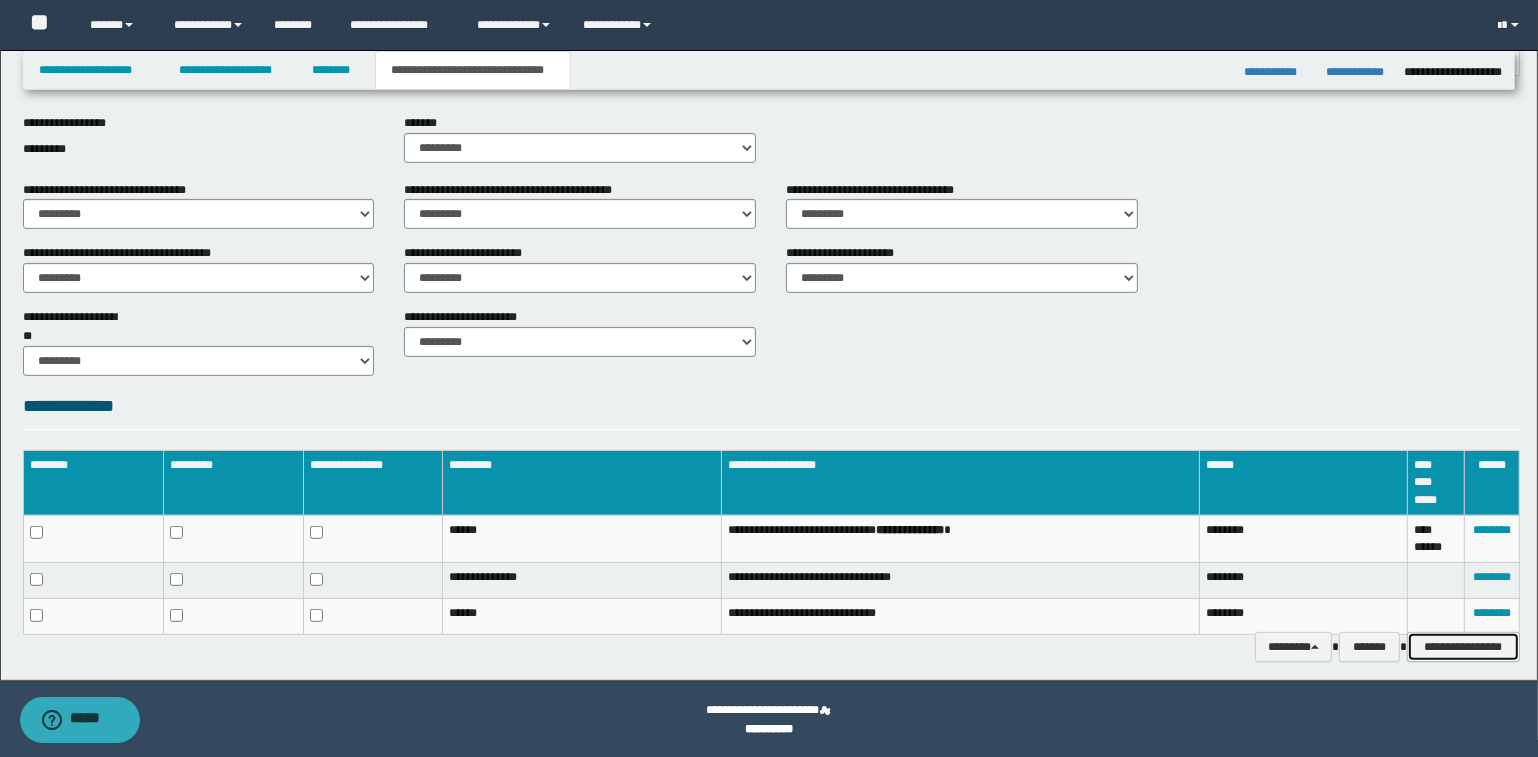 click on "**********" at bounding box center (1463, 647) 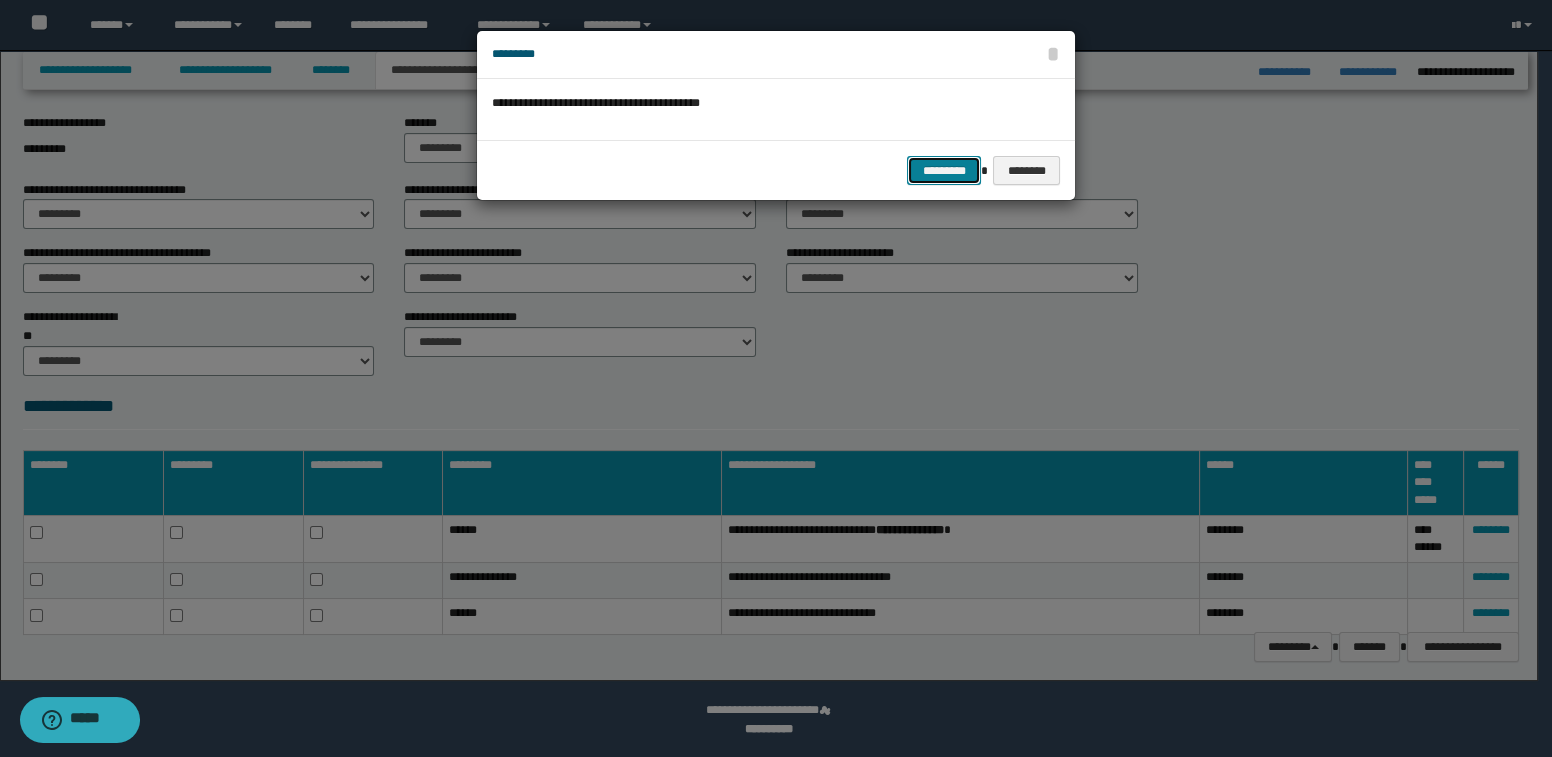 click on "*********" at bounding box center [944, 171] 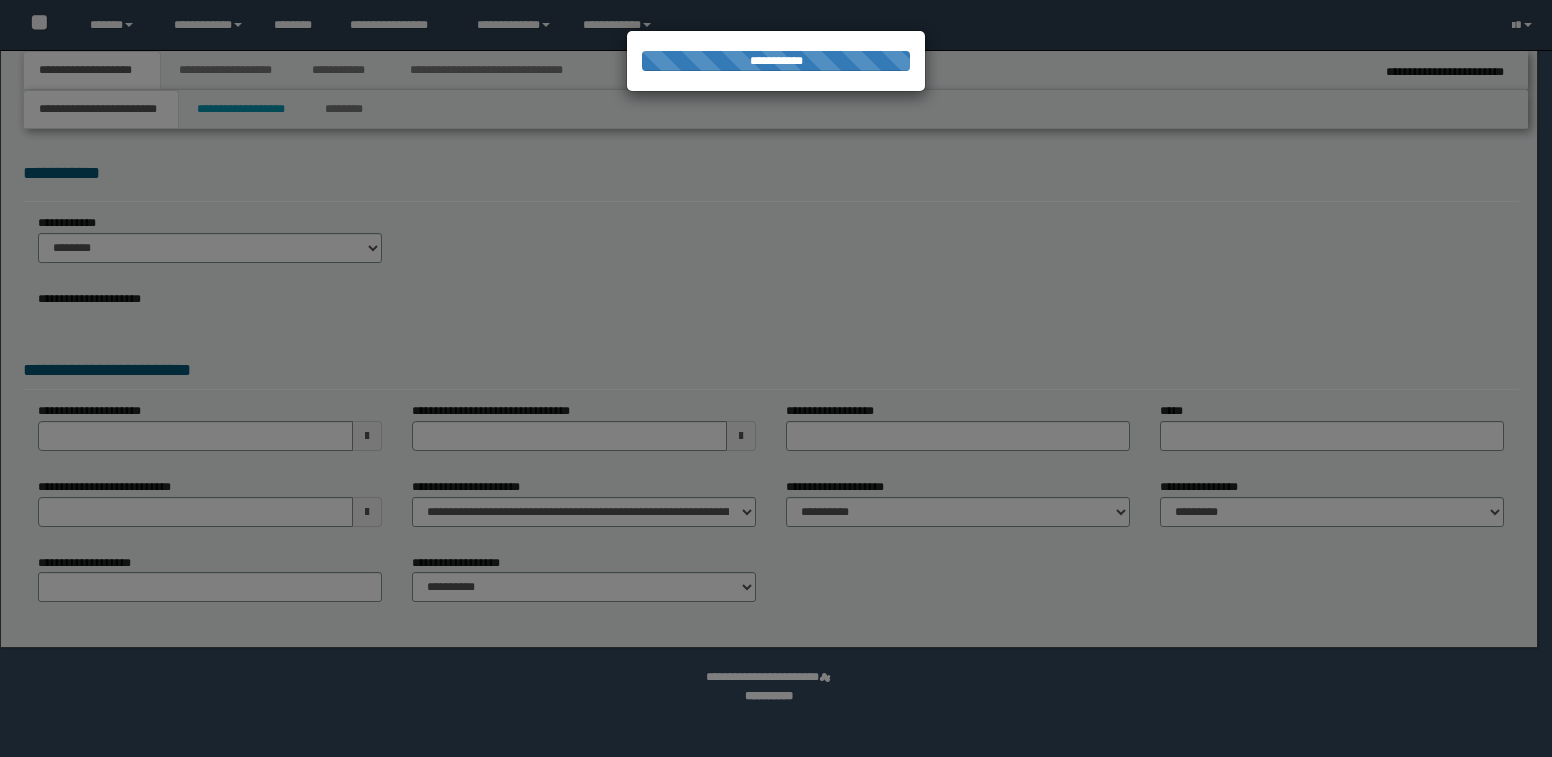scroll, scrollTop: 0, scrollLeft: 0, axis: both 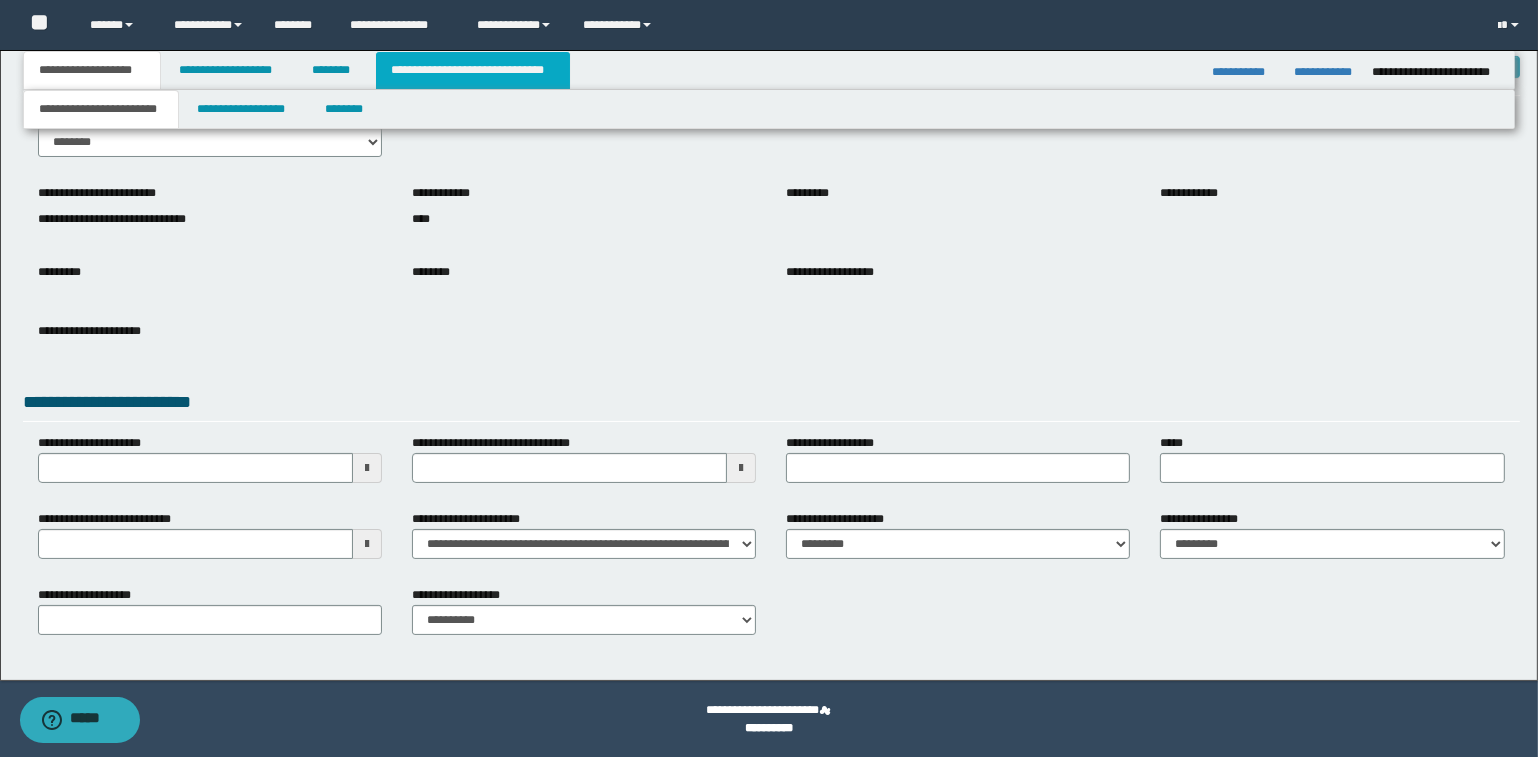click on "**********" at bounding box center [473, 70] 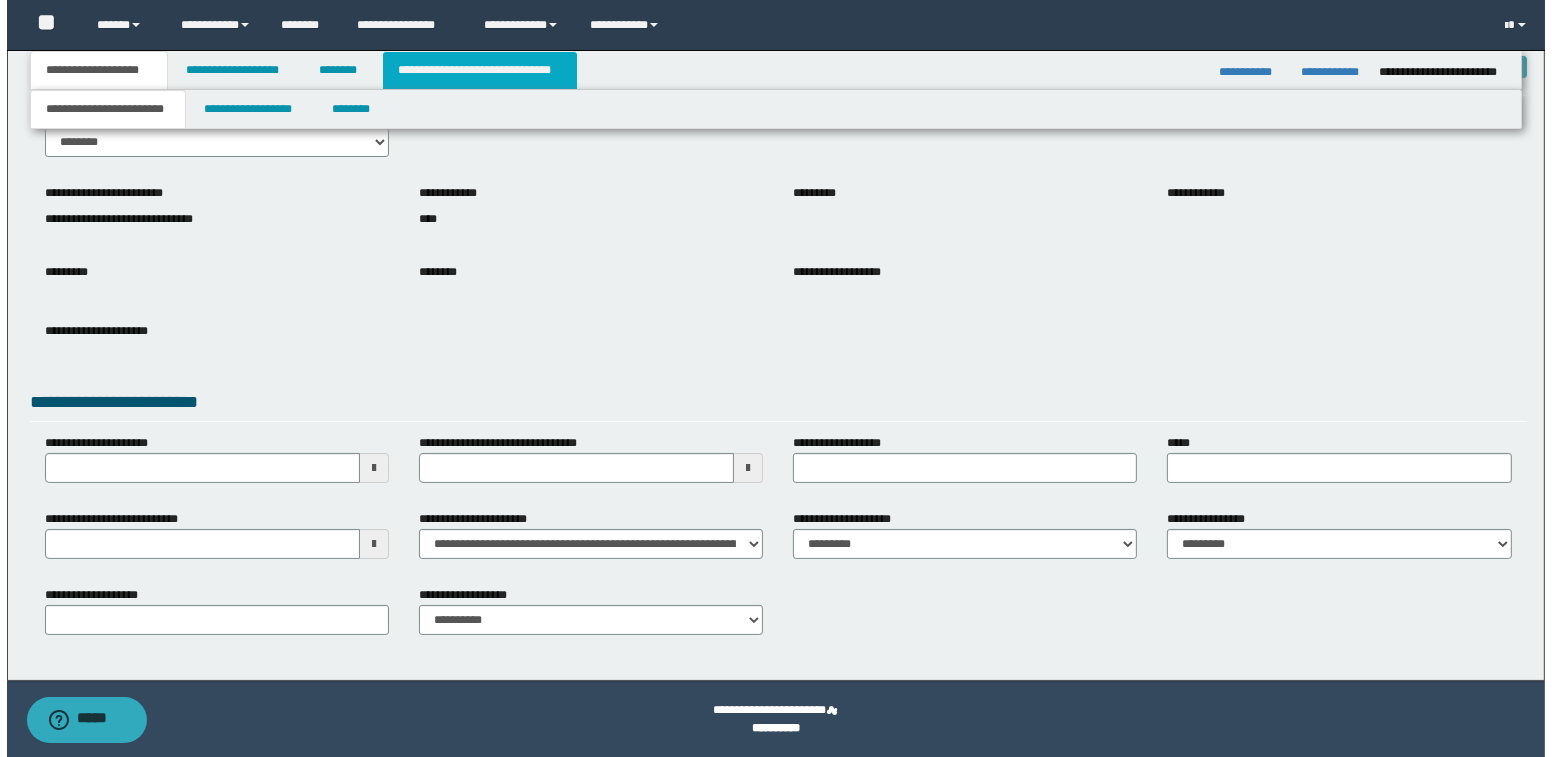 scroll, scrollTop: 0, scrollLeft: 0, axis: both 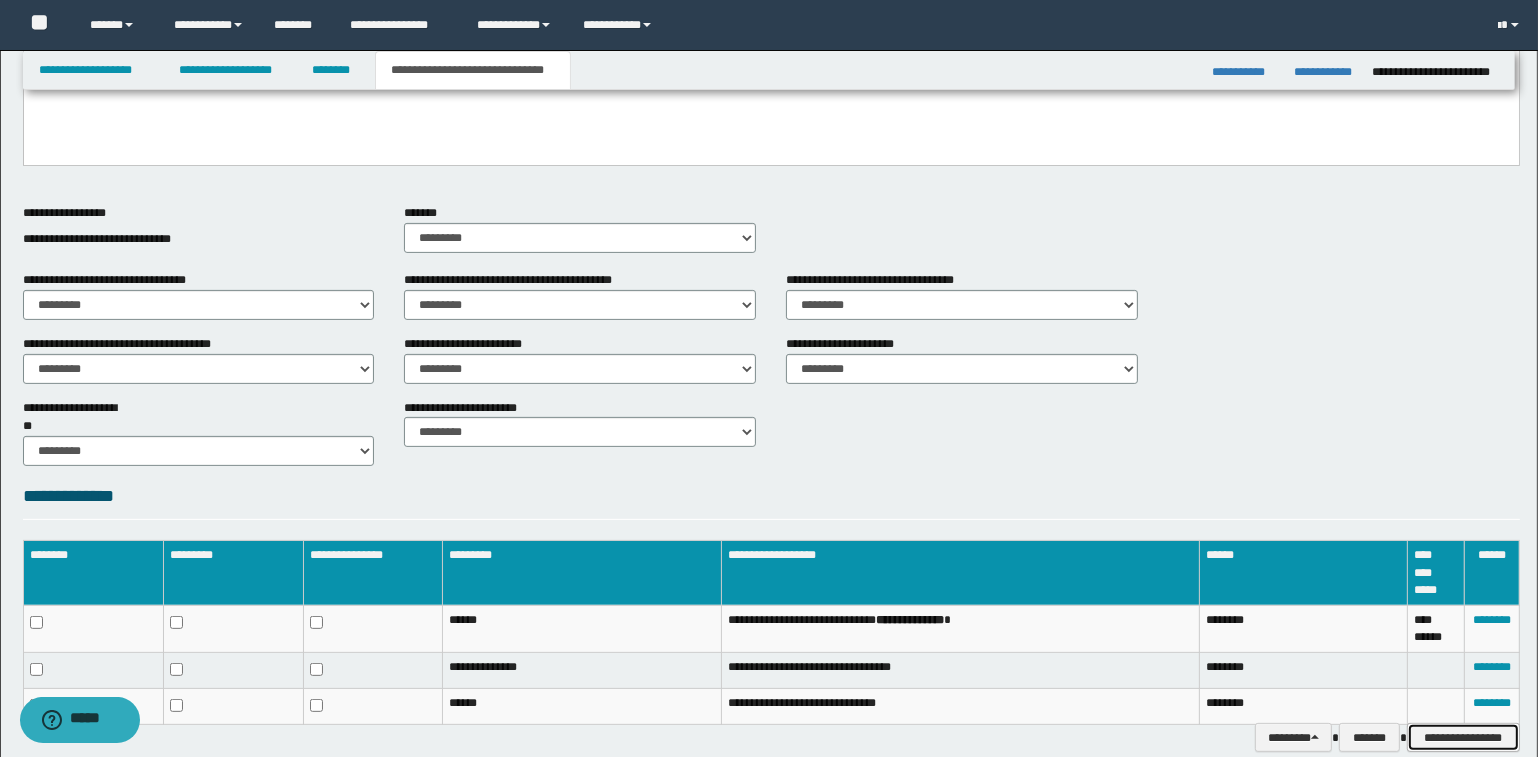 click on "**********" at bounding box center (1463, 738) 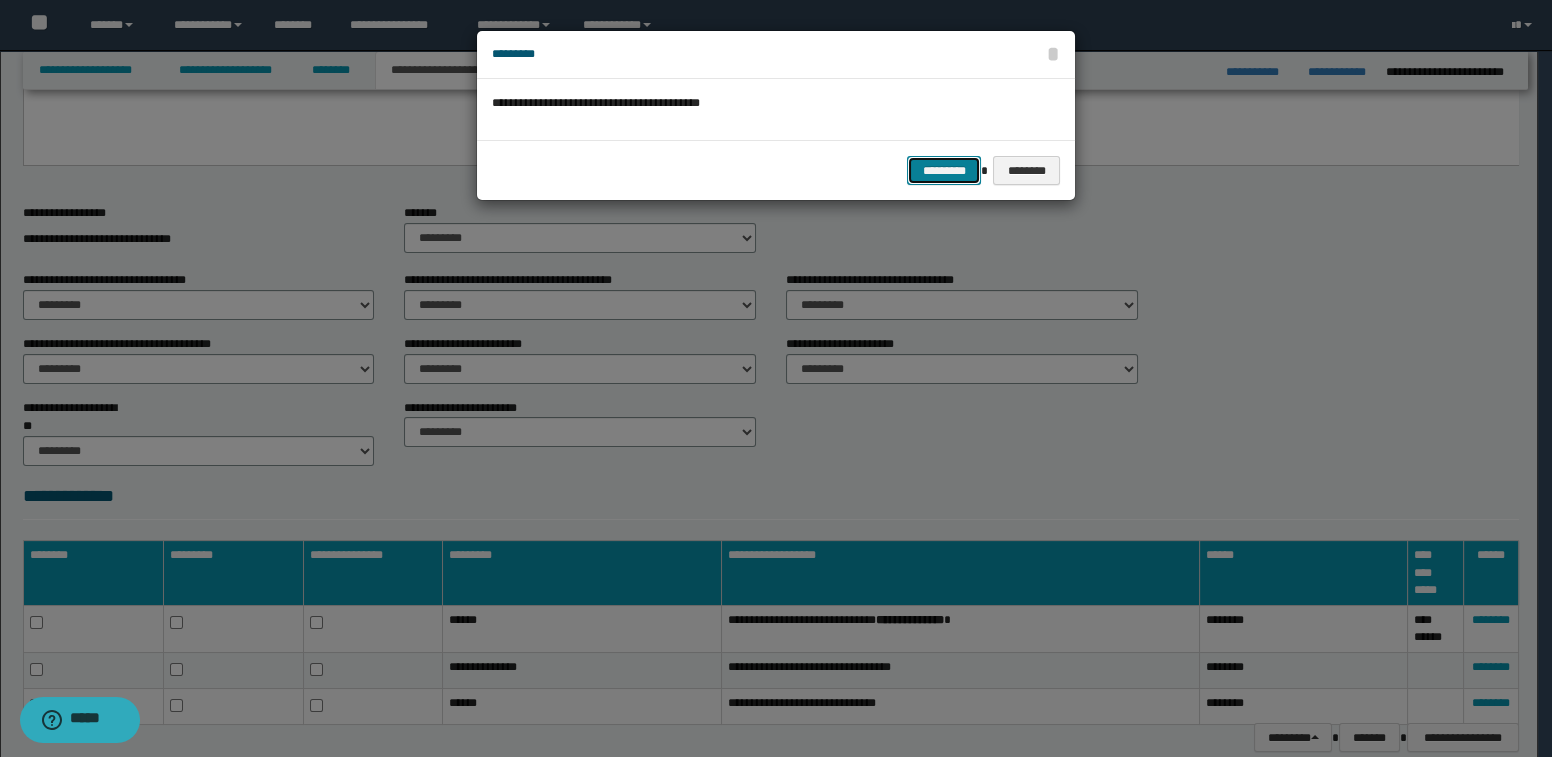 click on "*********" at bounding box center [944, 171] 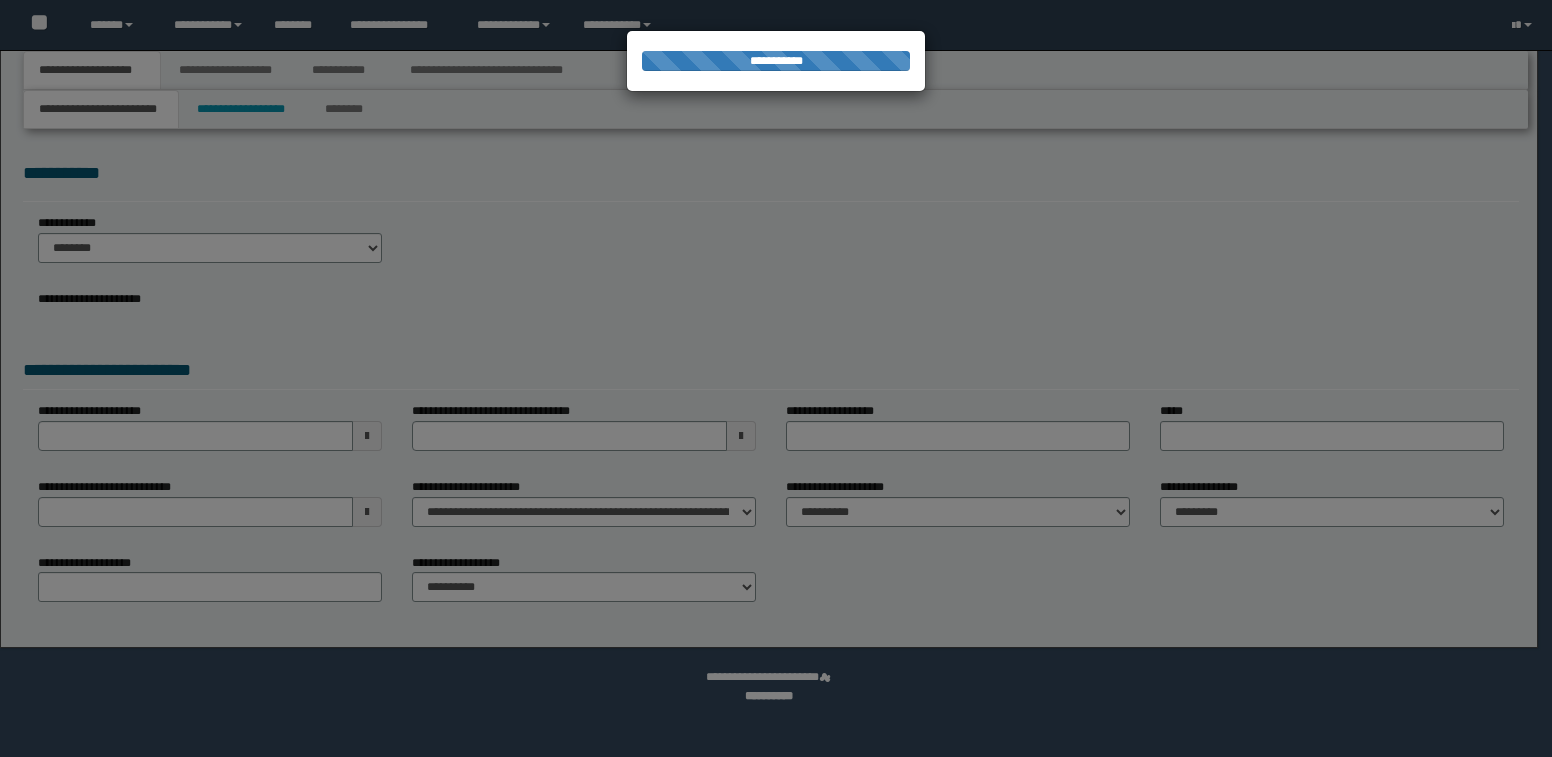 scroll, scrollTop: 0, scrollLeft: 0, axis: both 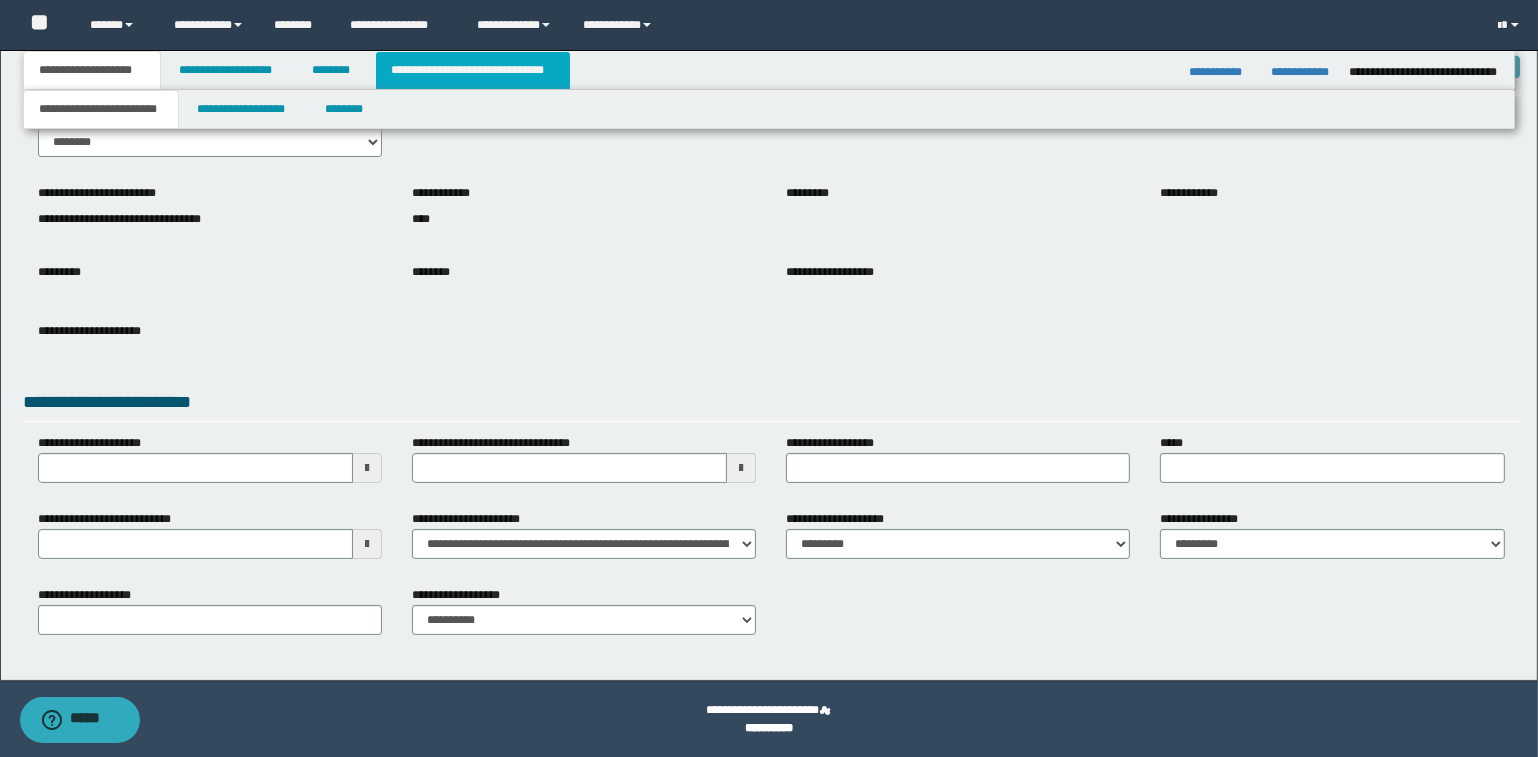 click on "**********" at bounding box center (473, 70) 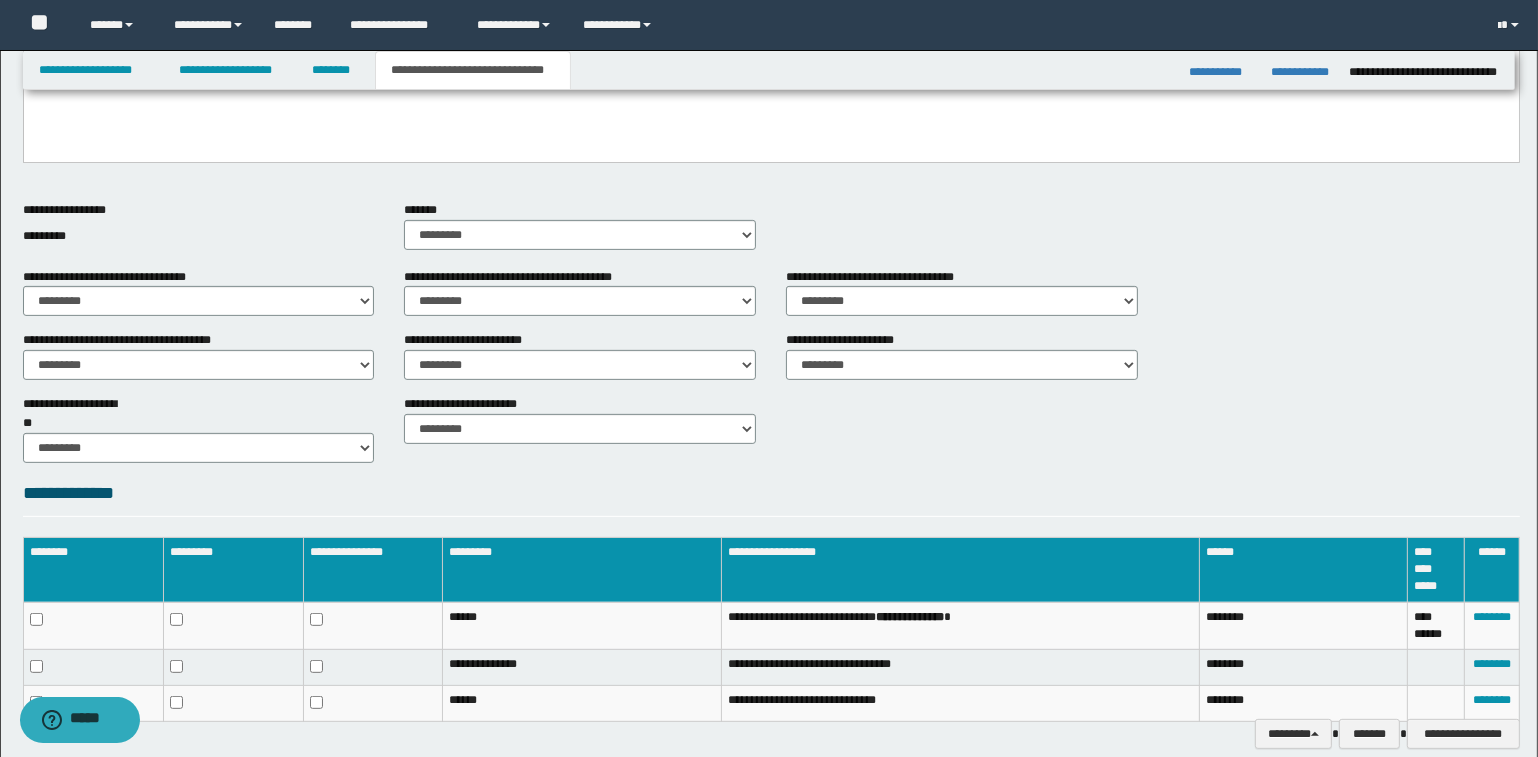 scroll, scrollTop: 815, scrollLeft: 0, axis: vertical 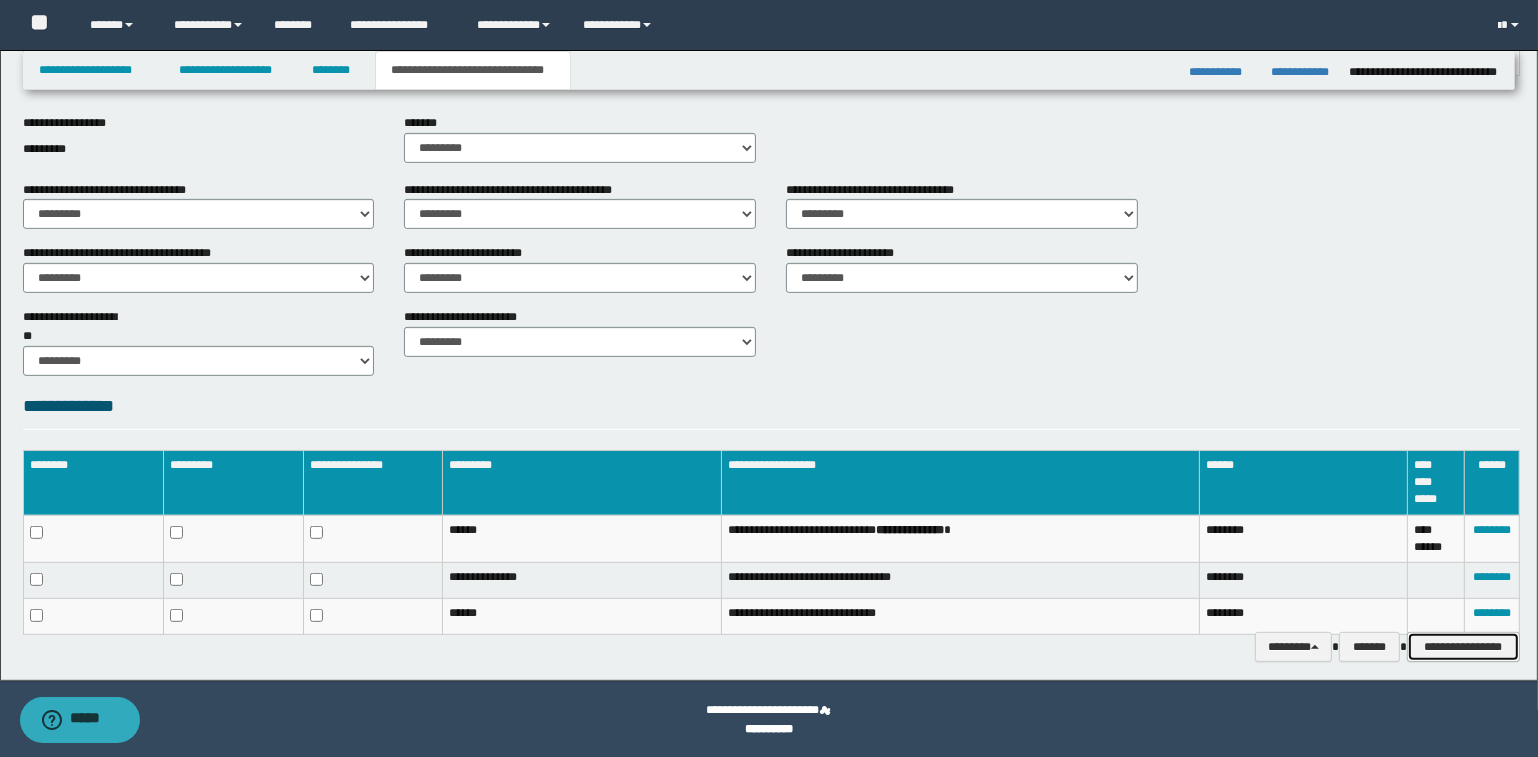 click on "**********" at bounding box center [1463, 647] 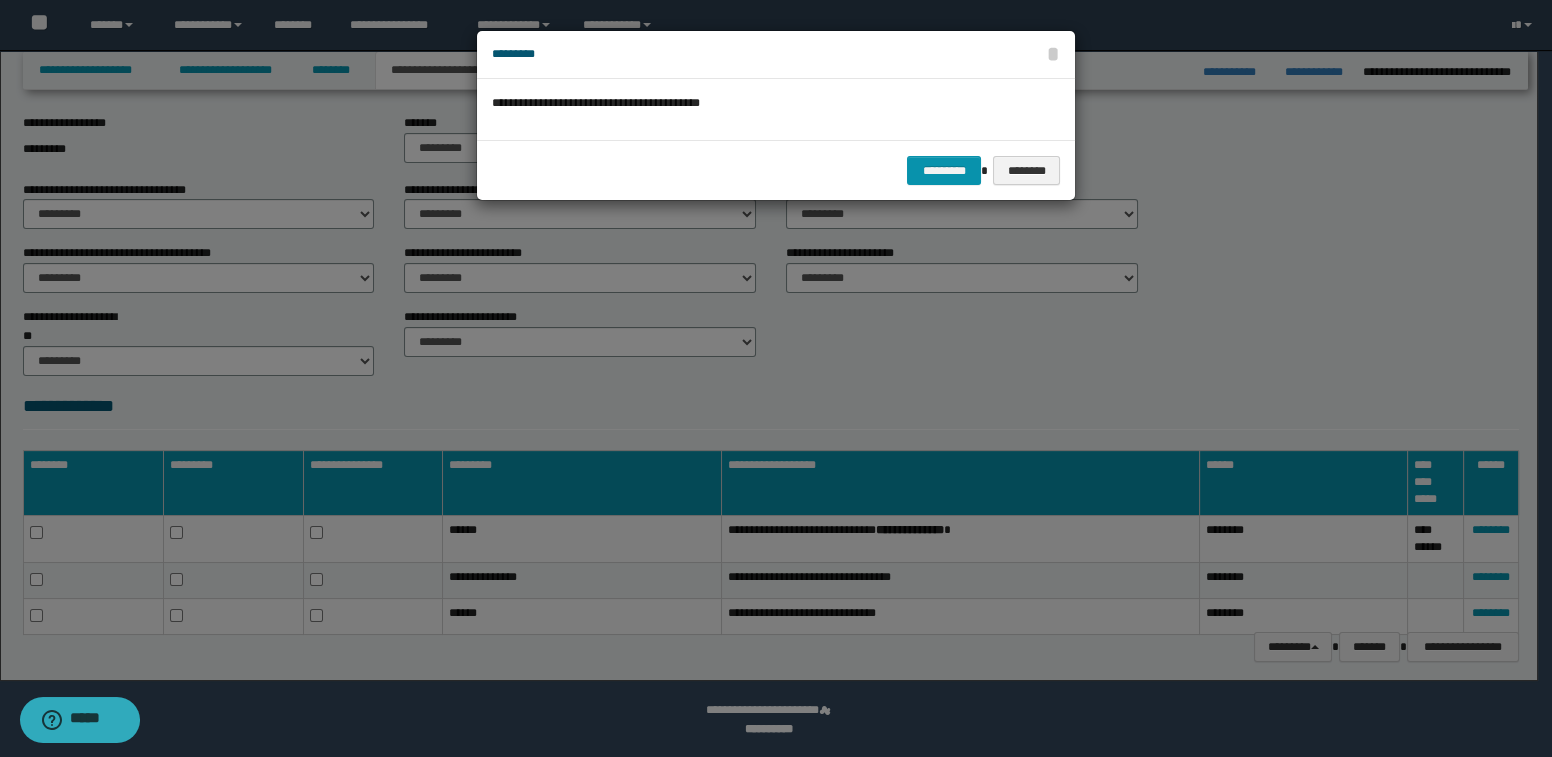 click on "*********
********" at bounding box center [776, 170] 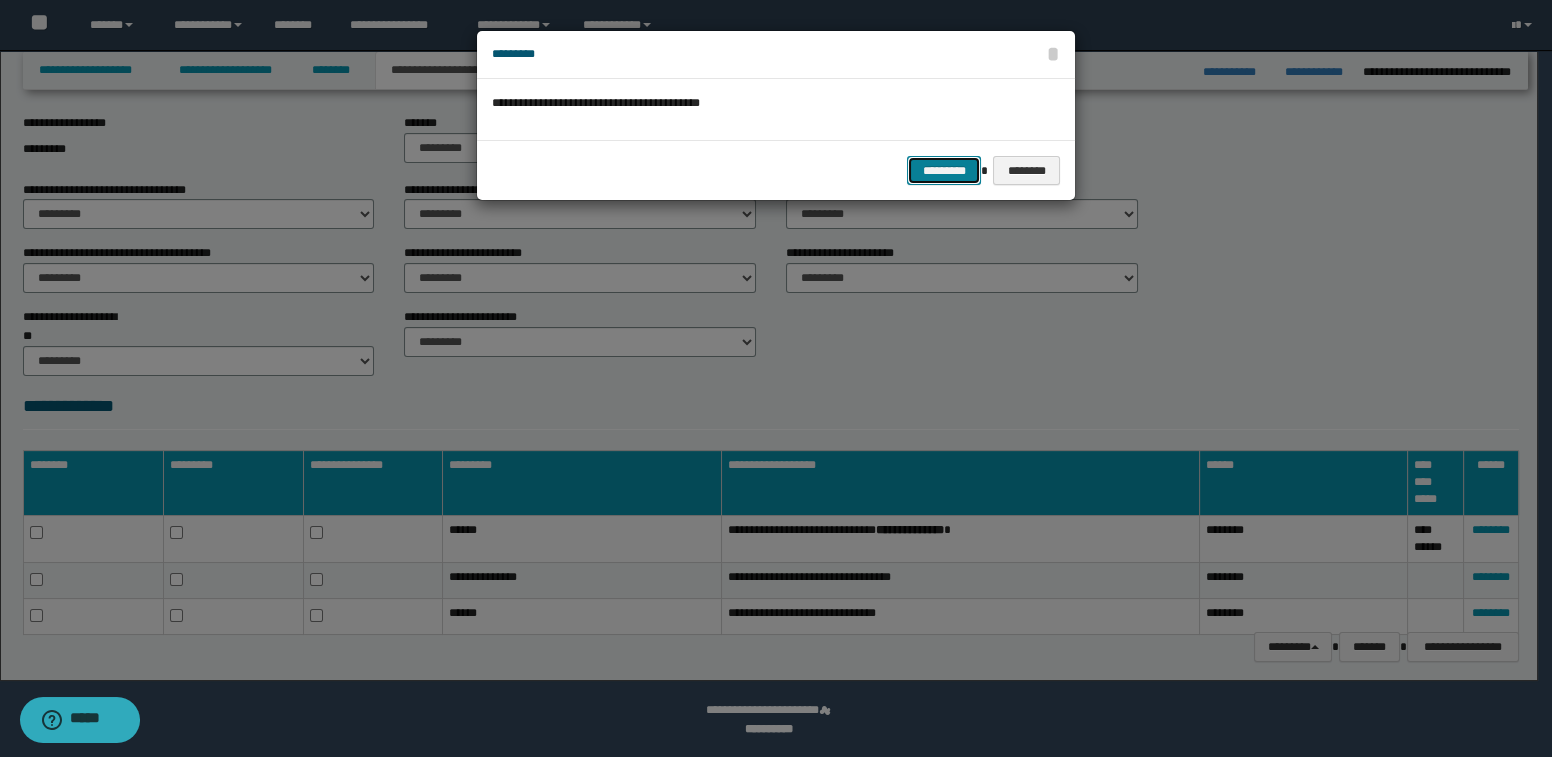 click on "*********" at bounding box center (944, 171) 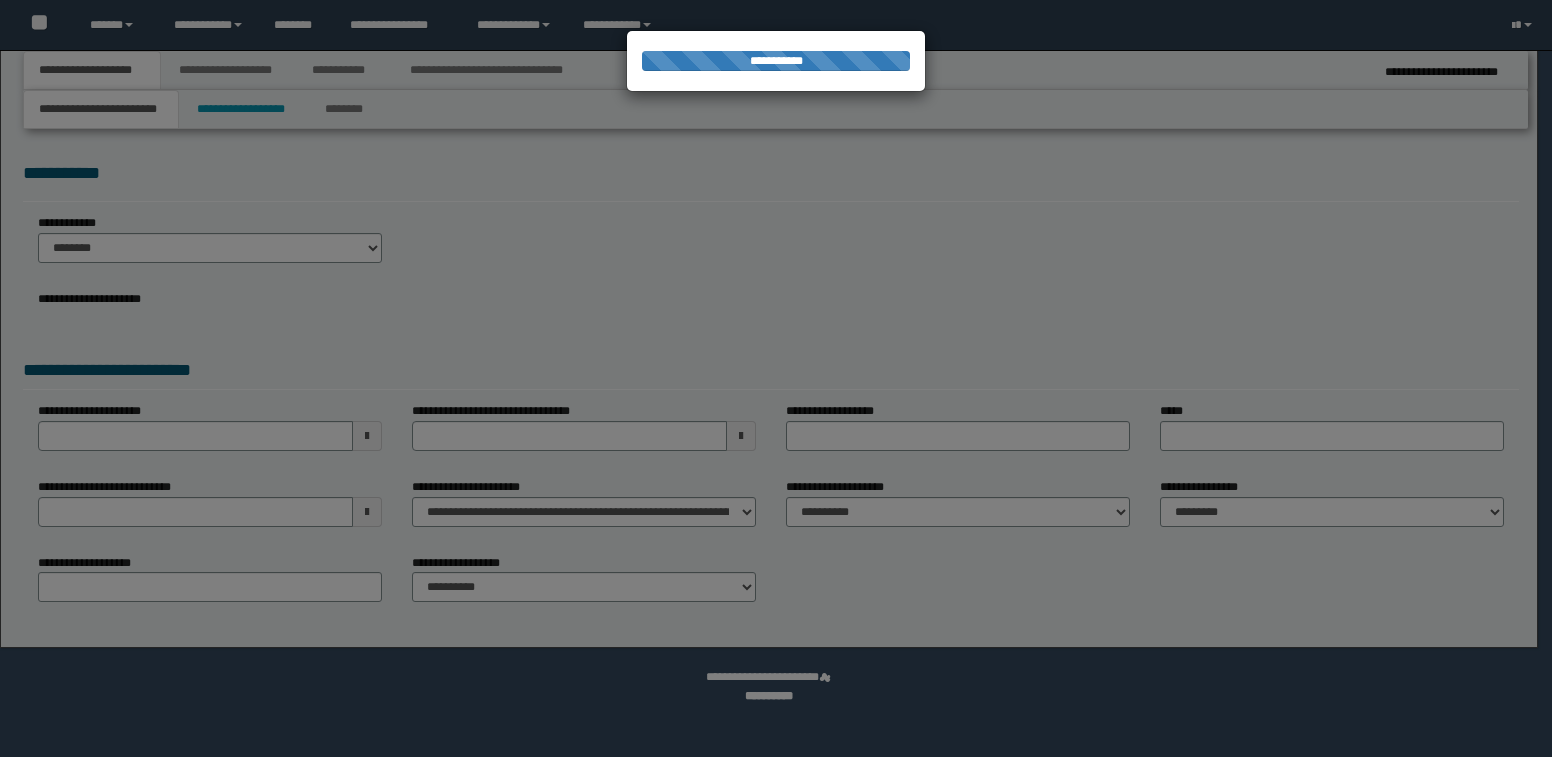 scroll, scrollTop: 0, scrollLeft: 0, axis: both 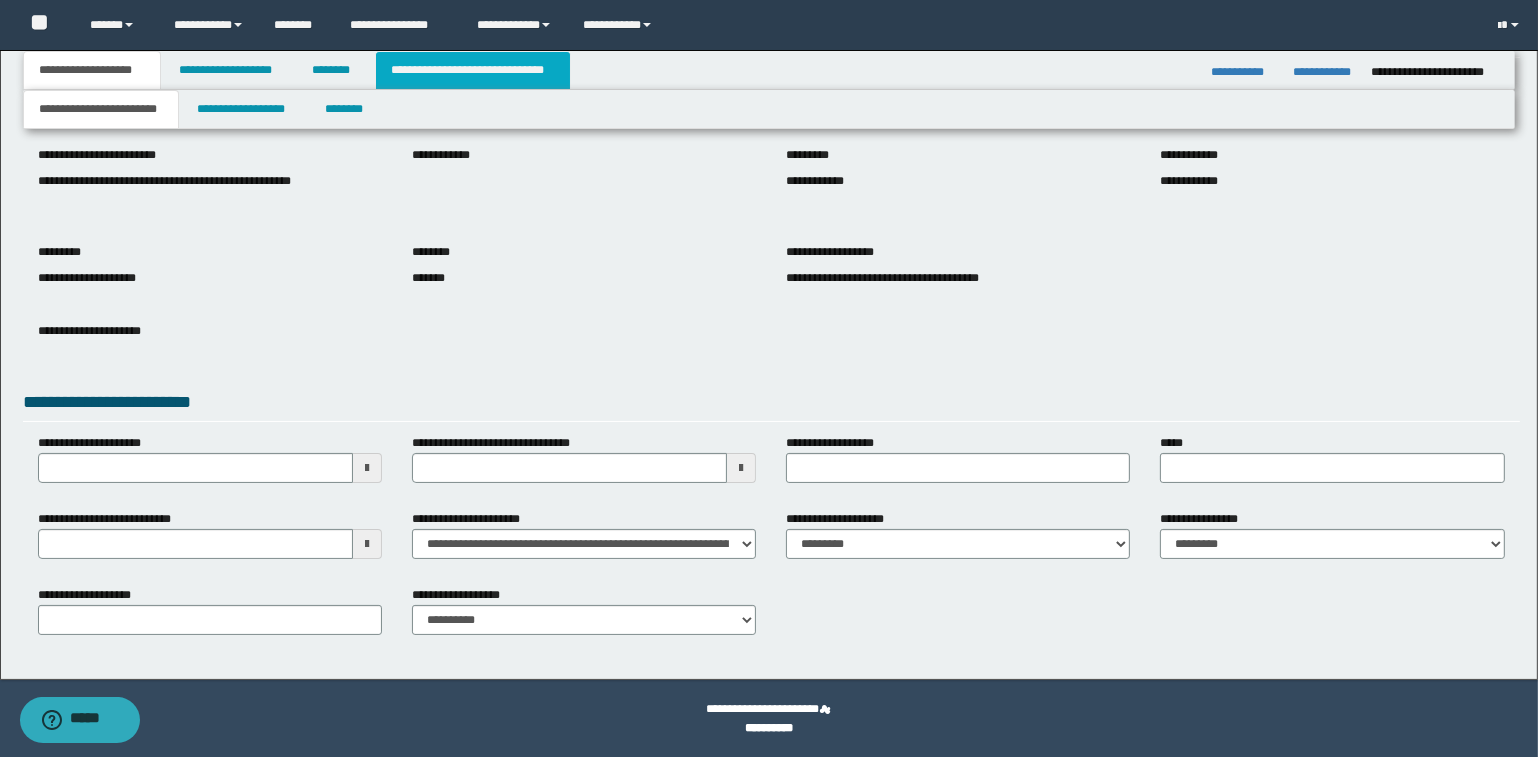 click on "**********" at bounding box center (473, 70) 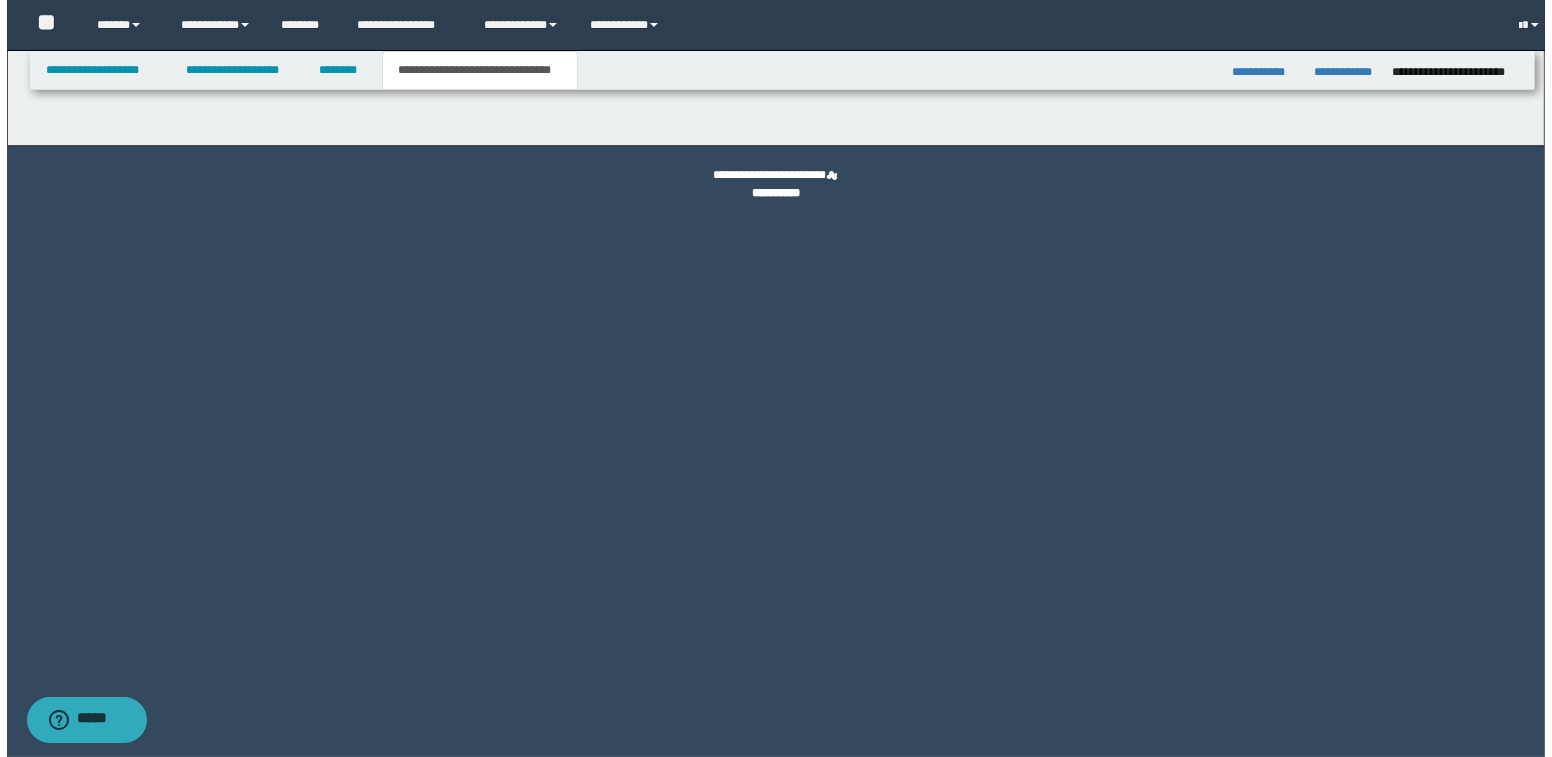 scroll, scrollTop: 0, scrollLeft: 0, axis: both 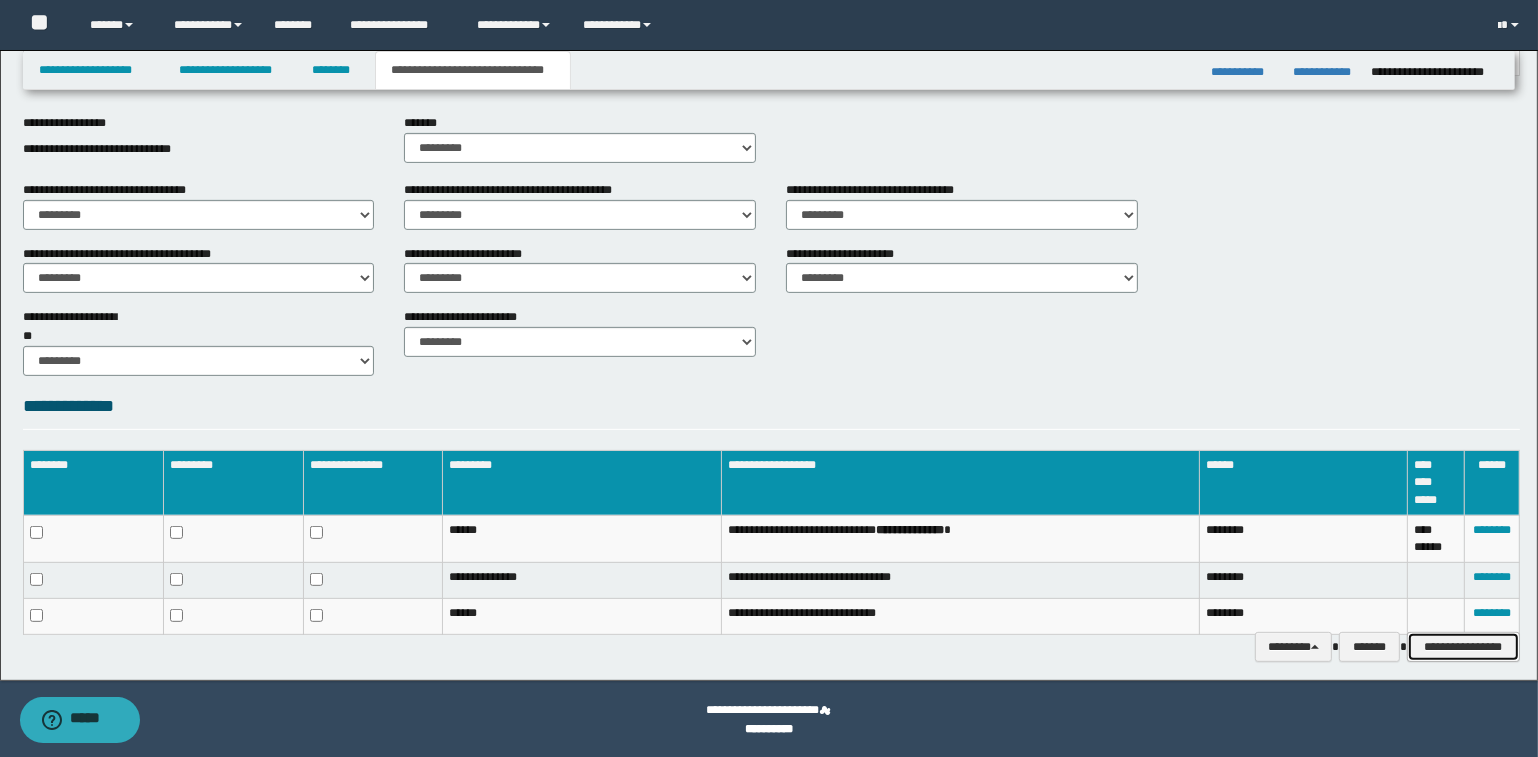 click on "**********" at bounding box center (1463, 647) 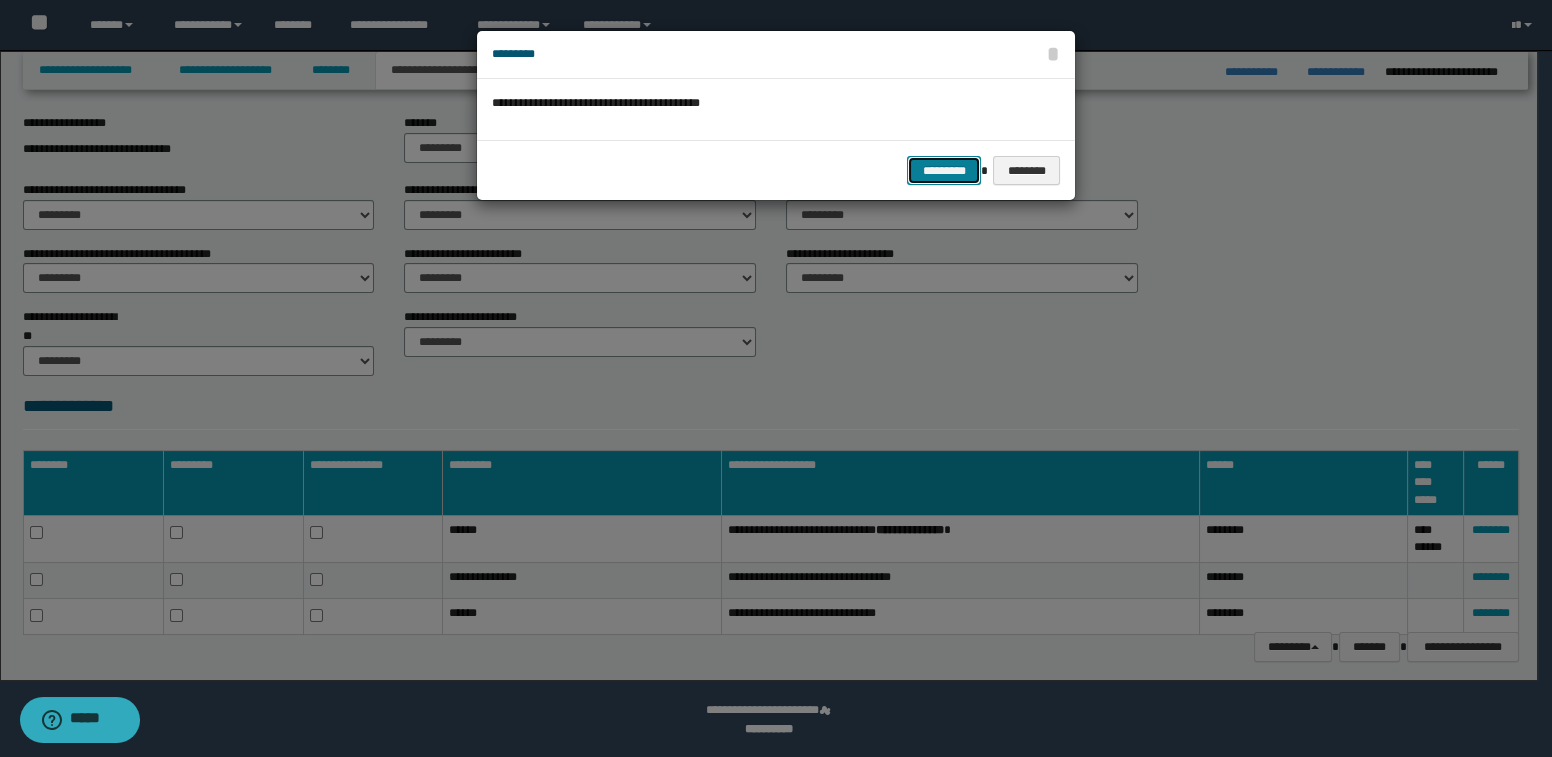 click on "*********" at bounding box center [944, 171] 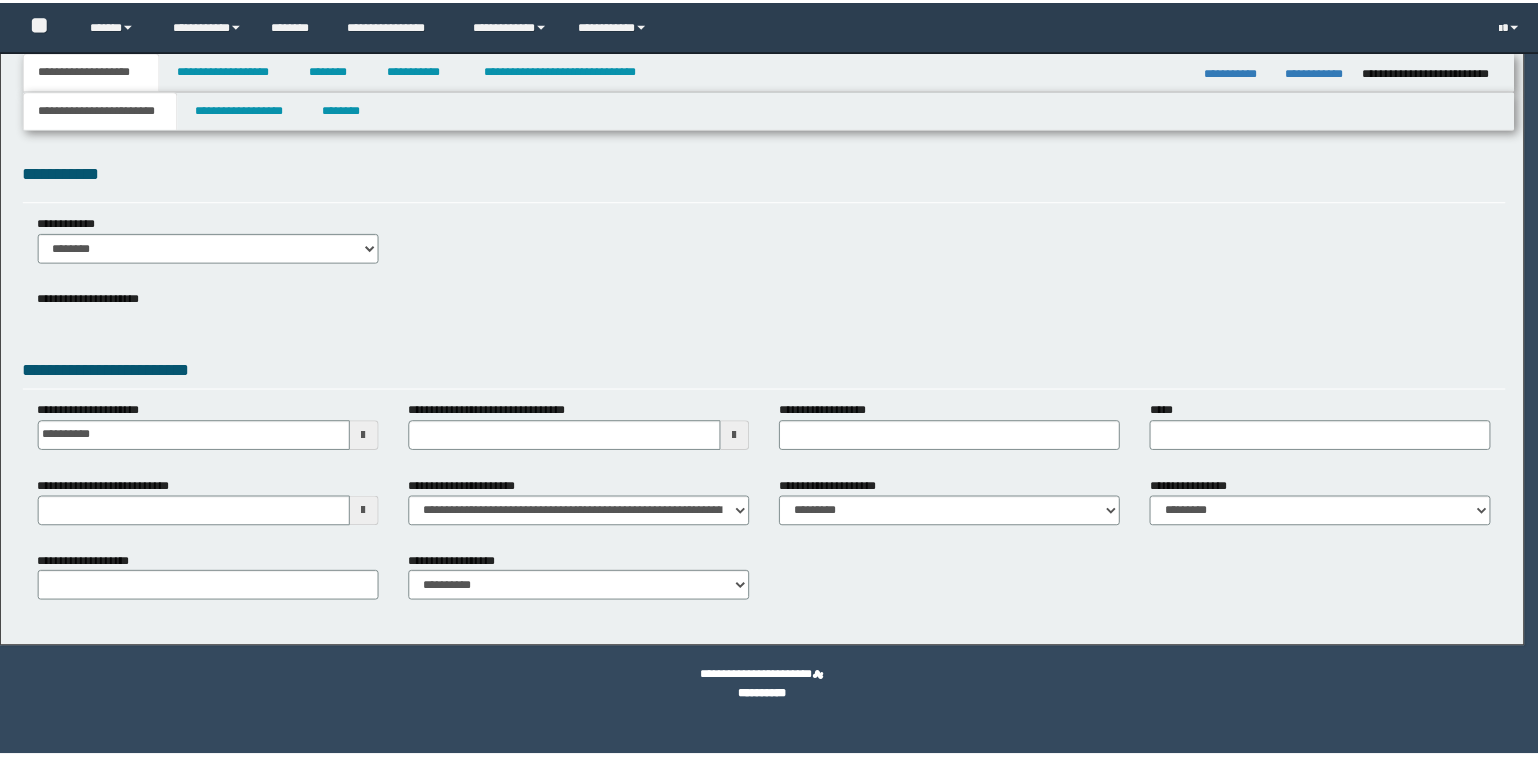 scroll, scrollTop: 0, scrollLeft: 0, axis: both 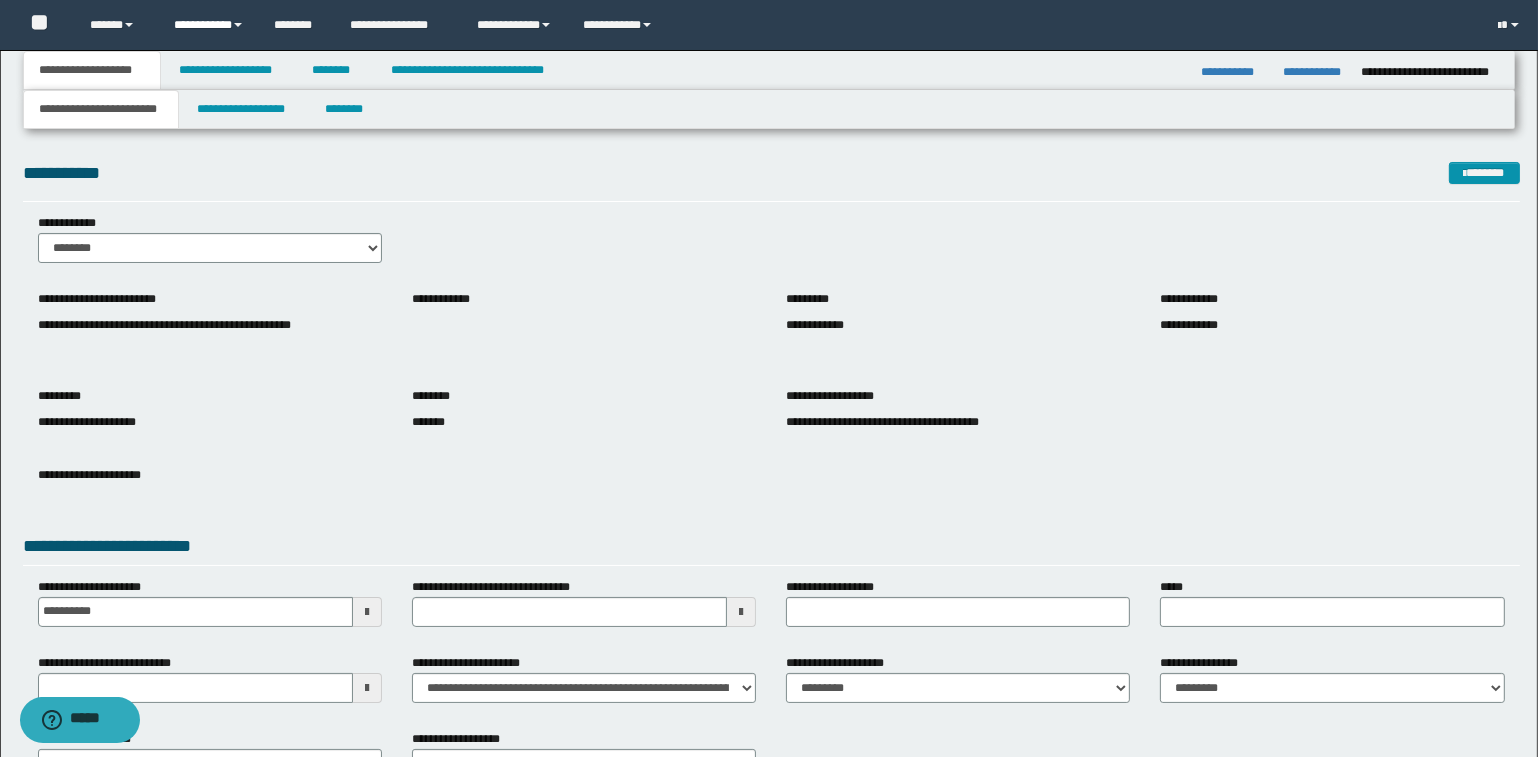 click on "**********" at bounding box center (117, 25) 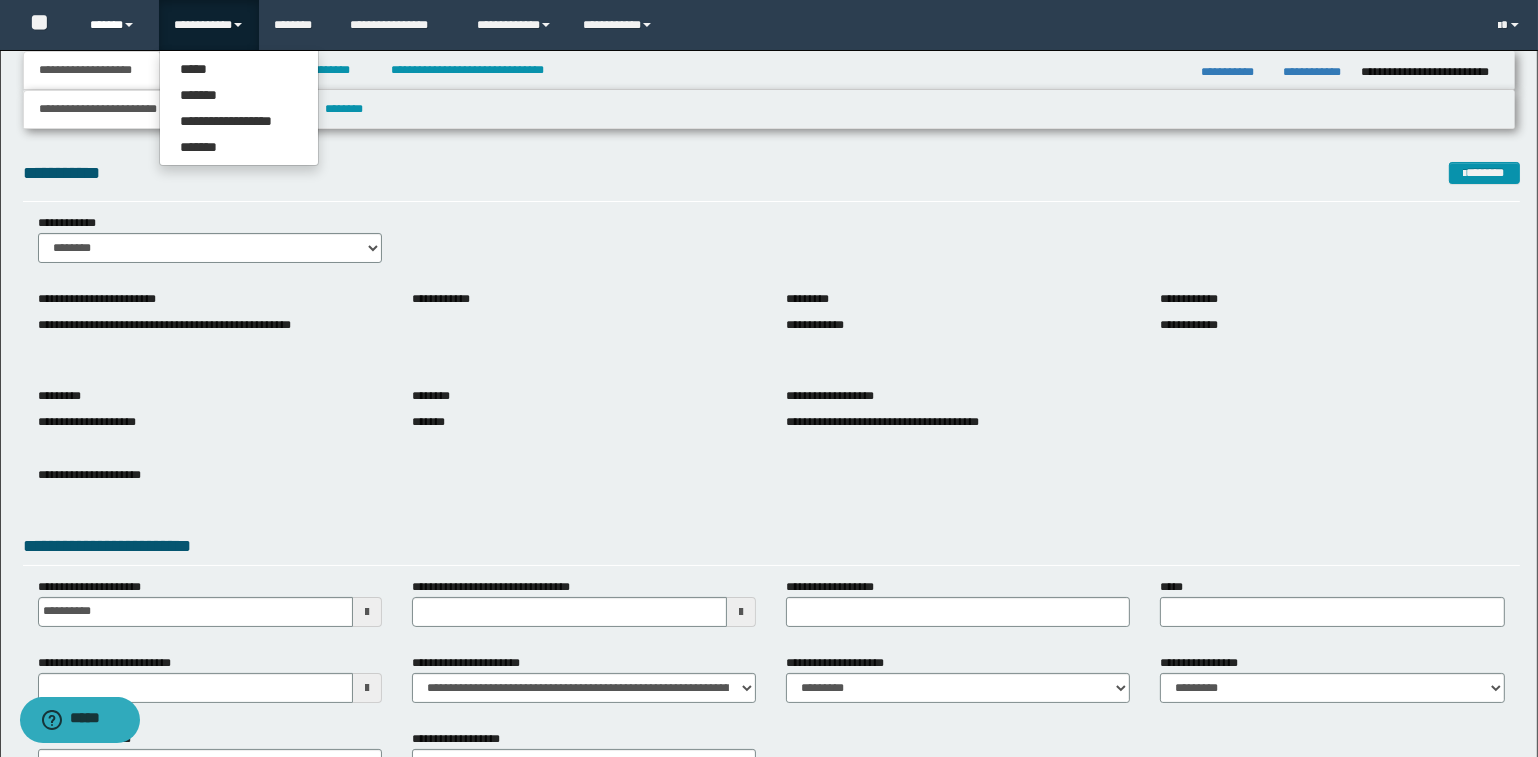 click on "******" at bounding box center [117, 25] 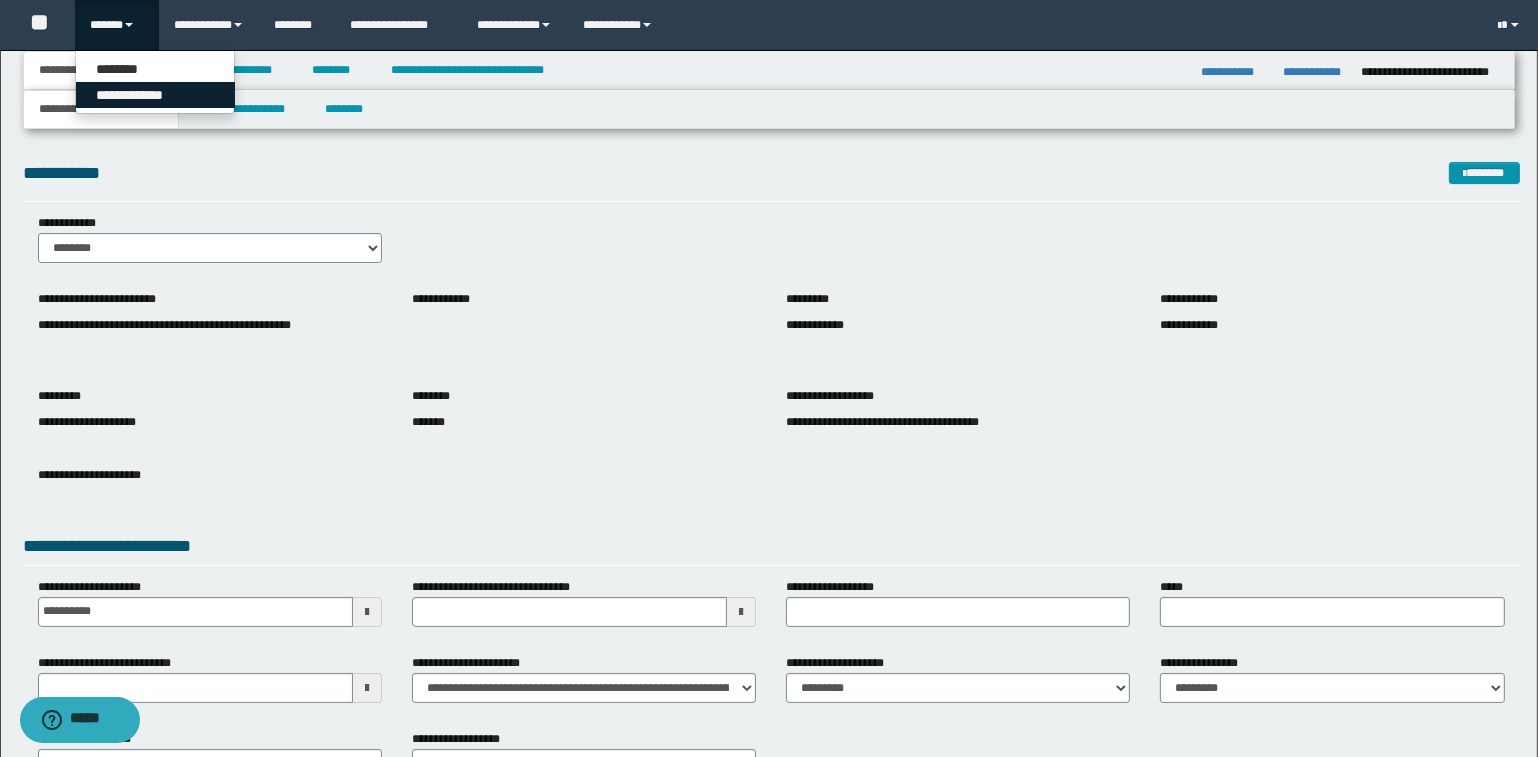 click on "**********" at bounding box center (155, 95) 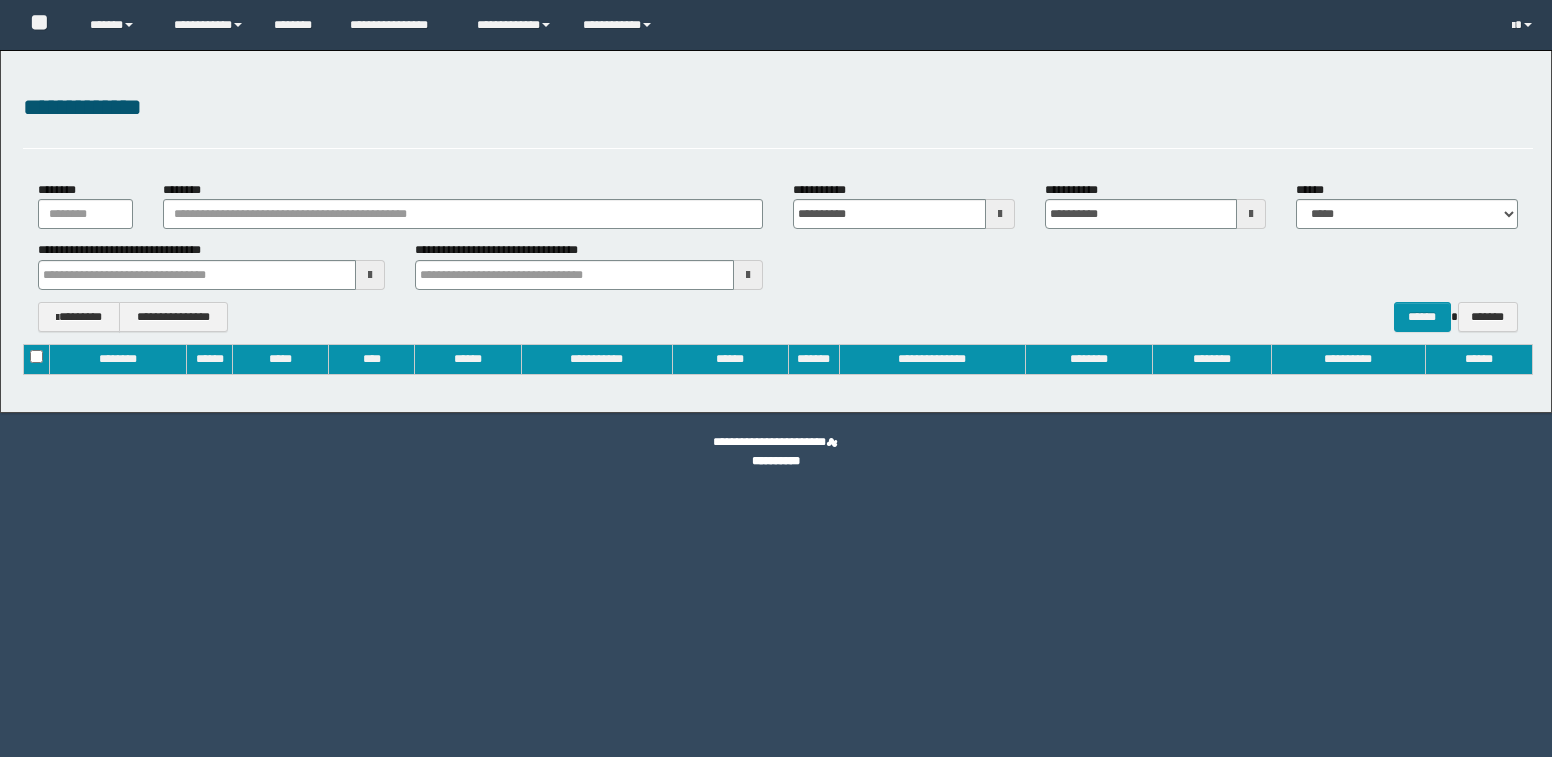 scroll, scrollTop: 0, scrollLeft: 0, axis: both 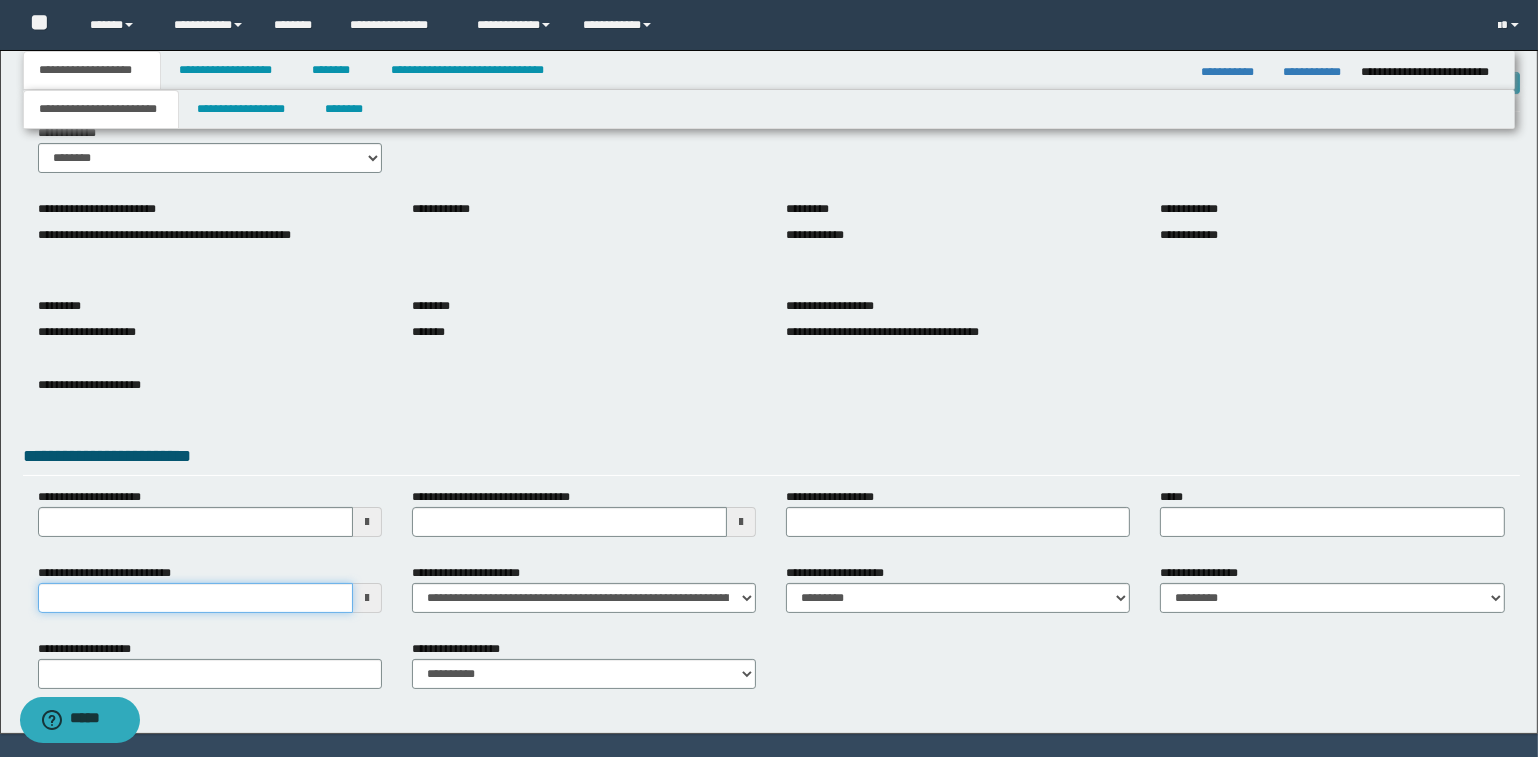click on "**********" at bounding box center (195, 598) 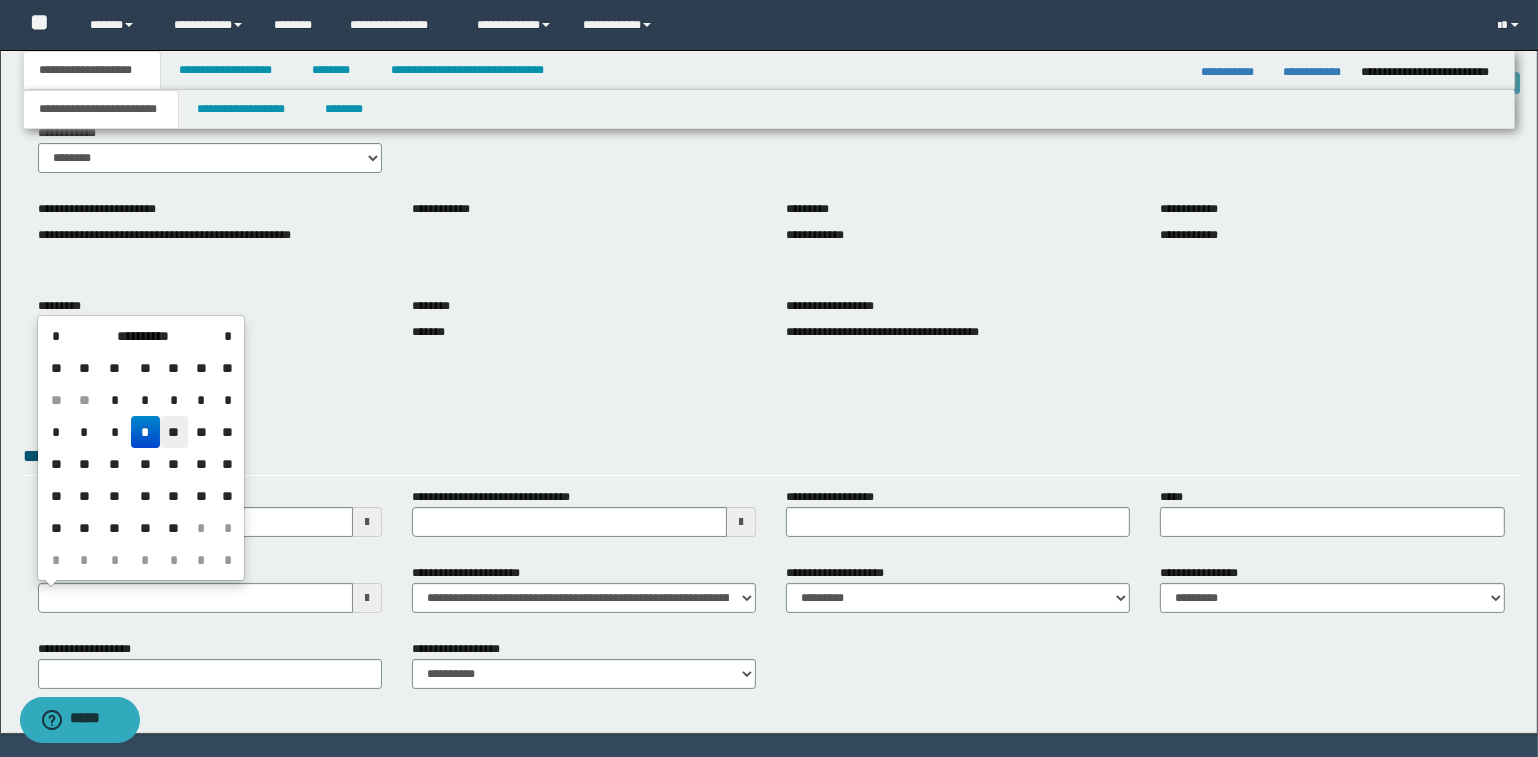click on "**" at bounding box center [174, 400] 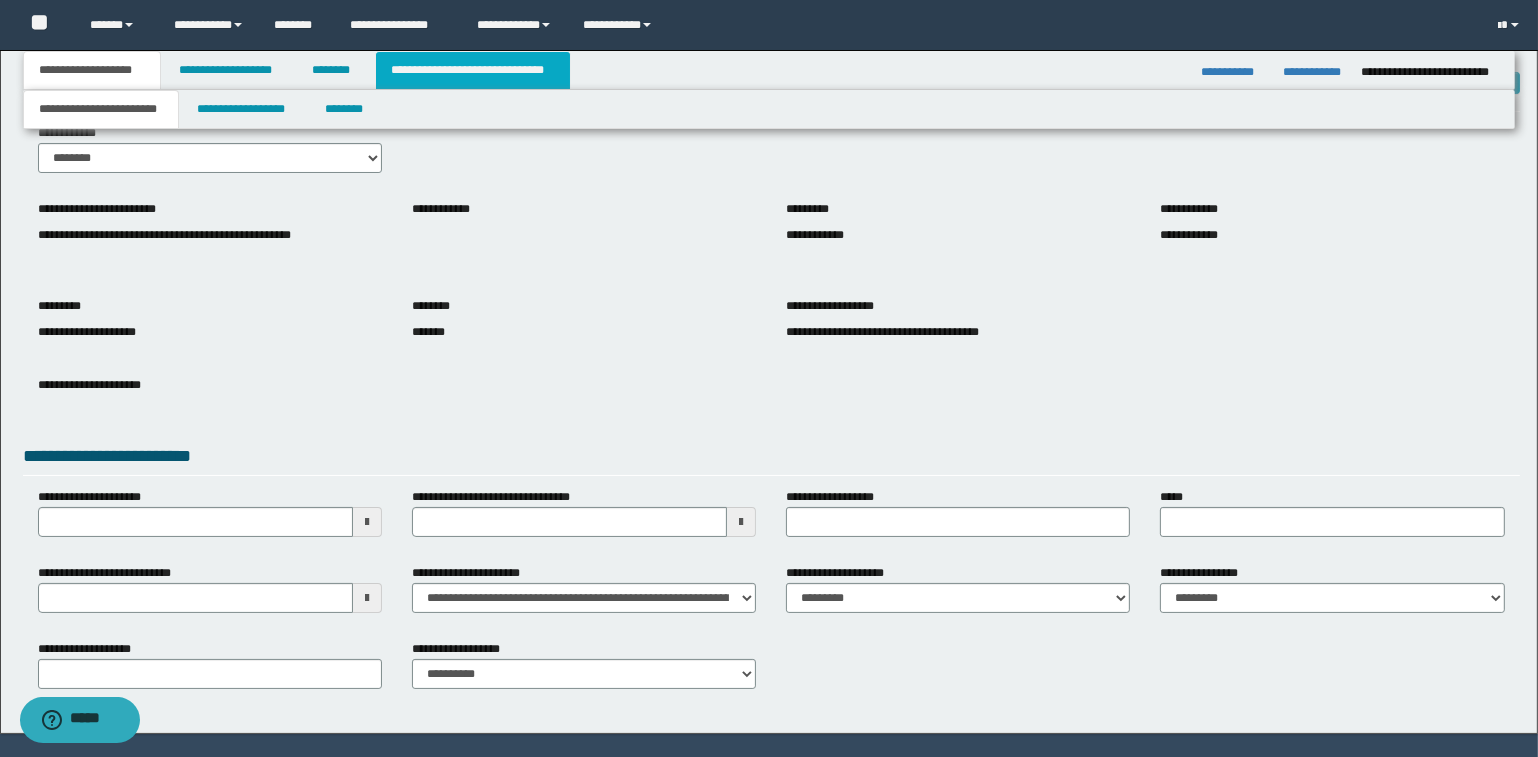 click on "**********" at bounding box center (473, 70) 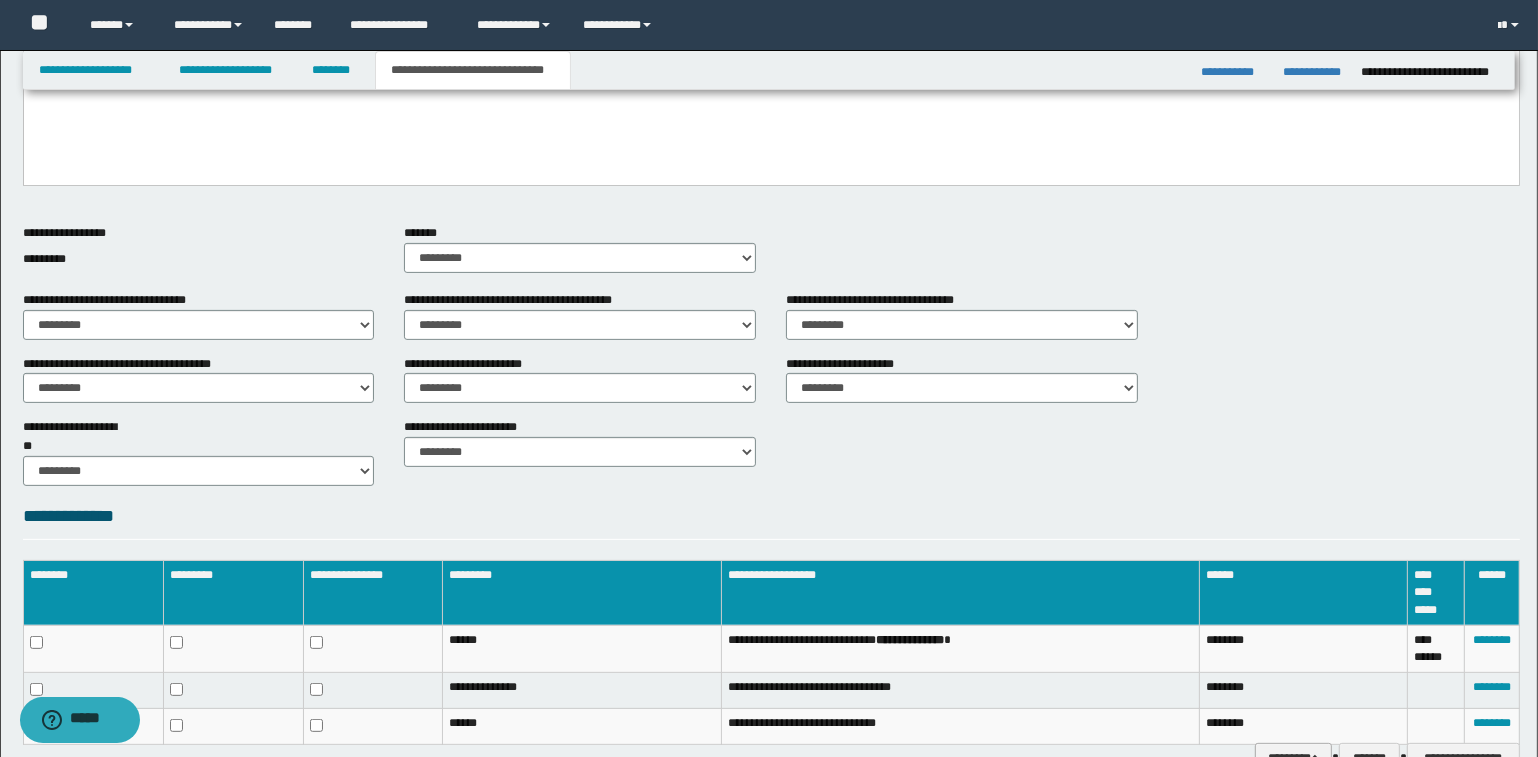 scroll, scrollTop: 726, scrollLeft: 0, axis: vertical 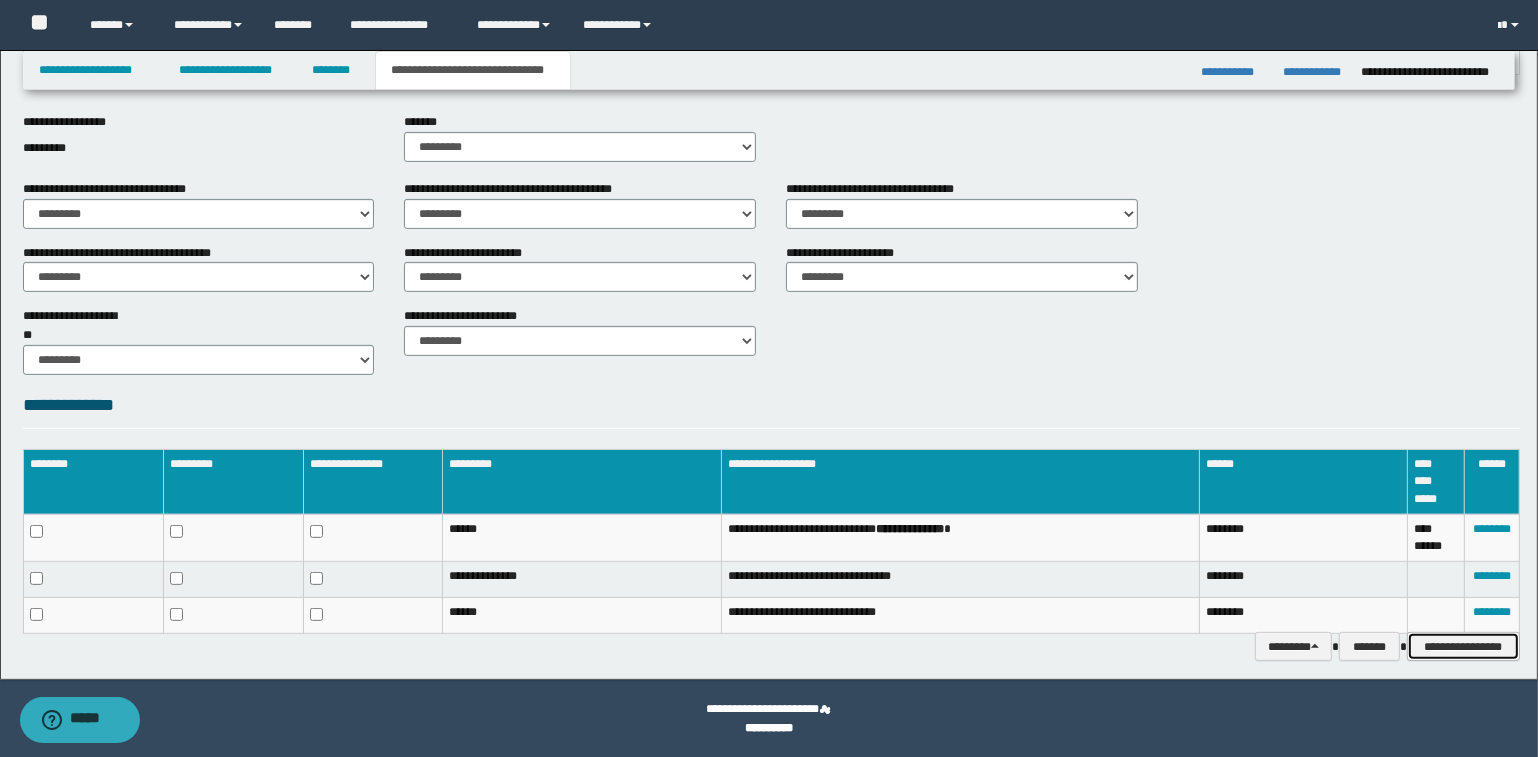 click on "**********" at bounding box center (1463, 647) 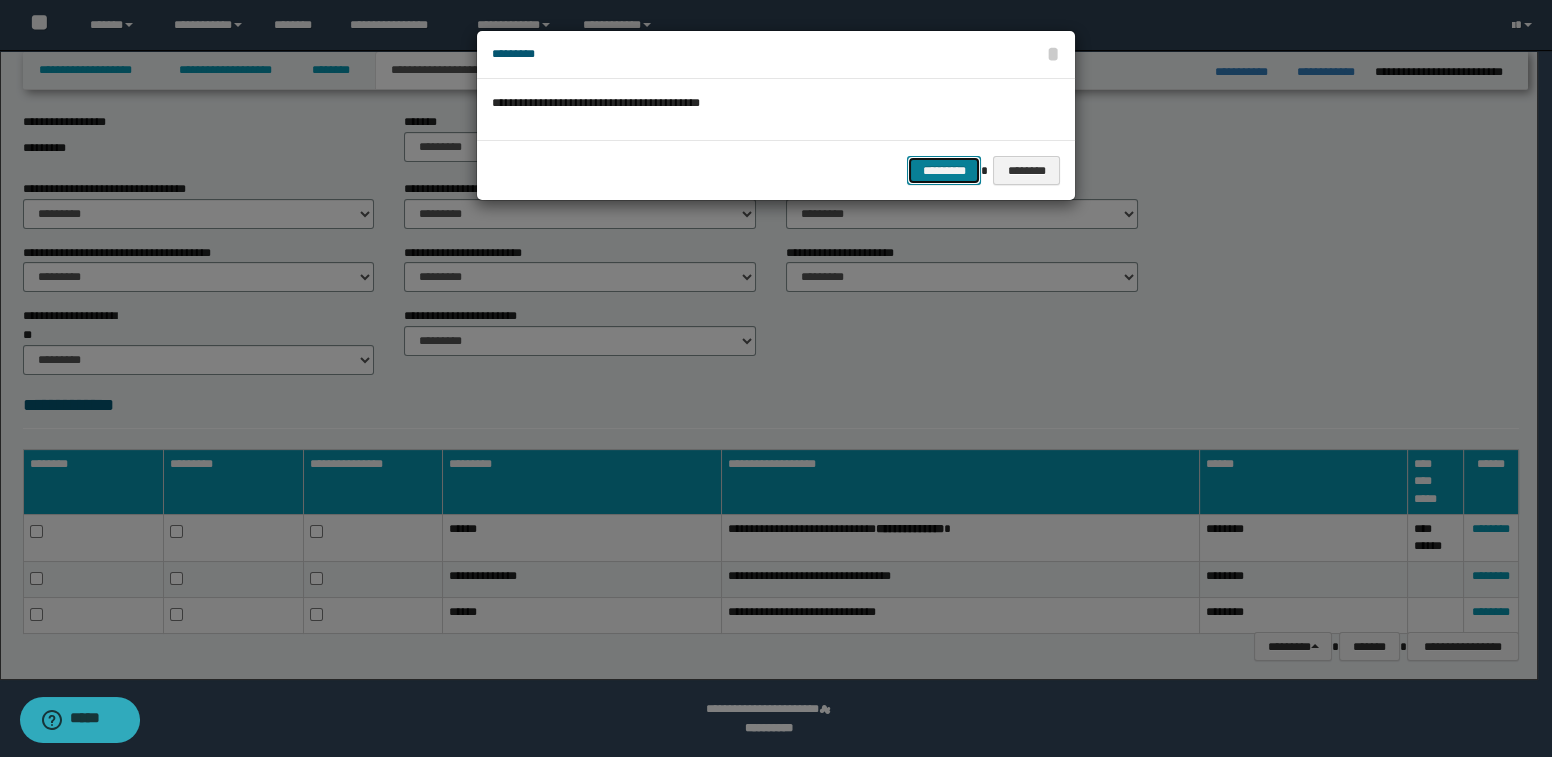 click on "*********" at bounding box center (944, 171) 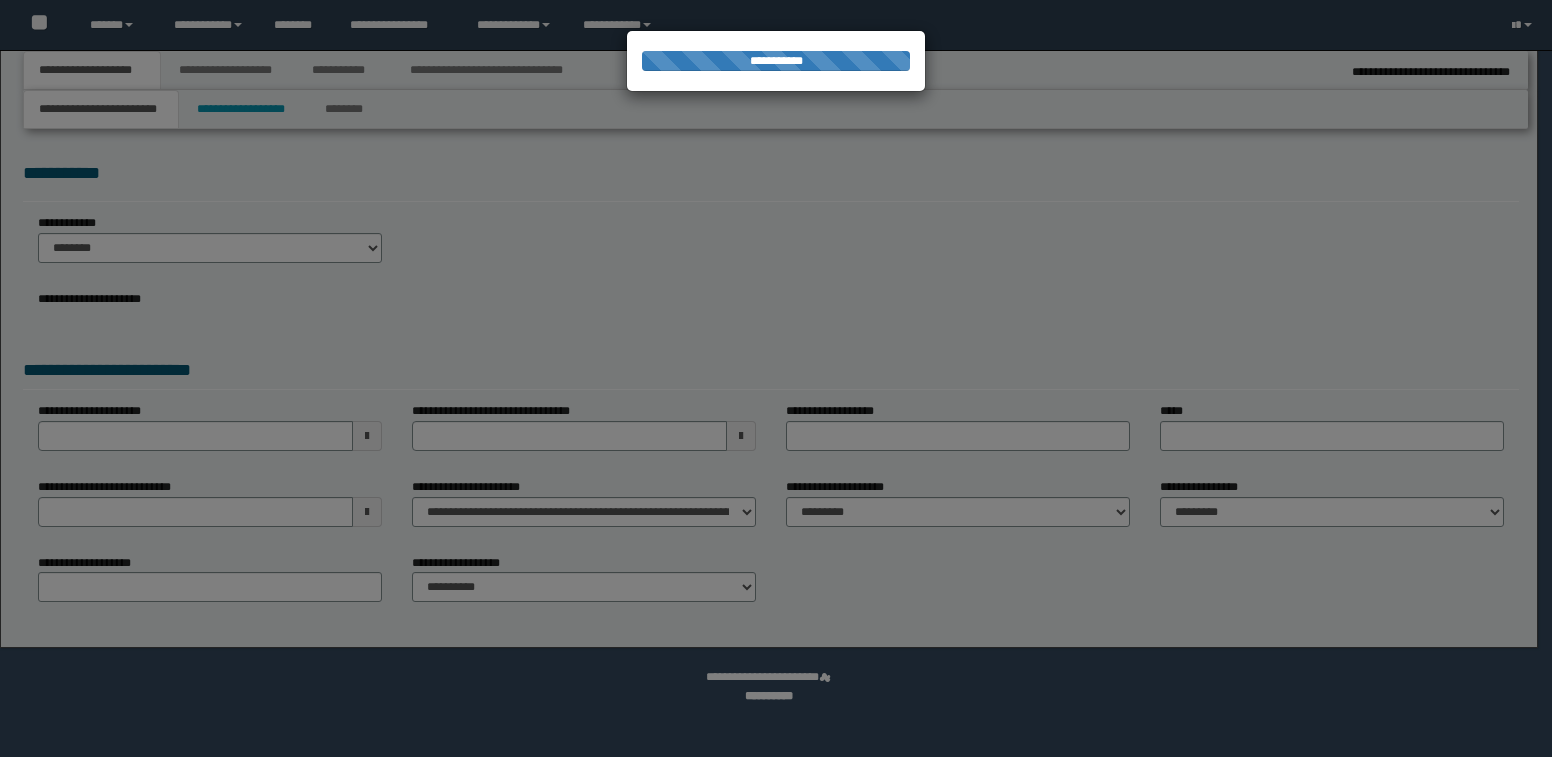 scroll, scrollTop: 0, scrollLeft: 0, axis: both 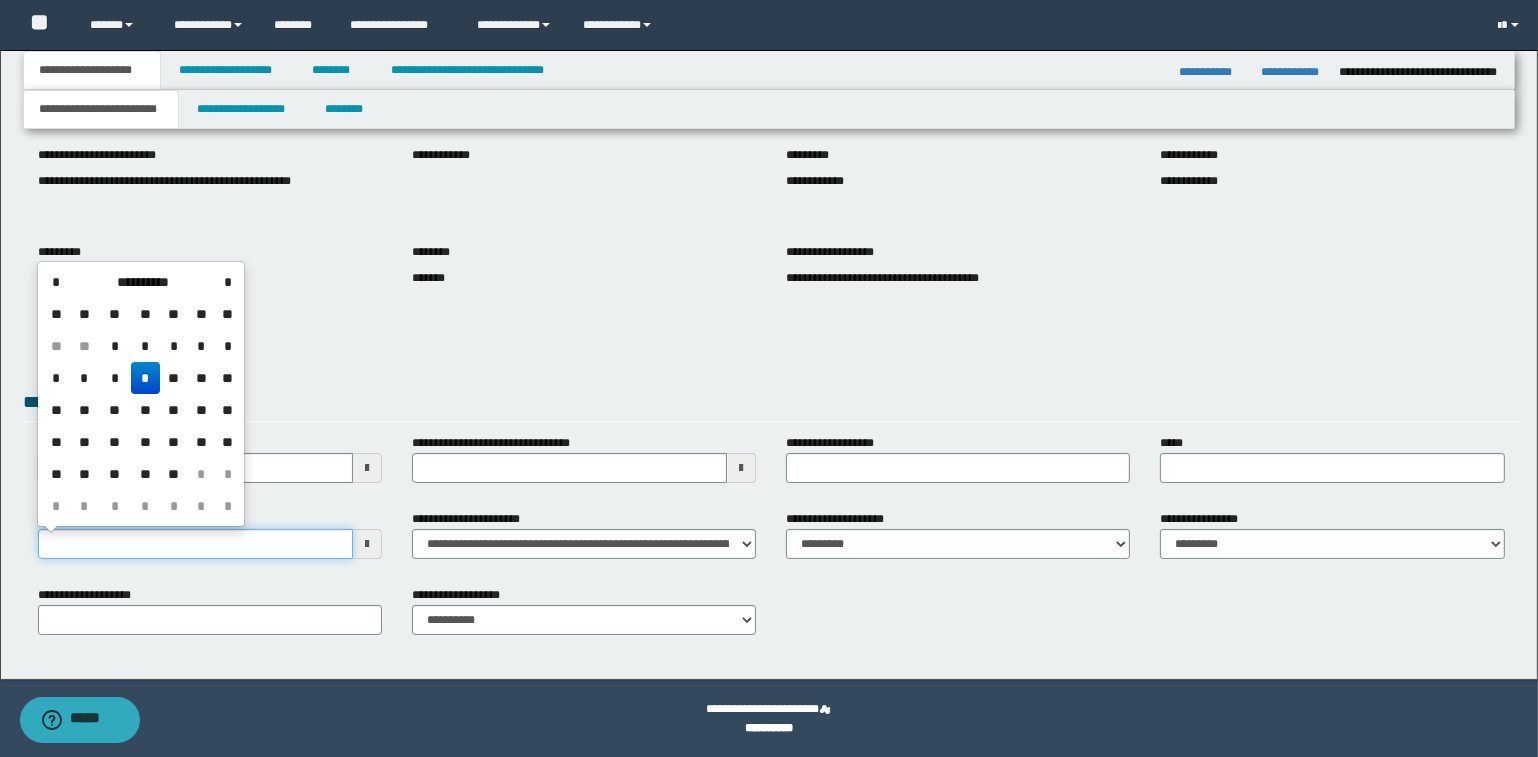 click on "**********" at bounding box center [195, 544] 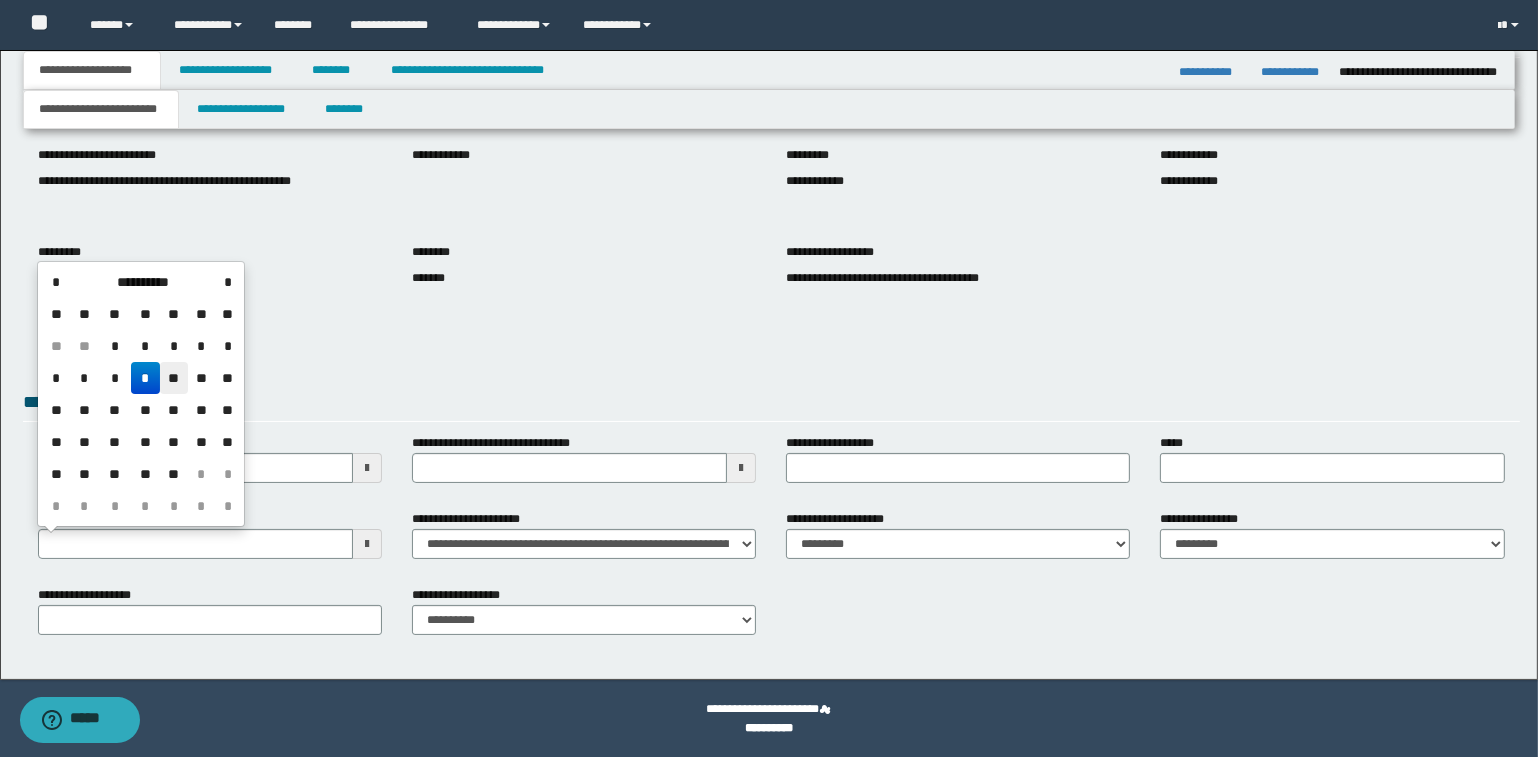 click on "**" at bounding box center [174, 346] 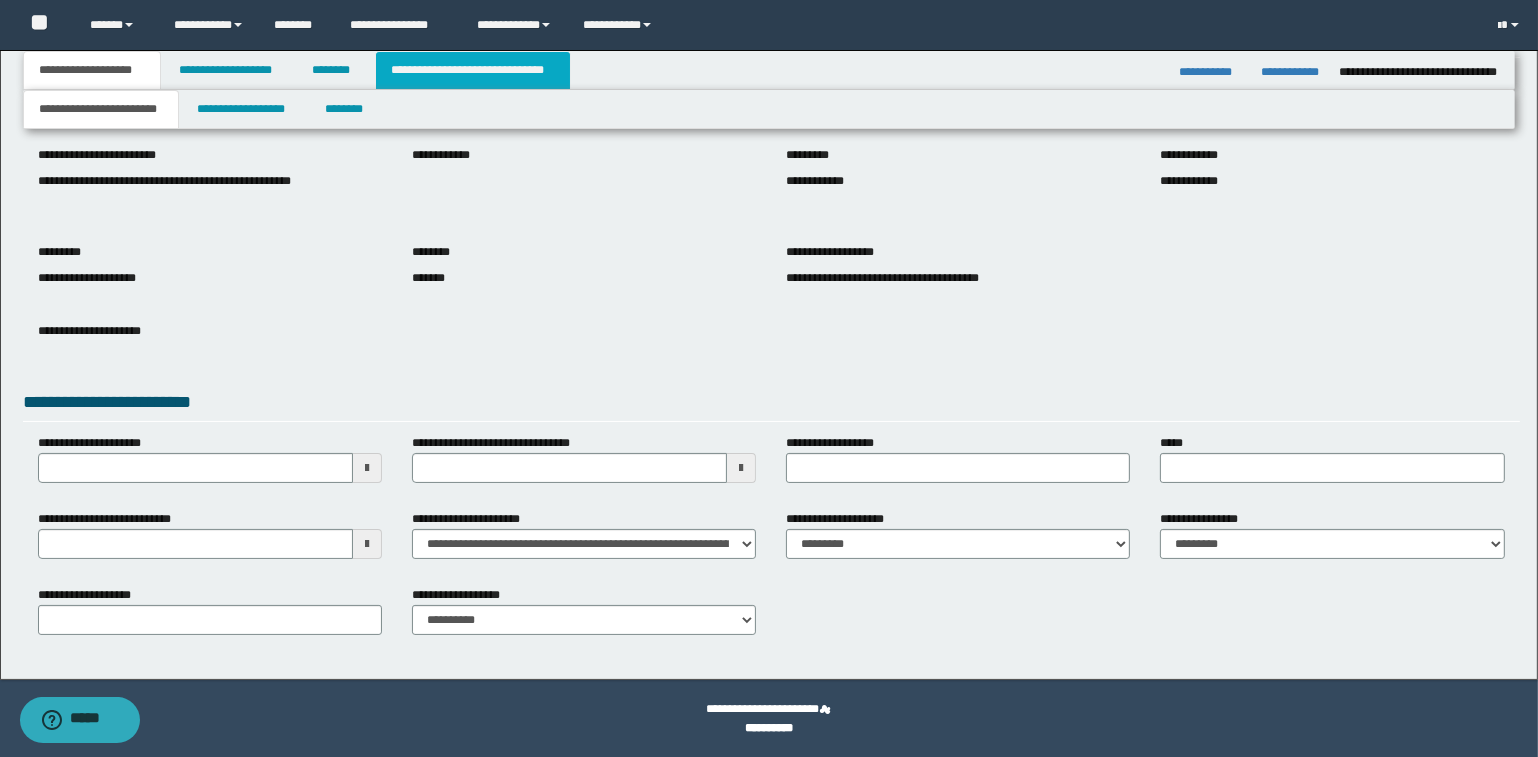 click on "**********" at bounding box center (473, 70) 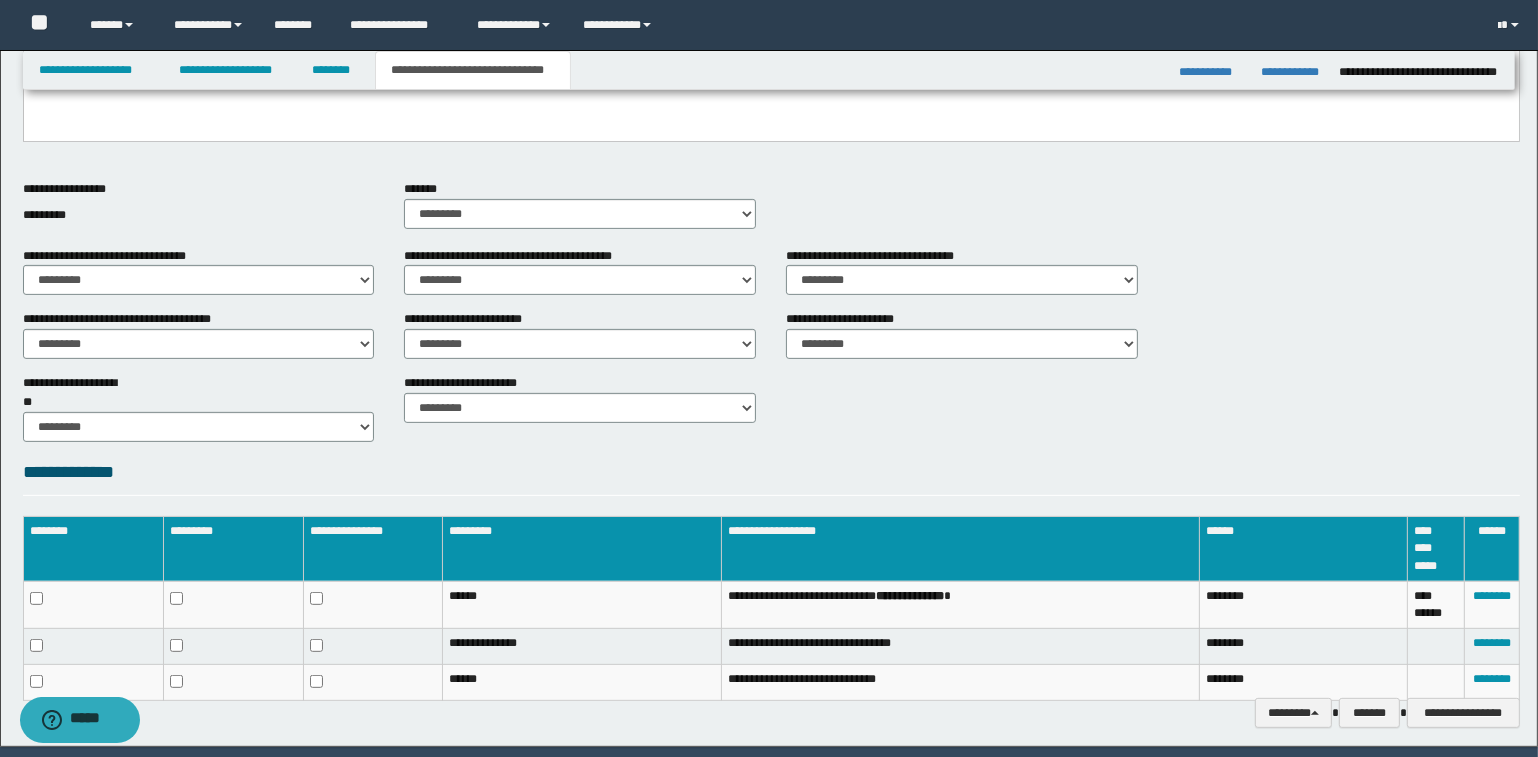 scroll, scrollTop: 785, scrollLeft: 0, axis: vertical 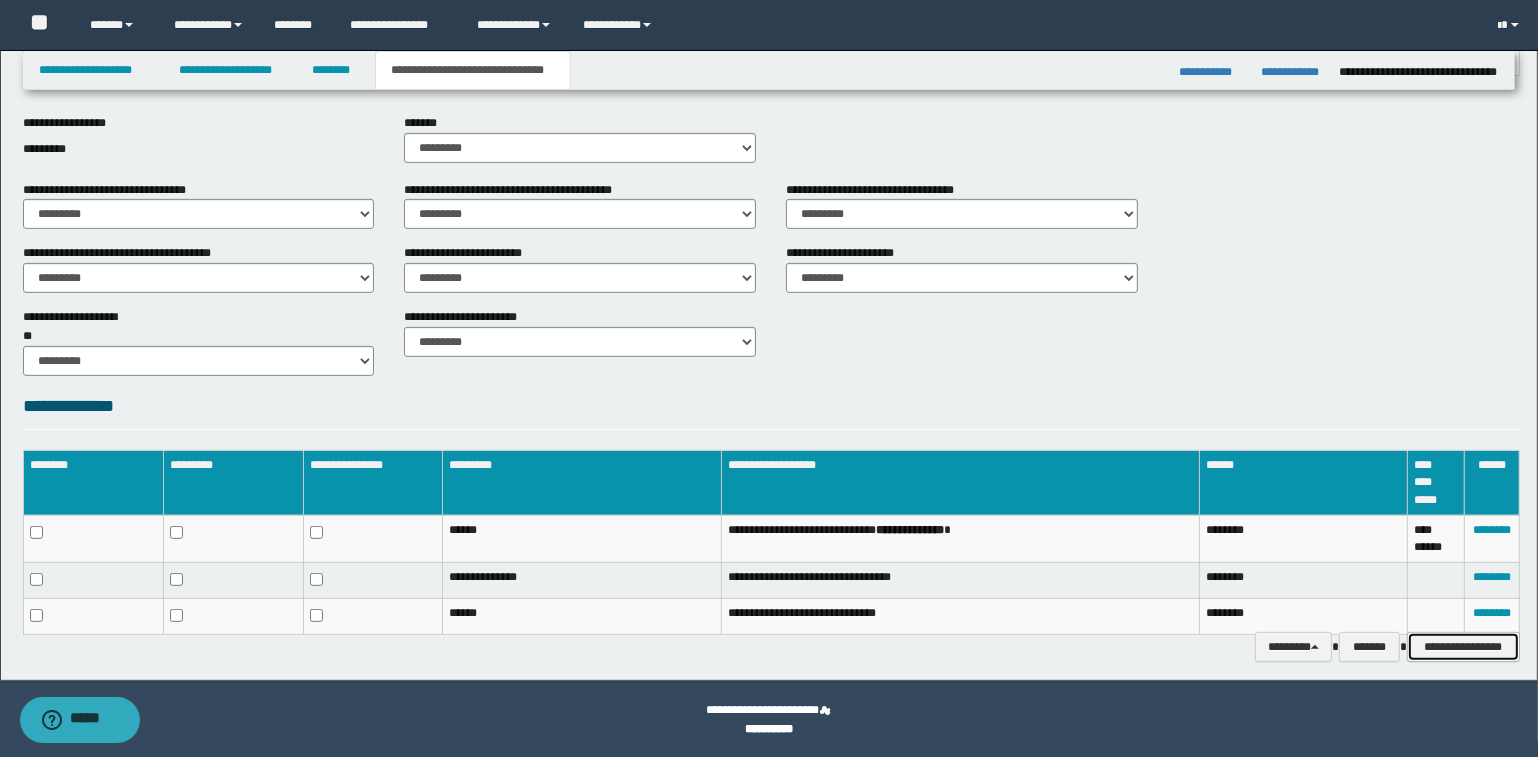click on "**********" at bounding box center (1463, 647) 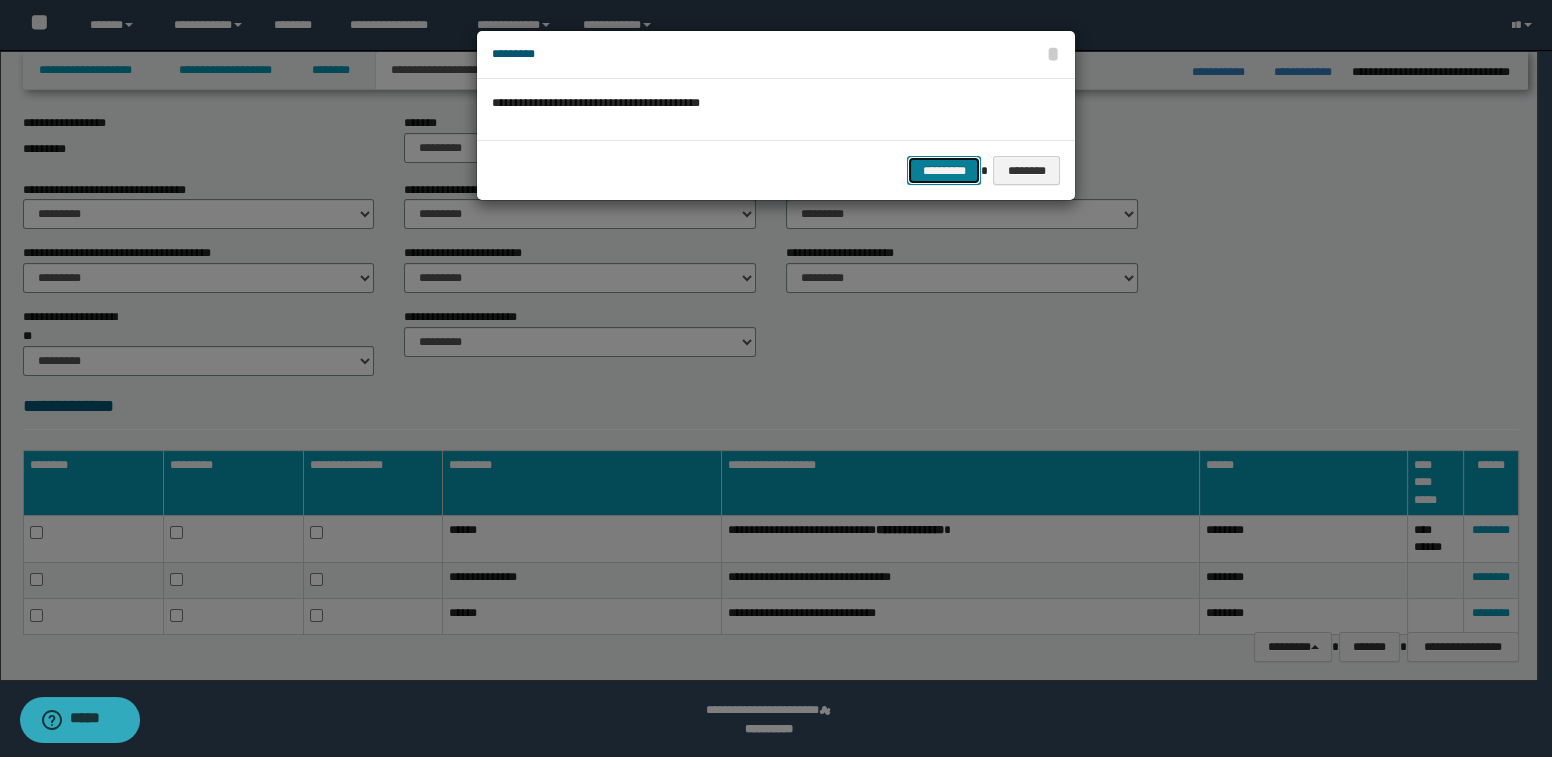 click on "*********" at bounding box center (944, 171) 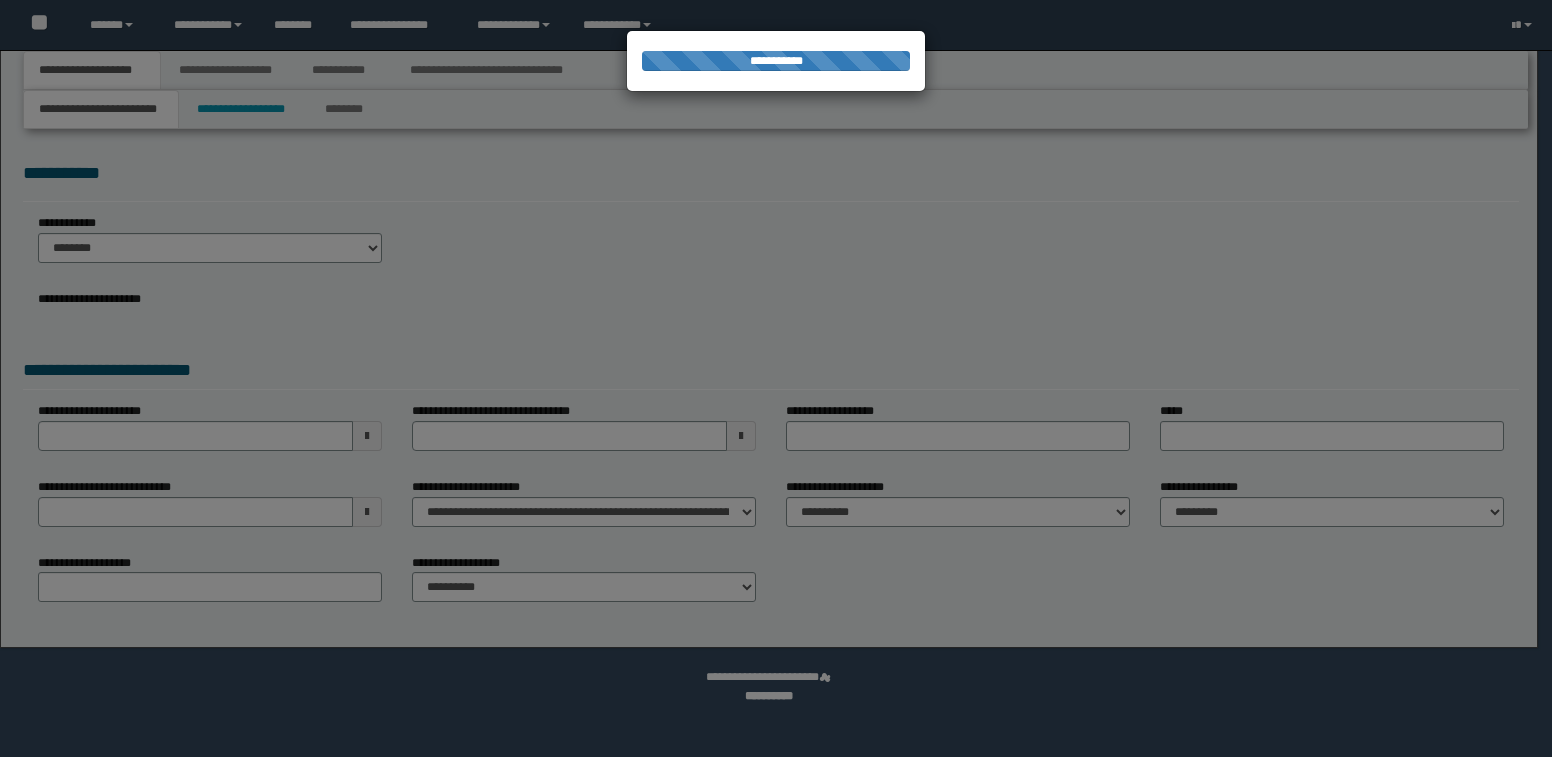 scroll, scrollTop: 0, scrollLeft: 0, axis: both 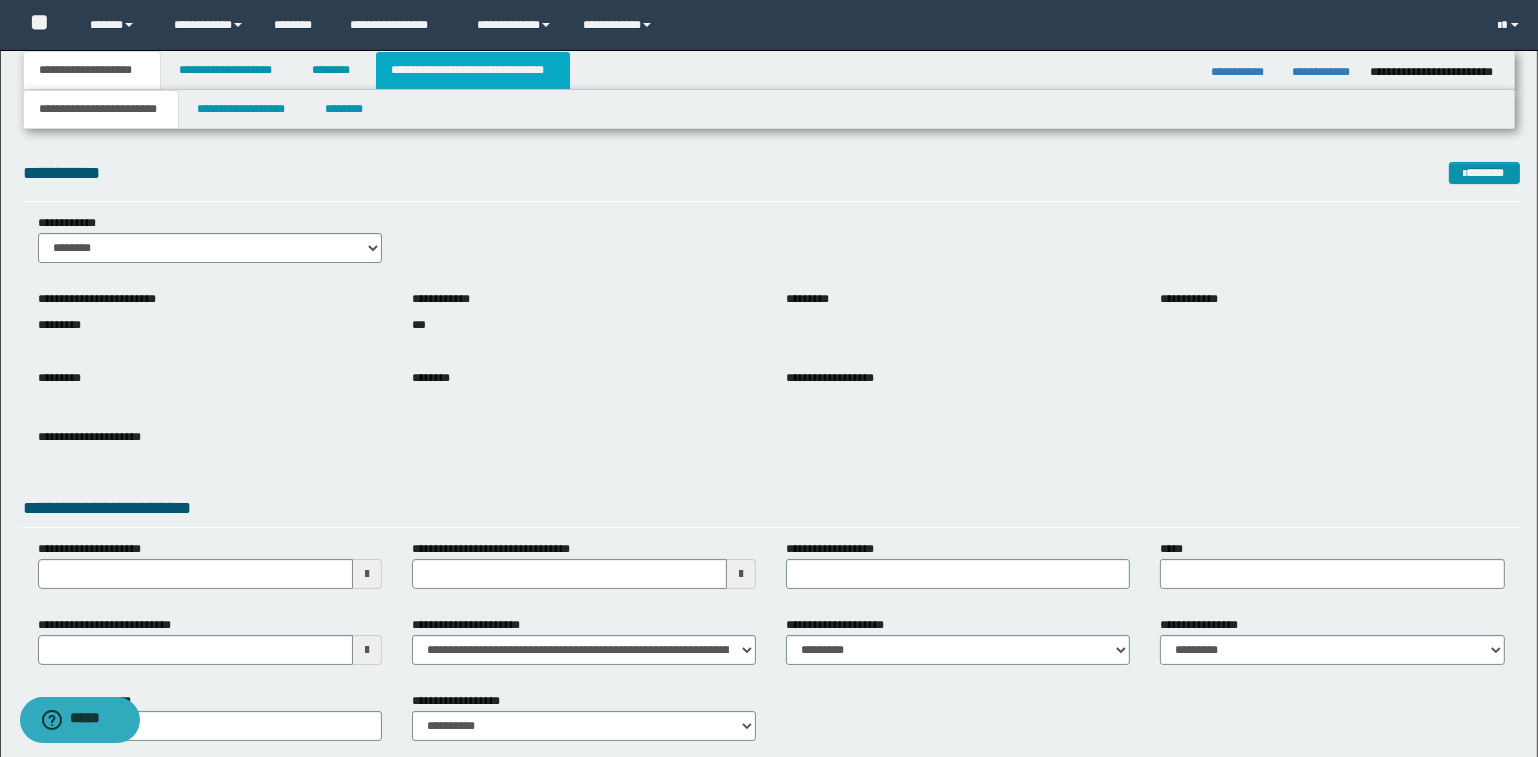 click on "**********" at bounding box center [473, 70] 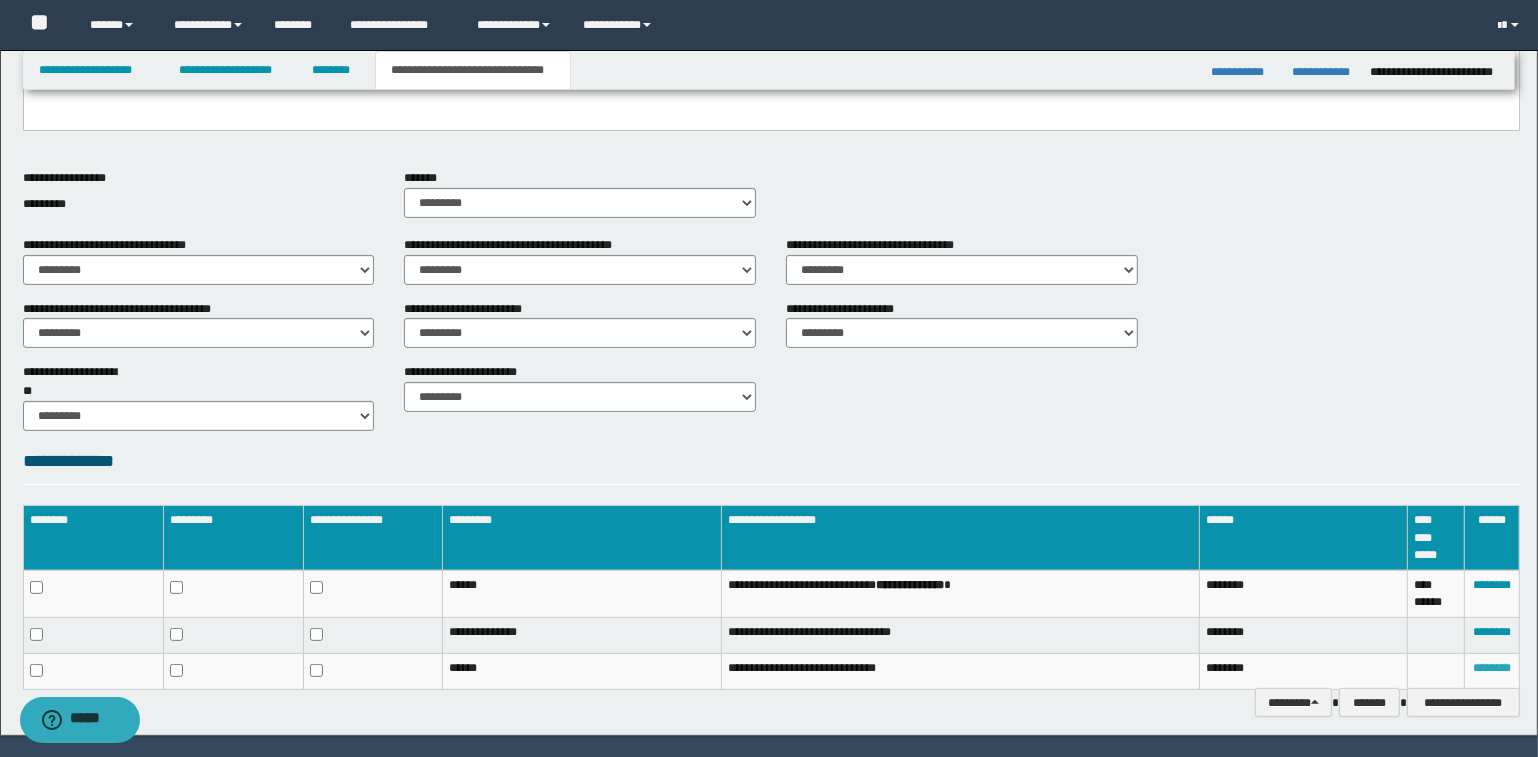 scroll, scrollTop: 696, scrollLeft: 0, axis: vertical 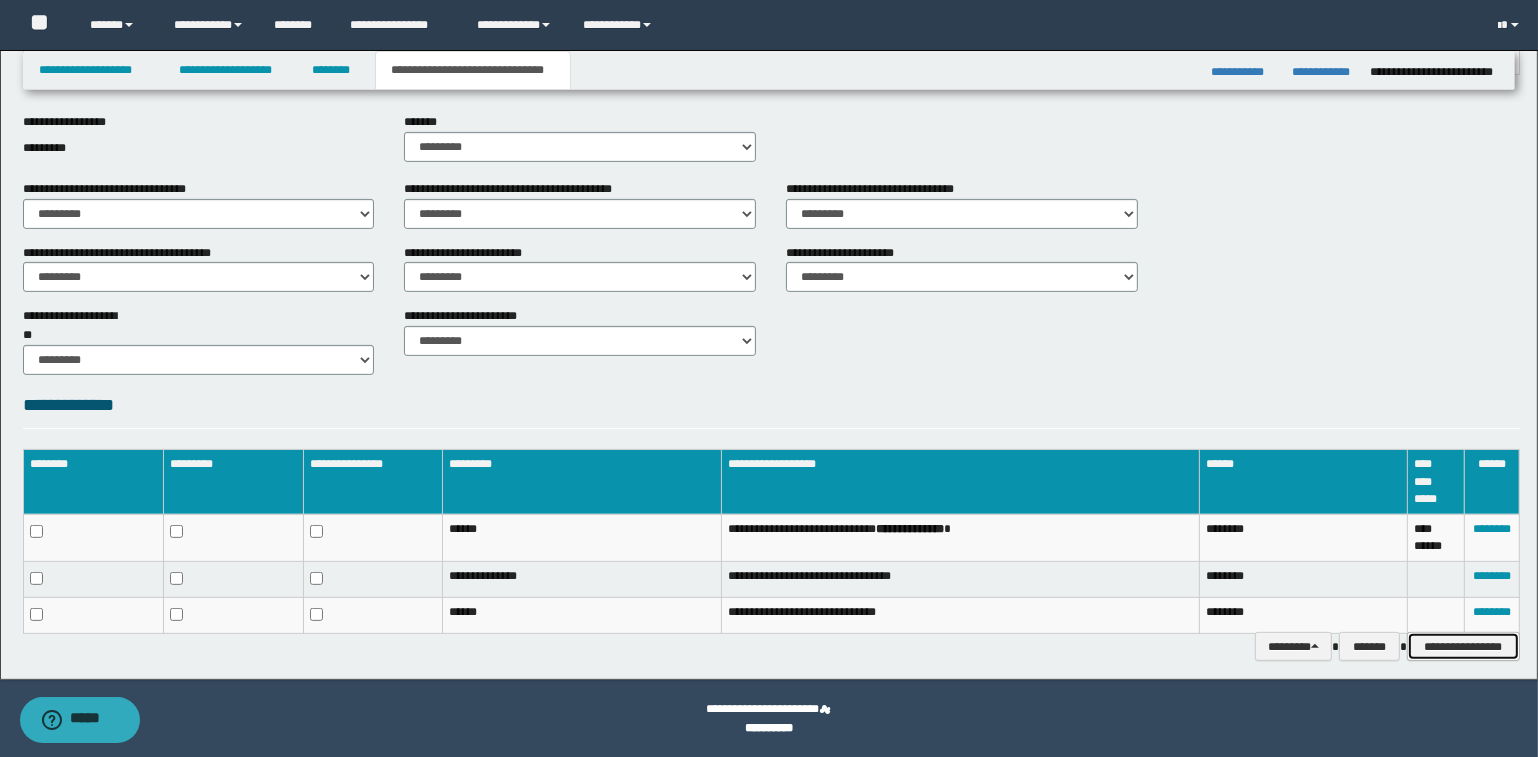 click on "**********" at bounding box center (1463, 647) 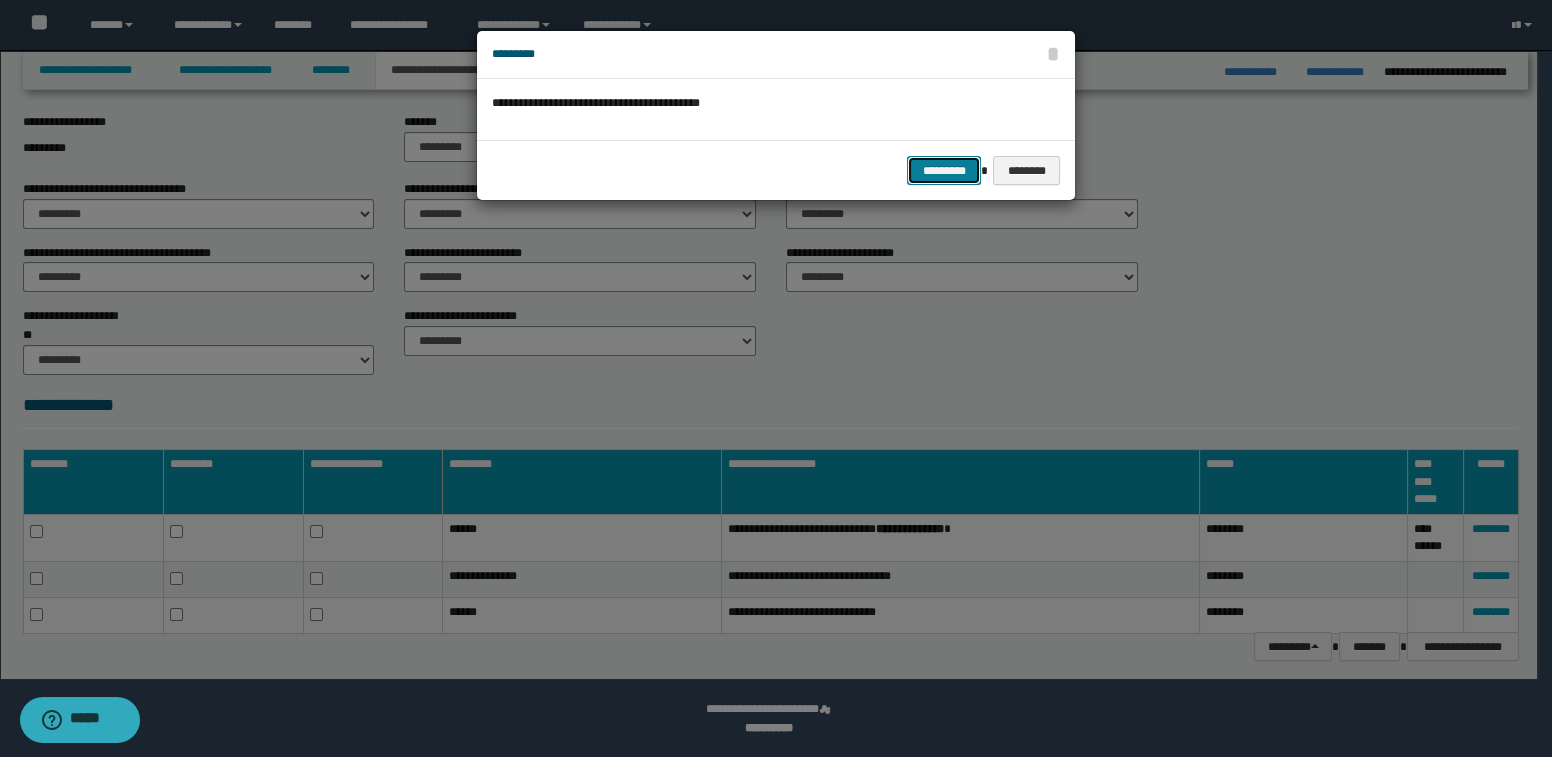 click on "*********" at bounding box center [944, 171] 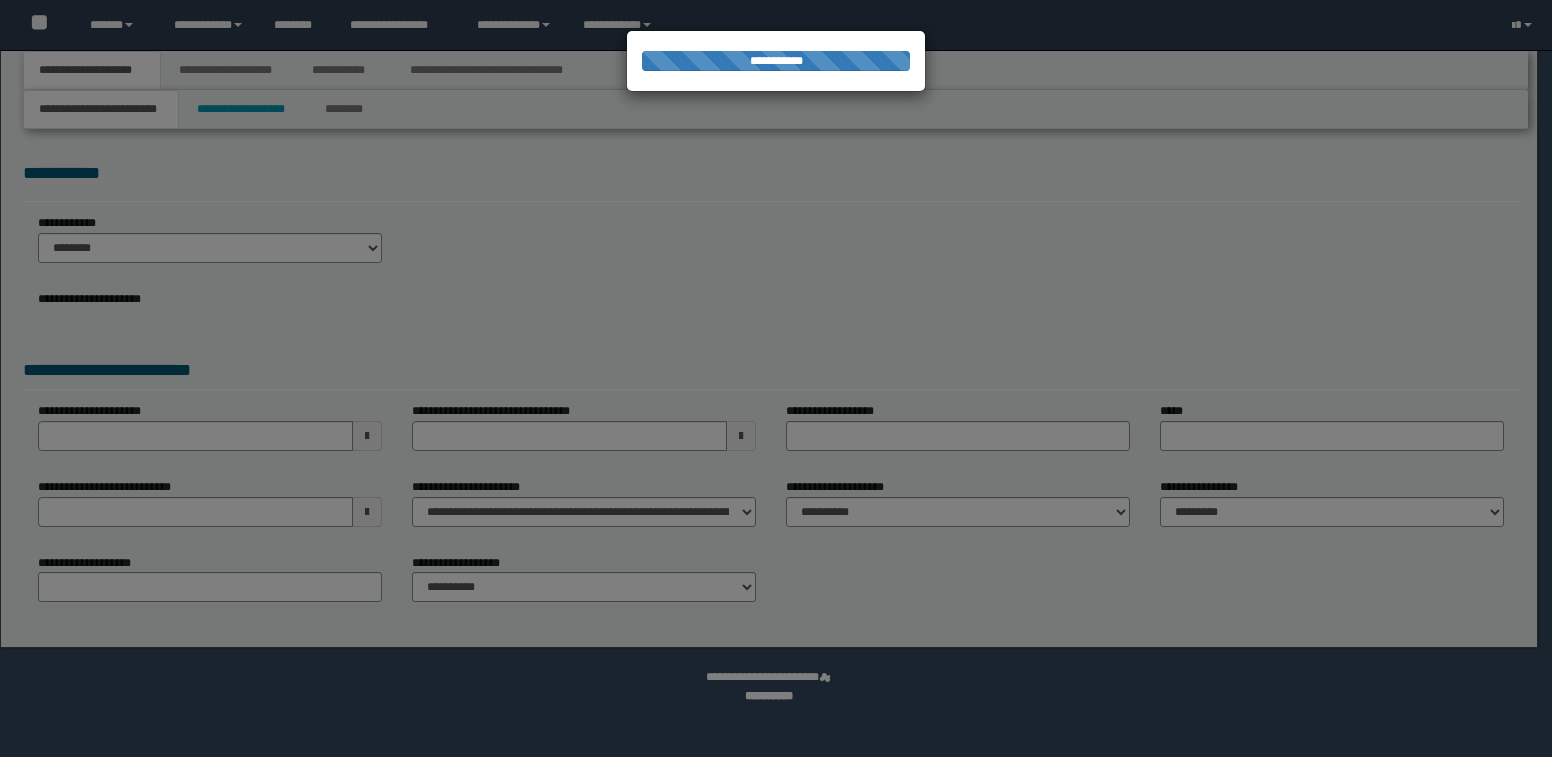 scroll, scrollTop: 0, scrollLeft: 0, axis: both 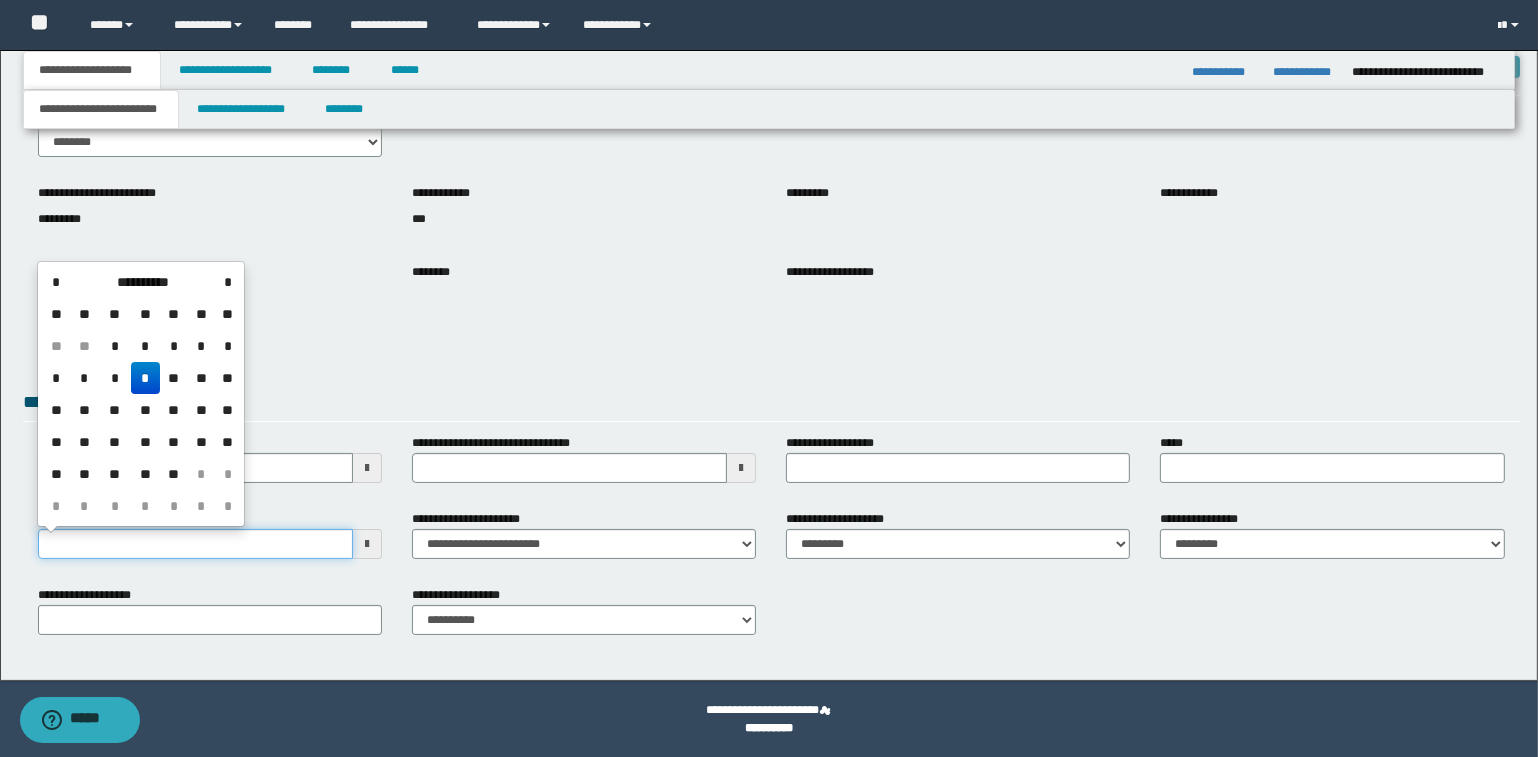 click on "**********" at bounding box center (195, 544) 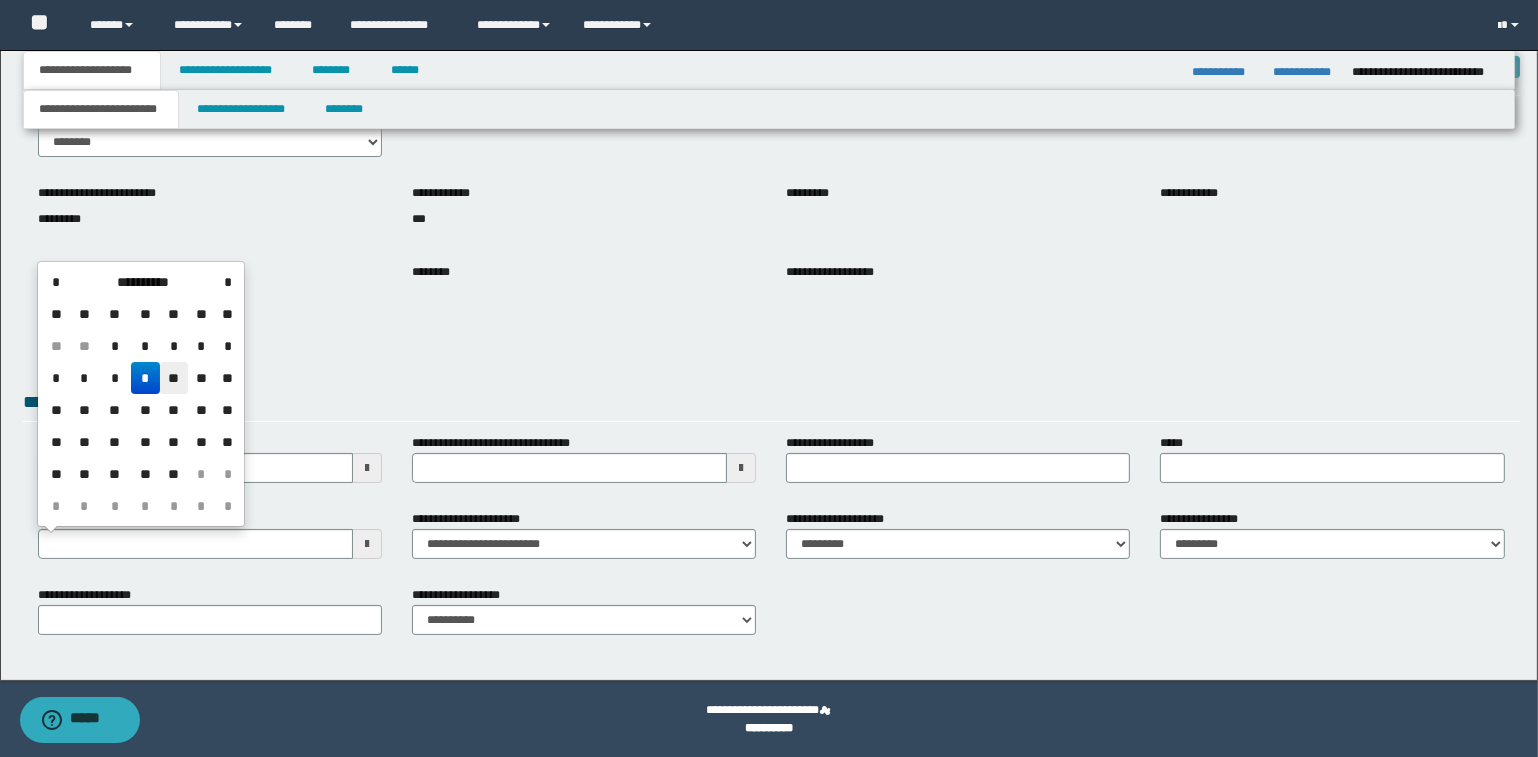 click on "**" at bounding box center [174, 346] 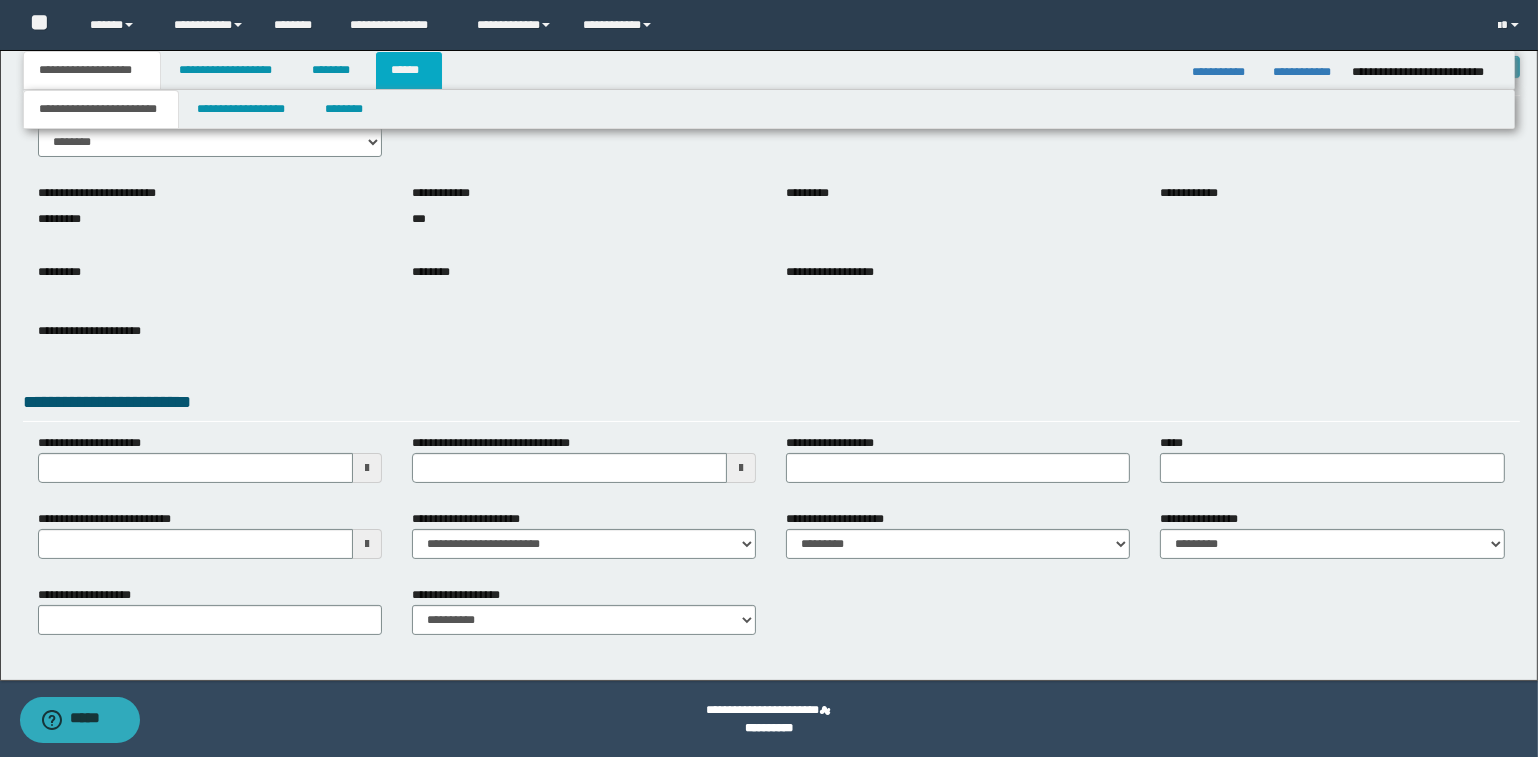 click on "******" at bounding box center (409, 70) 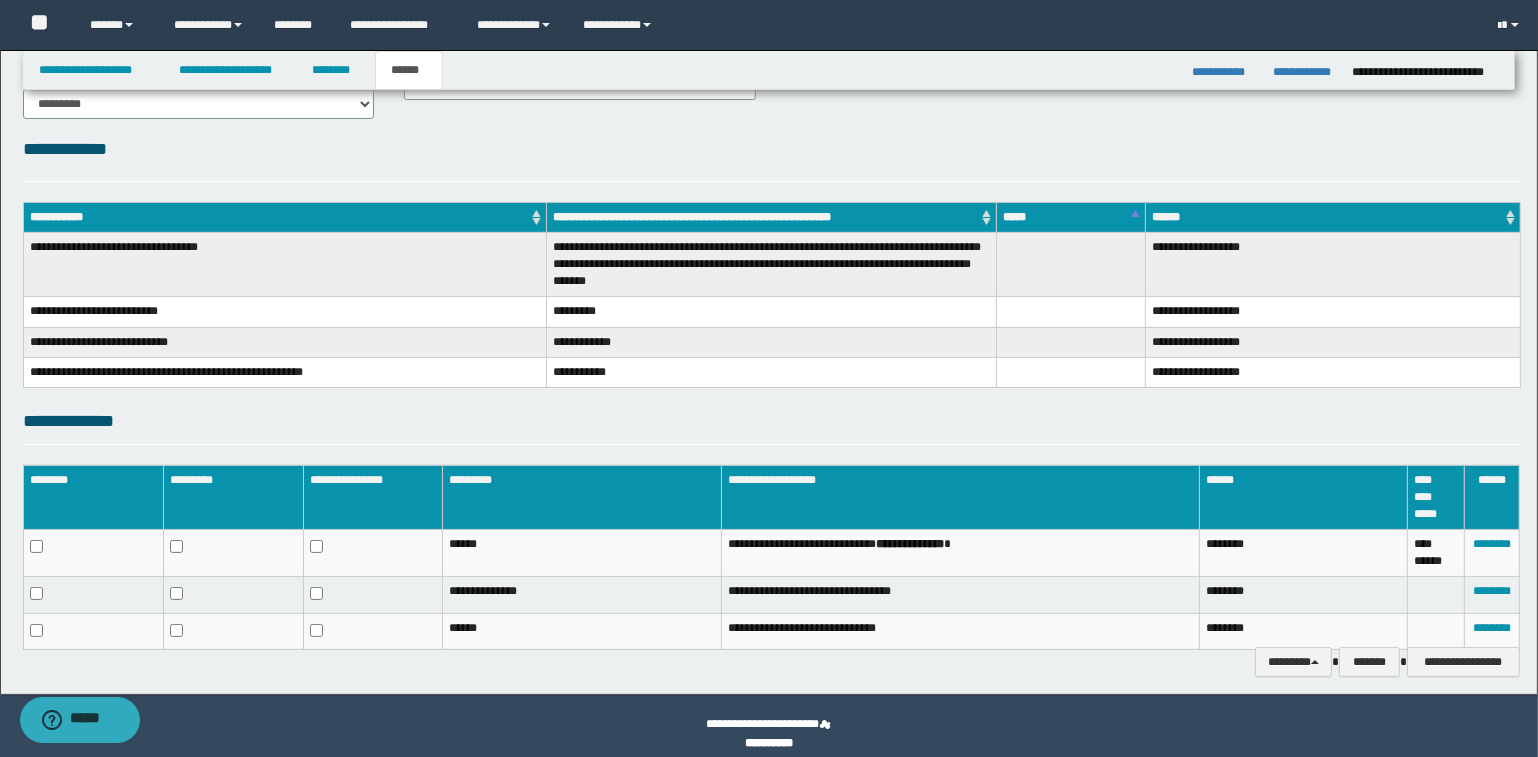 scroll, scrollTop: 223, scrollLeft: 0, axis: vertical 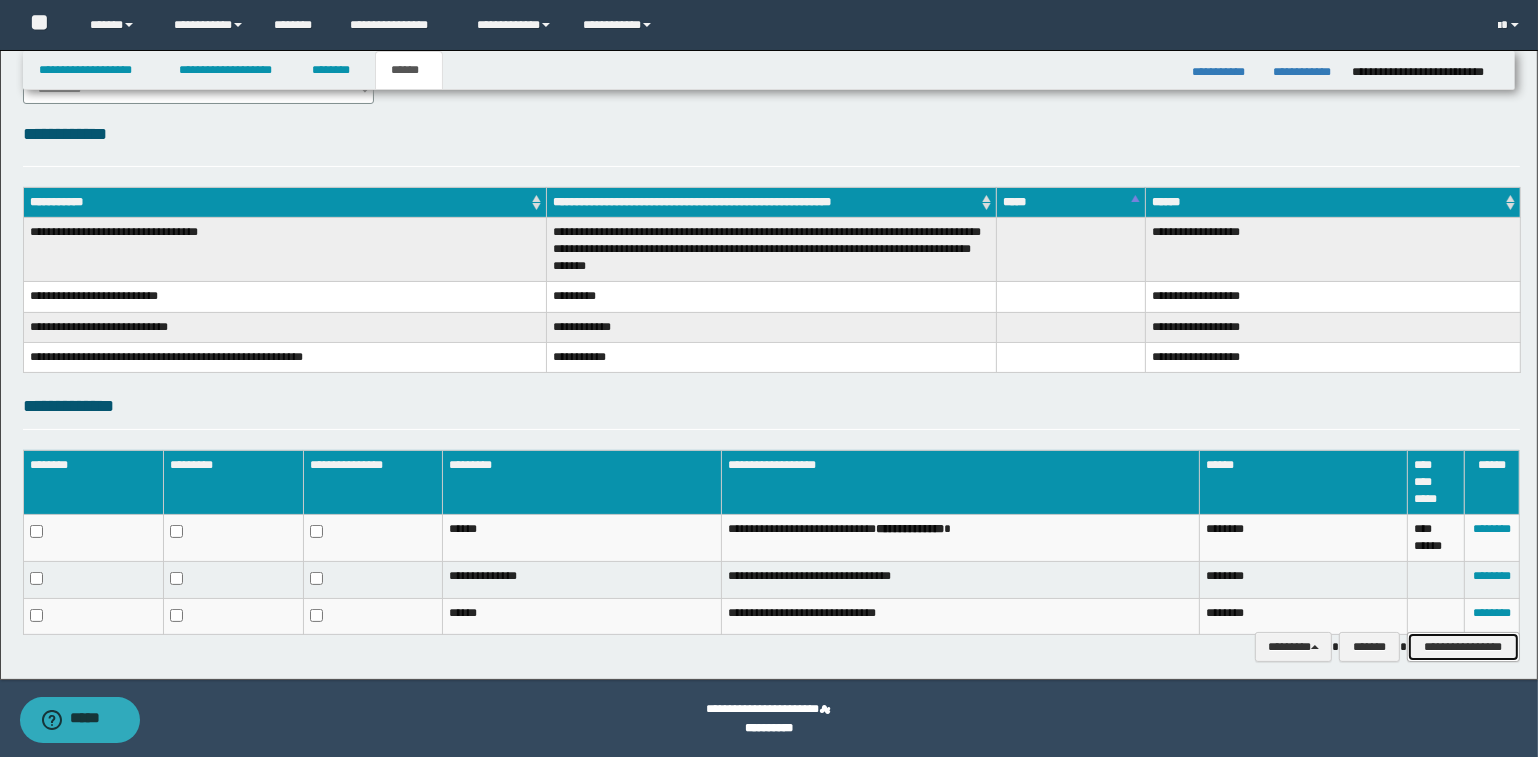 click on "**********" at bounding box center [1463, 647] 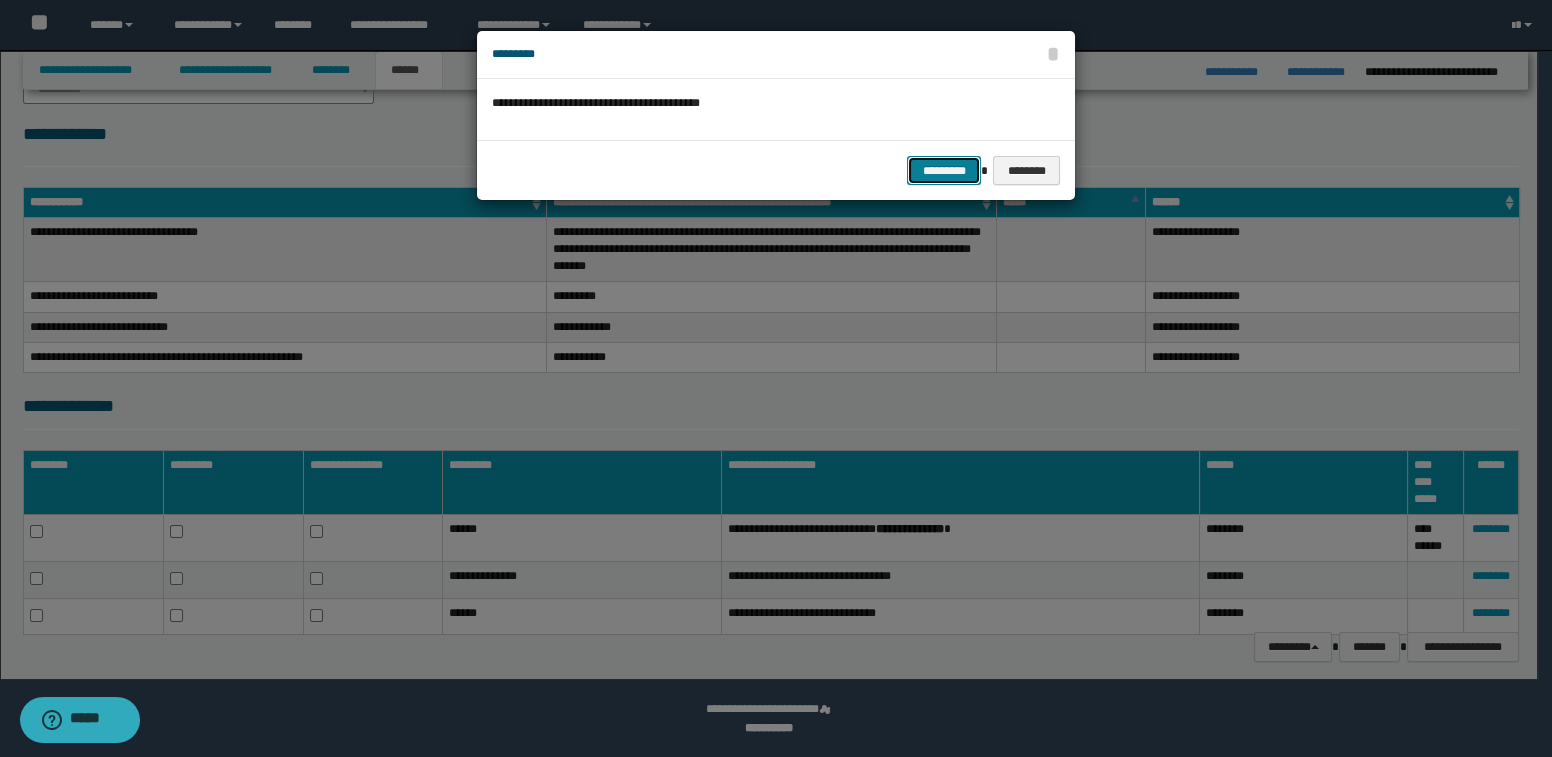 click on "*********" at bounding box center (944, 171) 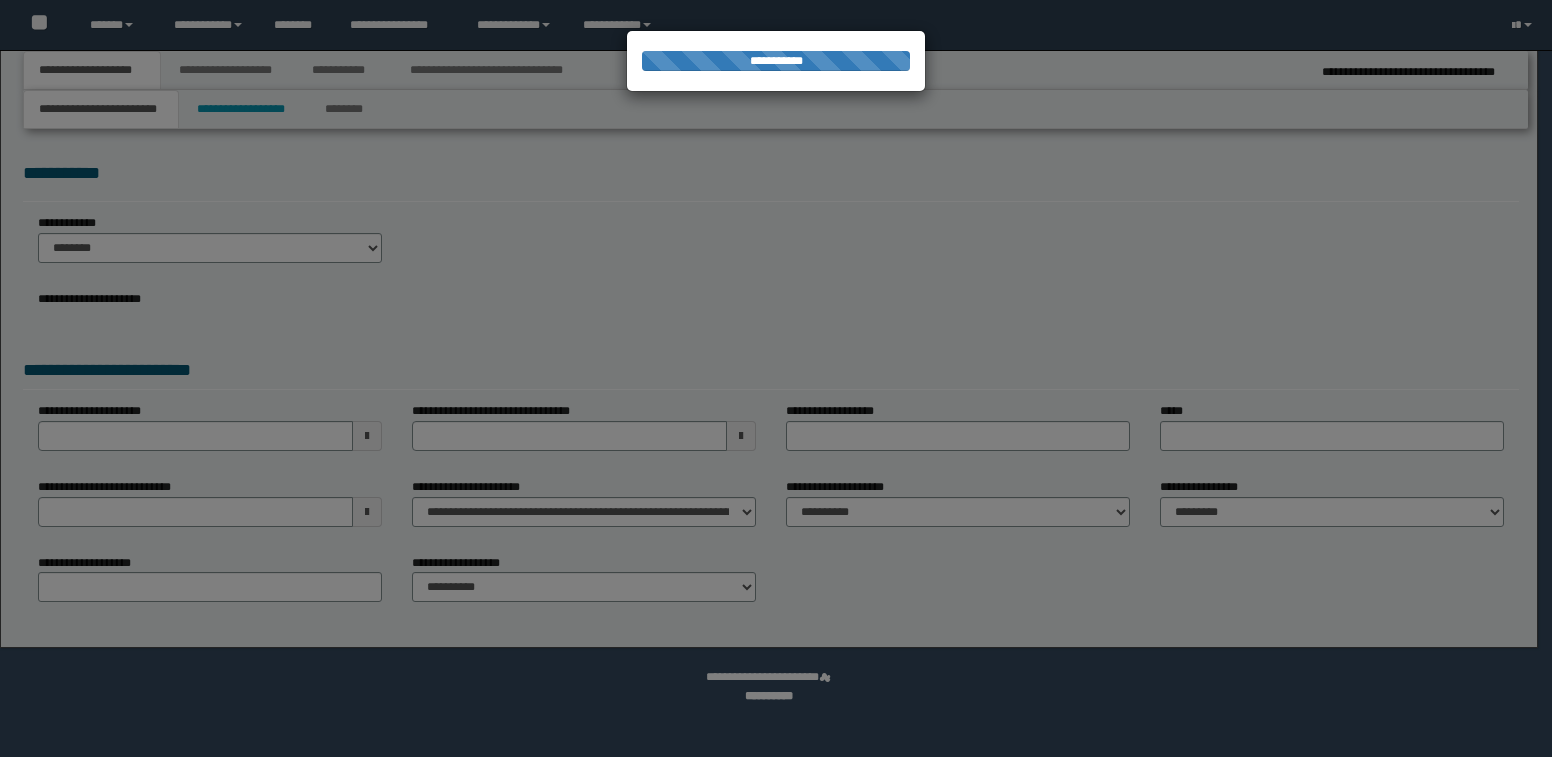 scroll, scrollTop: 0, scrollLeft: 0, axis: both 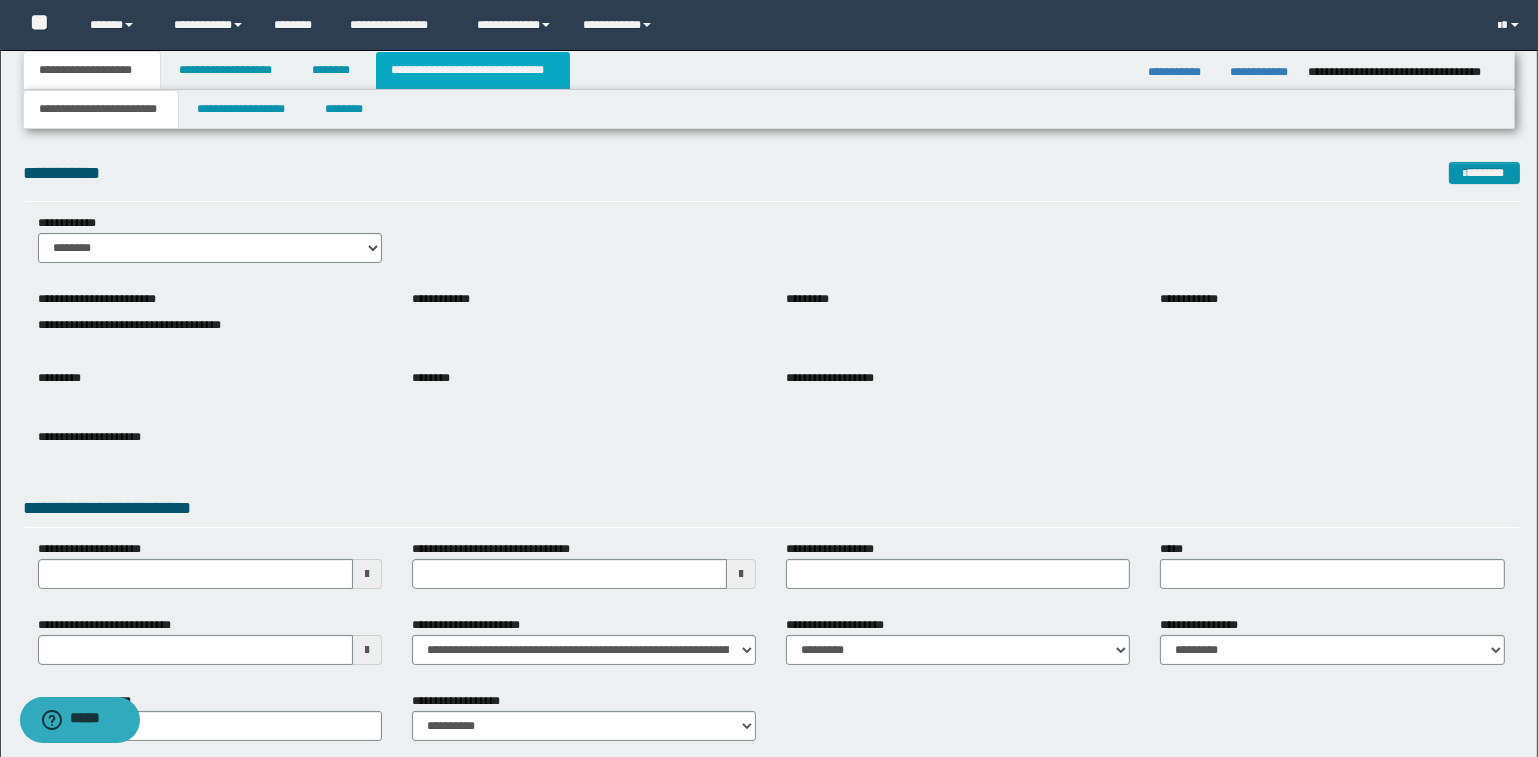 click on "**********" at bounding box center [473, 70] 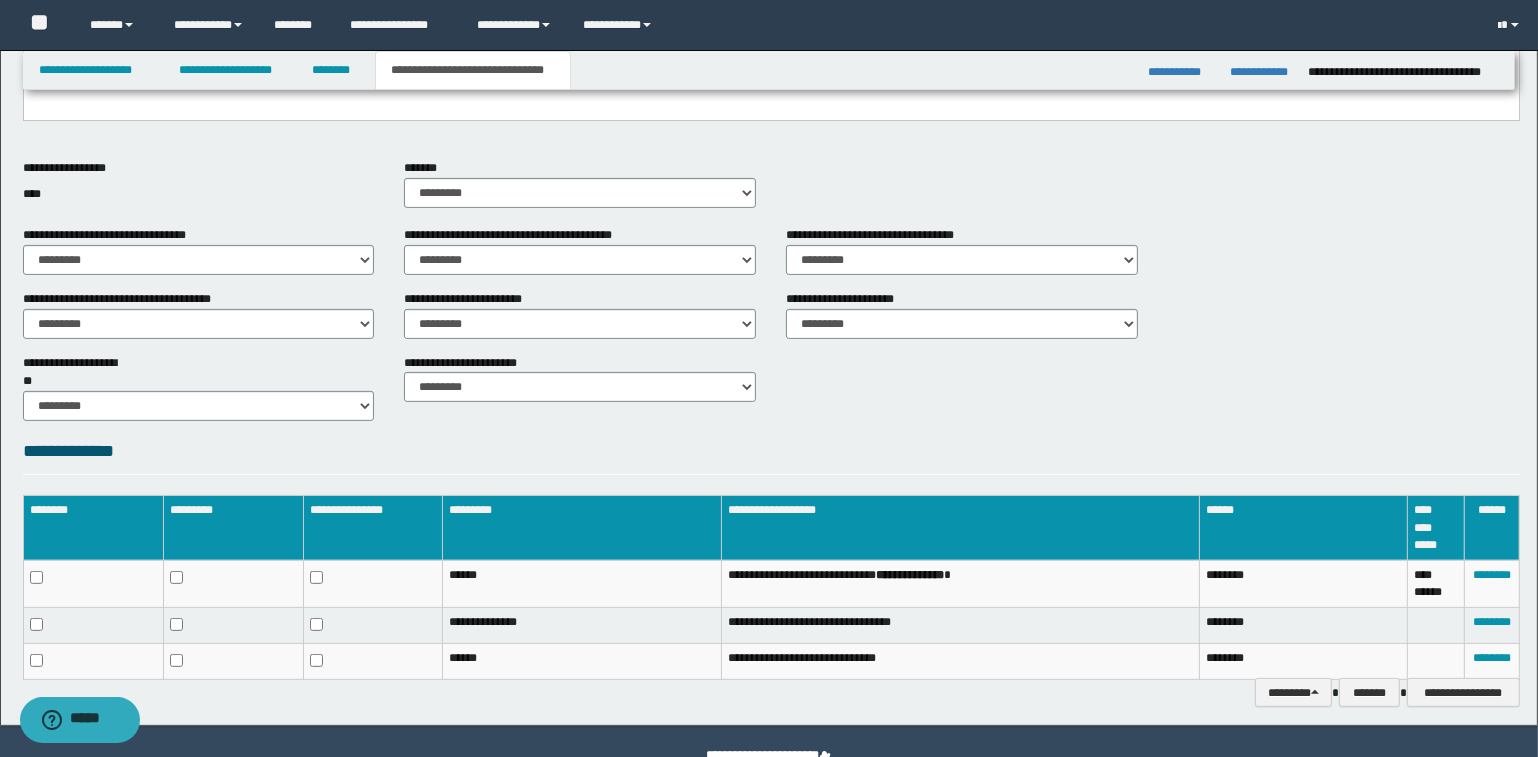 scroll, scrollTop: 666, scrollLeft: 0, axis: vertical 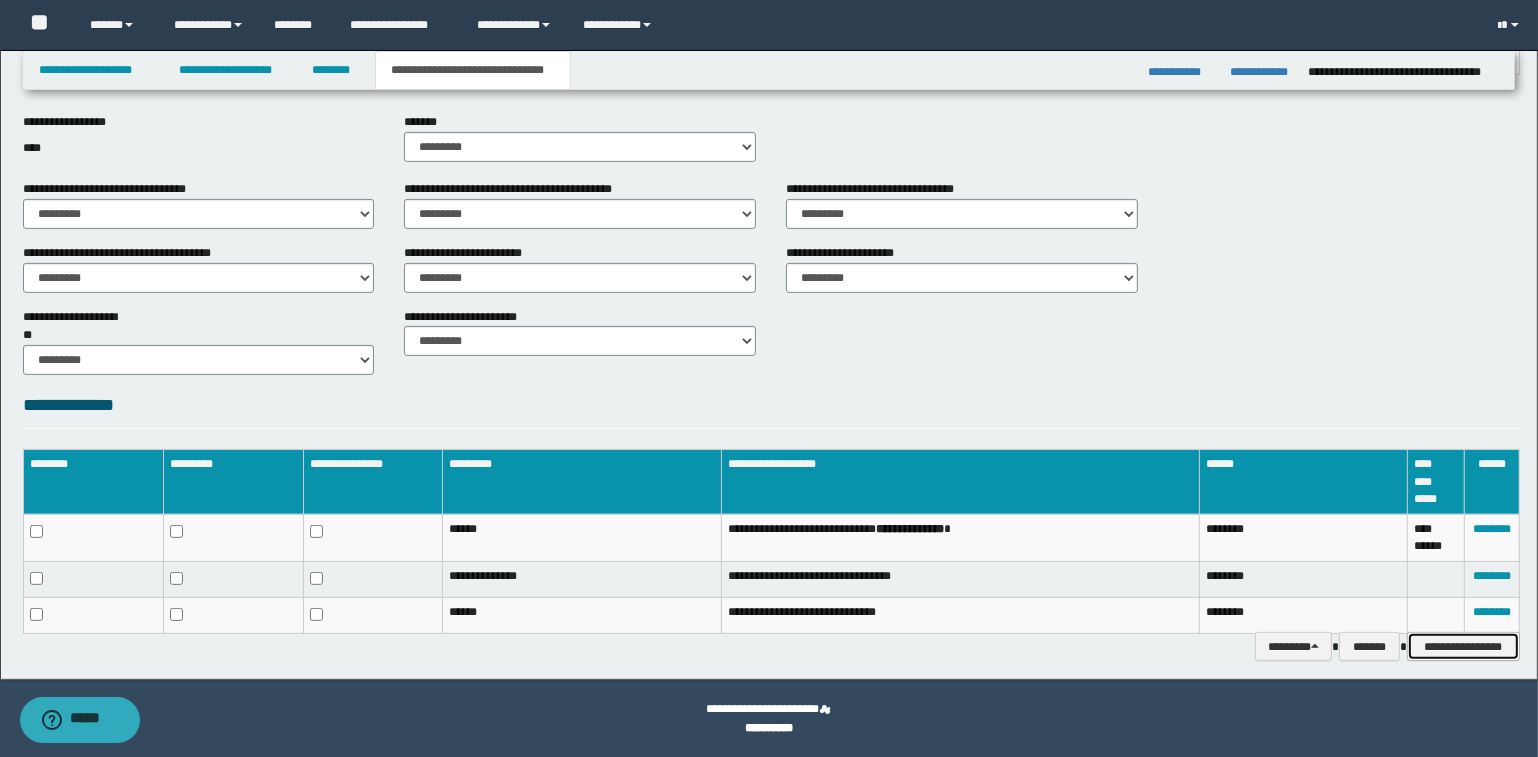click on "**********" at bounding box center [1463, 647] 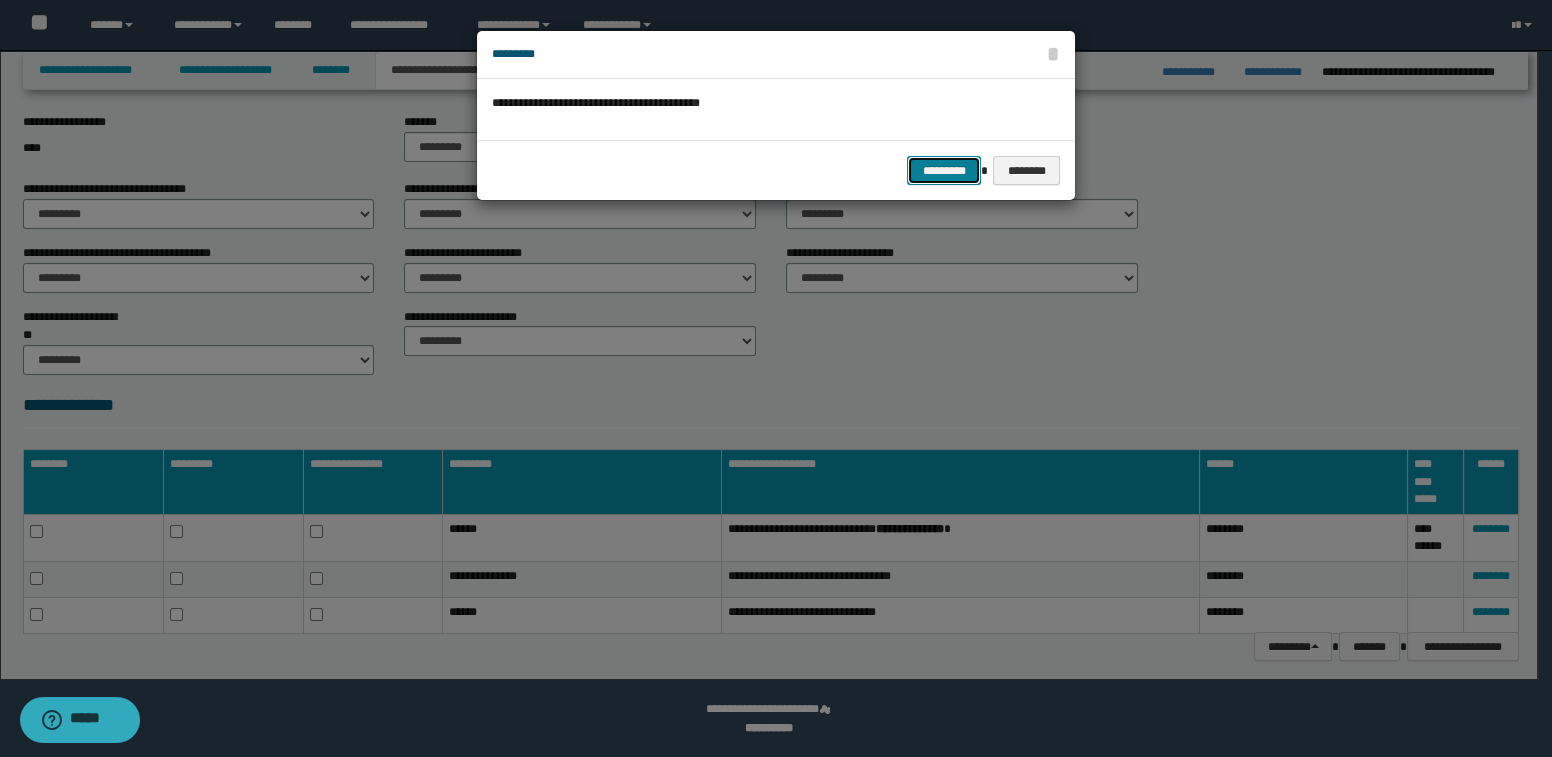 click on "*********" at bounding box center (944, 171) 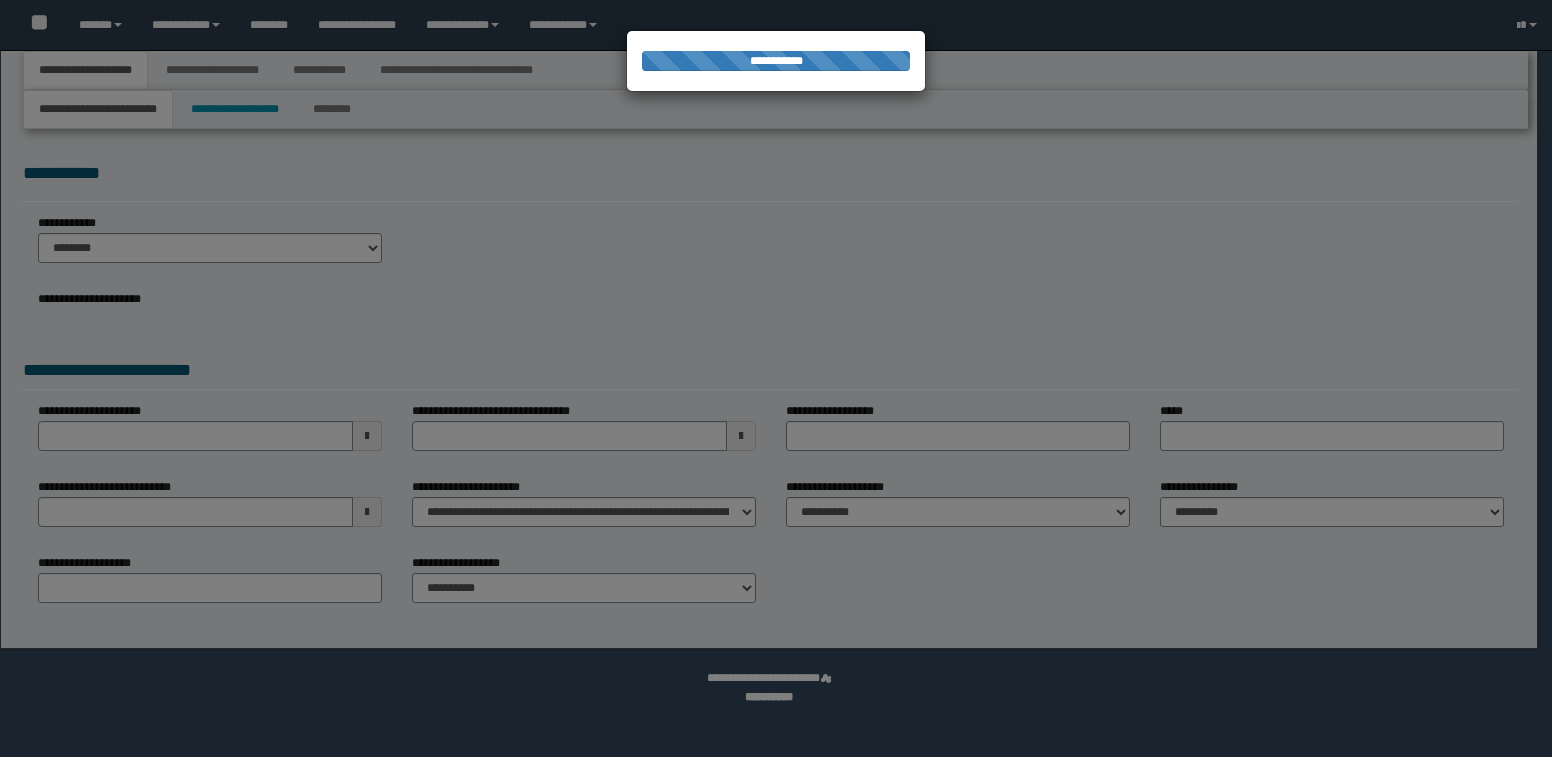 scroll, scrollTop: 0, scrollLeft: 0, axis: both 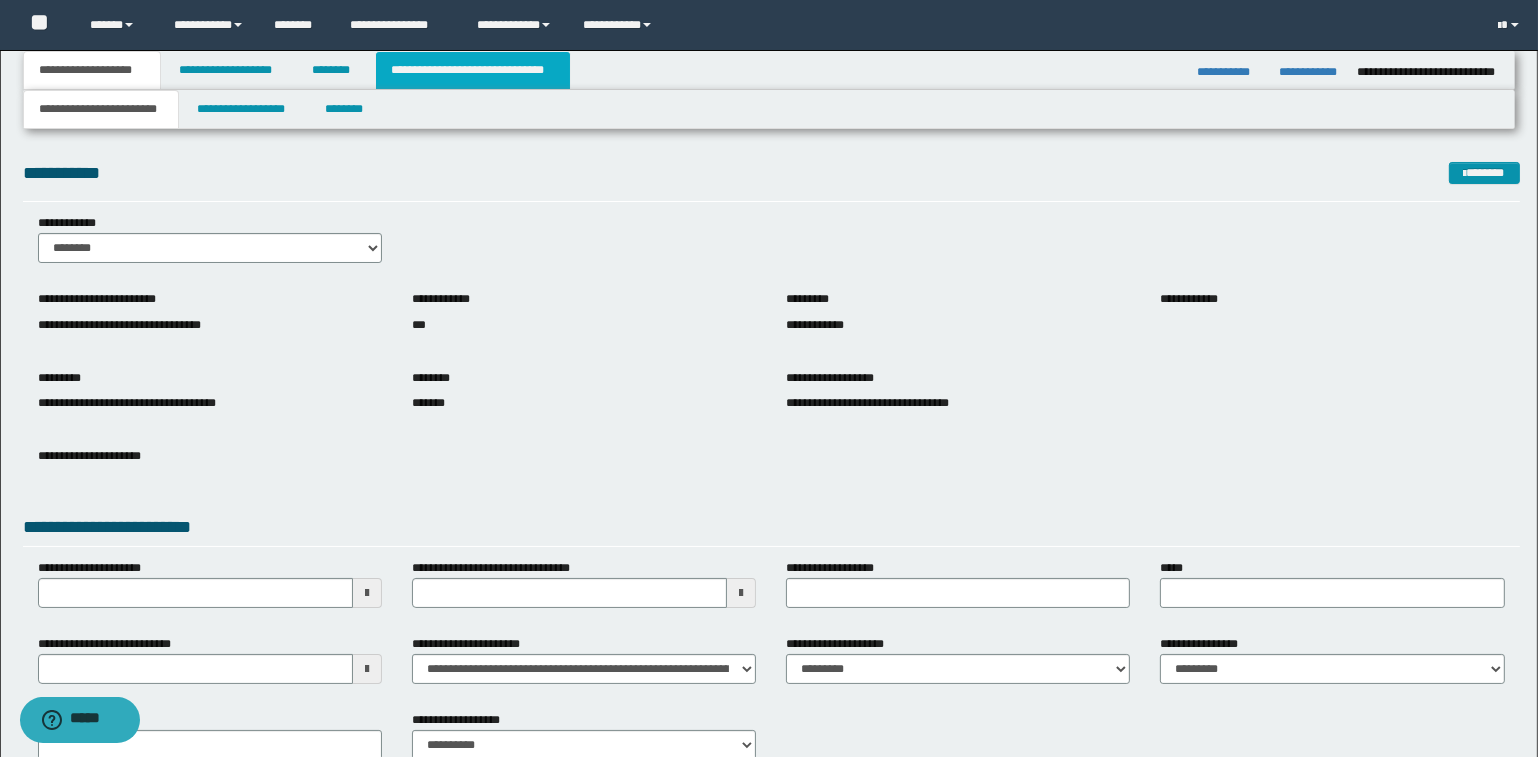 click on "**********" at bounding box center [473, 70] 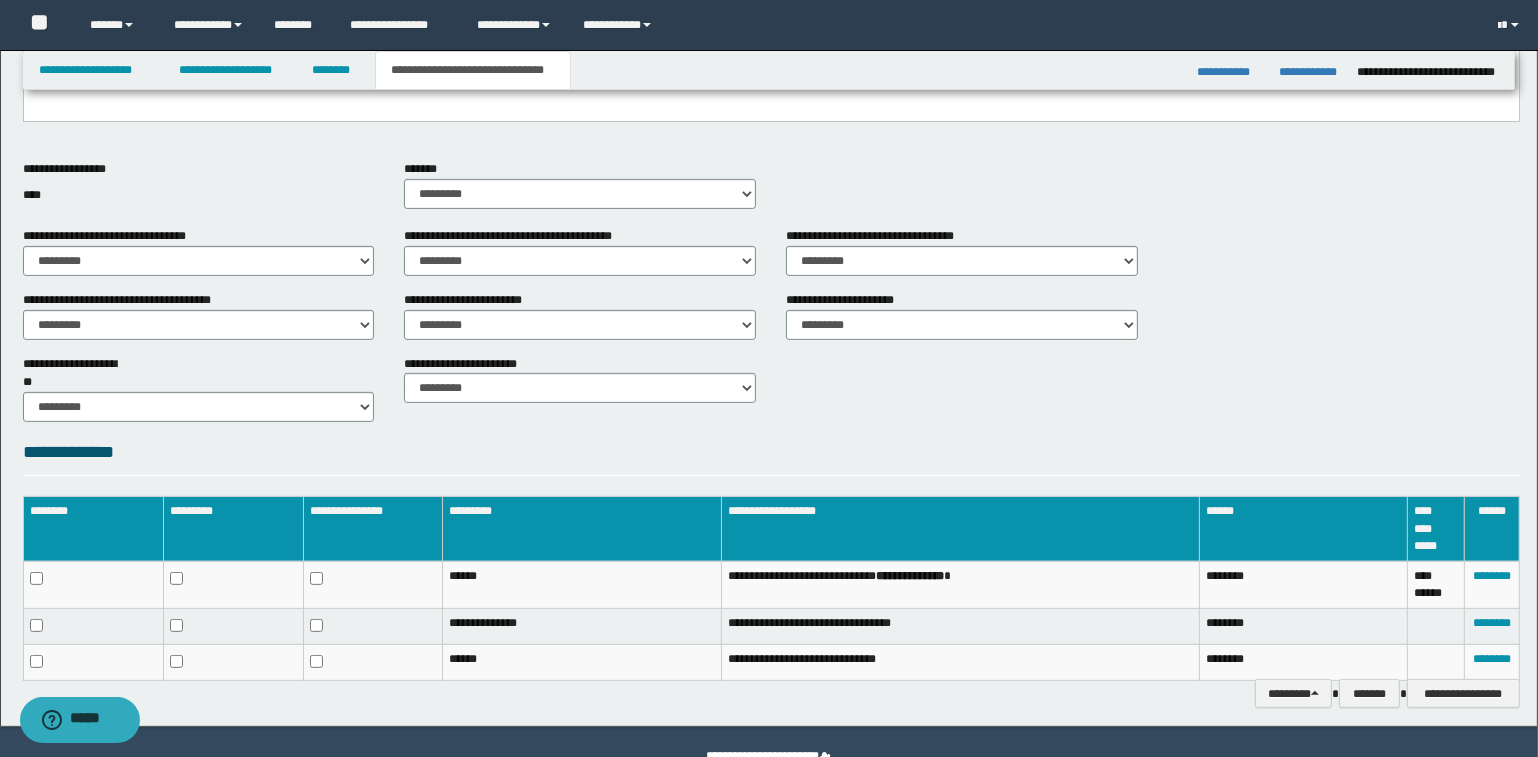 scroll, scrollTop: 663, scrollLeft: 0, axis: vertical 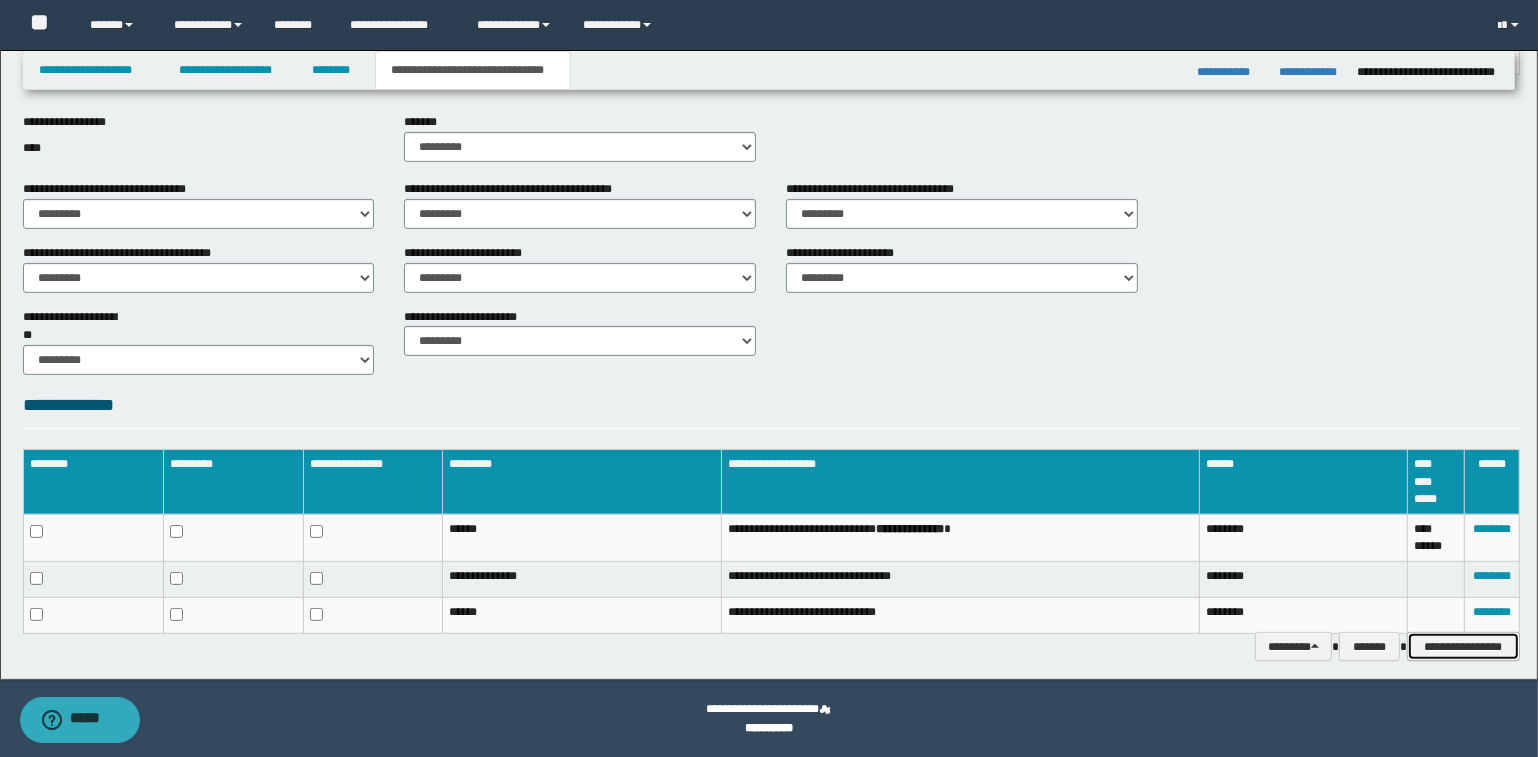 click on "**********" at bounding box center [1463, 647] 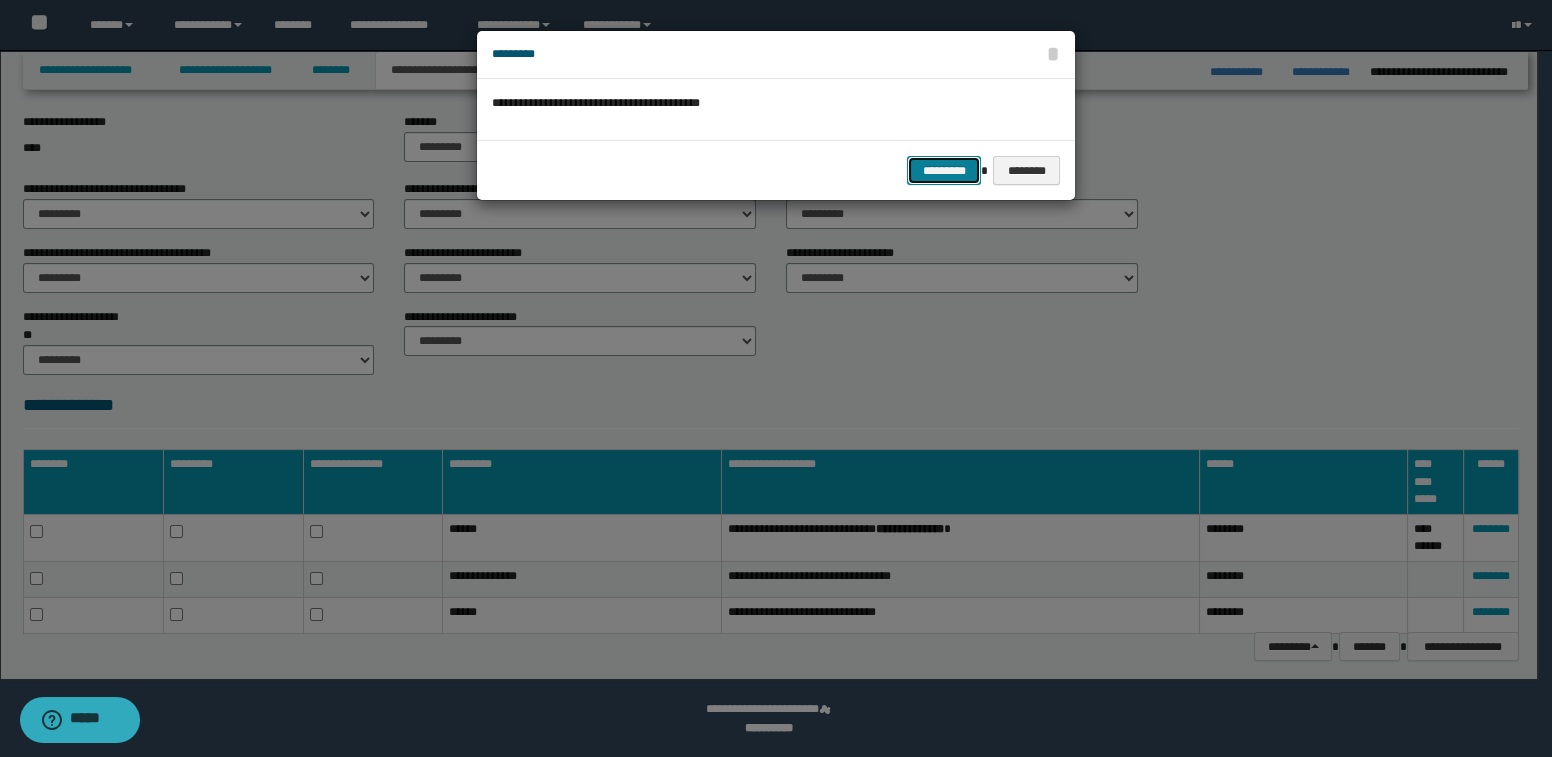 click on "*********" at bounding box center (944, 171) 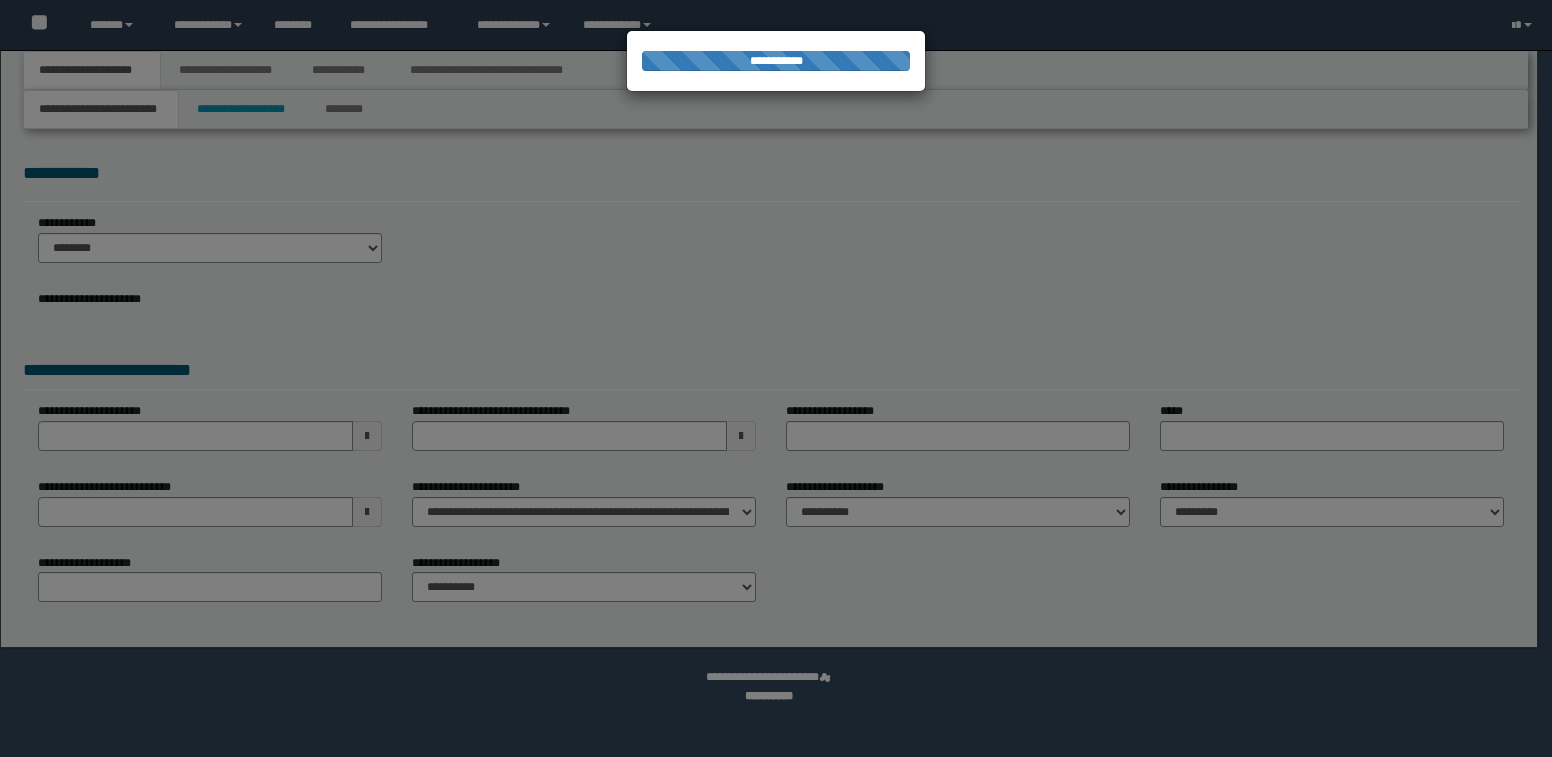 scroll, scrollTop: 0, scrollLeft: 0, axis: both 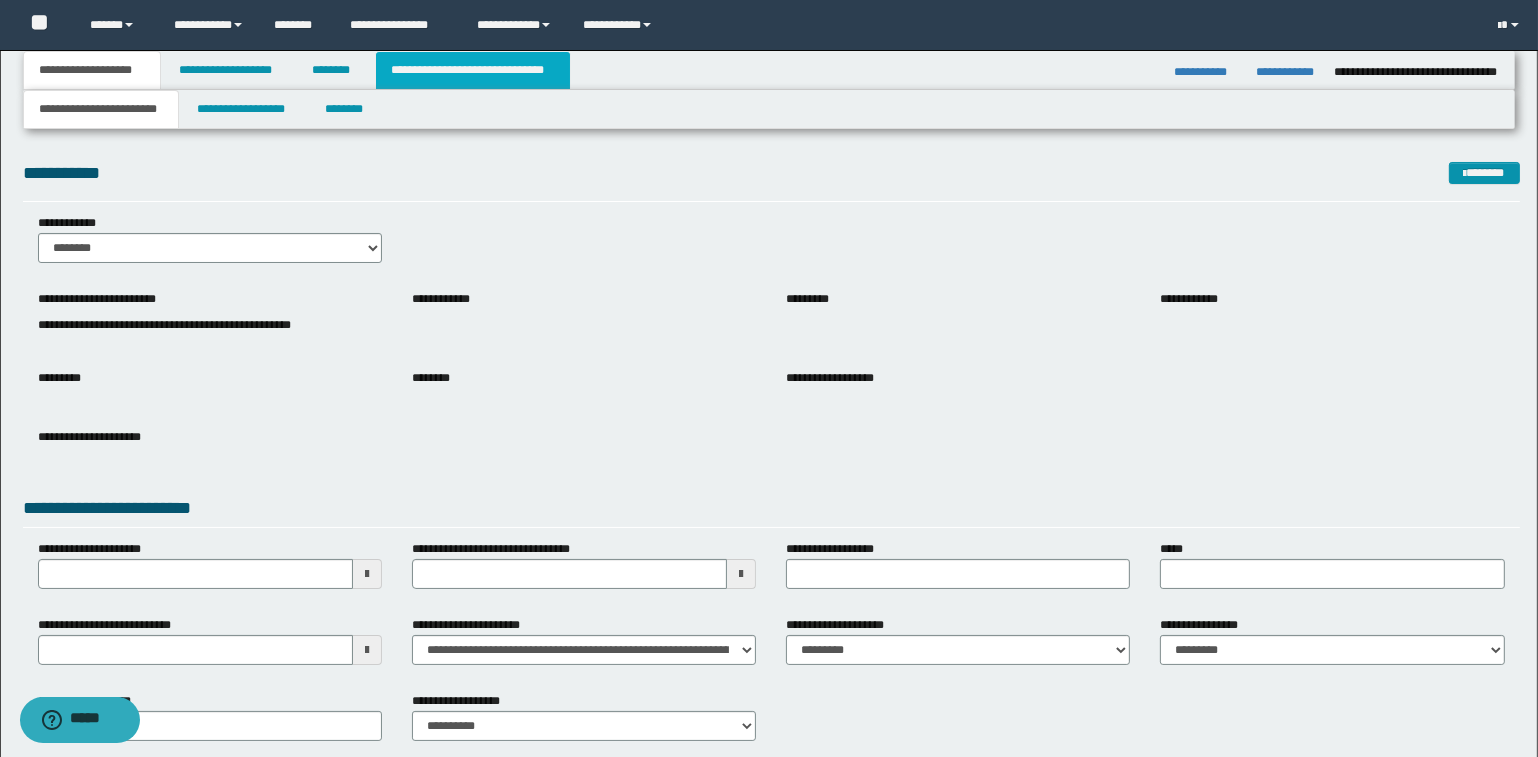 click on "**********" at bounding box center (473, 70) 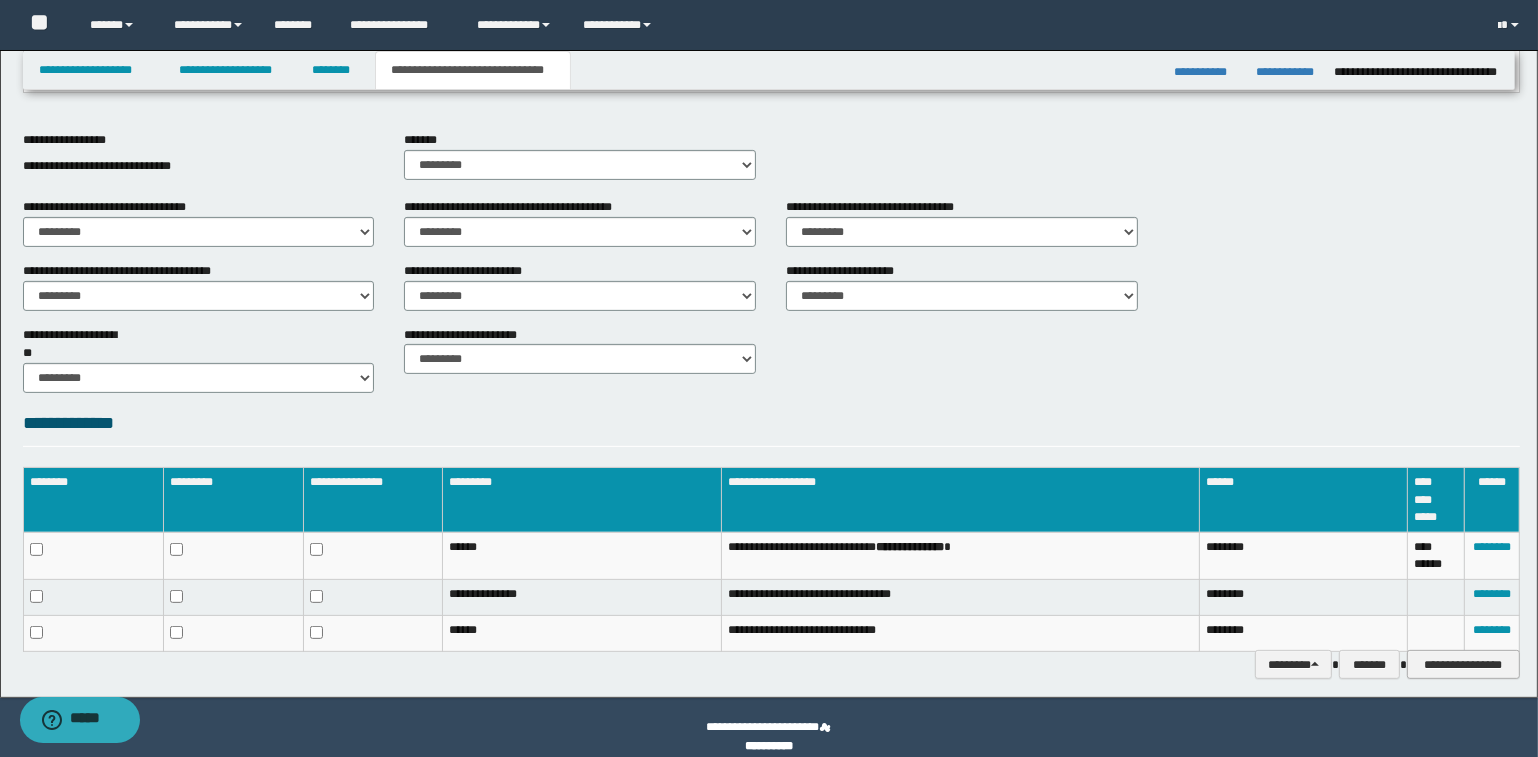 scroll, scrollTop: 666, scrollLeft: 0, axis: vertical 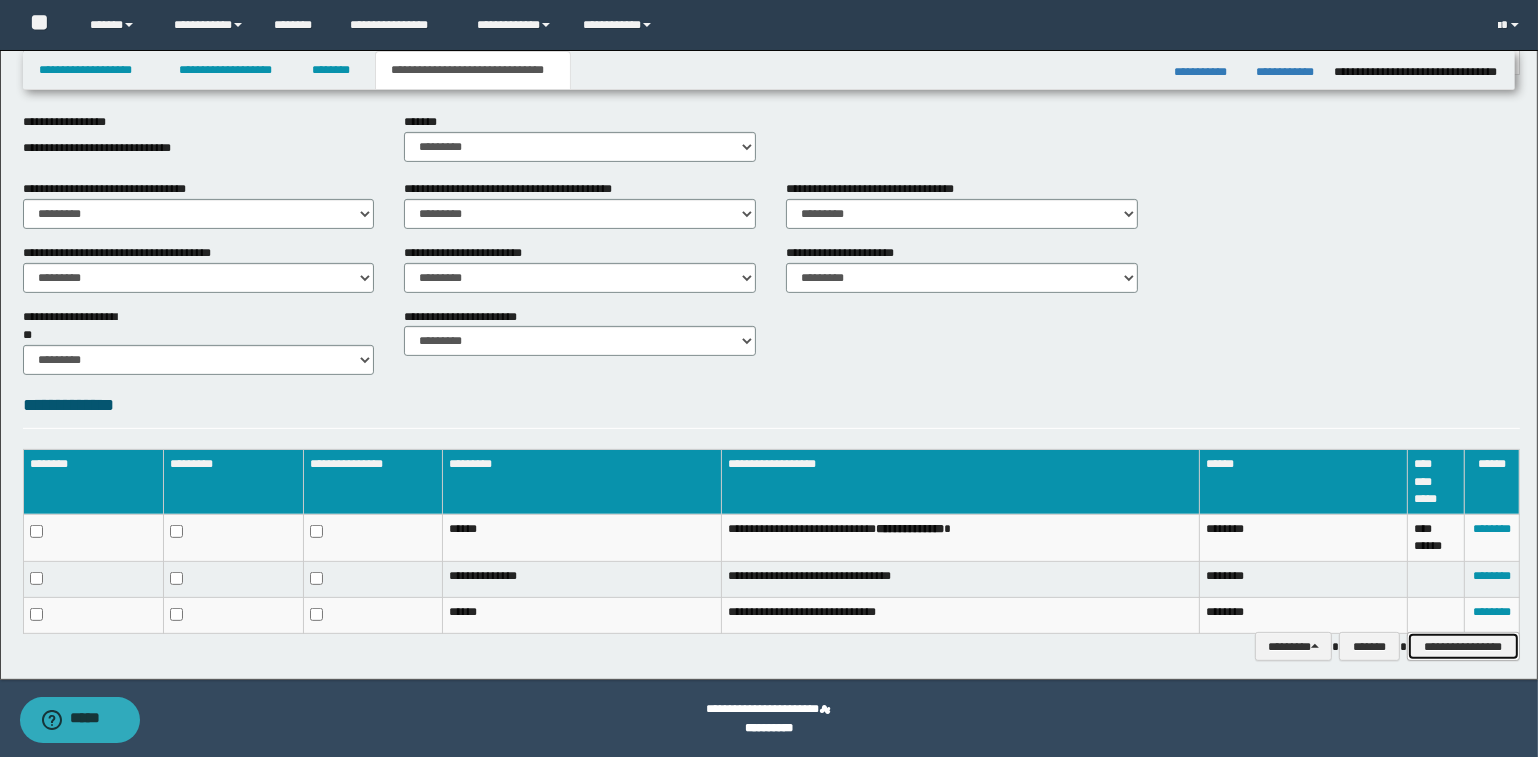 click on "**********" at bounding box center [1463, 647] 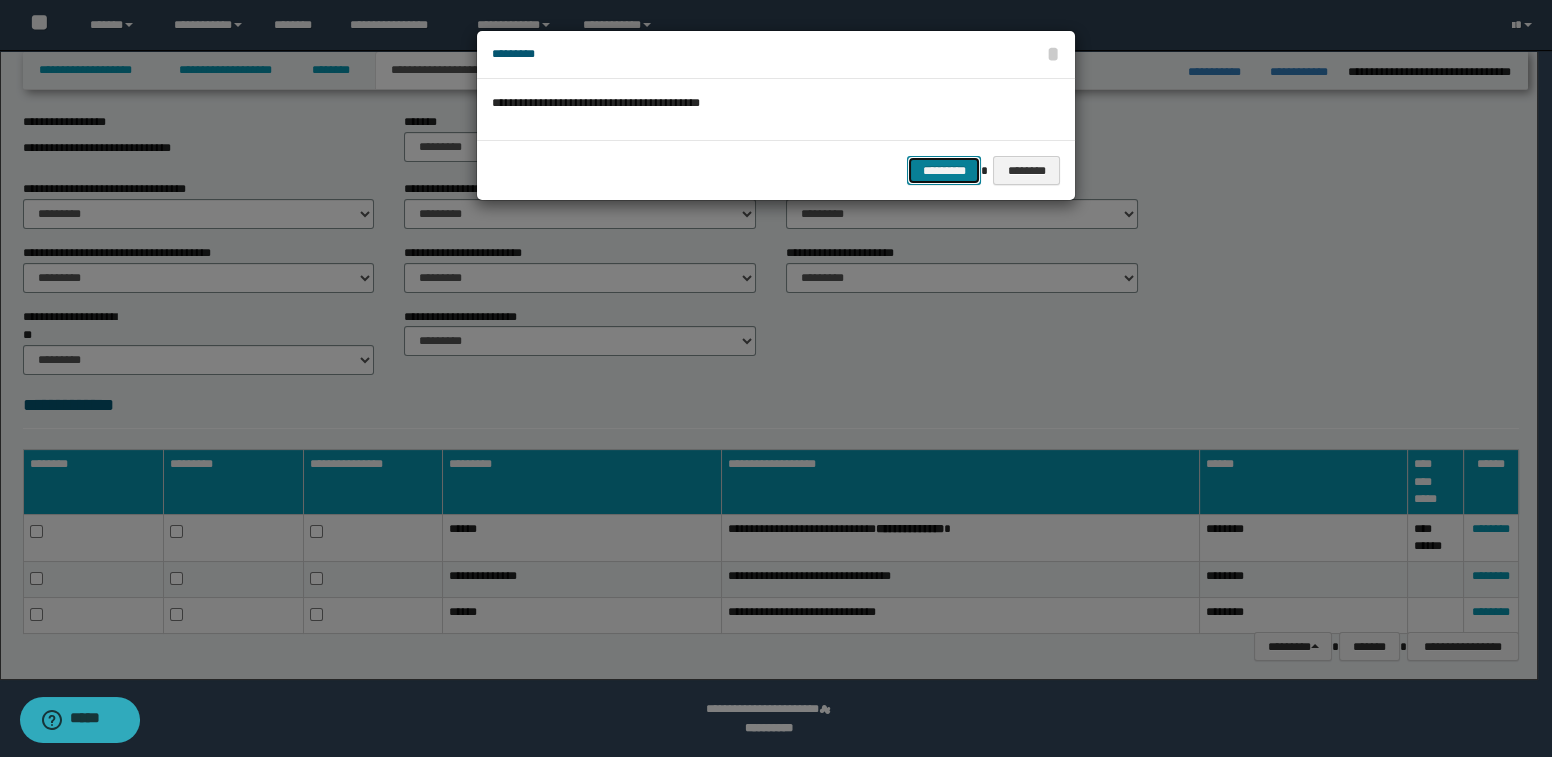 click on "*********" at bounding box center [944, 171] 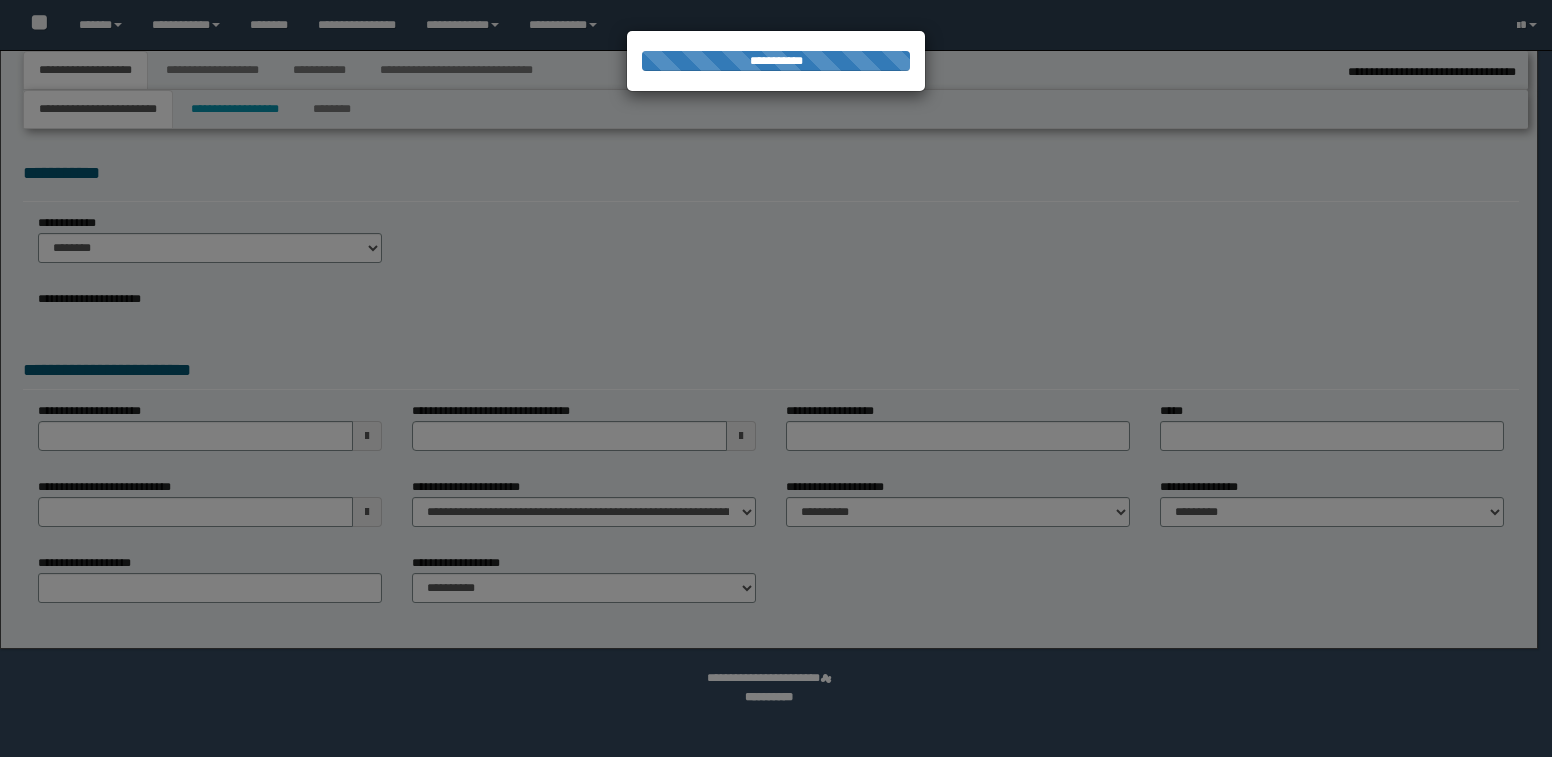 scroll, scrollTop: 0, scrollLeft: 0, axis: both 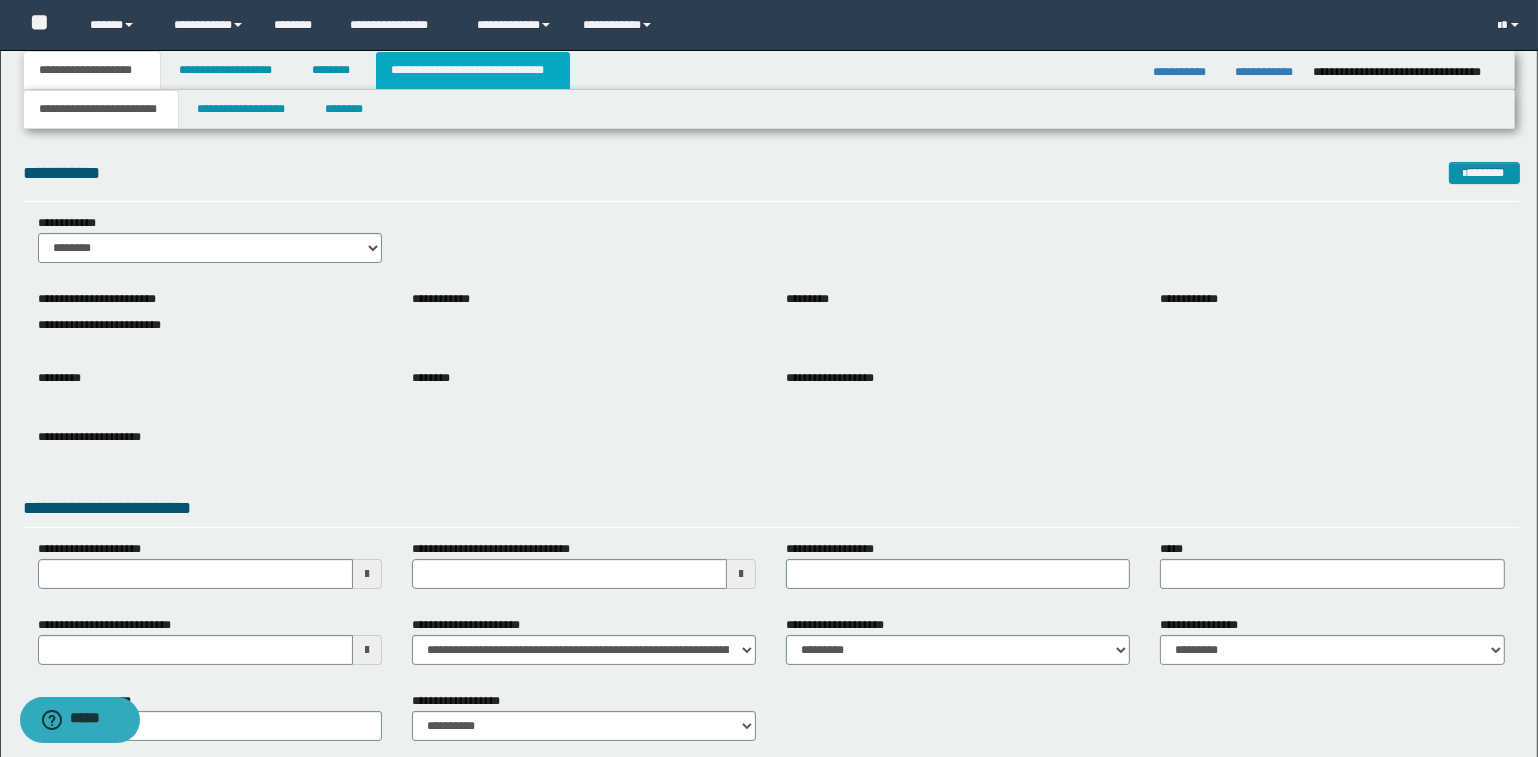 click on "**********" at bounding box center [473, 70] 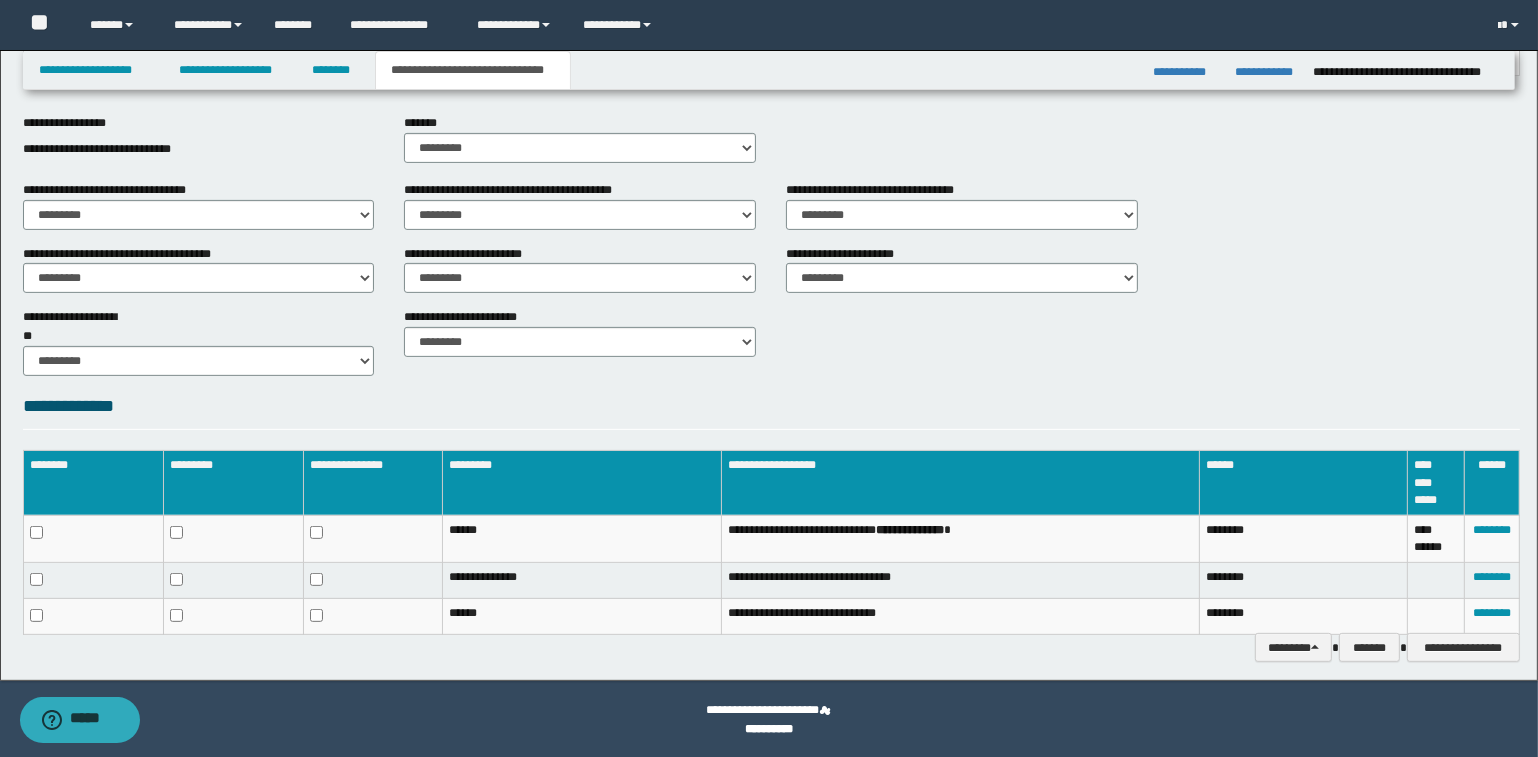 scroll, scrollTop: 696, scrollLeft: 0, axis: vertical 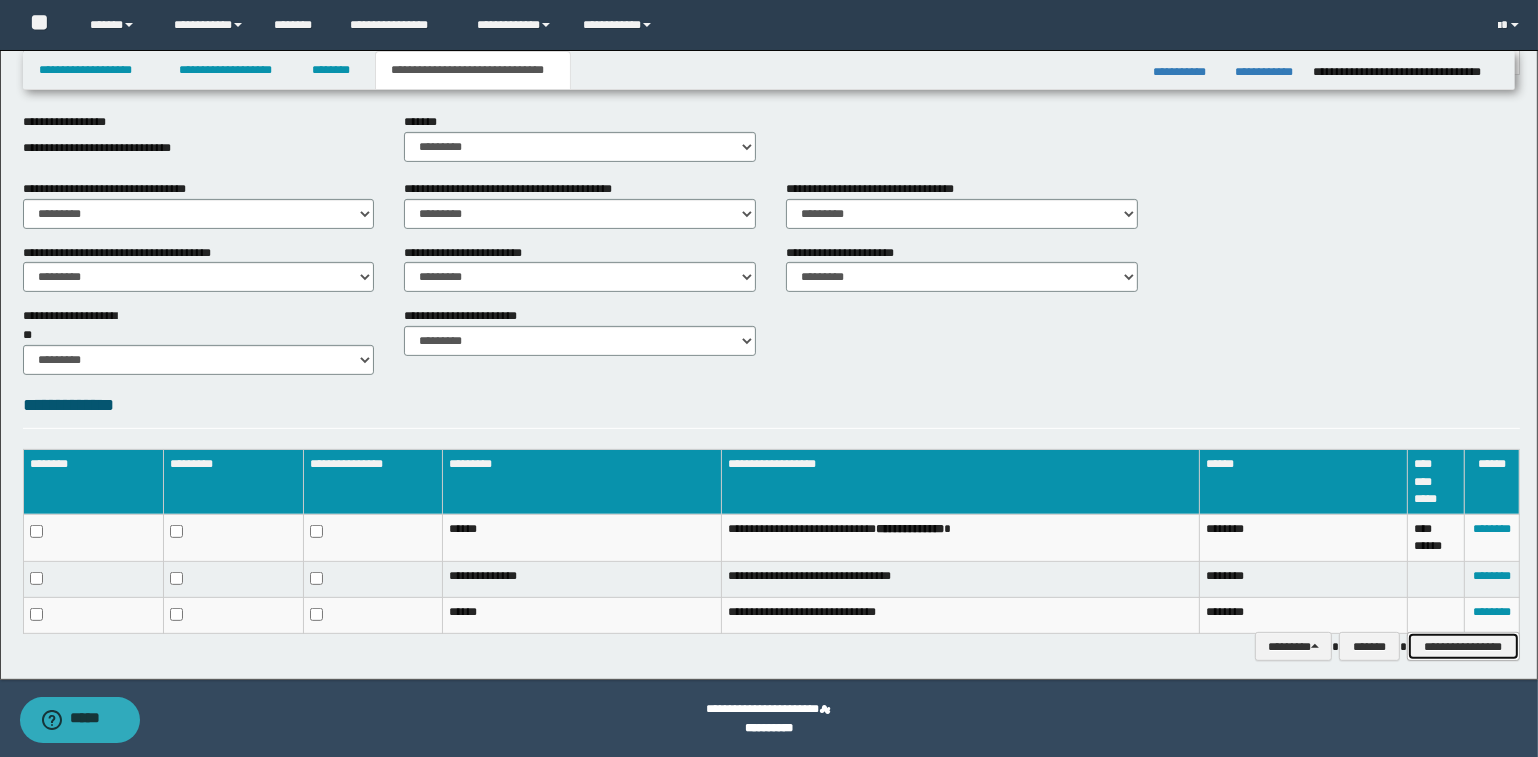 click on "**********" at bounding box center (1463, 647) 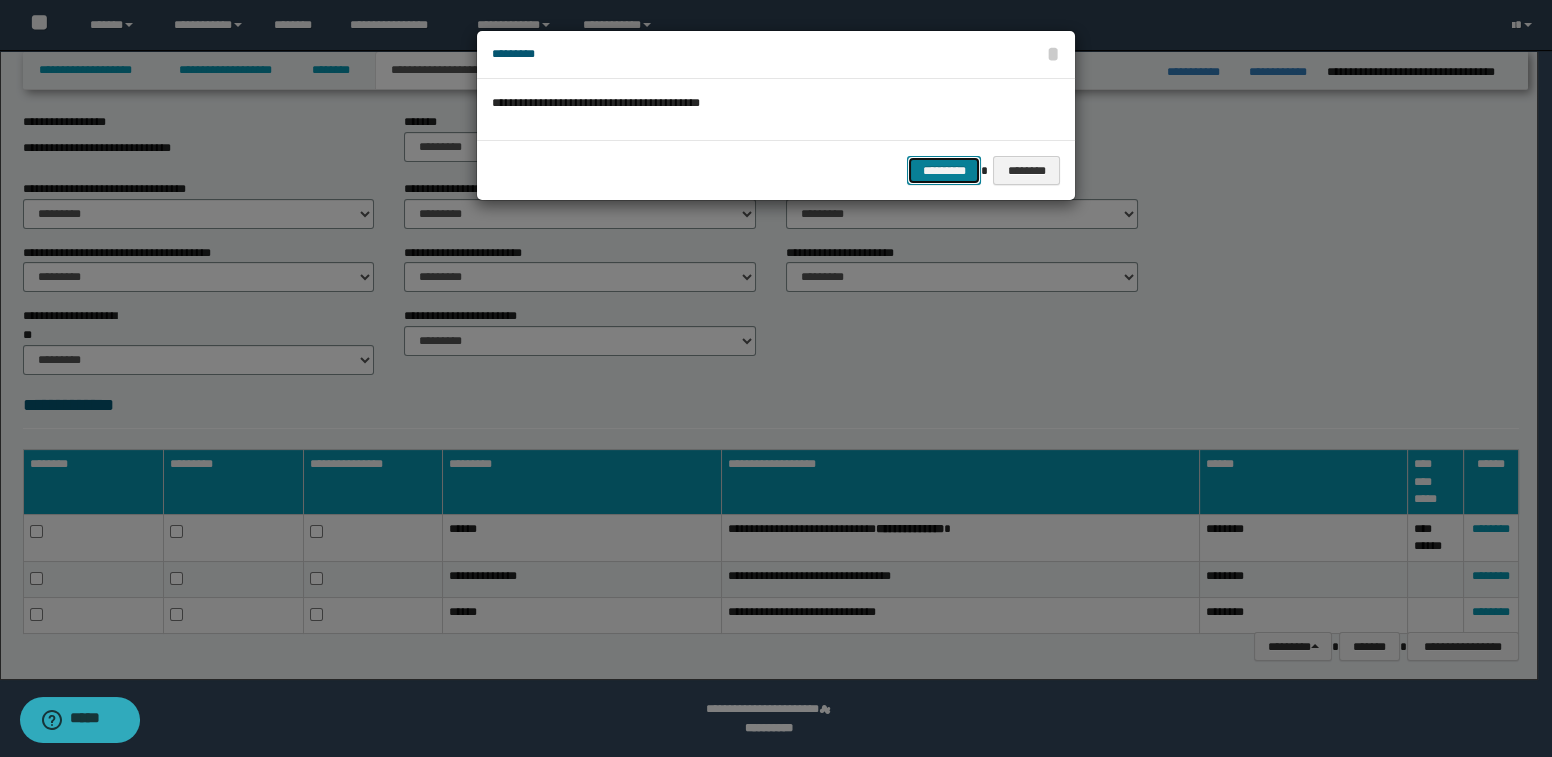 click on "*********" at bounding box center [944, 171] 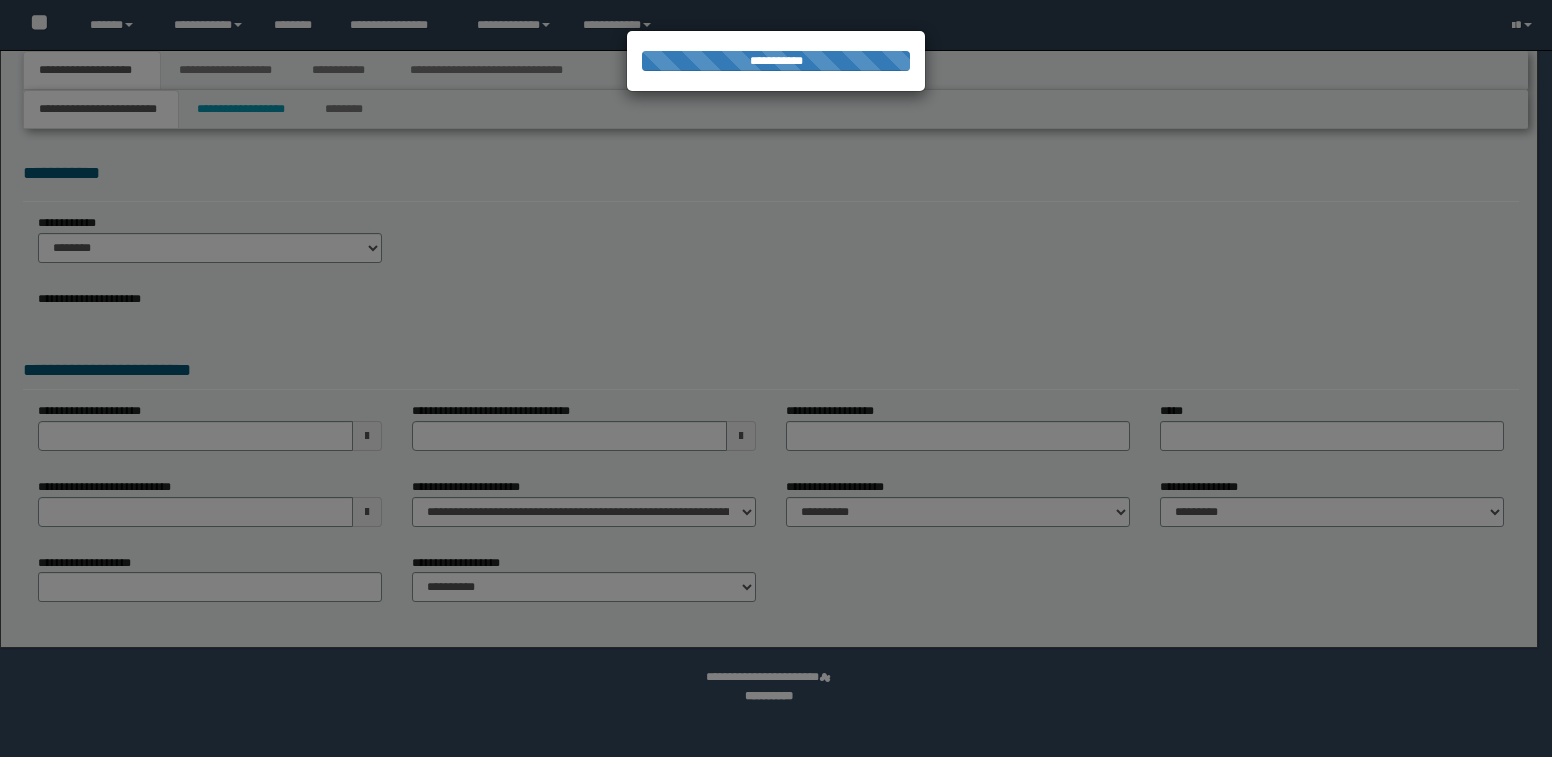 scroll, scrollTop: 0, scrollLeft: 0, axis: both 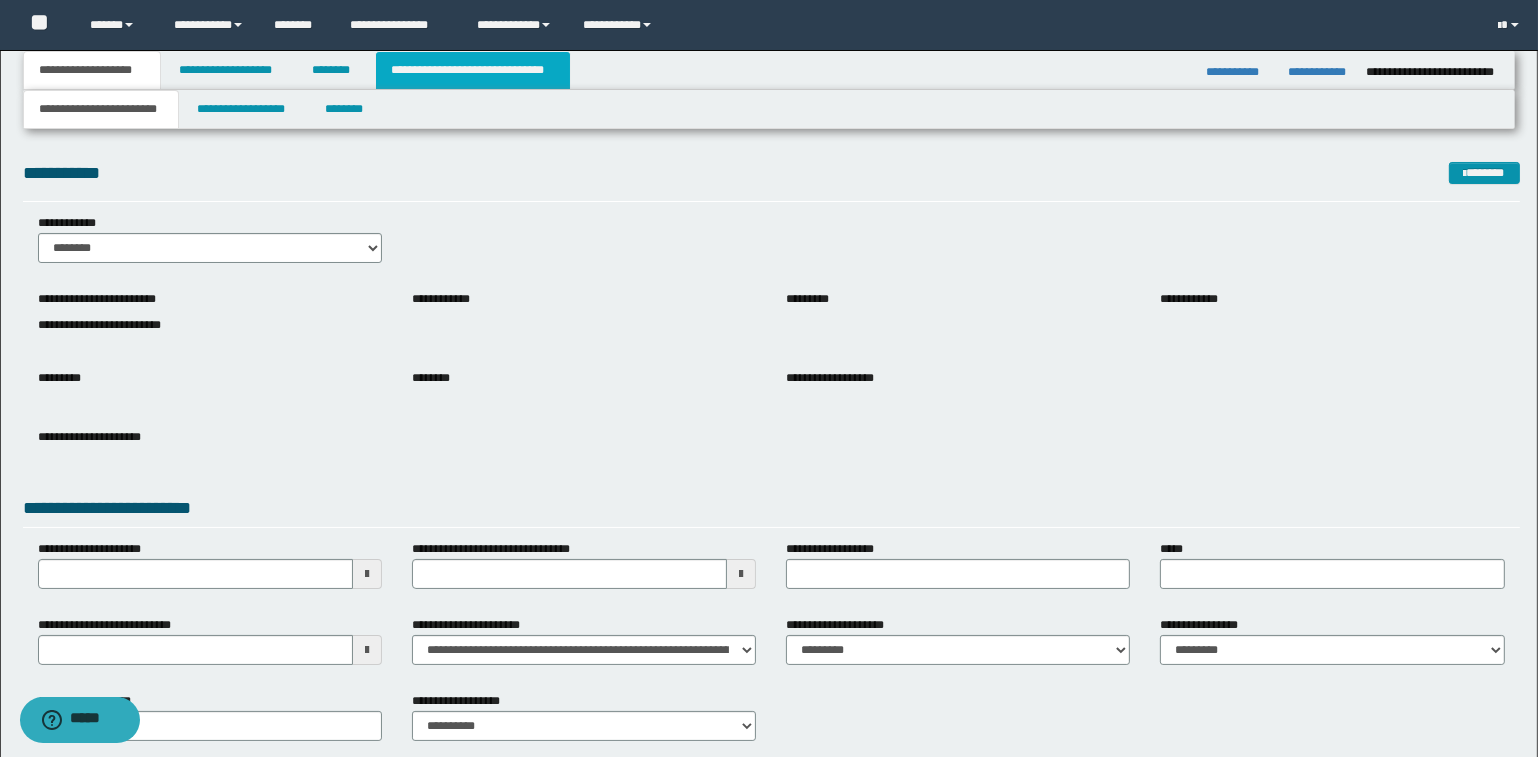 click on "**********" at bounding box center (473, 70) 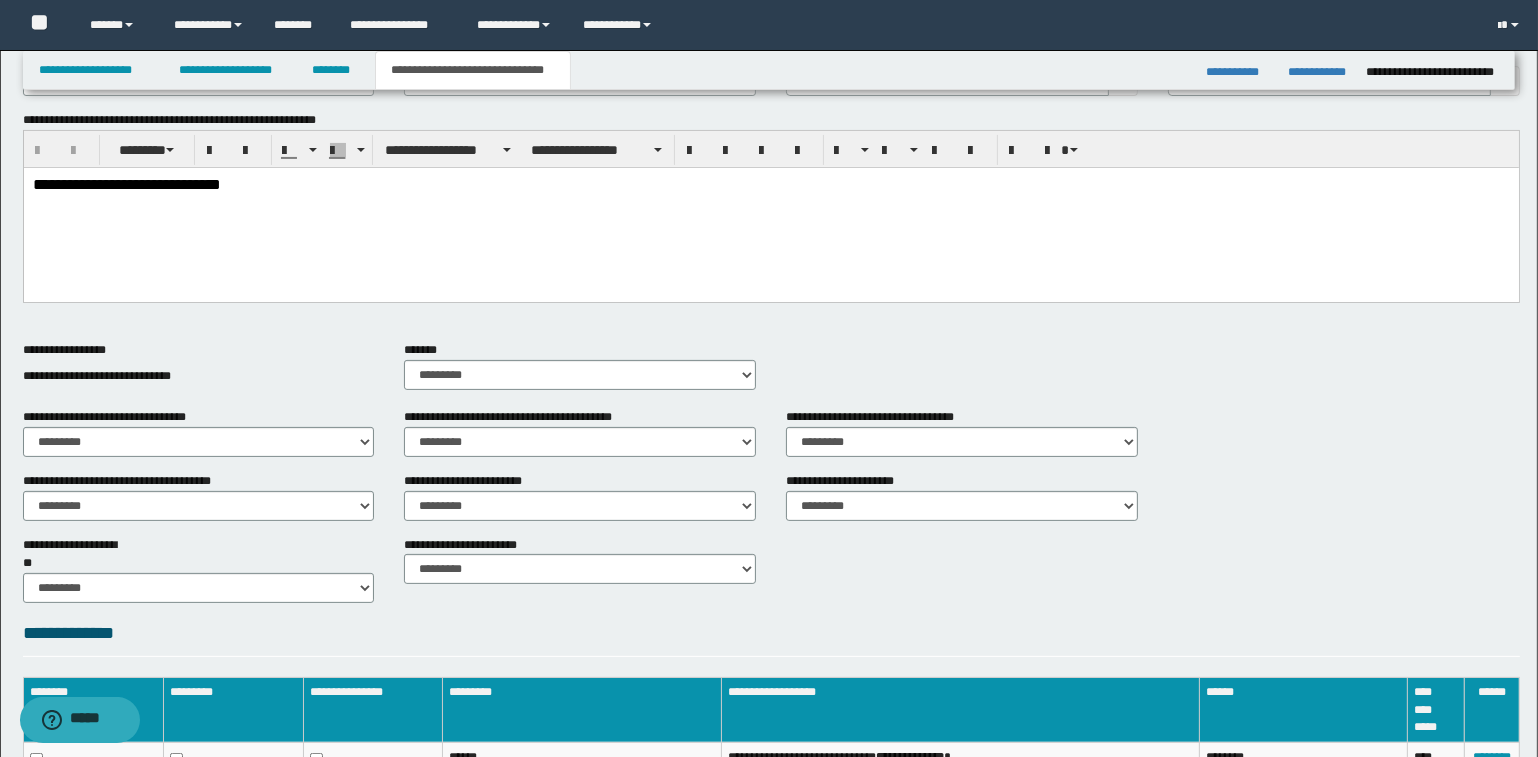 scroll, scrollTop: 666, scrollLeft: 0, axis: vertical 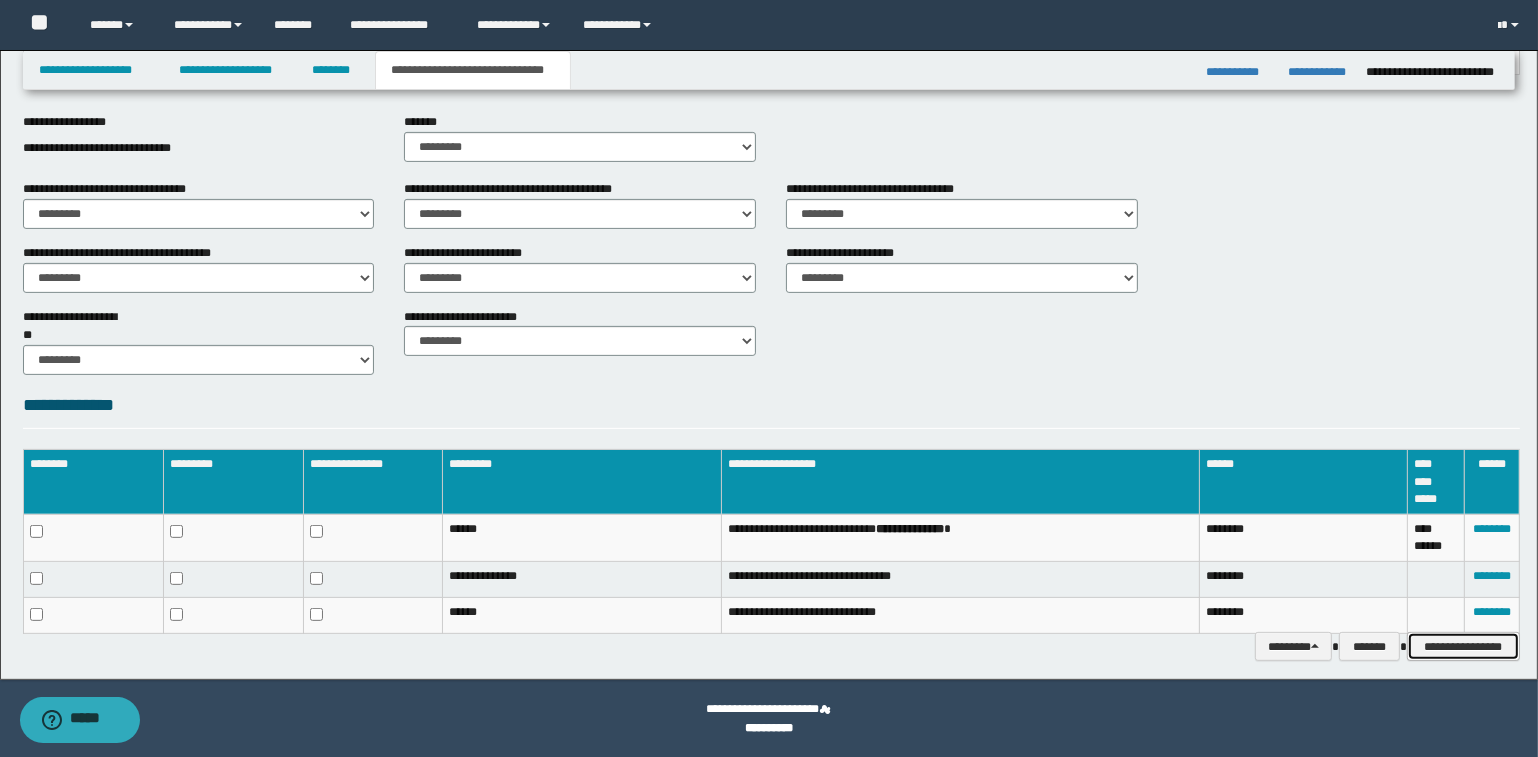 click on "**********" at bounding box center (1463, 647) 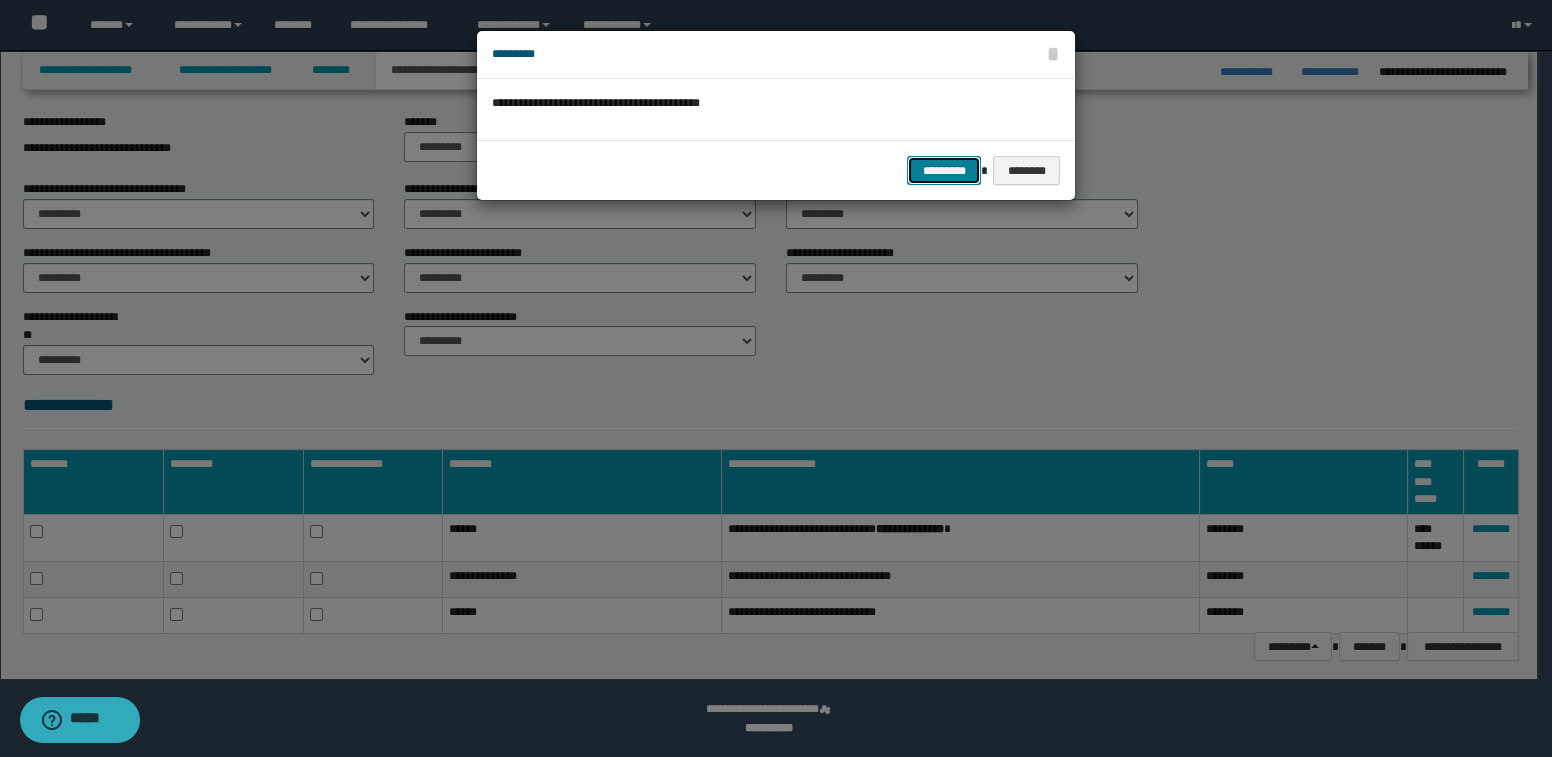 click on "*********" at bounding box center (944, 171) 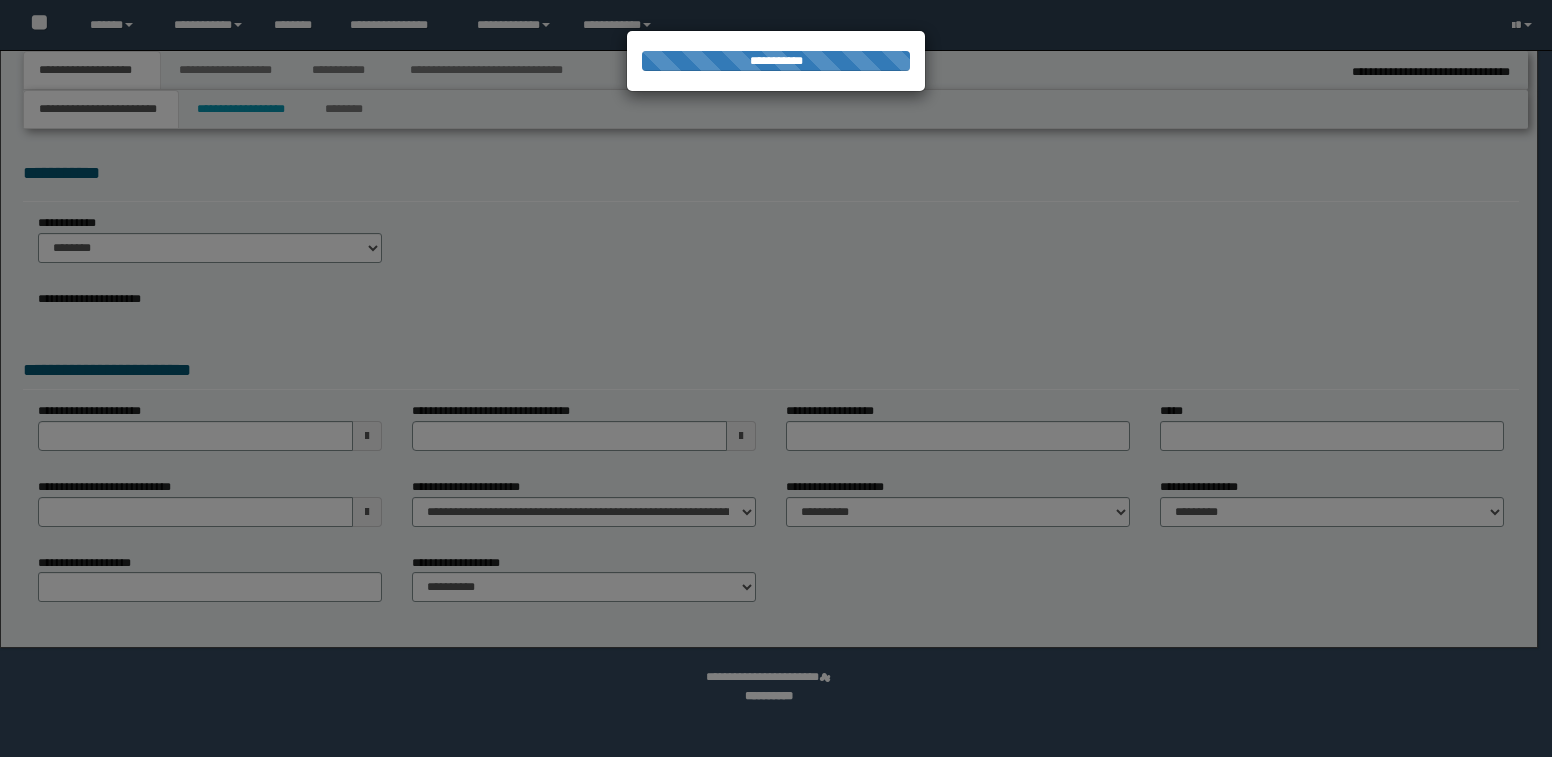 scroll, scrollTop: 0, scrollLeft: 0, axis: both 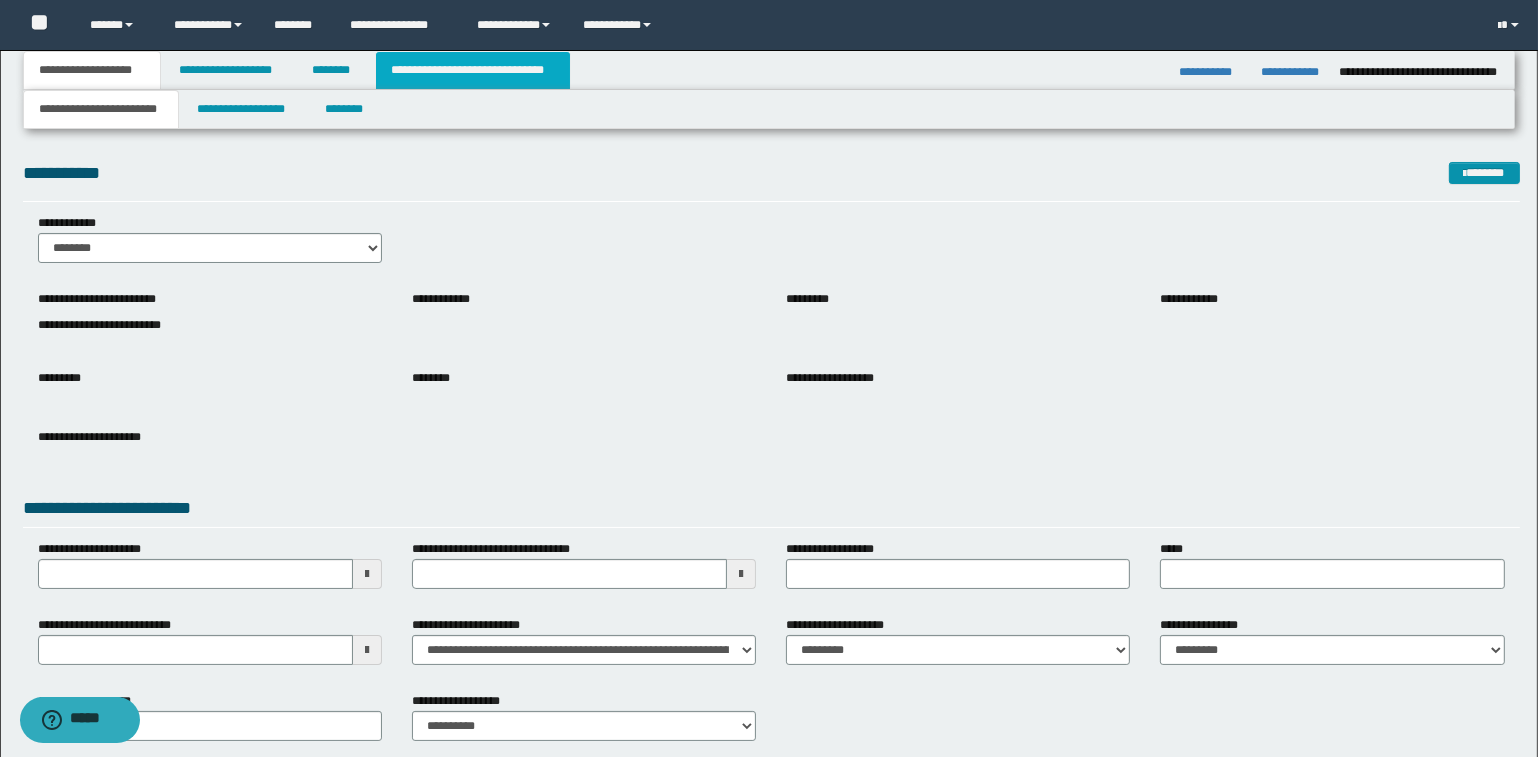 click on "**********" at bounding box center (473, 70) 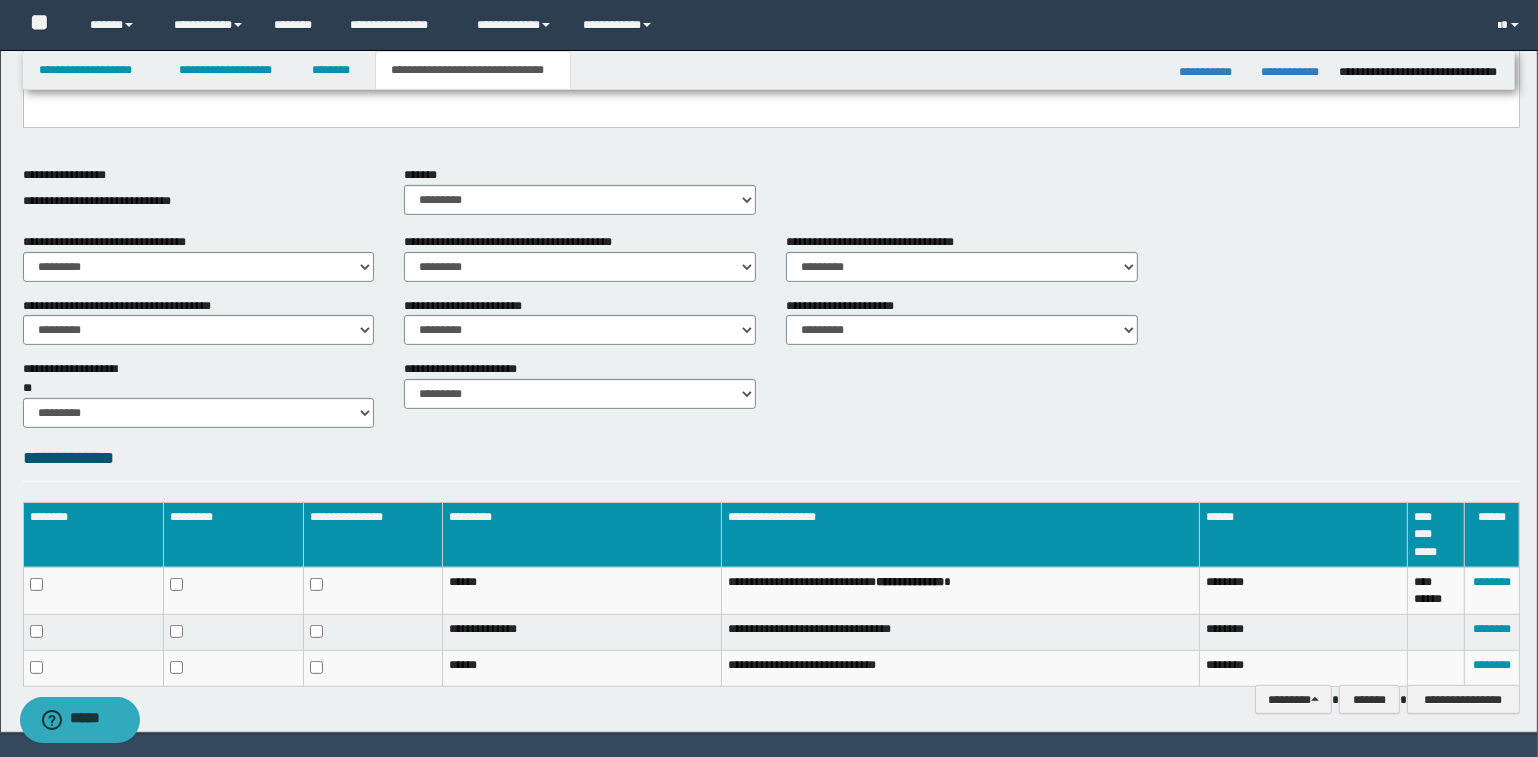 scroll, scrollTop: 726, scrollLeft: 0, axis: vertical 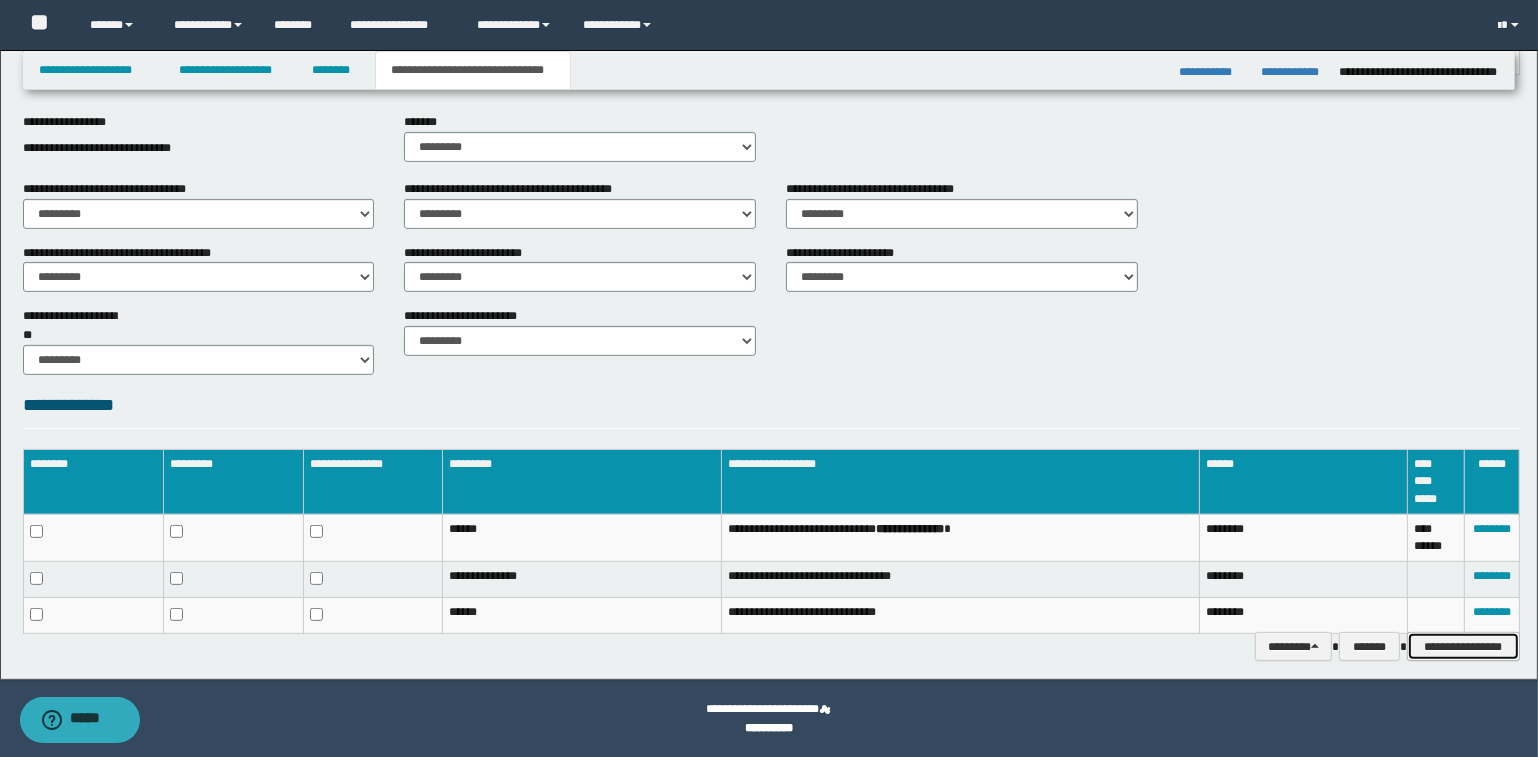 click on "**********" at bounding box center (1463, 647) 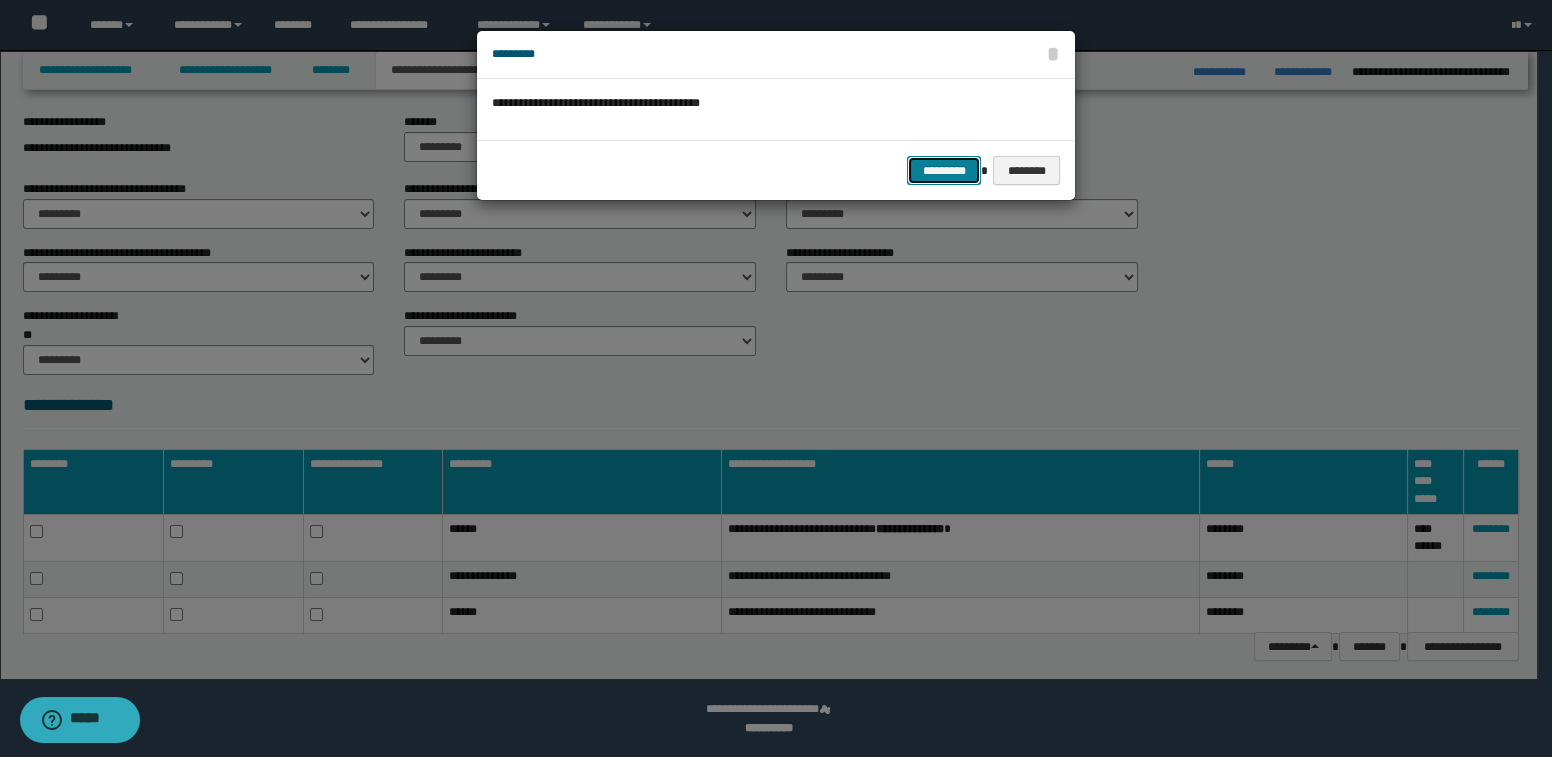 click on "*********" at bounding box center [944, 171] 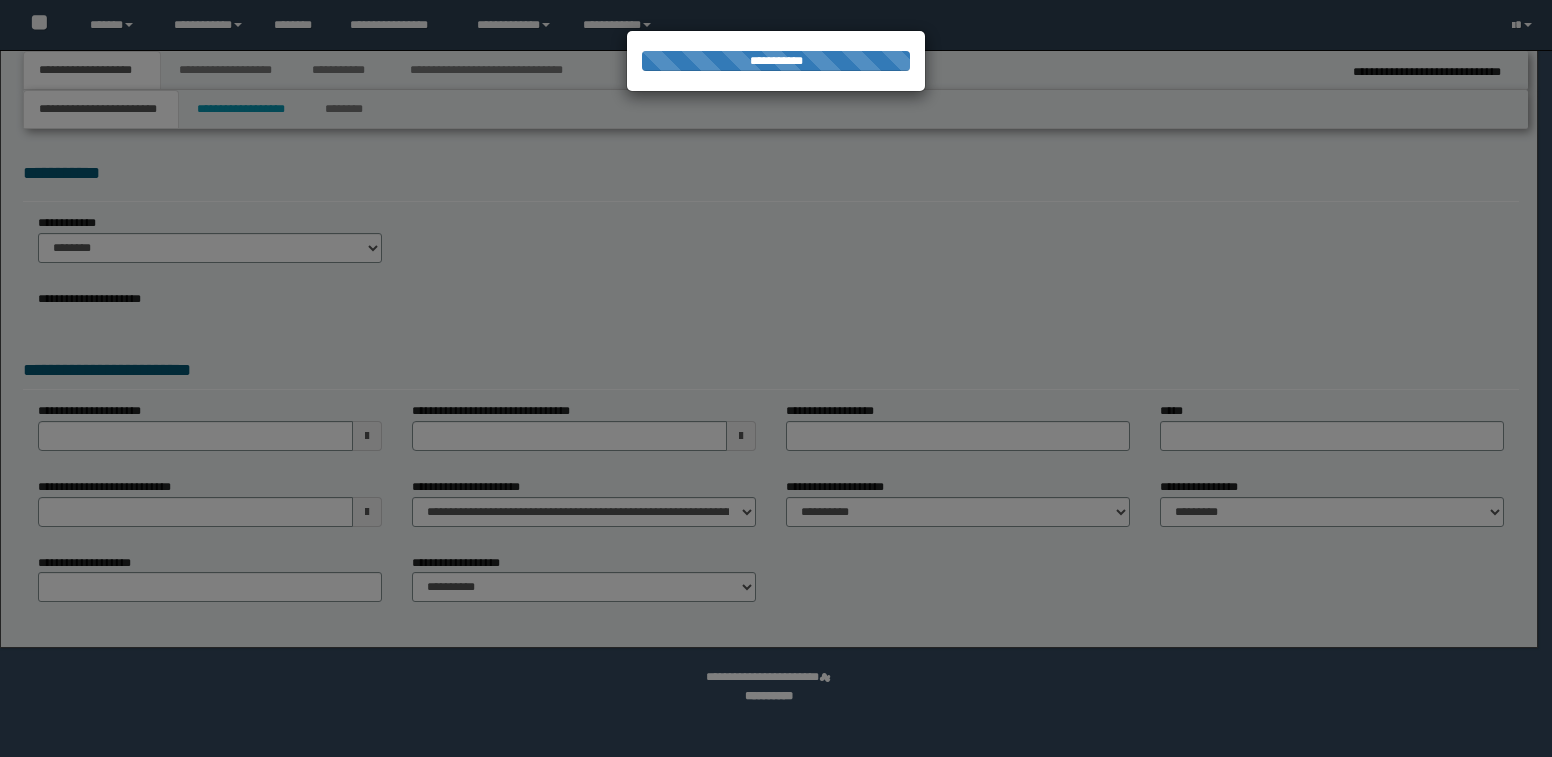 scroll, scrollTop: 0, scrollLeft: 0, axis: both 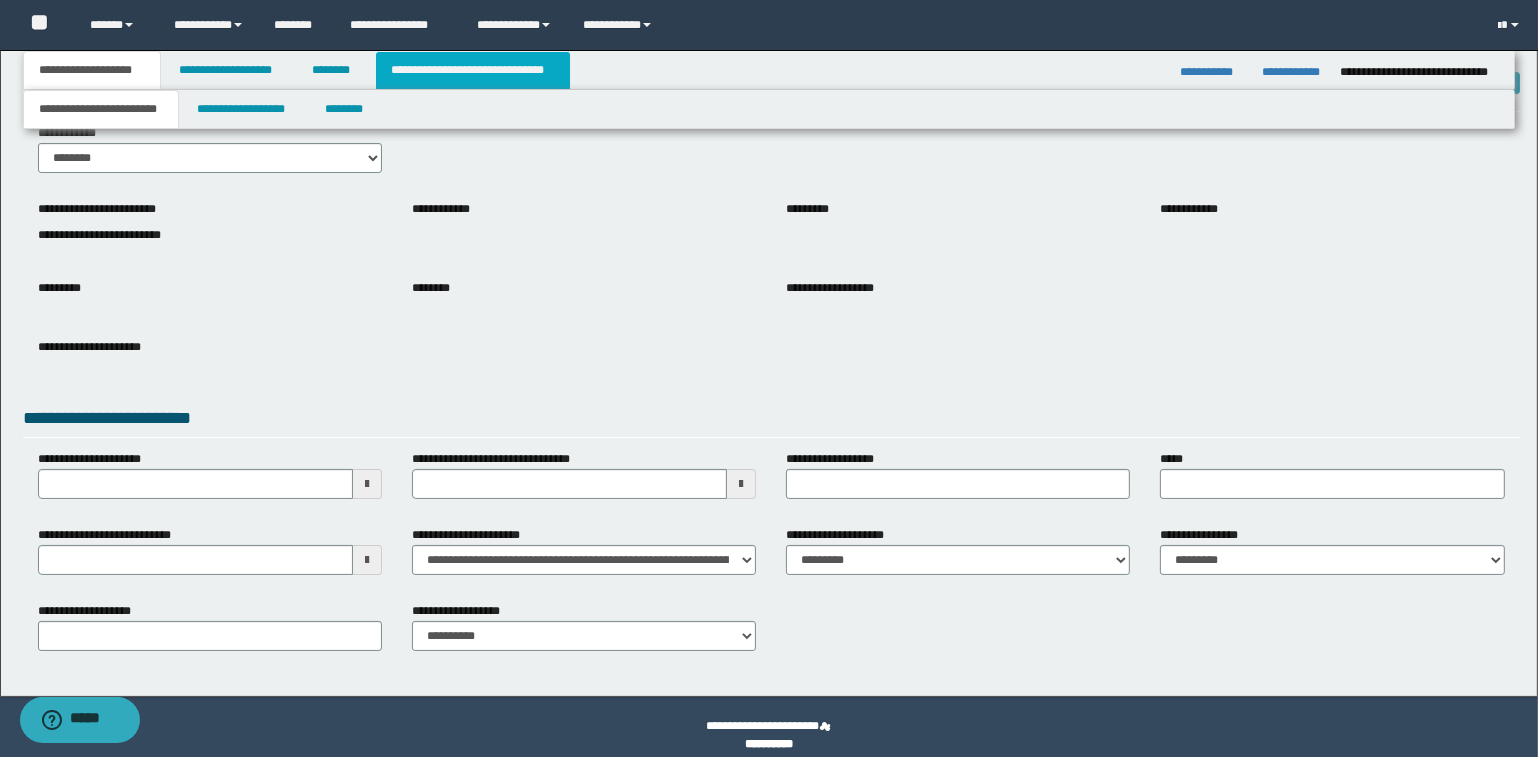 click on "**********" at bounding box center (473, 70) 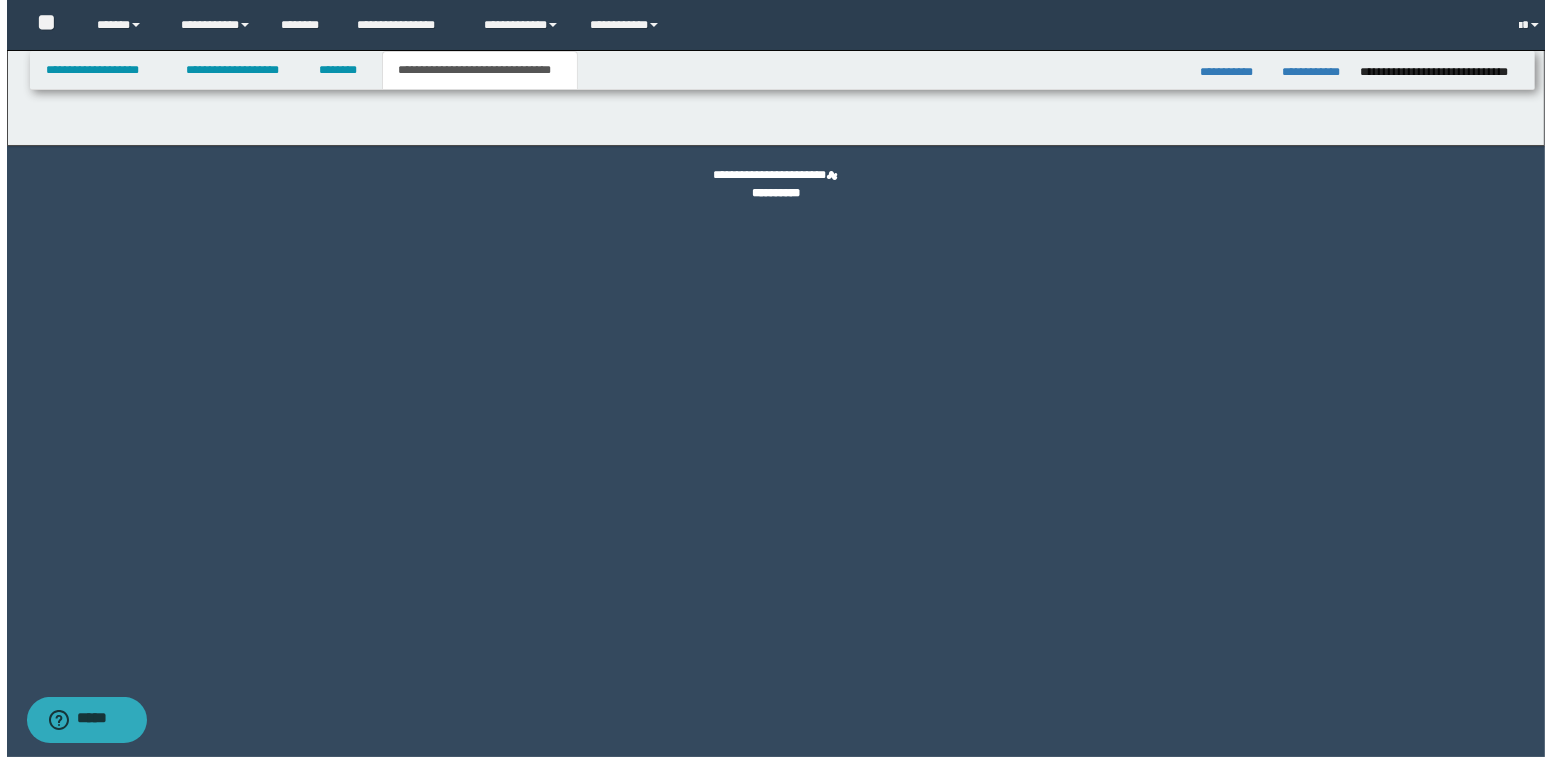 scroll, scrollTop: 0, scrollLeft: 0, axis: both 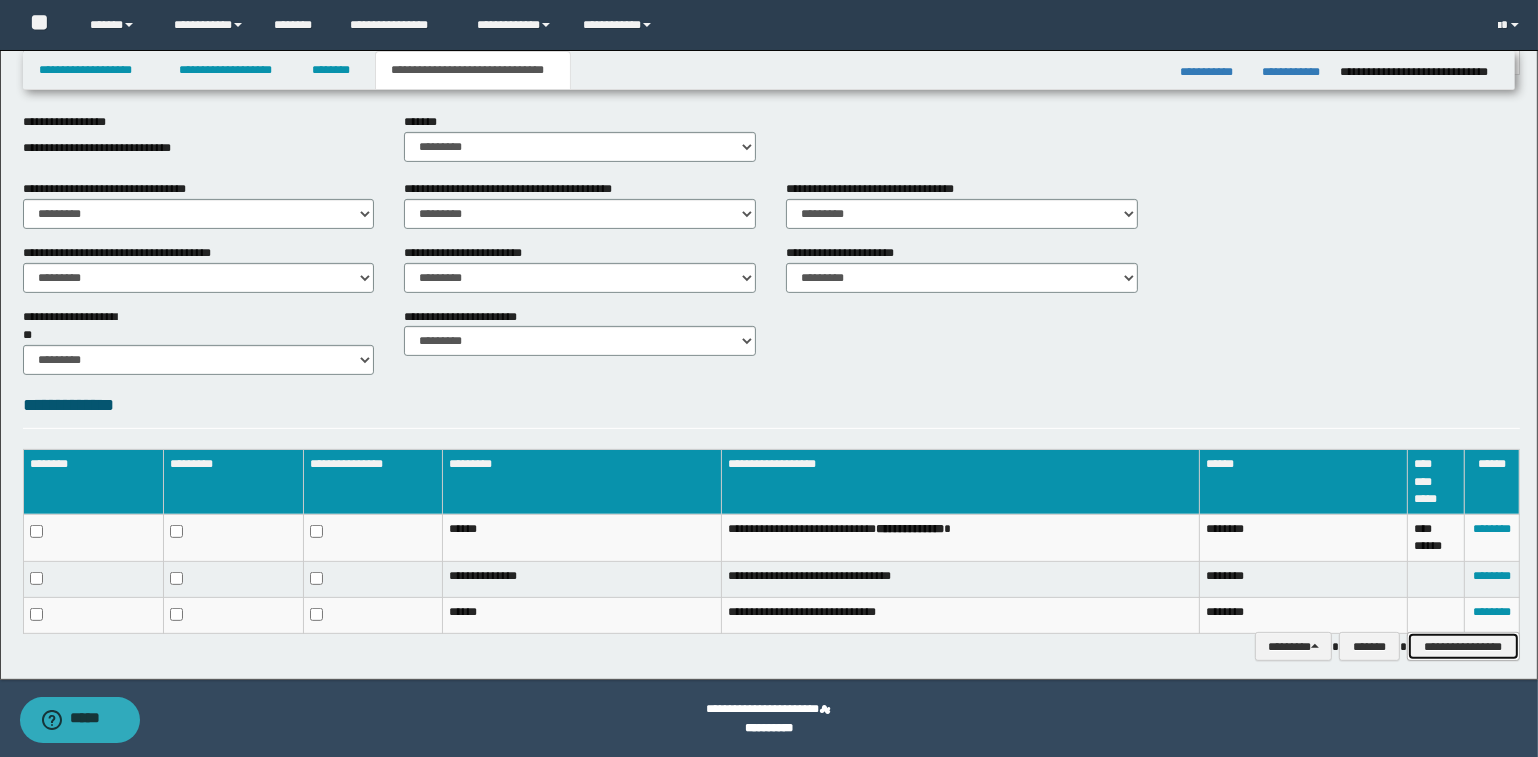 click on "**********" at bounding box center (1463, 647) 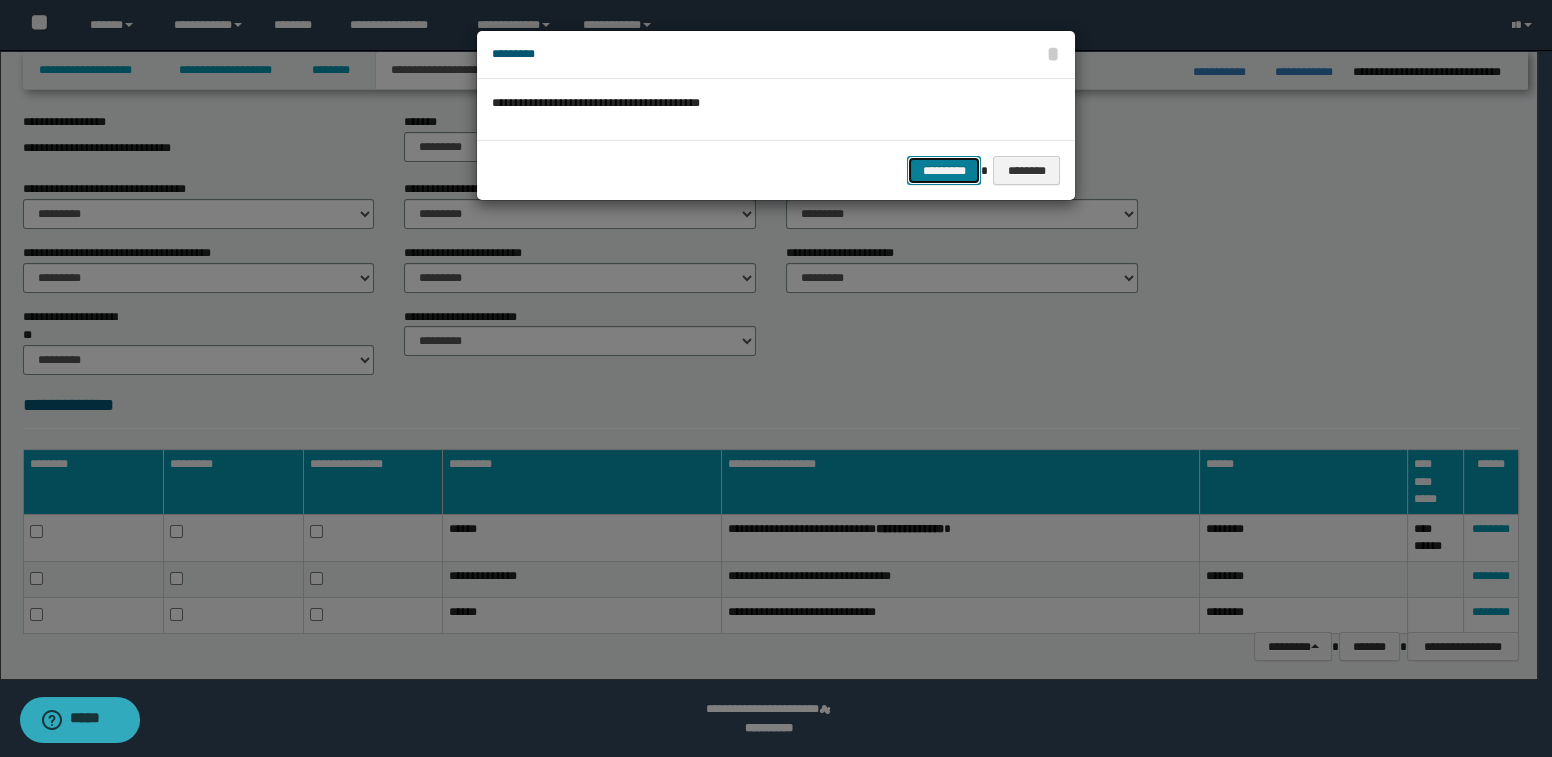 click on "*********" at bounding box center [944, 171] 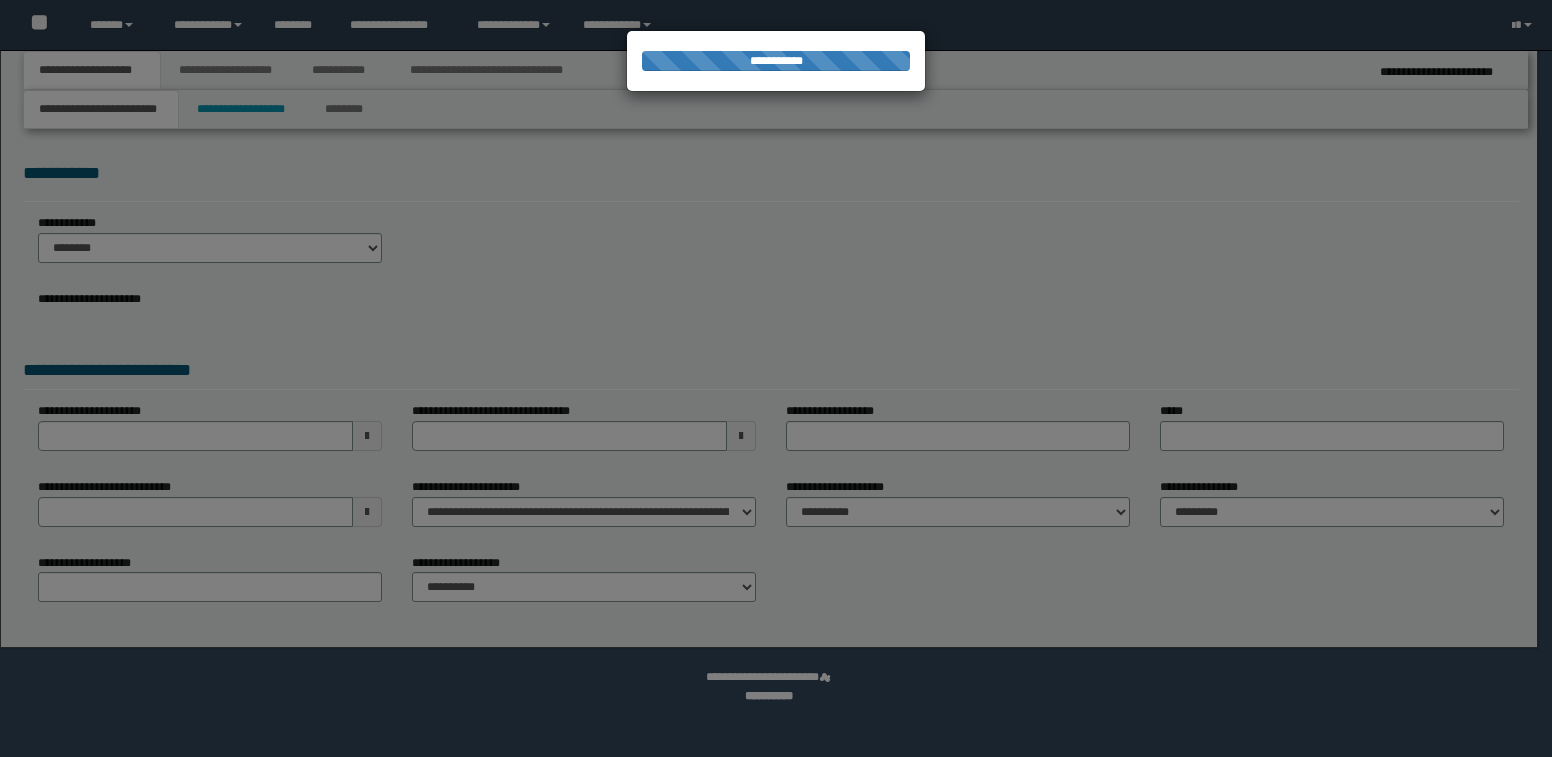 scroll, scrollTop: 0, scrollLeft: 0, axis: both 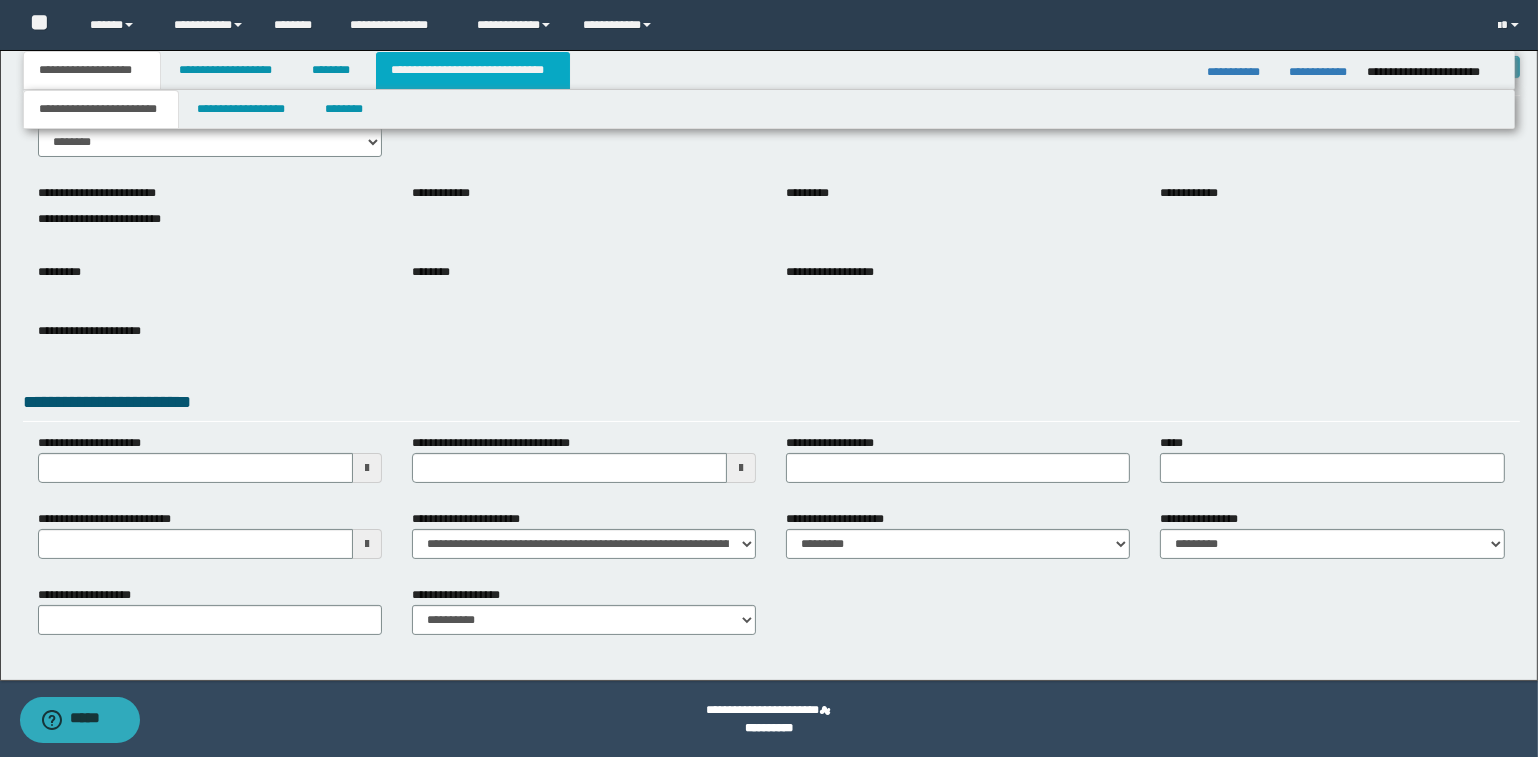 click on "**********" at bounding box center [473, 70] 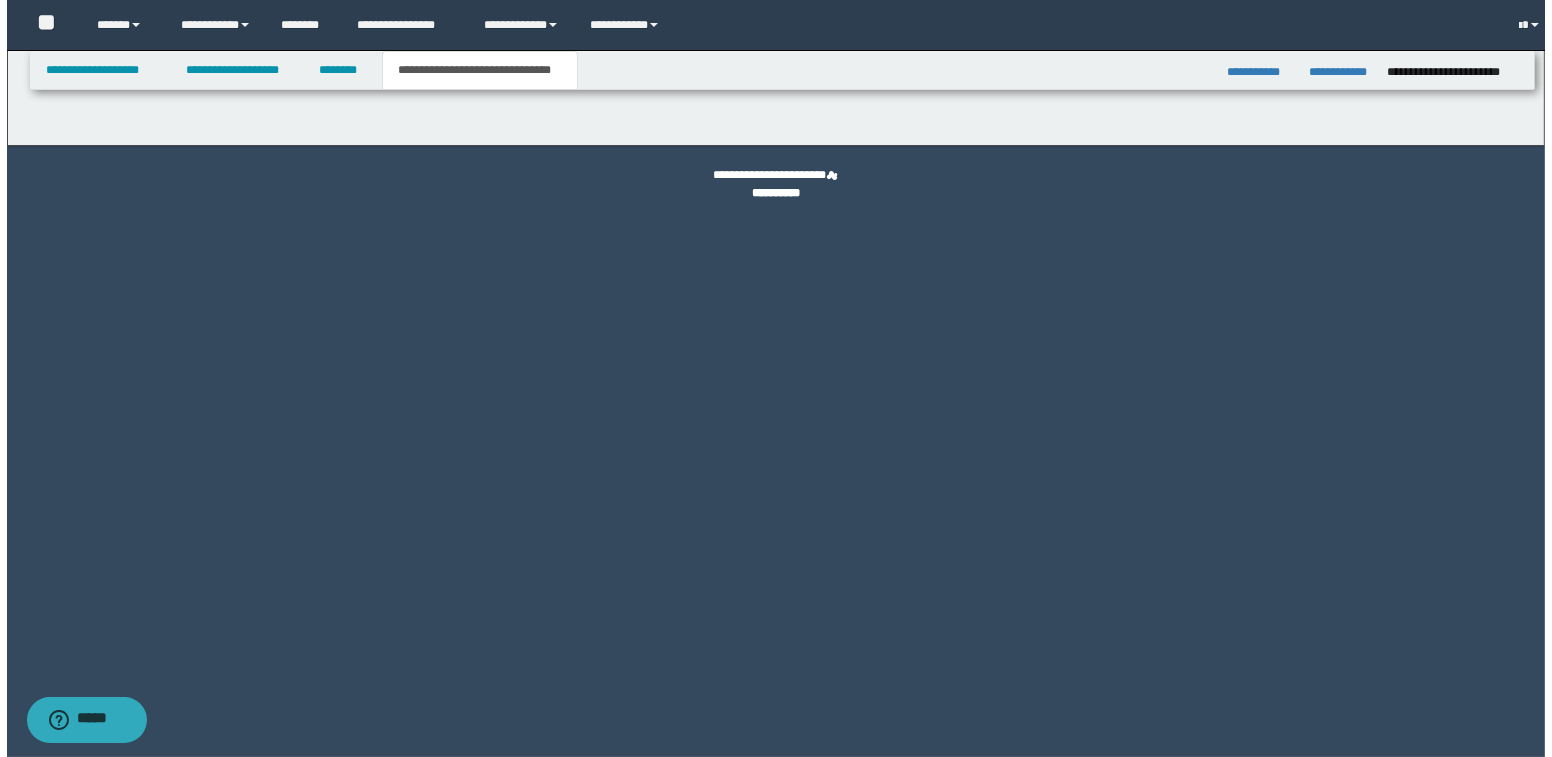 scroll, scrollTop: 0, scrollLeft: 0, axis: both 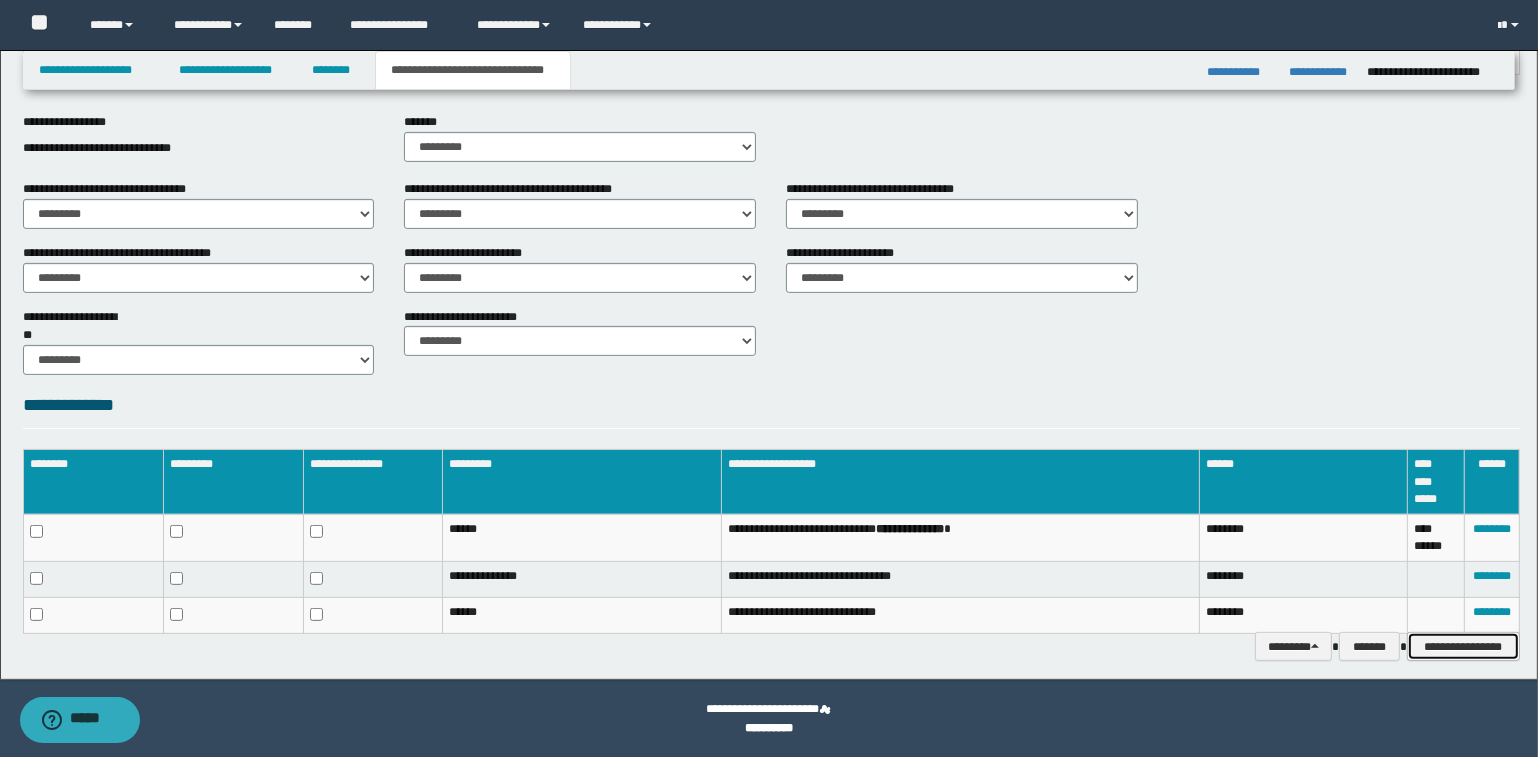 click on "**********" at bounding box center [1463, 647] 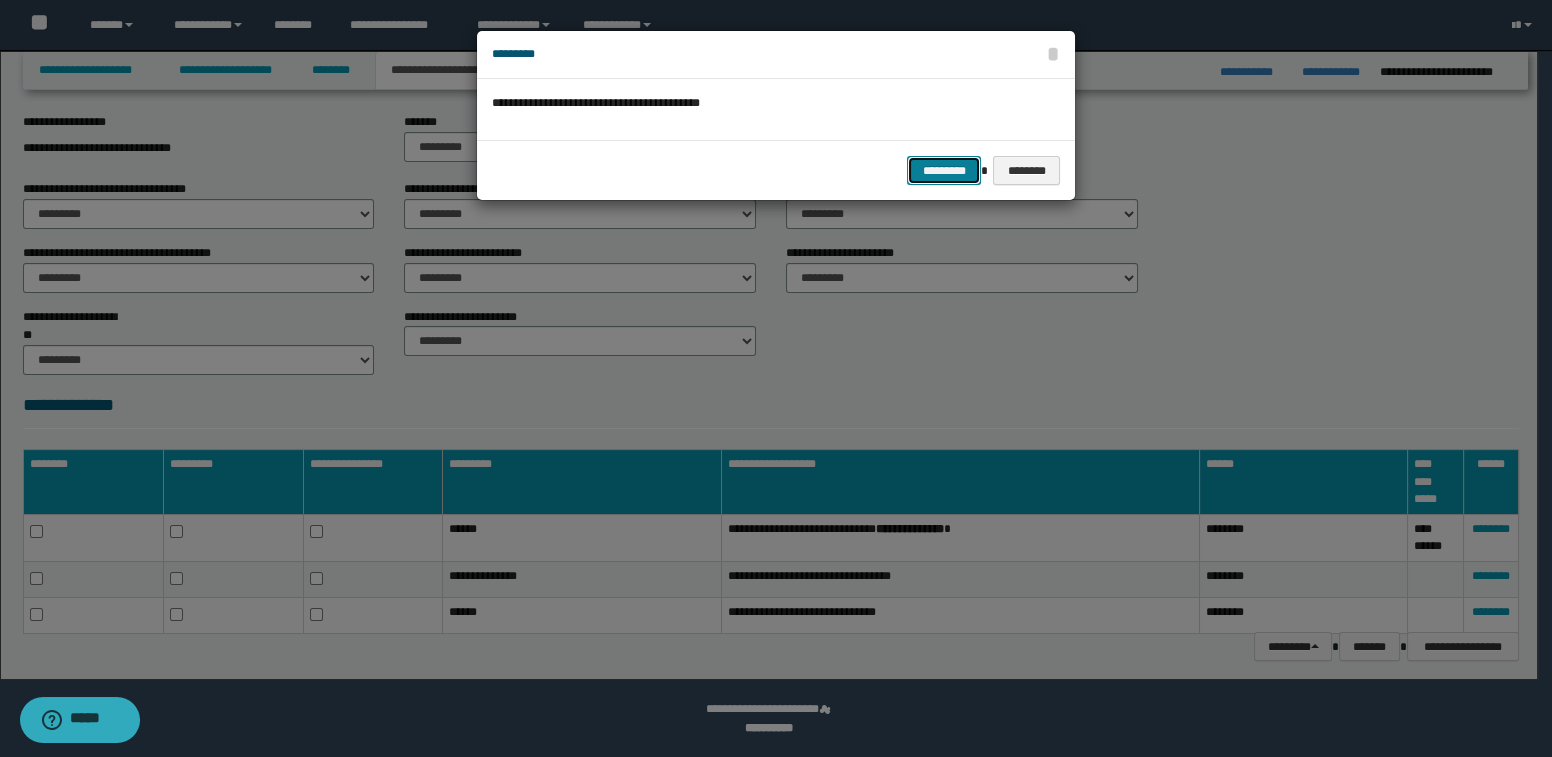 click on "*********" at bounding box center [944, 171] 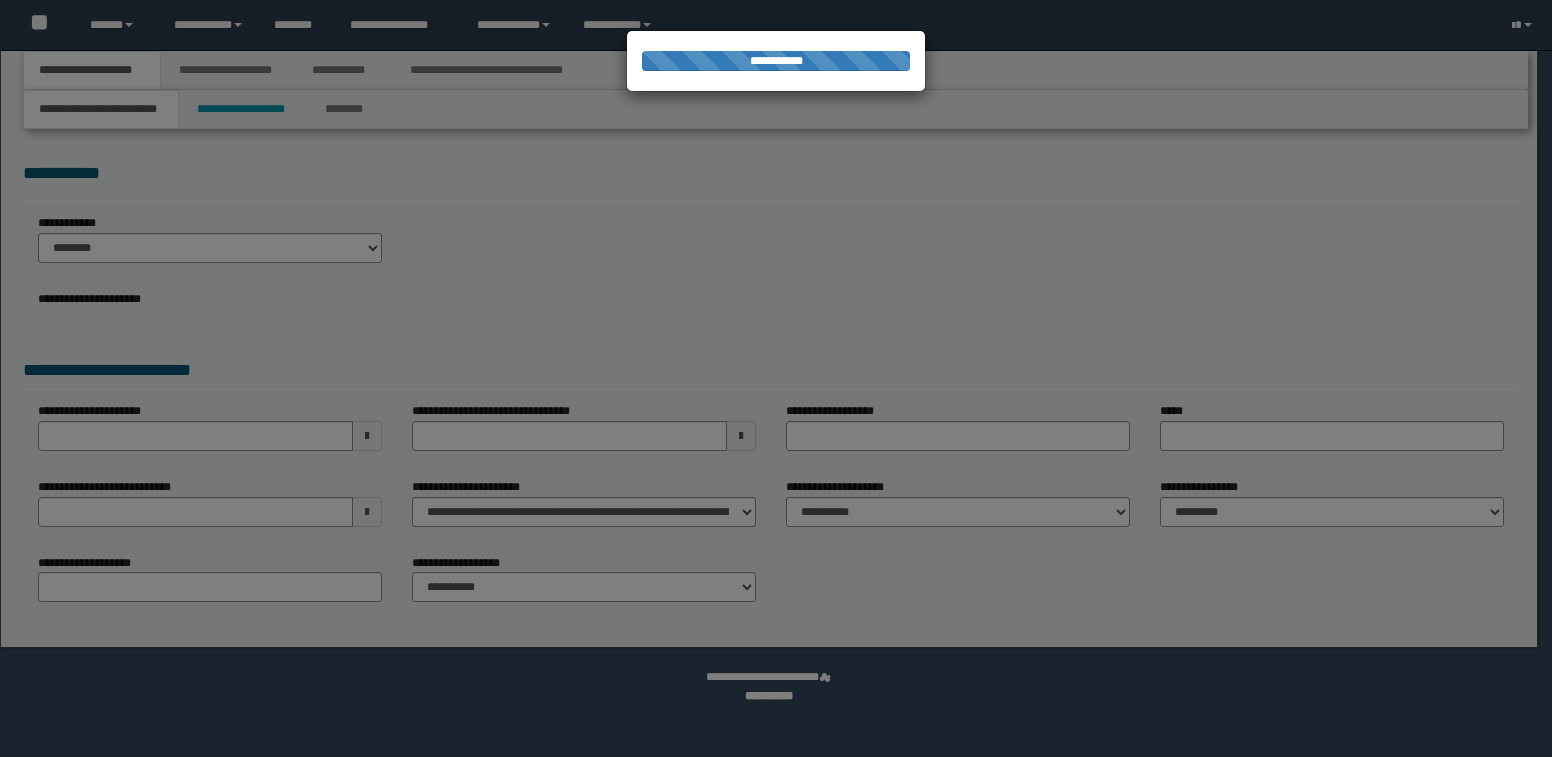 scroll, scrollTop: 0, scrollLeft: 0, axis: both 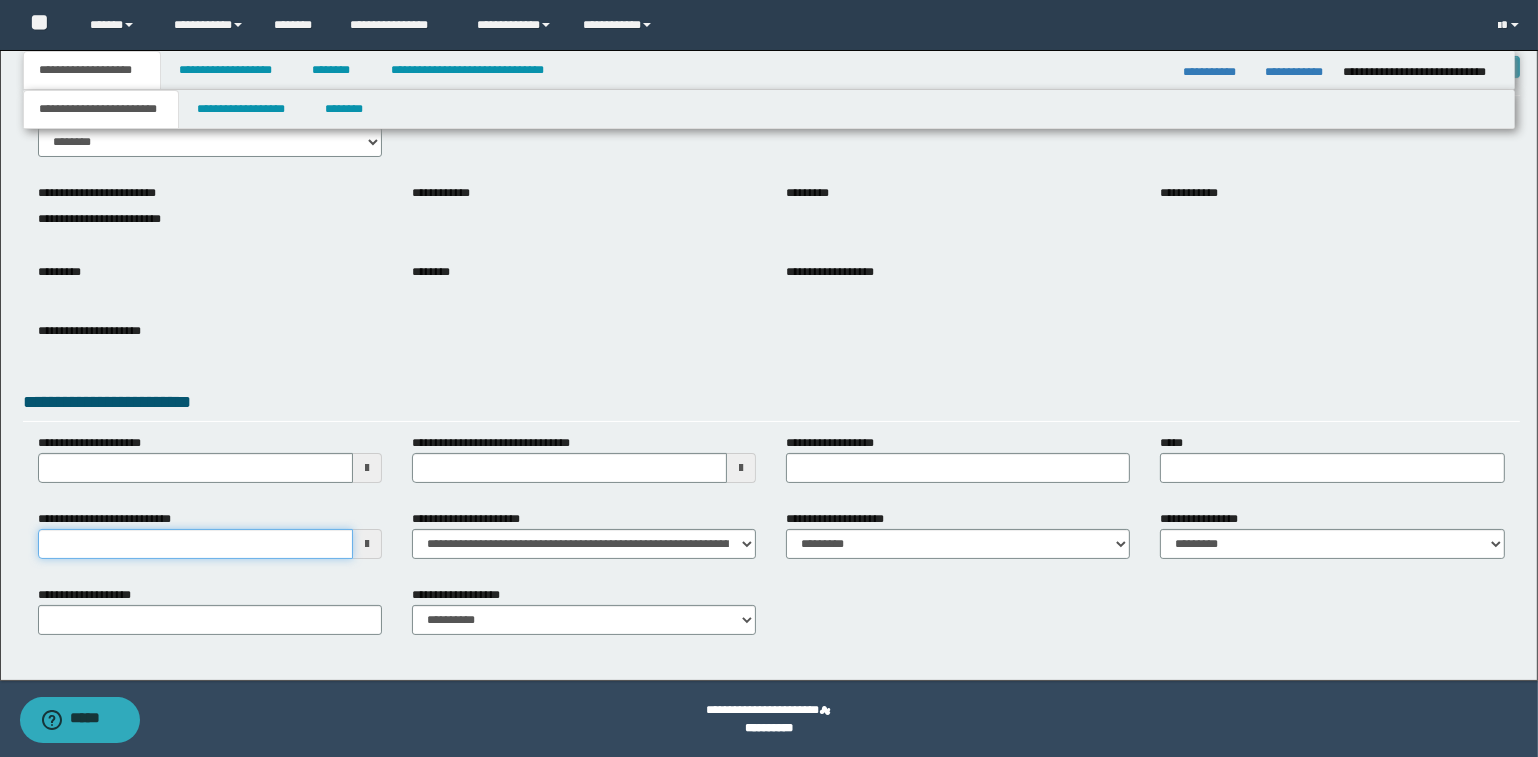 click on "**********" at bounding box center [195, 544] 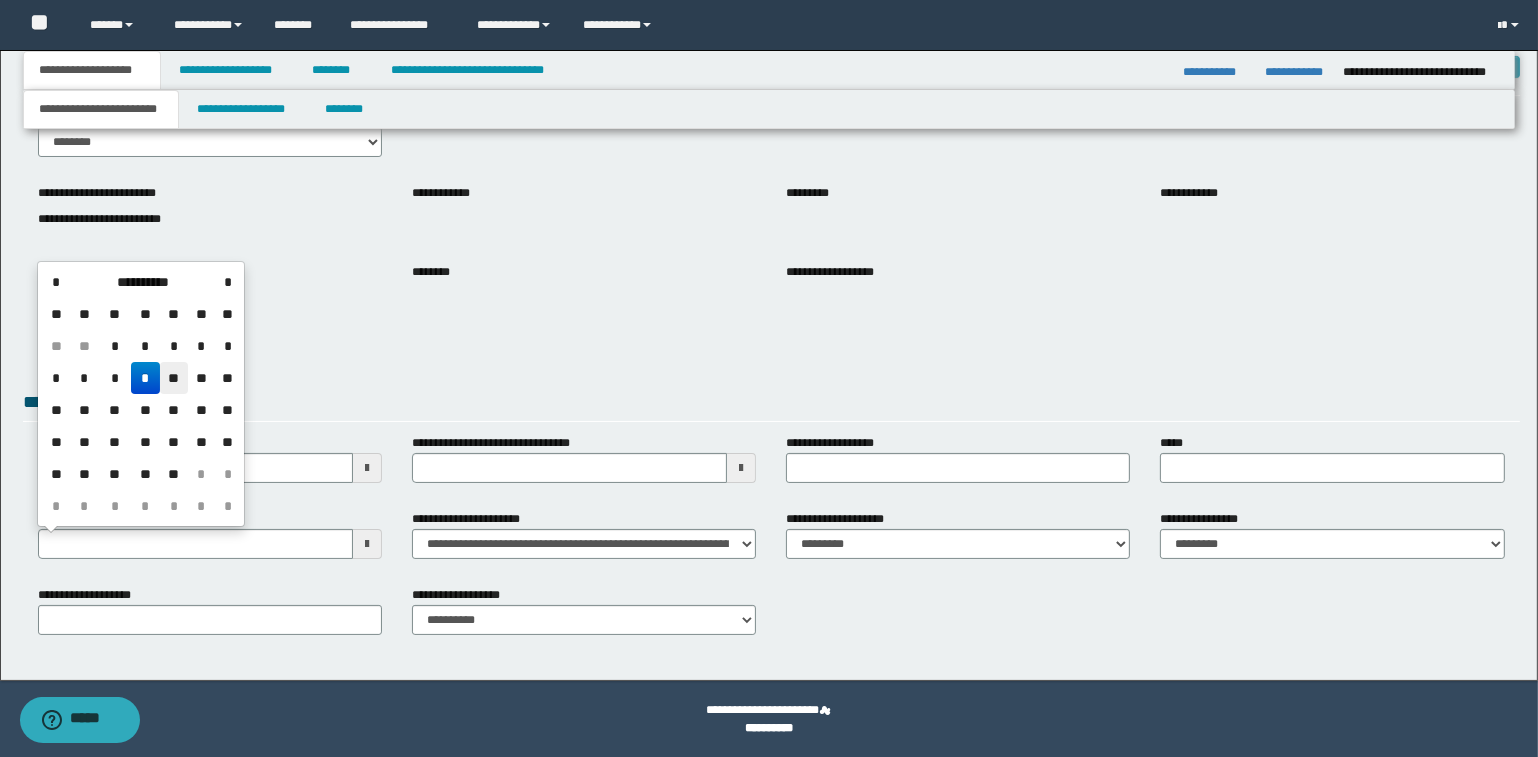 click on "**" at bounding box center (174, 346) 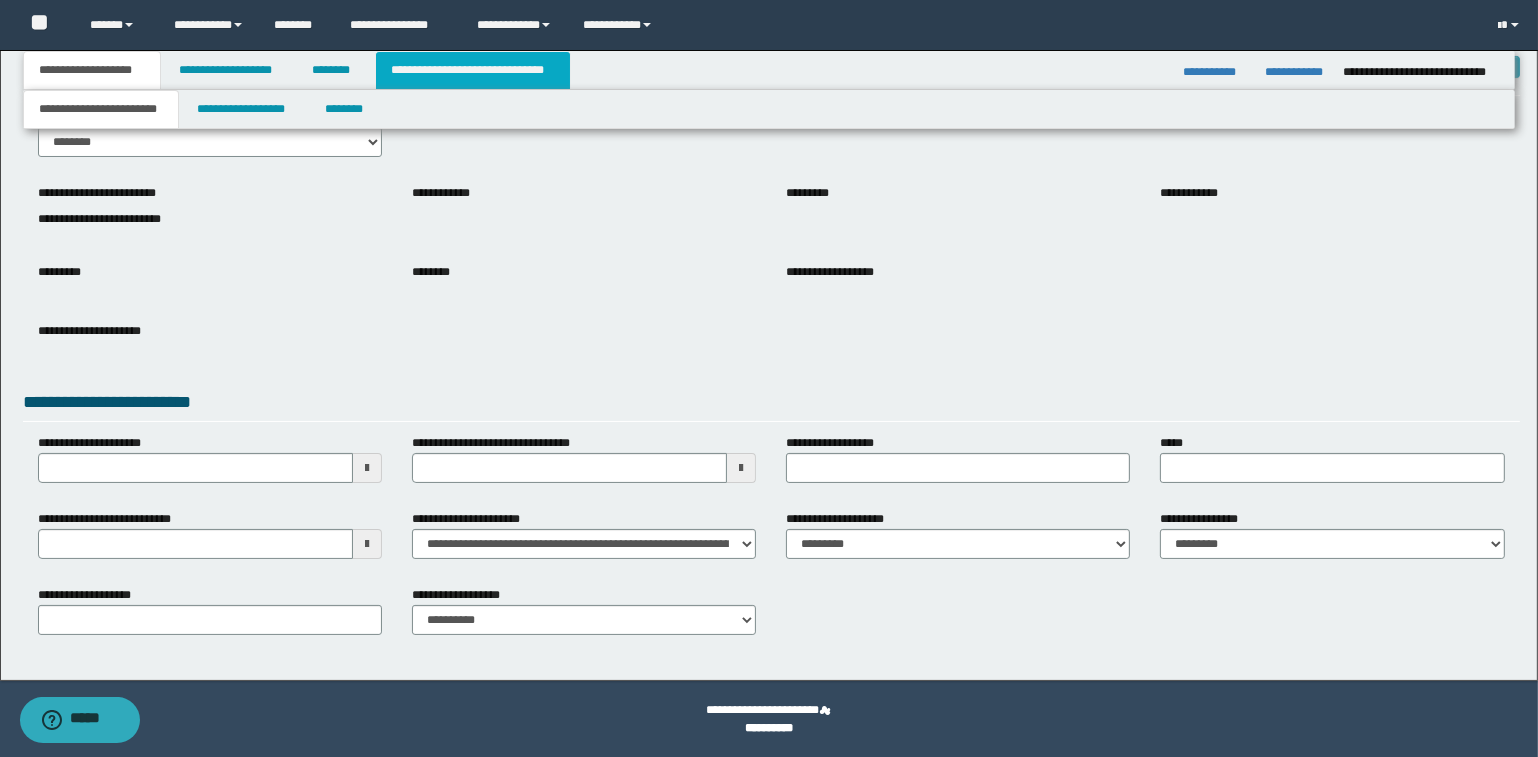 click on "**********" at bounding box center [473, 70] 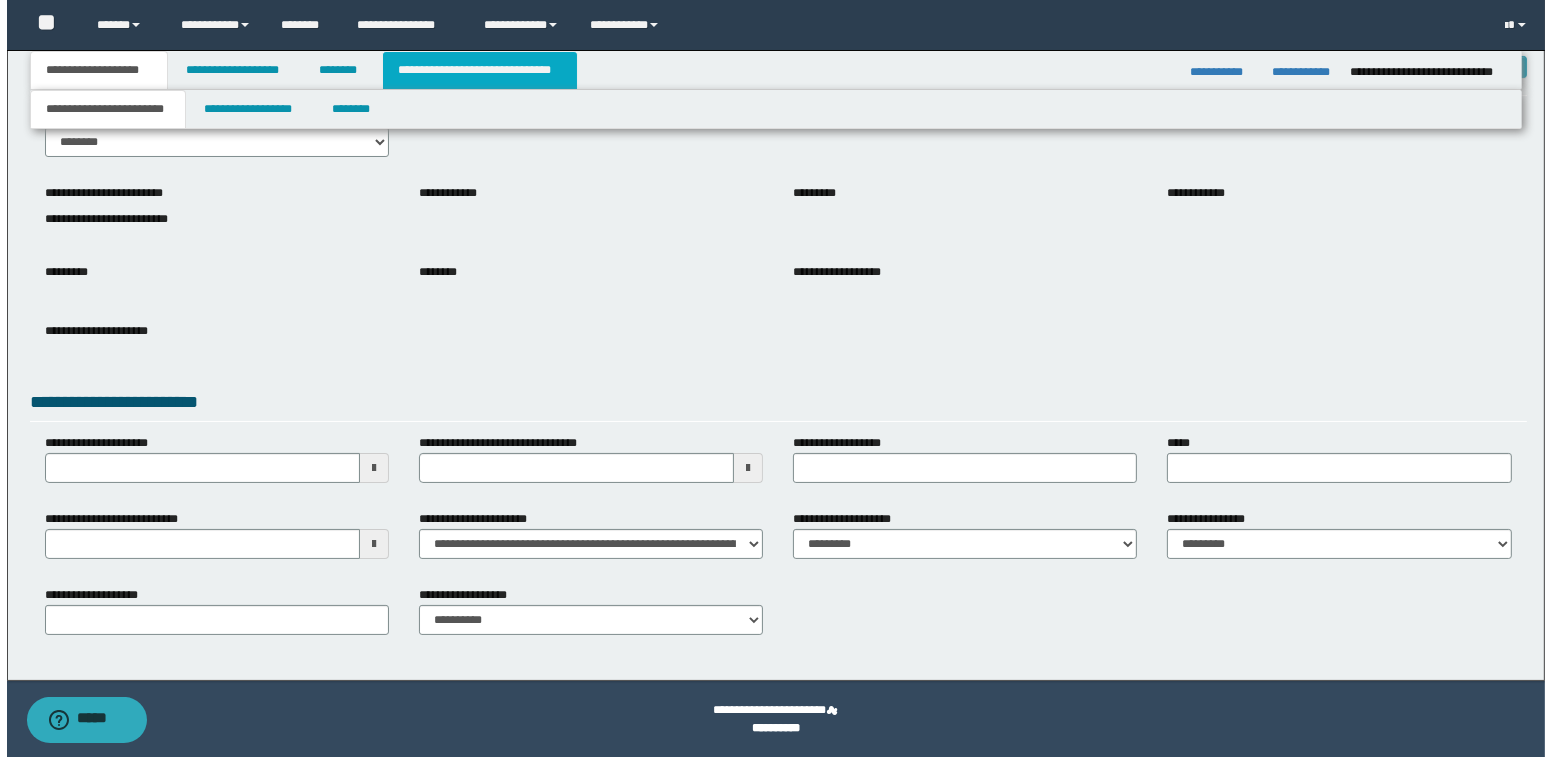 scroll, scrollTop: 0, scrollLeft: 0, axis: both 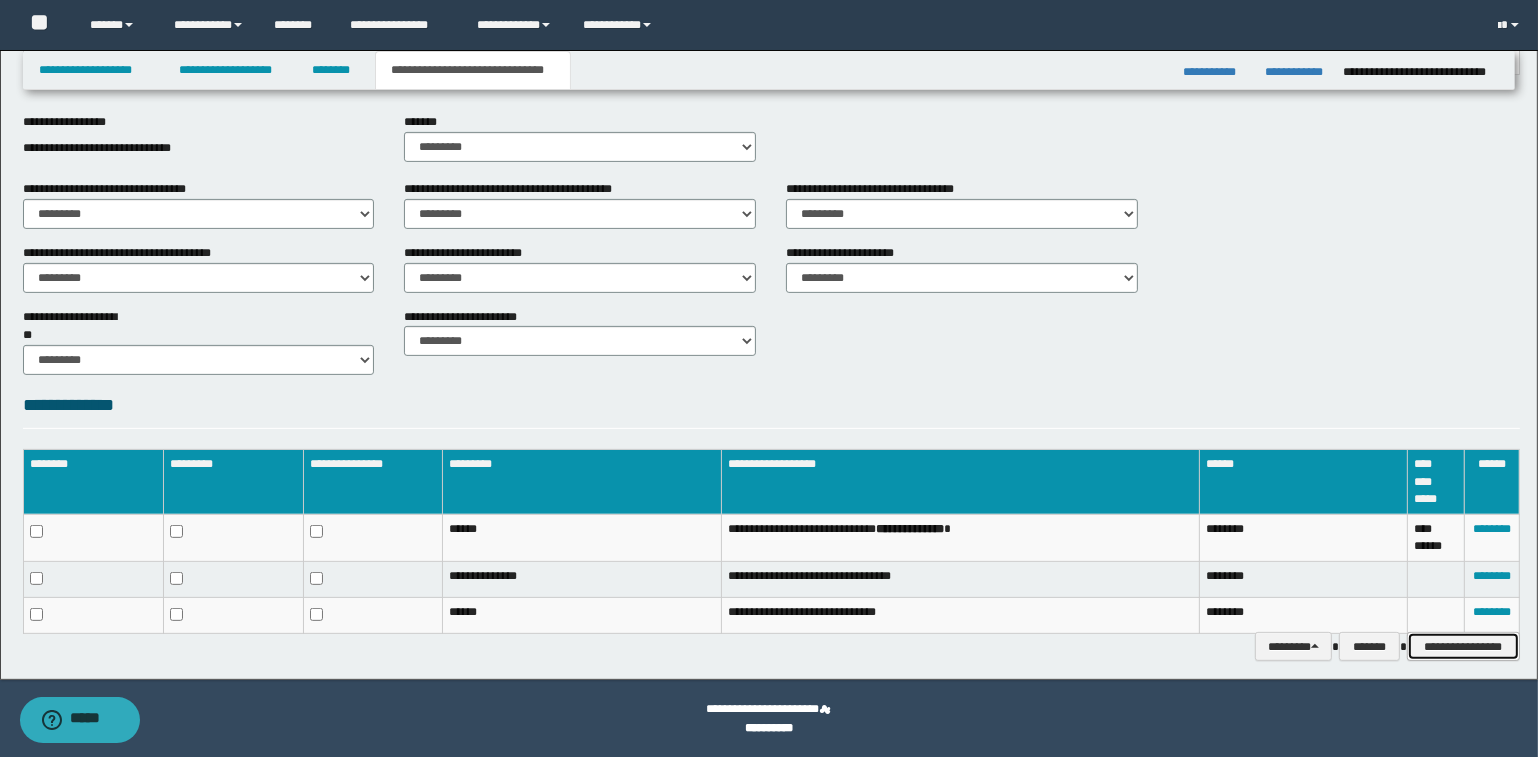 click on "**********" at bounding box center (1463, 647) 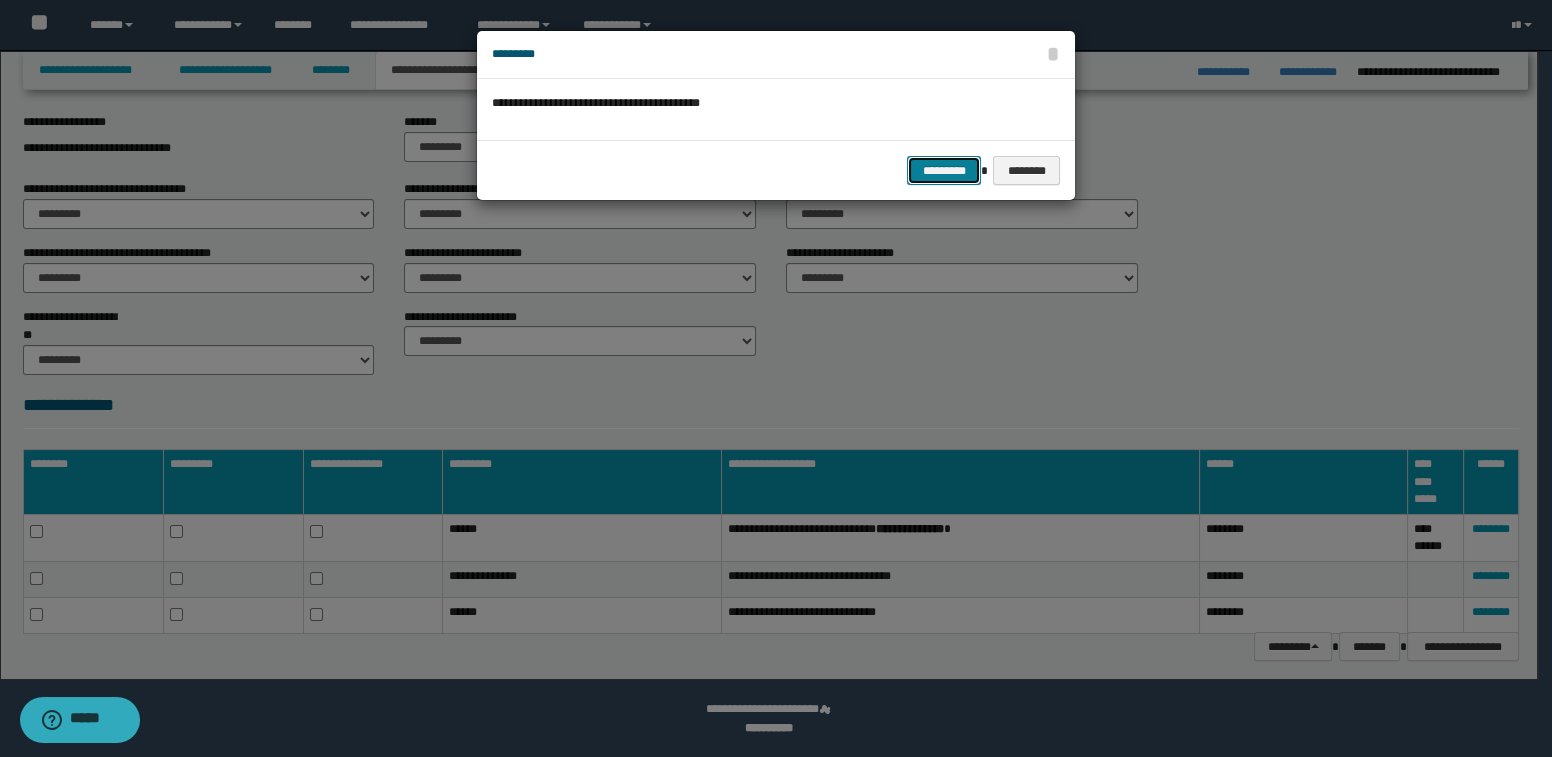 click on "*********" at bounding box center (944, 171) 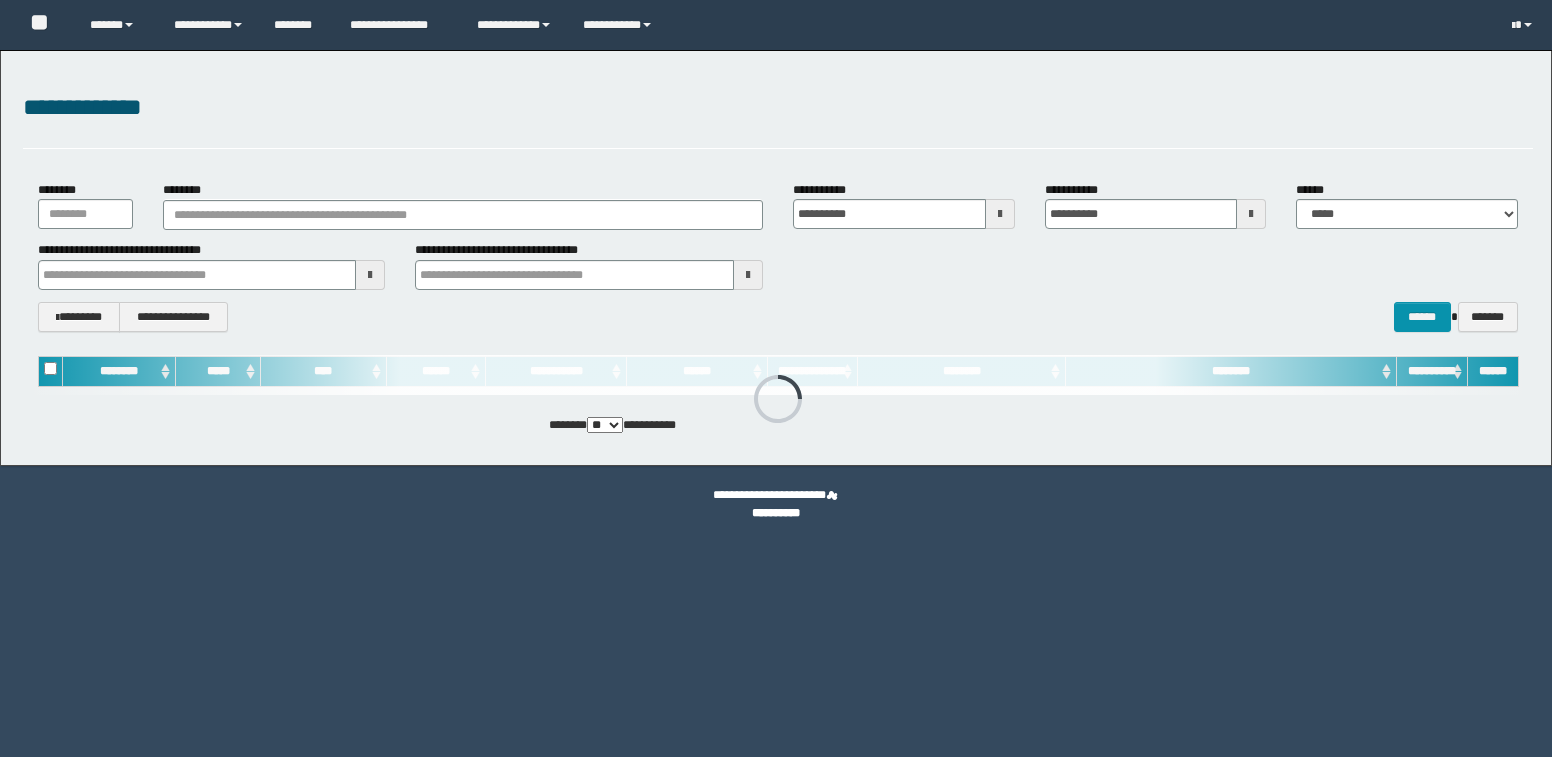scroll, scrollTop: 0, scrollLeft: 0, axis: both 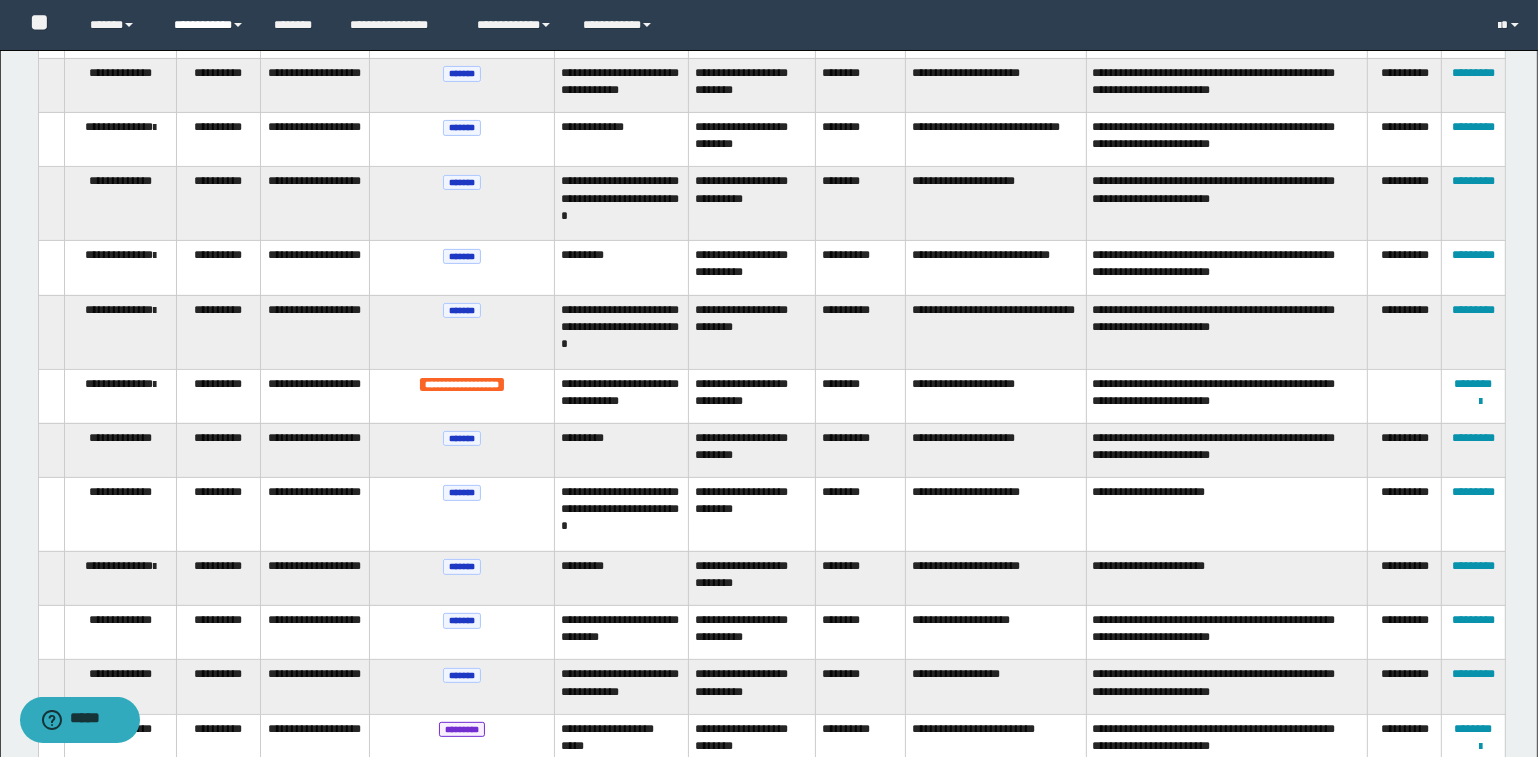 click on "**********" at bounding box center [117, 25] 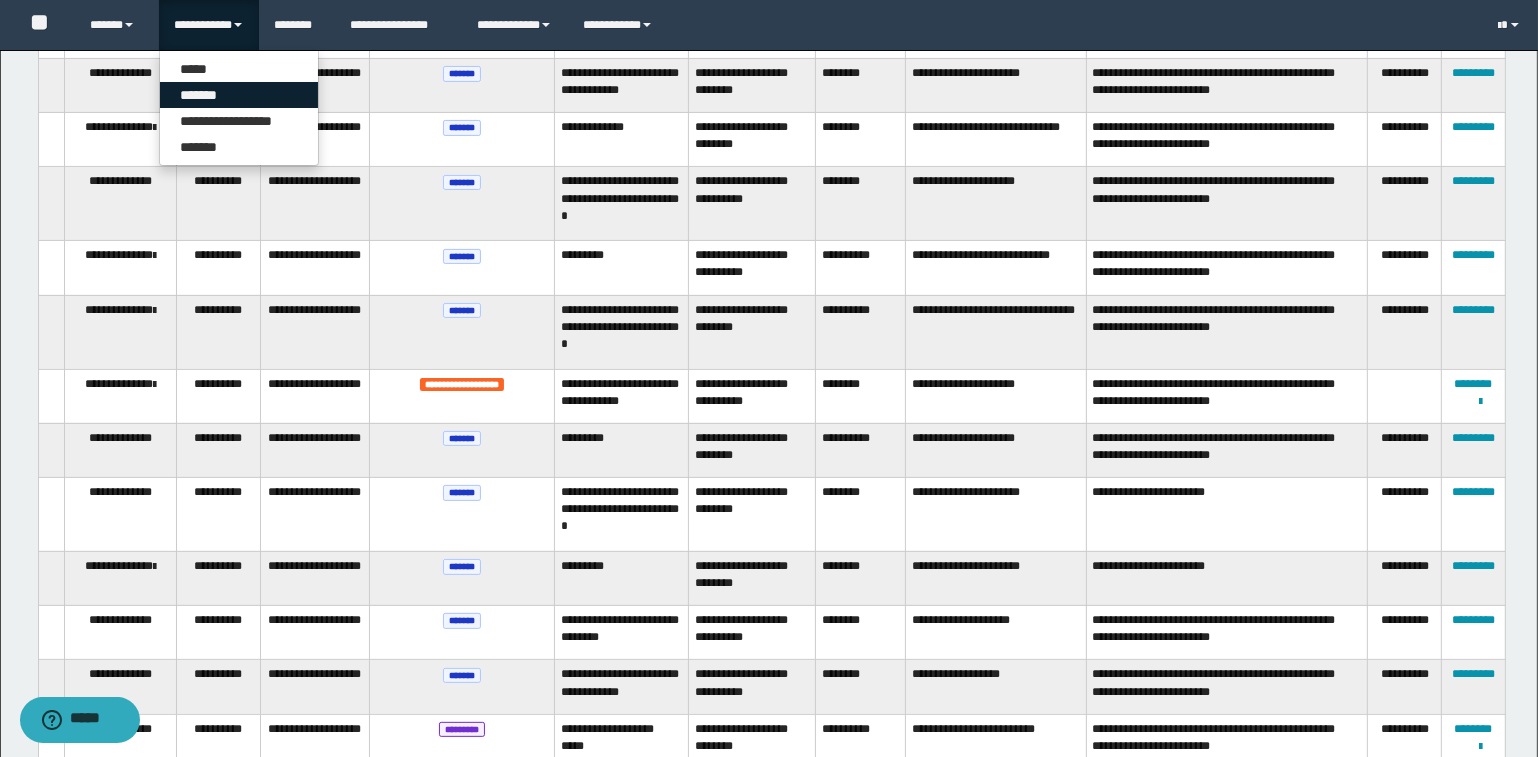 click on "*******" at bounding box center (239, 95) 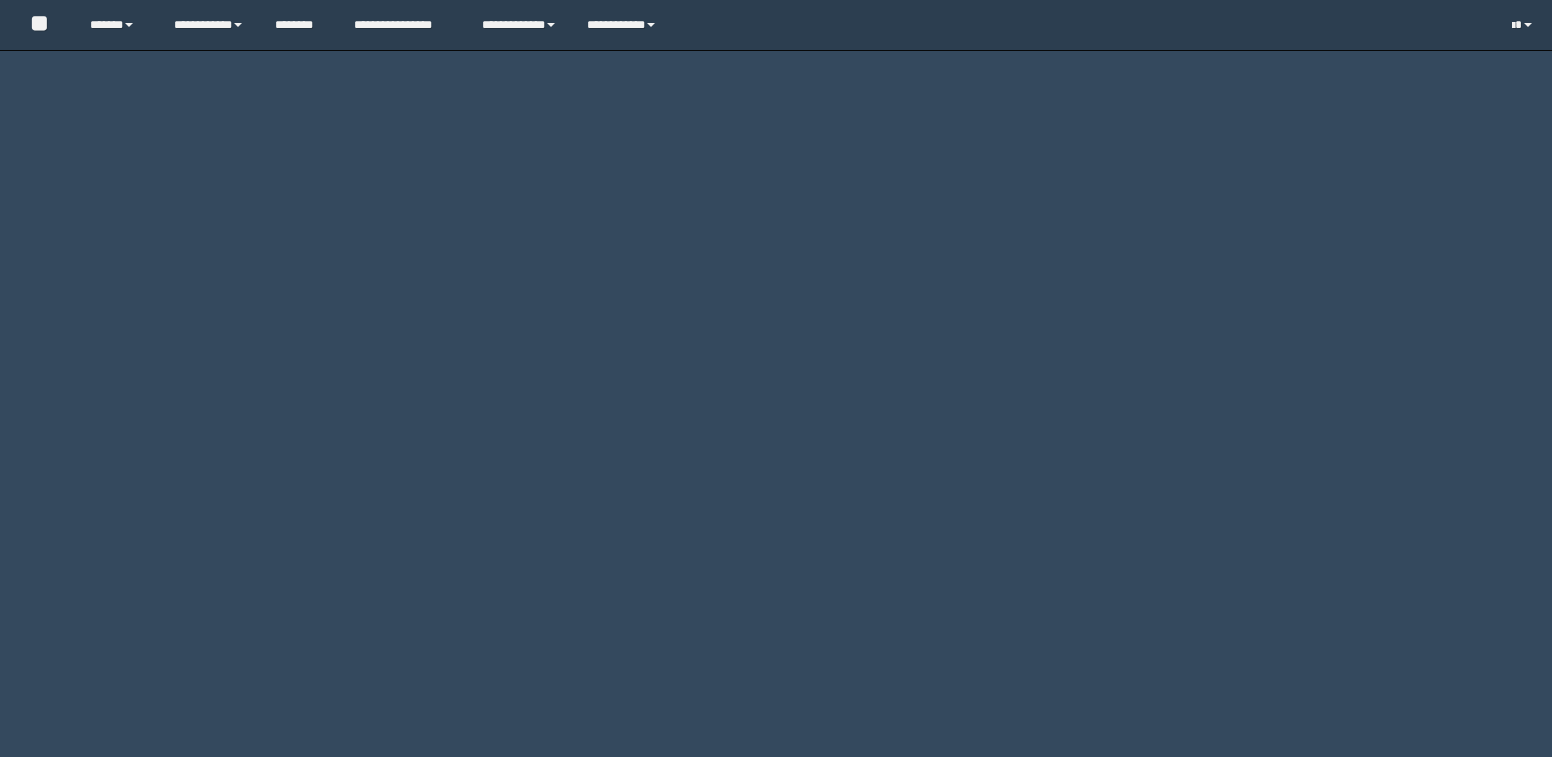 scroll, scrollTop: 0, scrollLeft: 0, axis: both 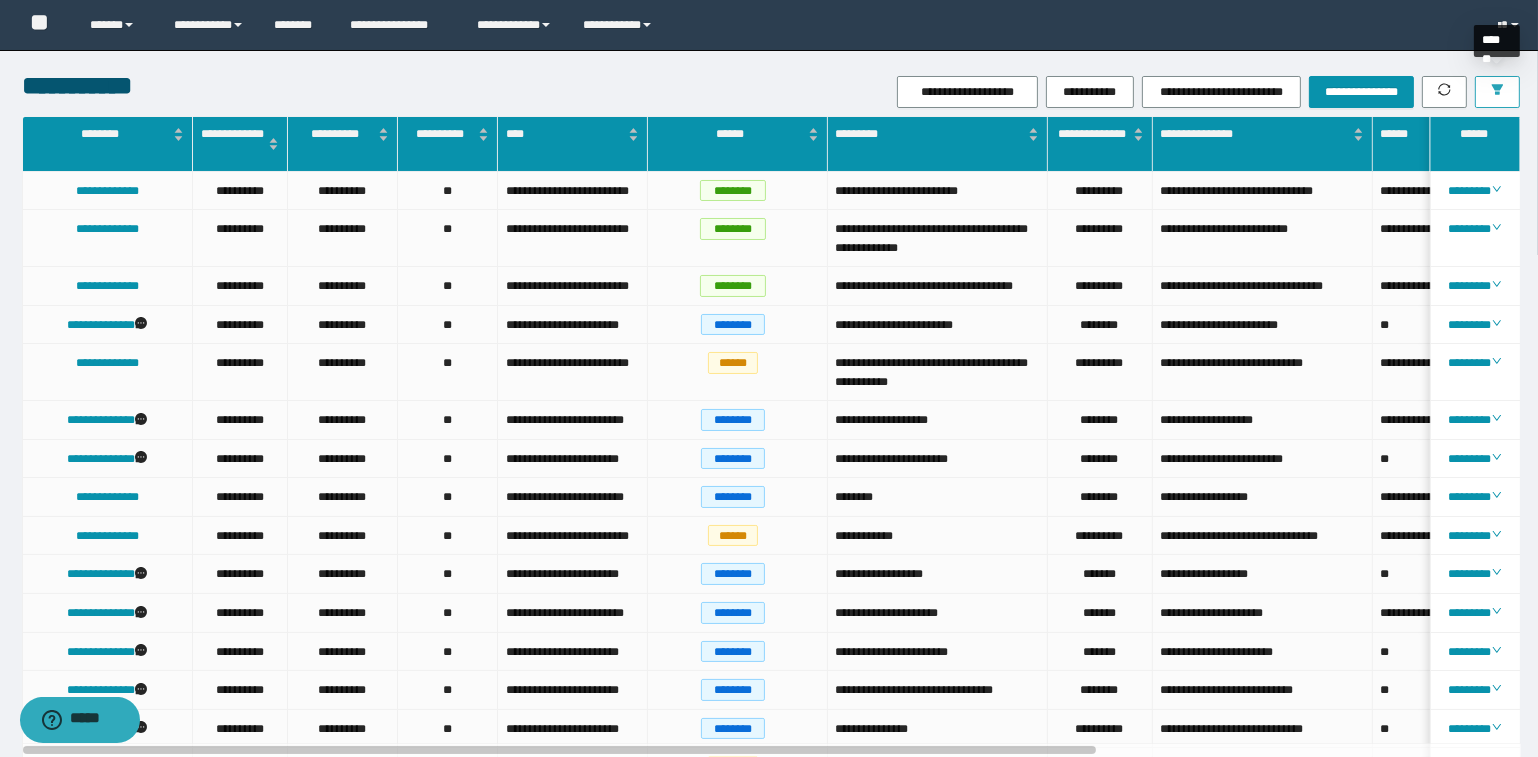 click at bounding box center [1497, 89] 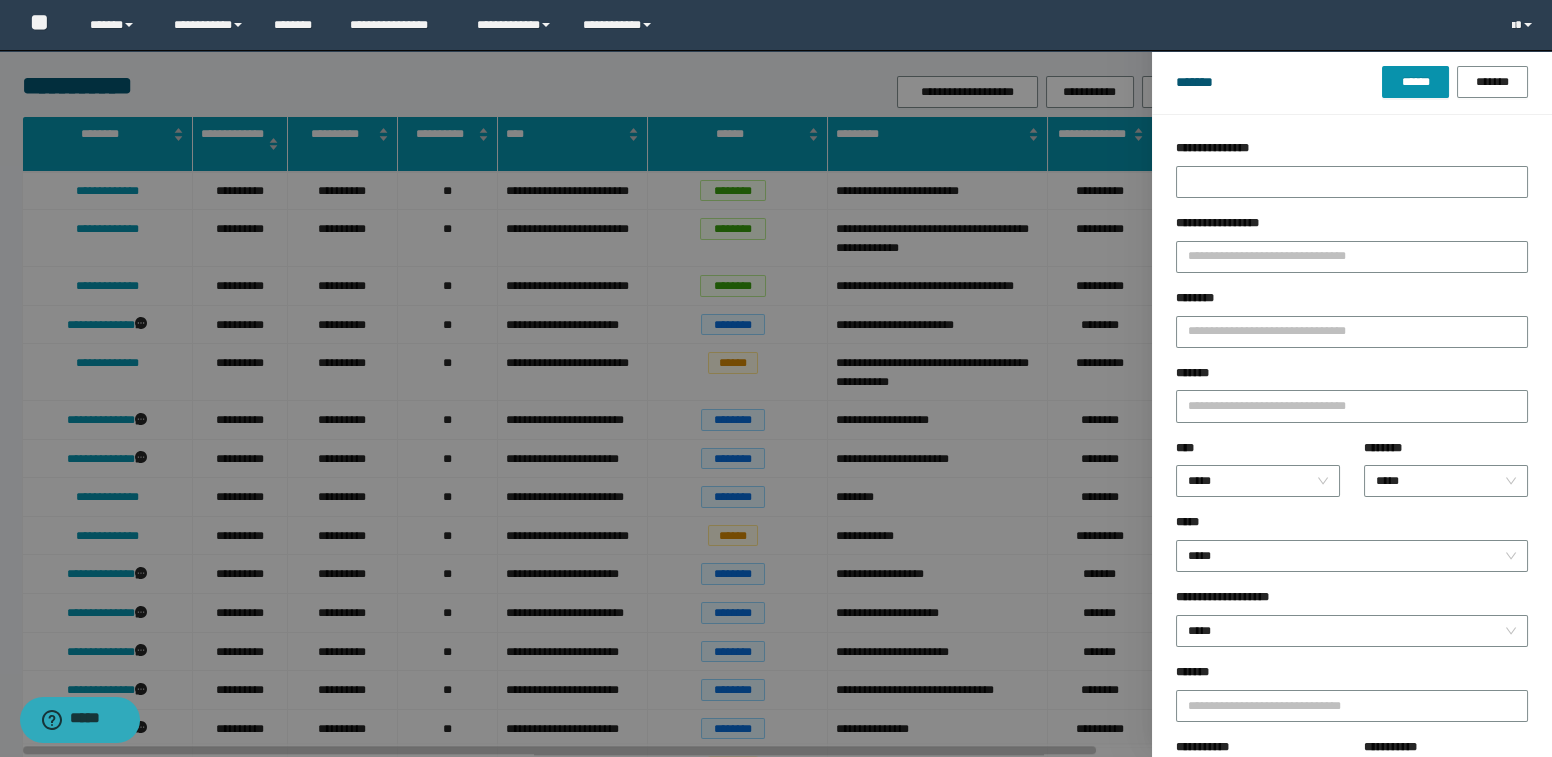 click at bounding box center [776, 378] 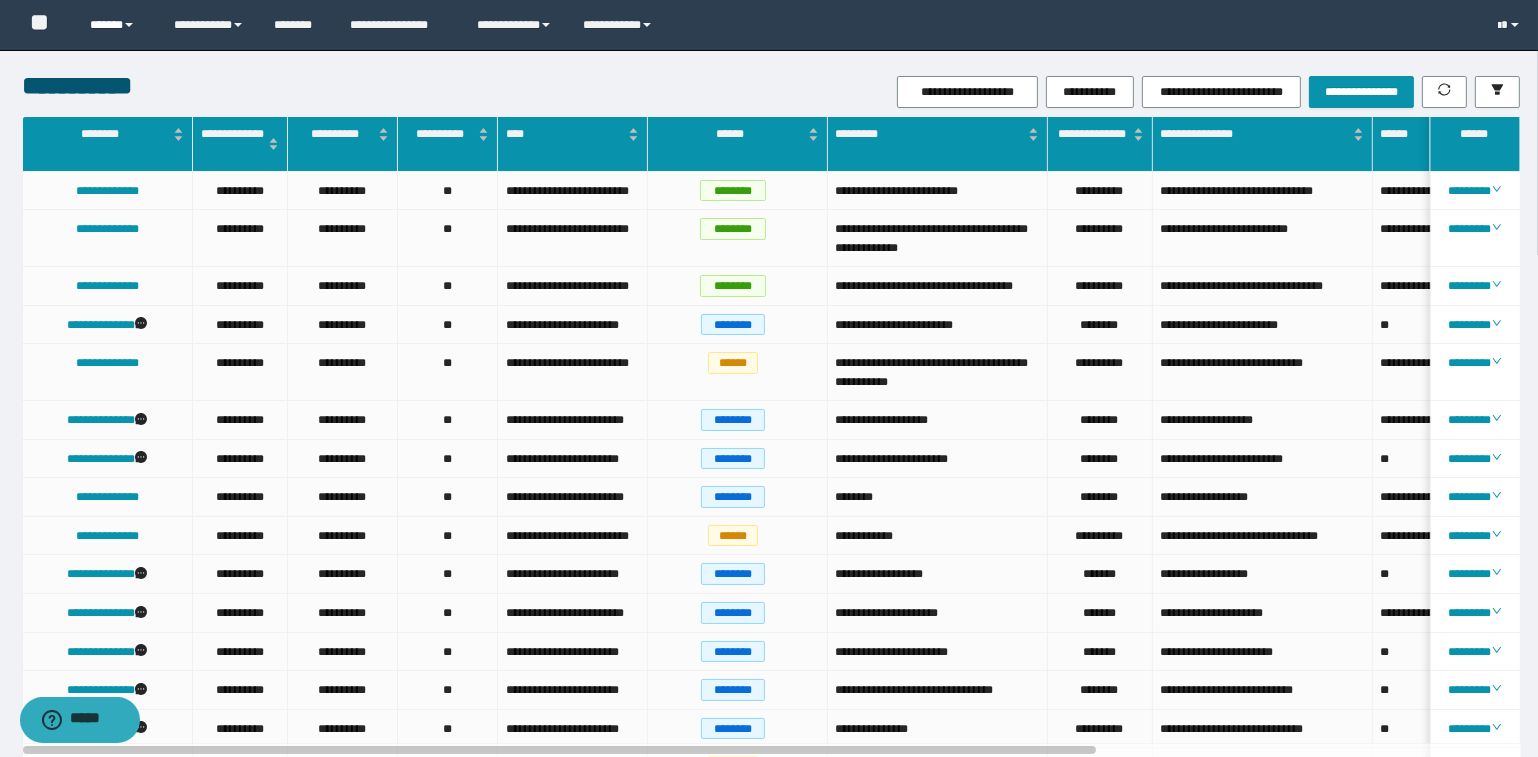 click on "******" at bounding box center (117, 25) 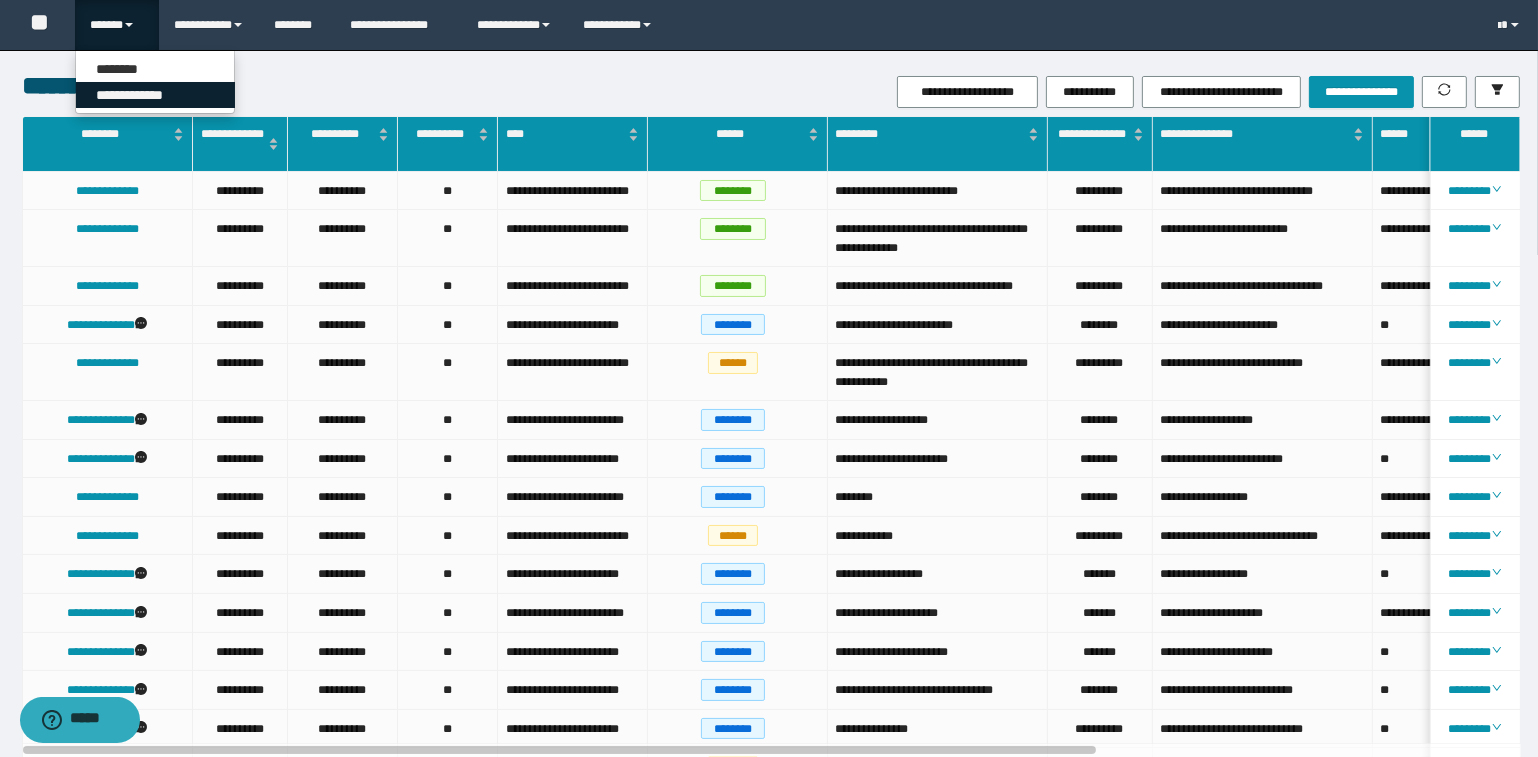 click on "**********" at bounding box center [155, 95] 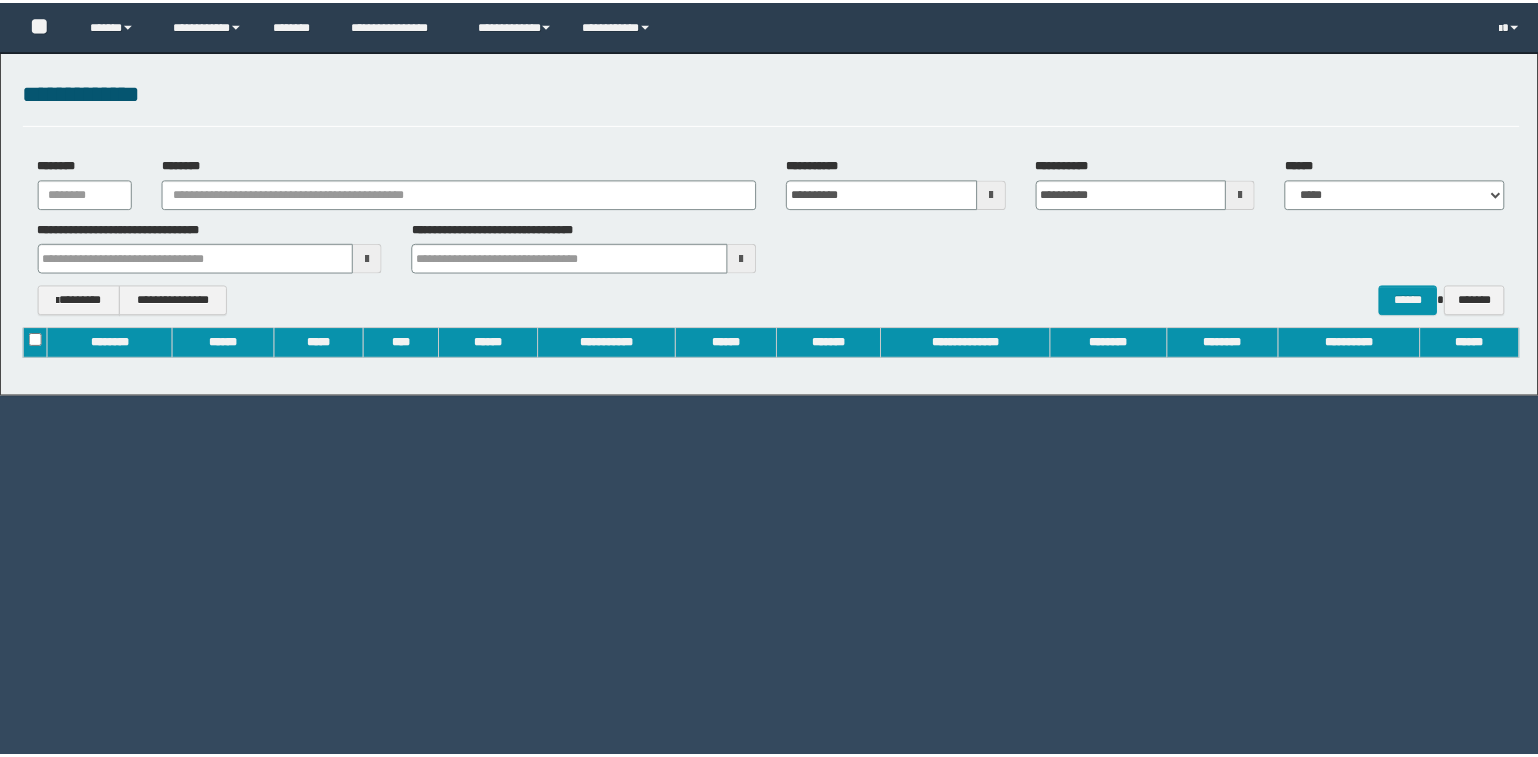 scroll, scrollTop: 0, scrollLeft: 0, axis: both 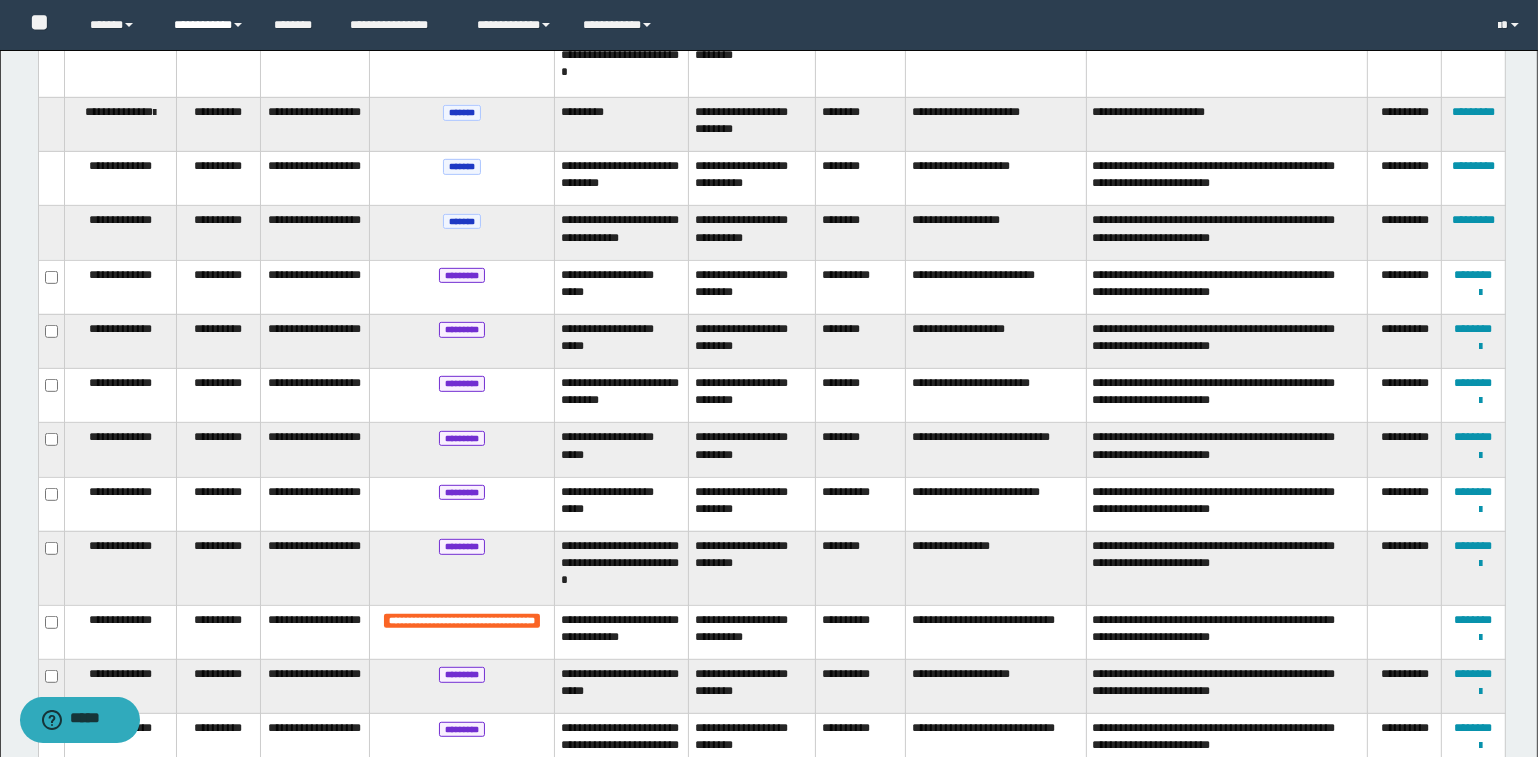 click on "**********" at bounding box center (117, 25) 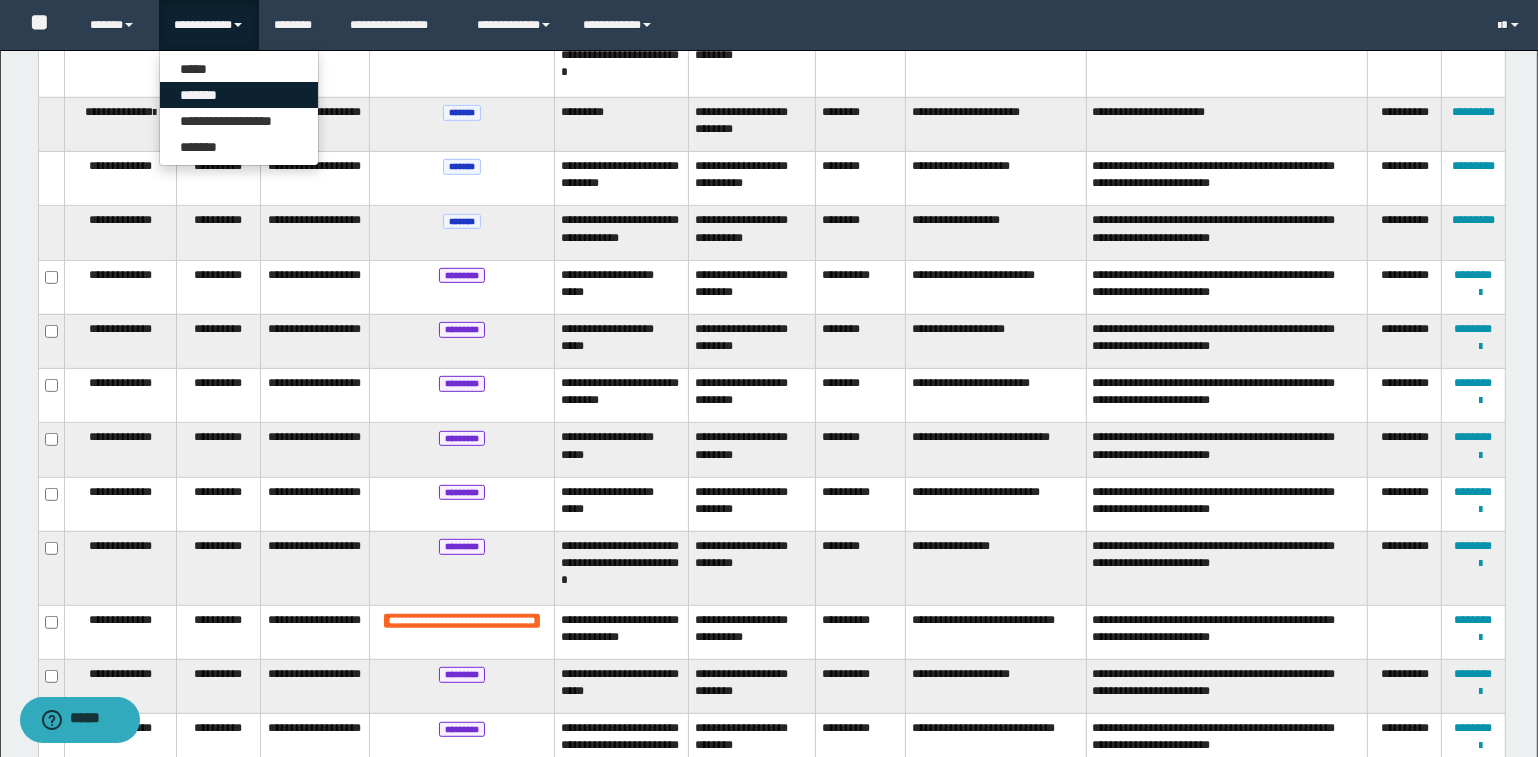 click on "*******" at bounding box center (239, 95) 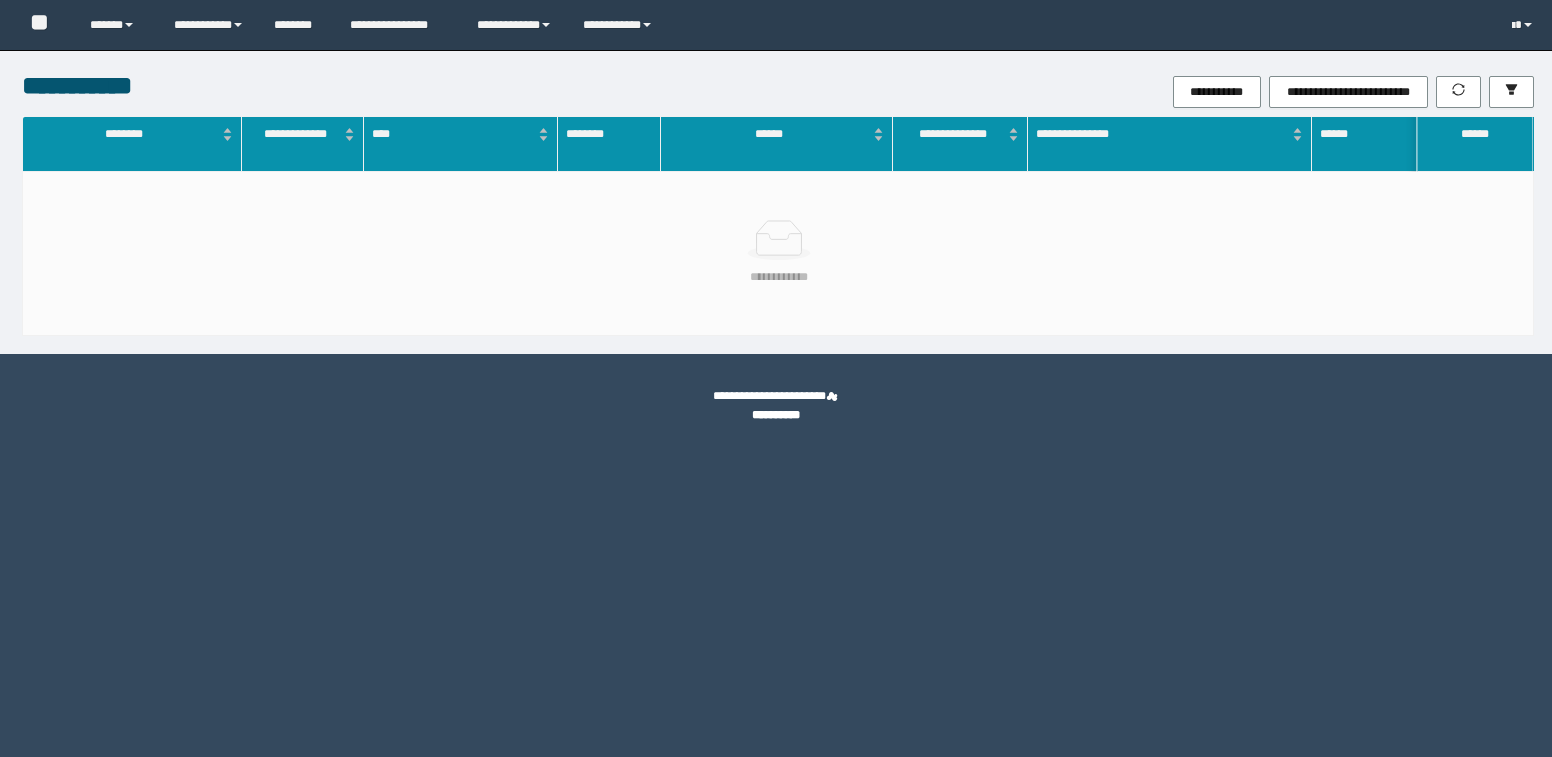 scroll, scrollTop: 0, scrollLeft: 0, axis: both 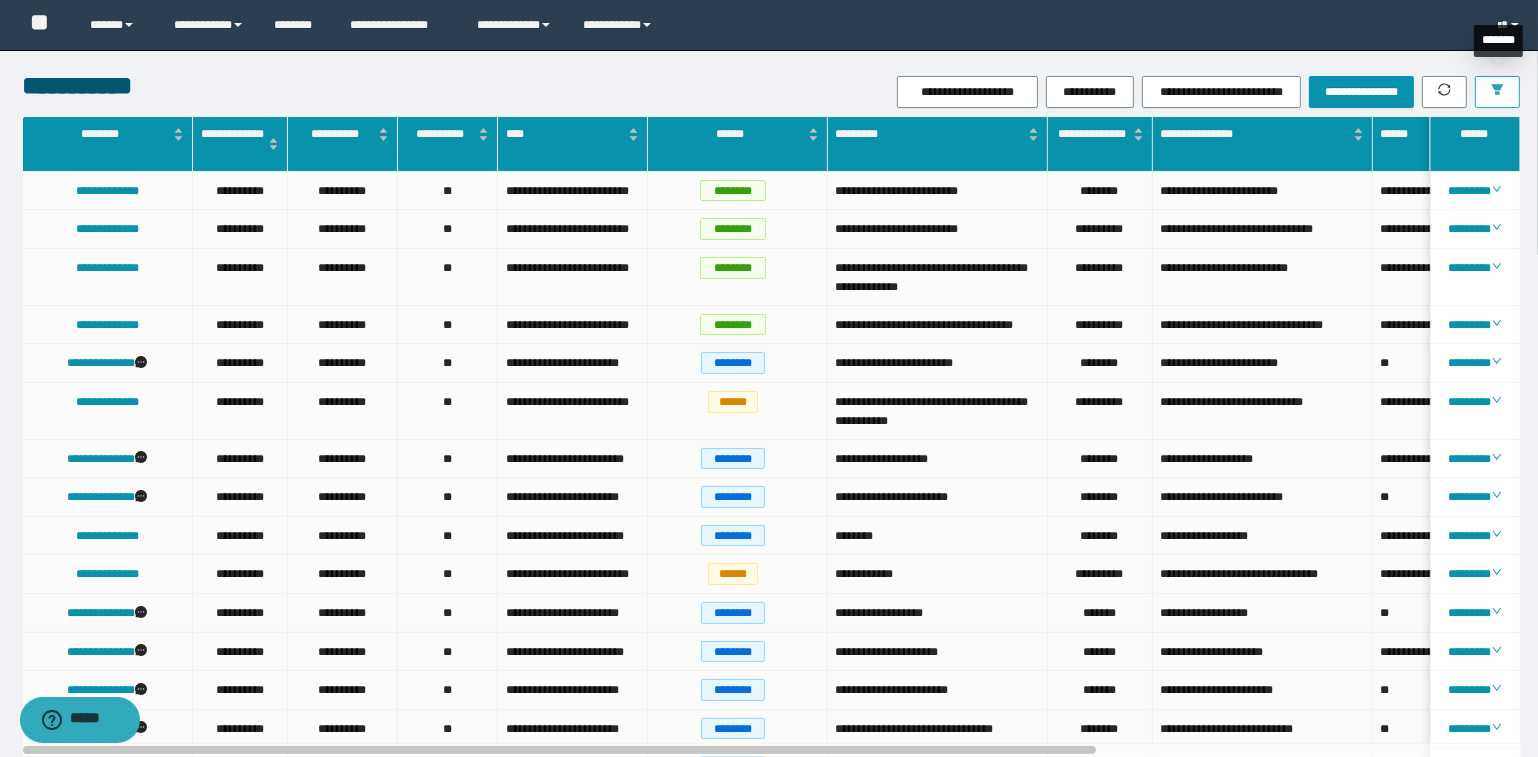 click at bounding box center [1497, 92] 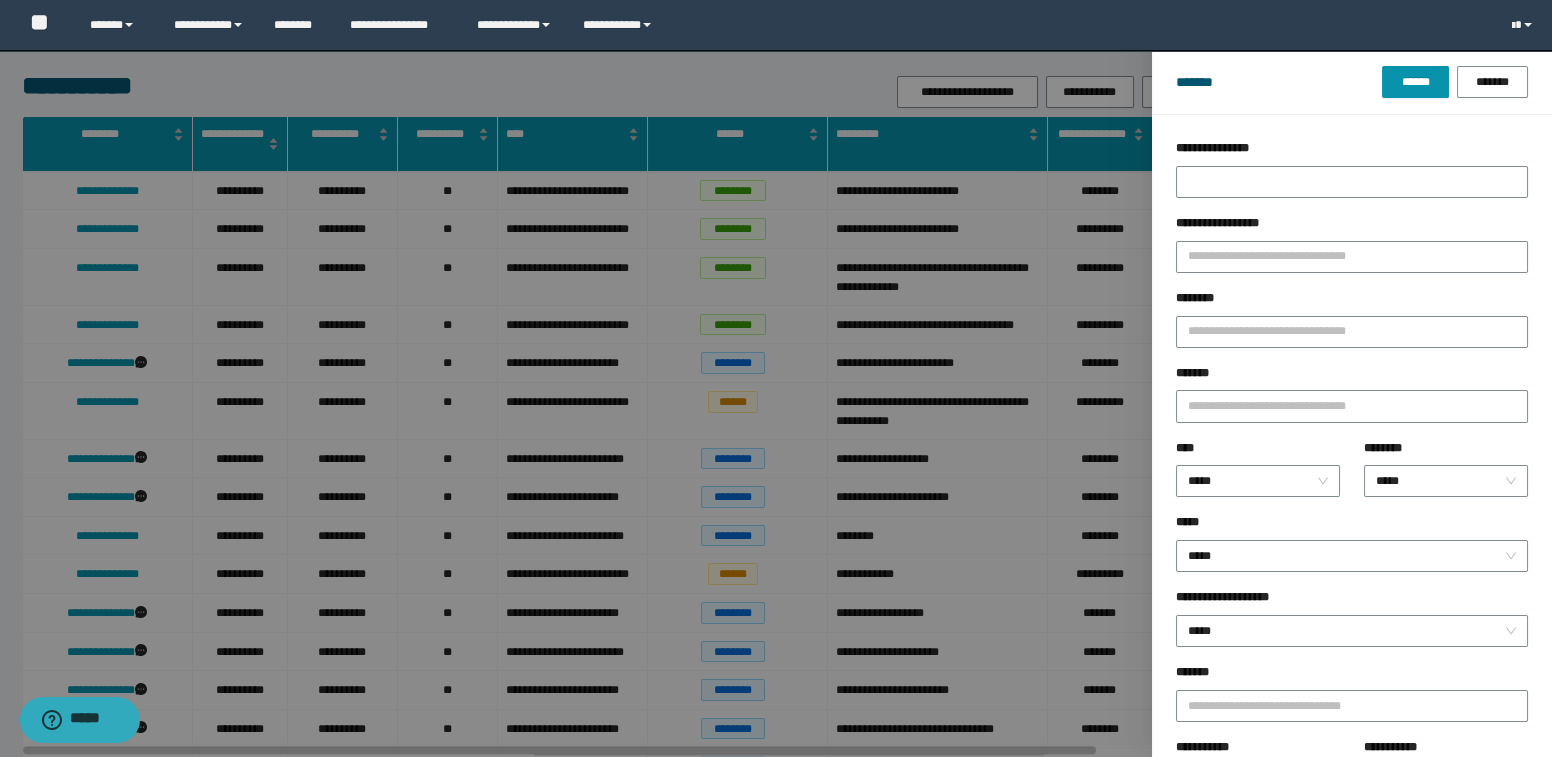 click on "********" at bounding box center [1352, 176] 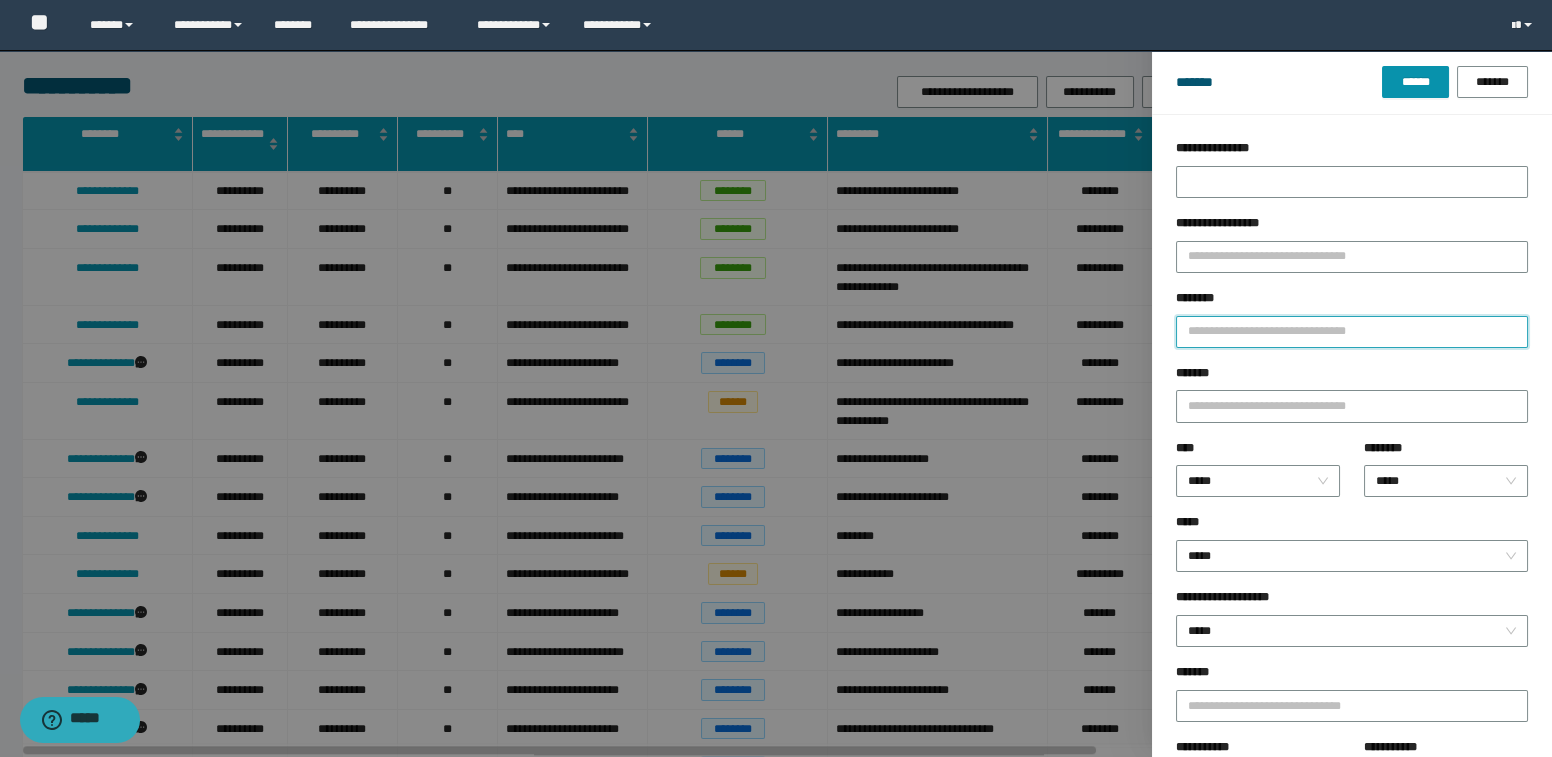 click on "********" at bounding box center (1352, 332) 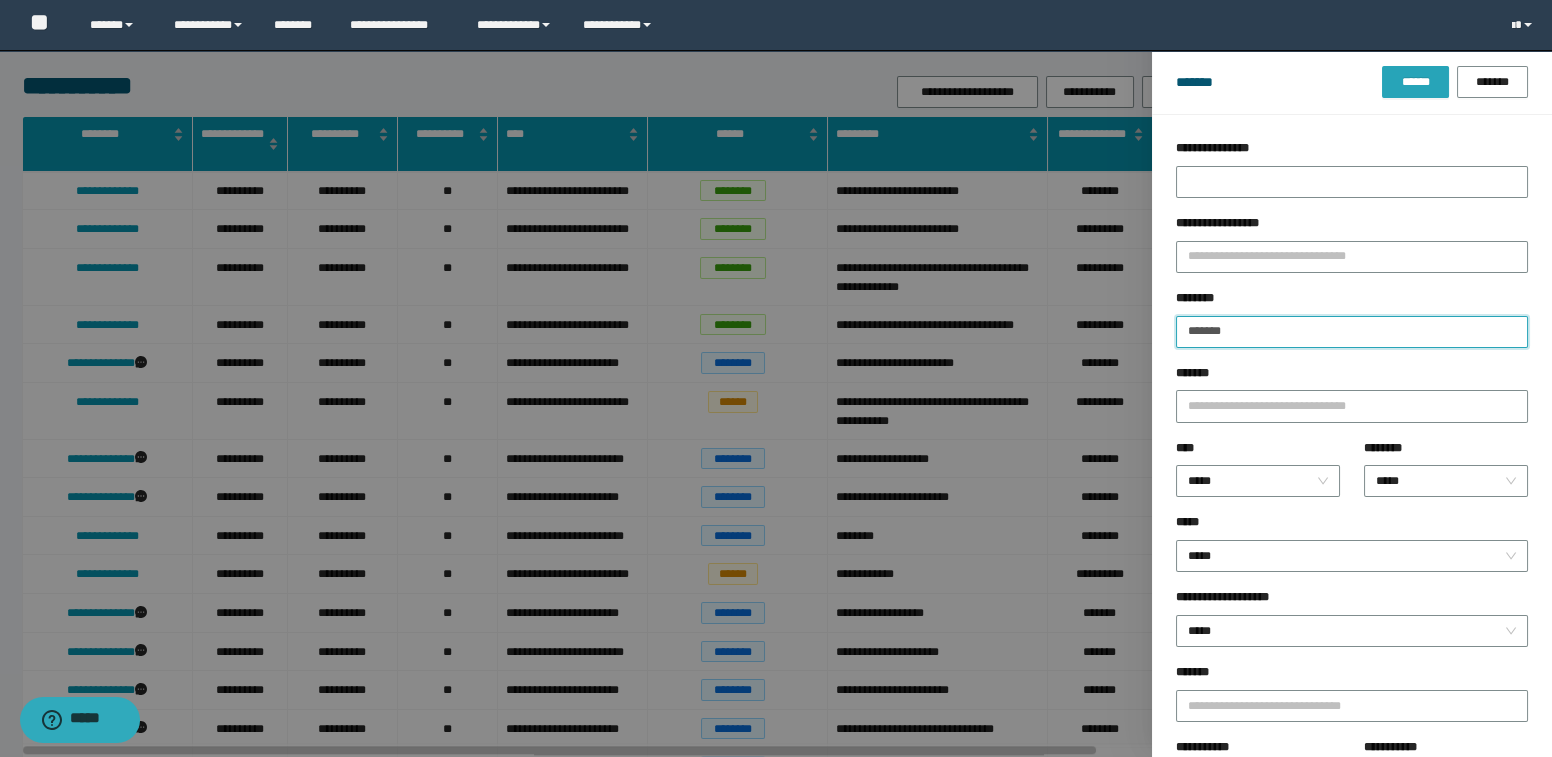 type on "*******" 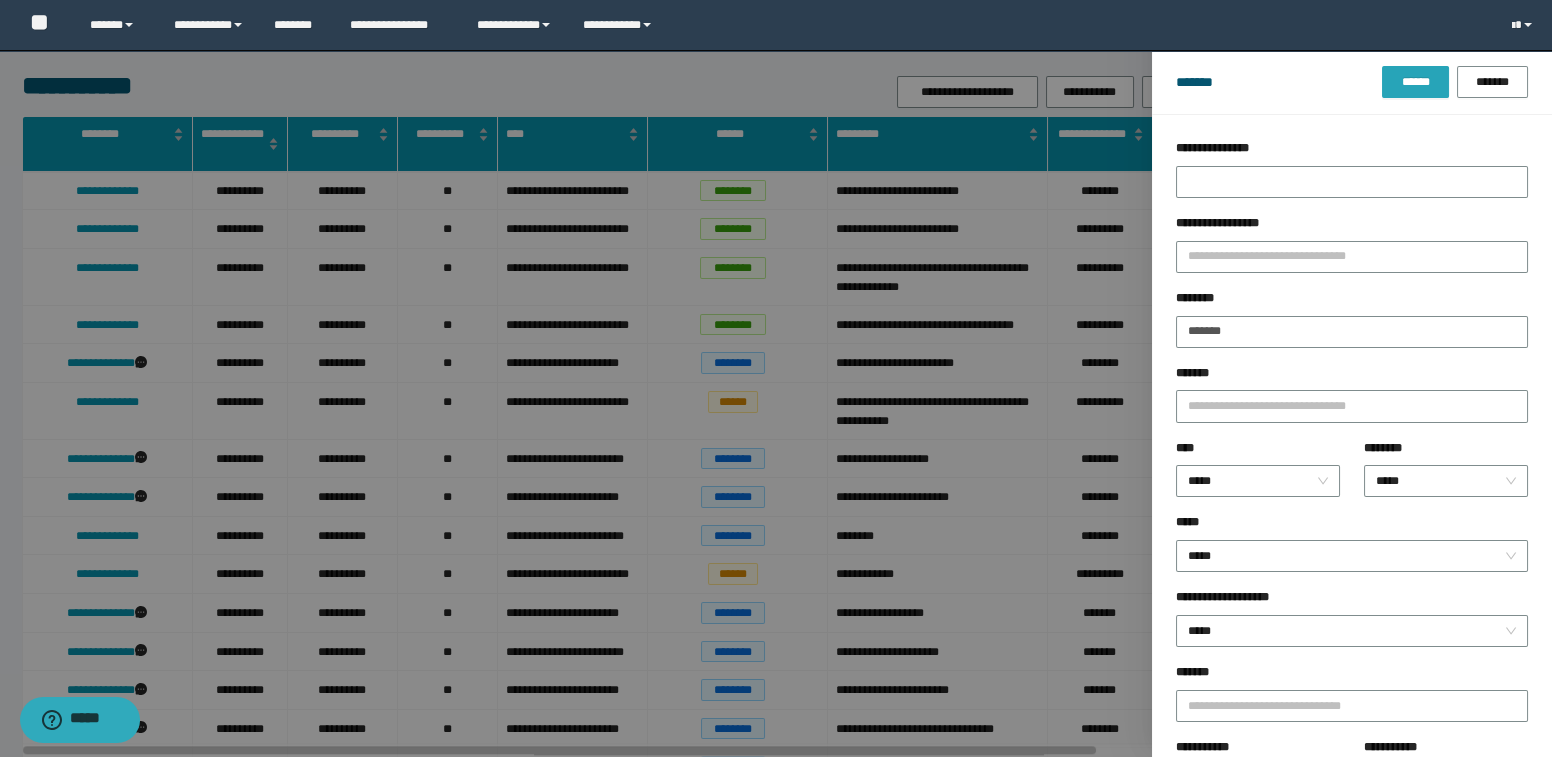 click on "******" at bounding box center [1415, 82] 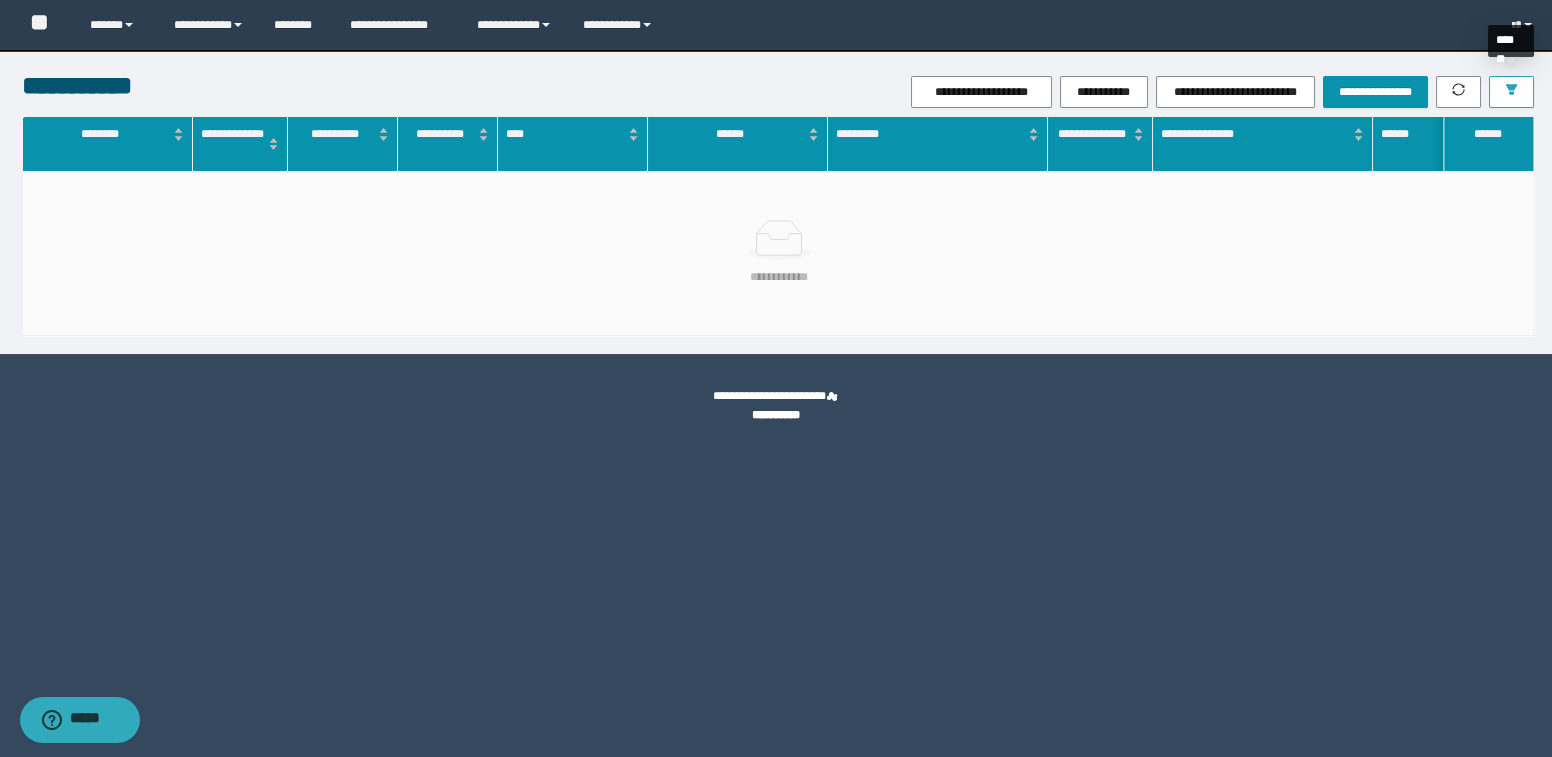 click at bounding box center (1512, 90) 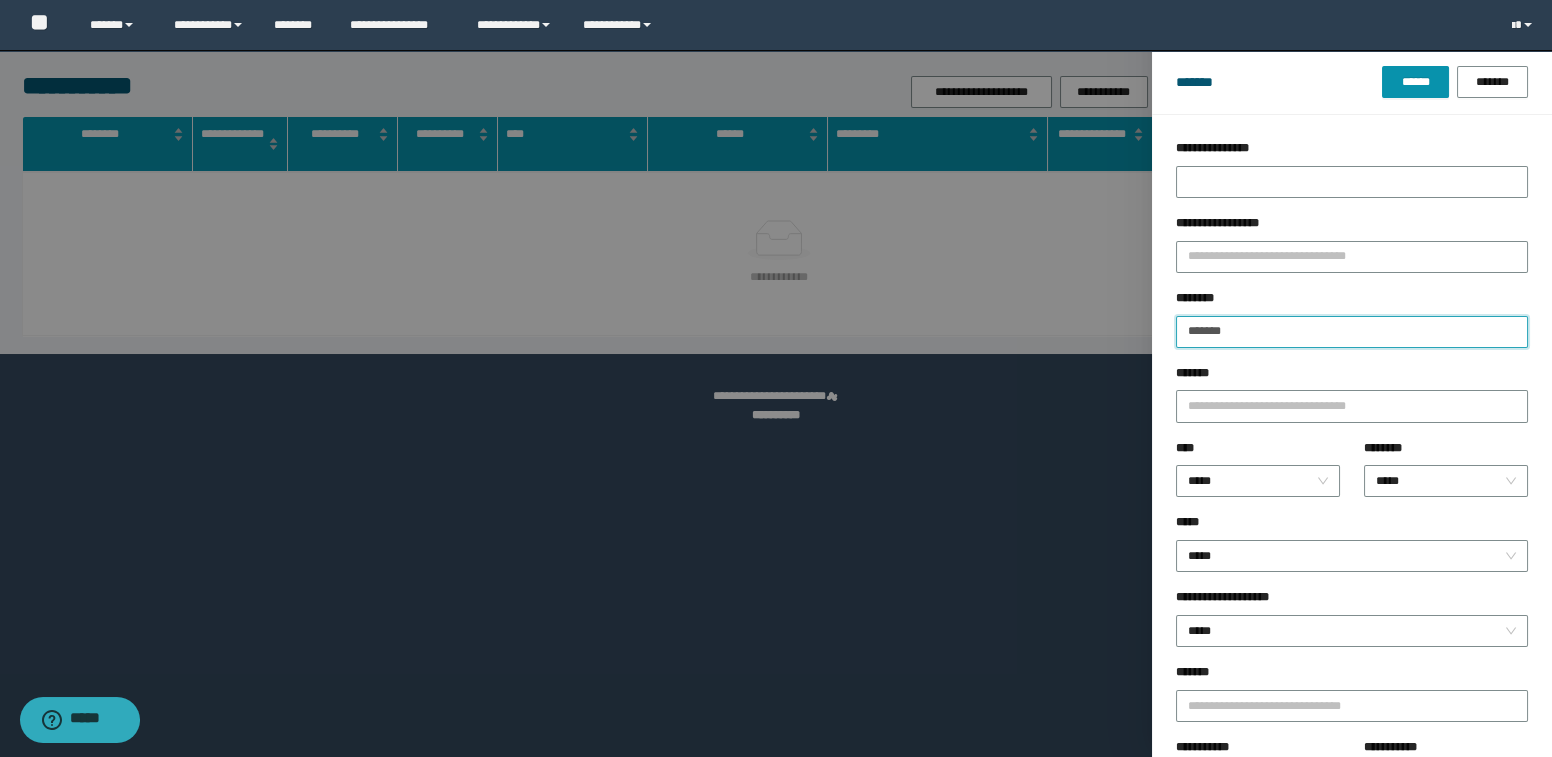 drag, startPoint x: 1219, startPoint y: 331, endPoint x: 1250, endPoint y: 329, distance: 31.06445 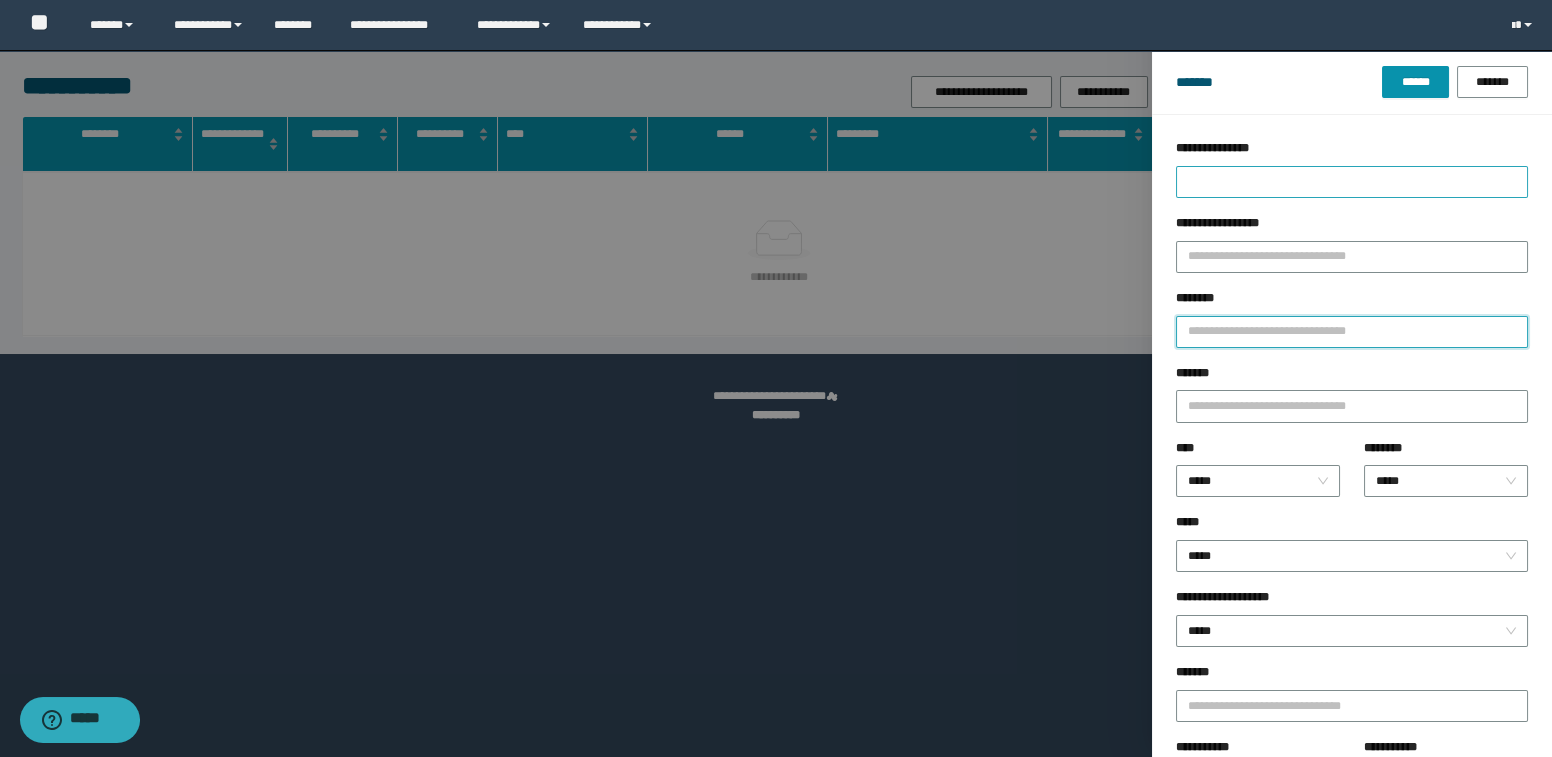 type 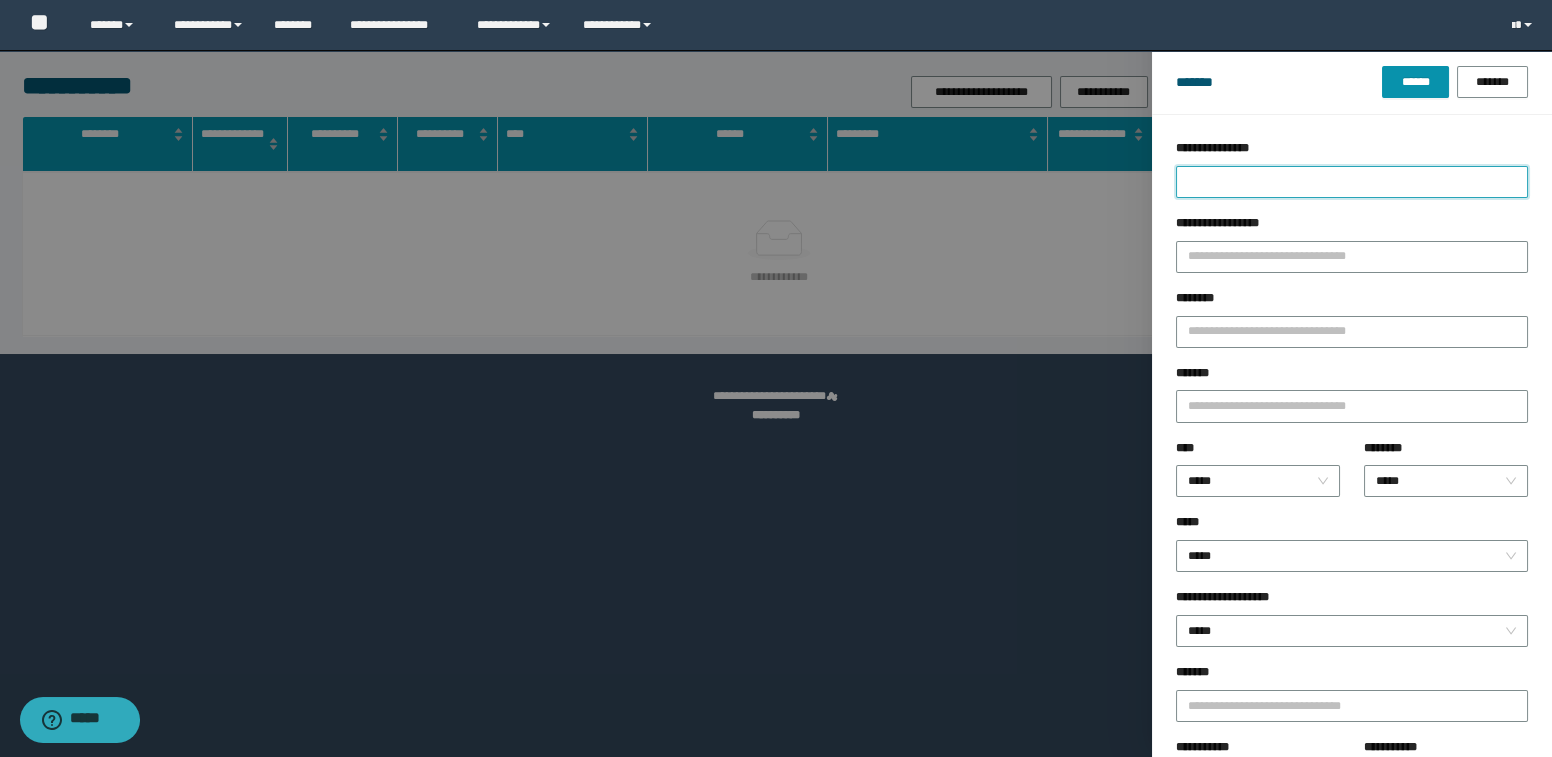 click on "**********" at bounding box center [1352, 182] 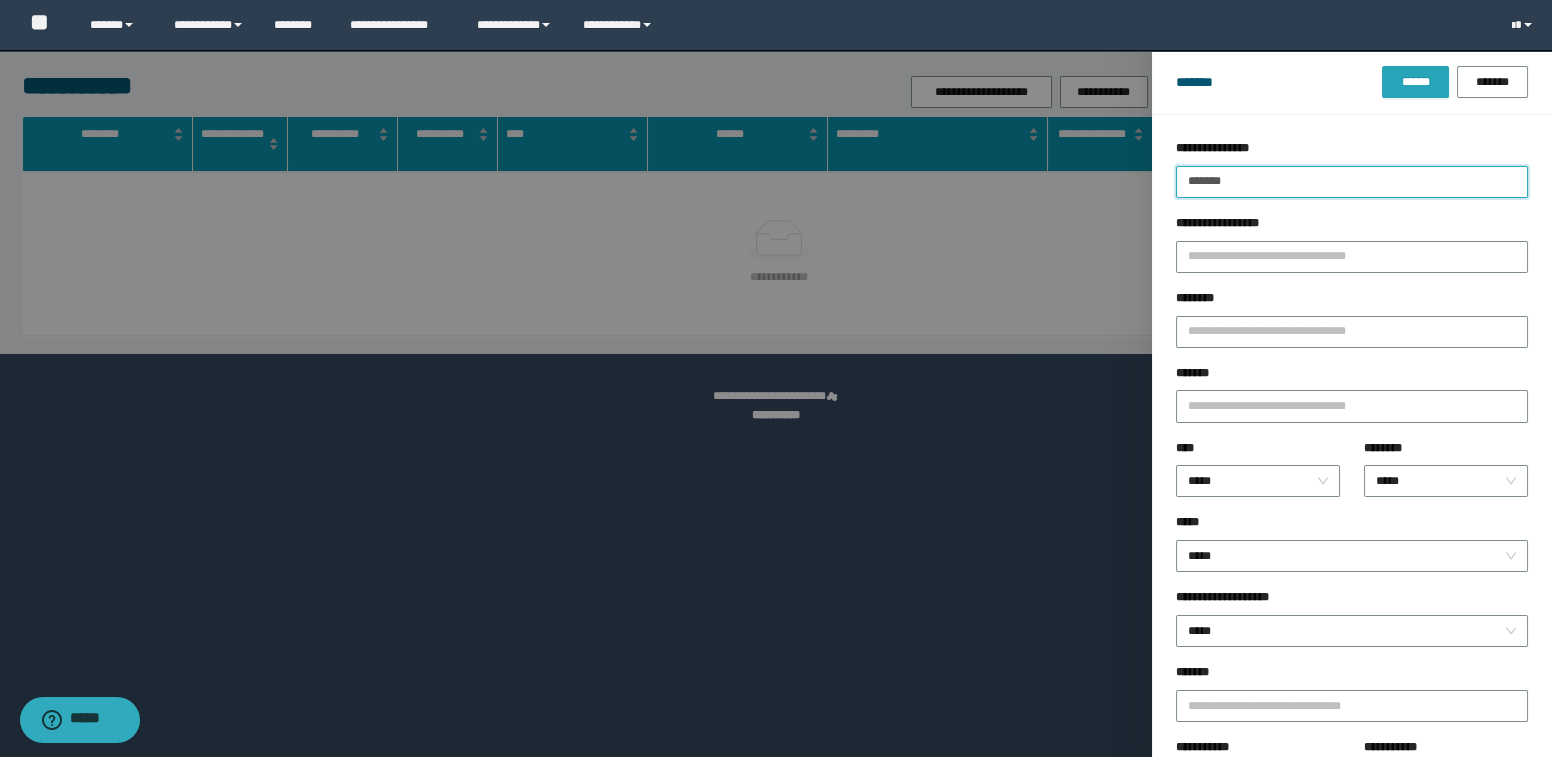 type on "*******" 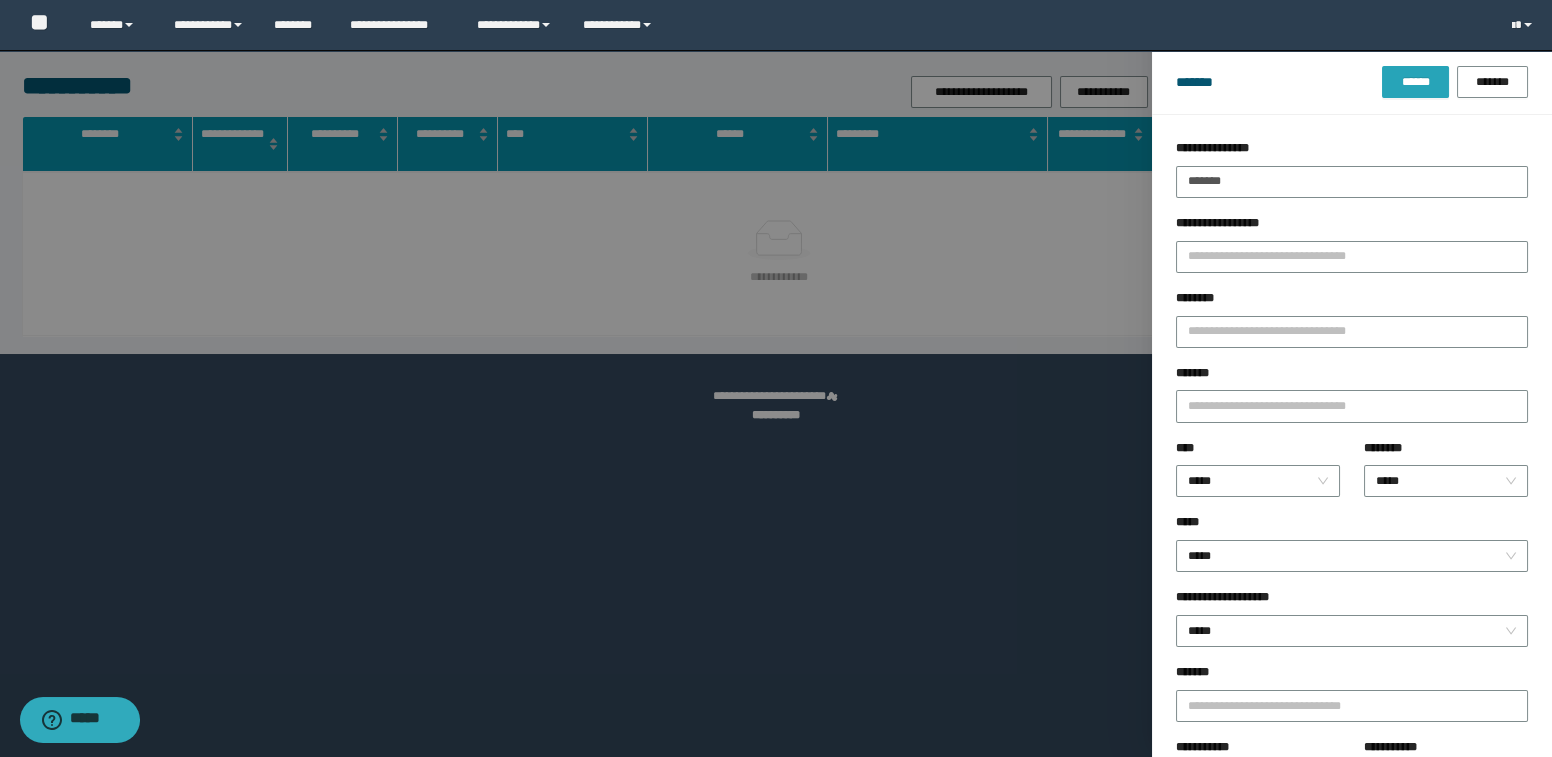click on "******" at bounding box center (1415, 82) 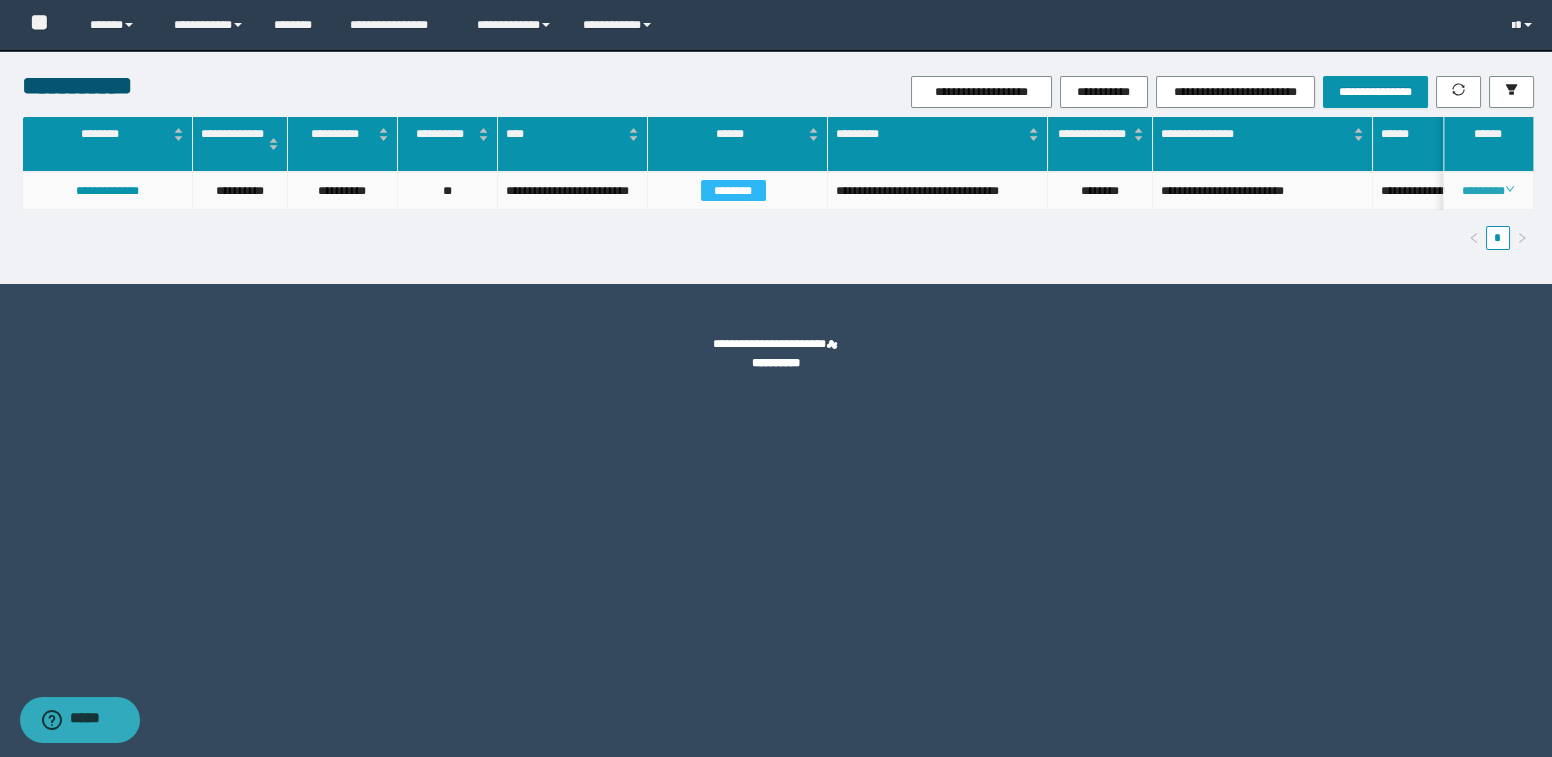 click on "********" at bounding box center (1488, 191) 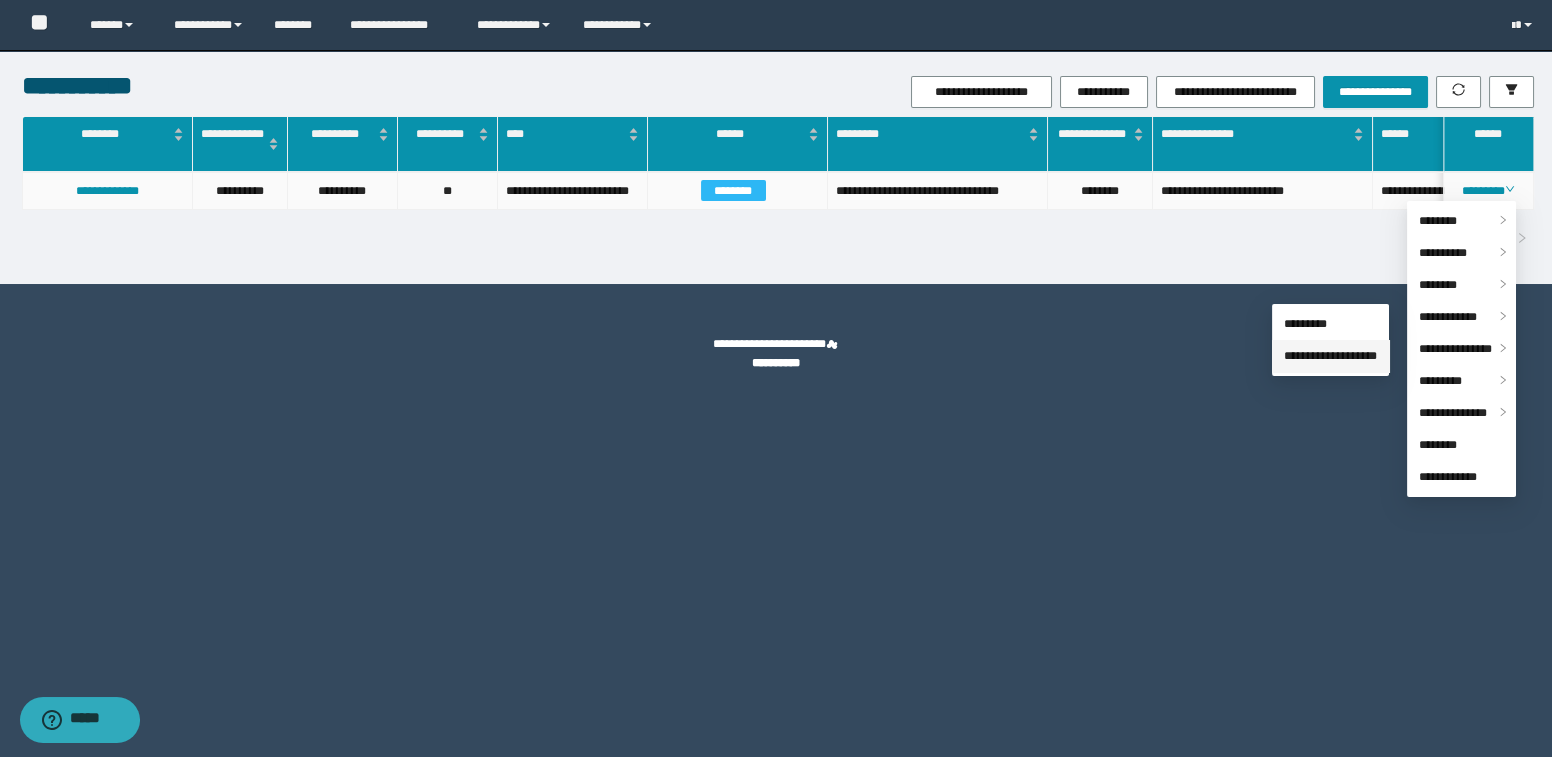 click on "**********" at bounding box center [1330, 356] 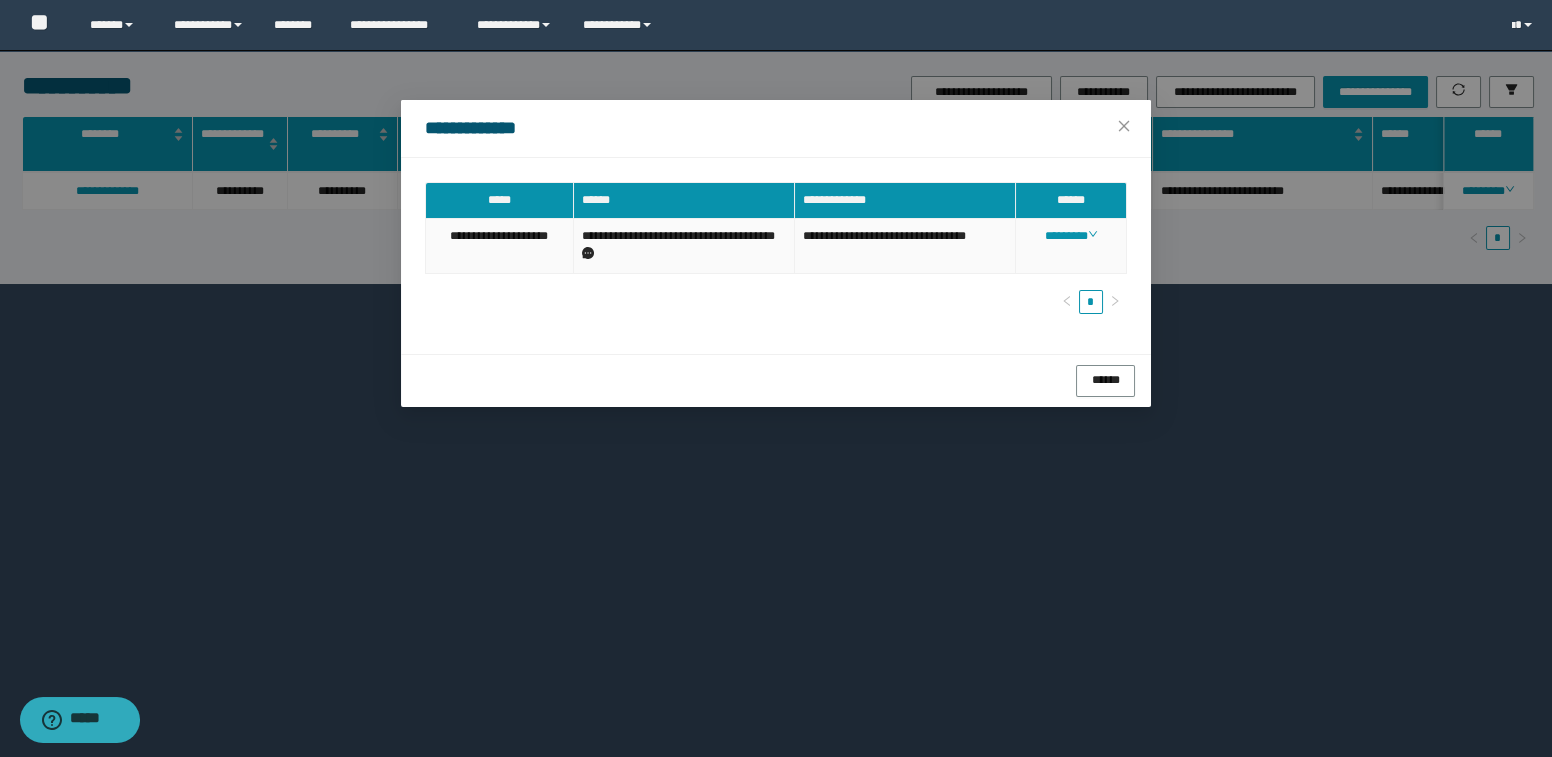 click at bounding box center [588, 253] 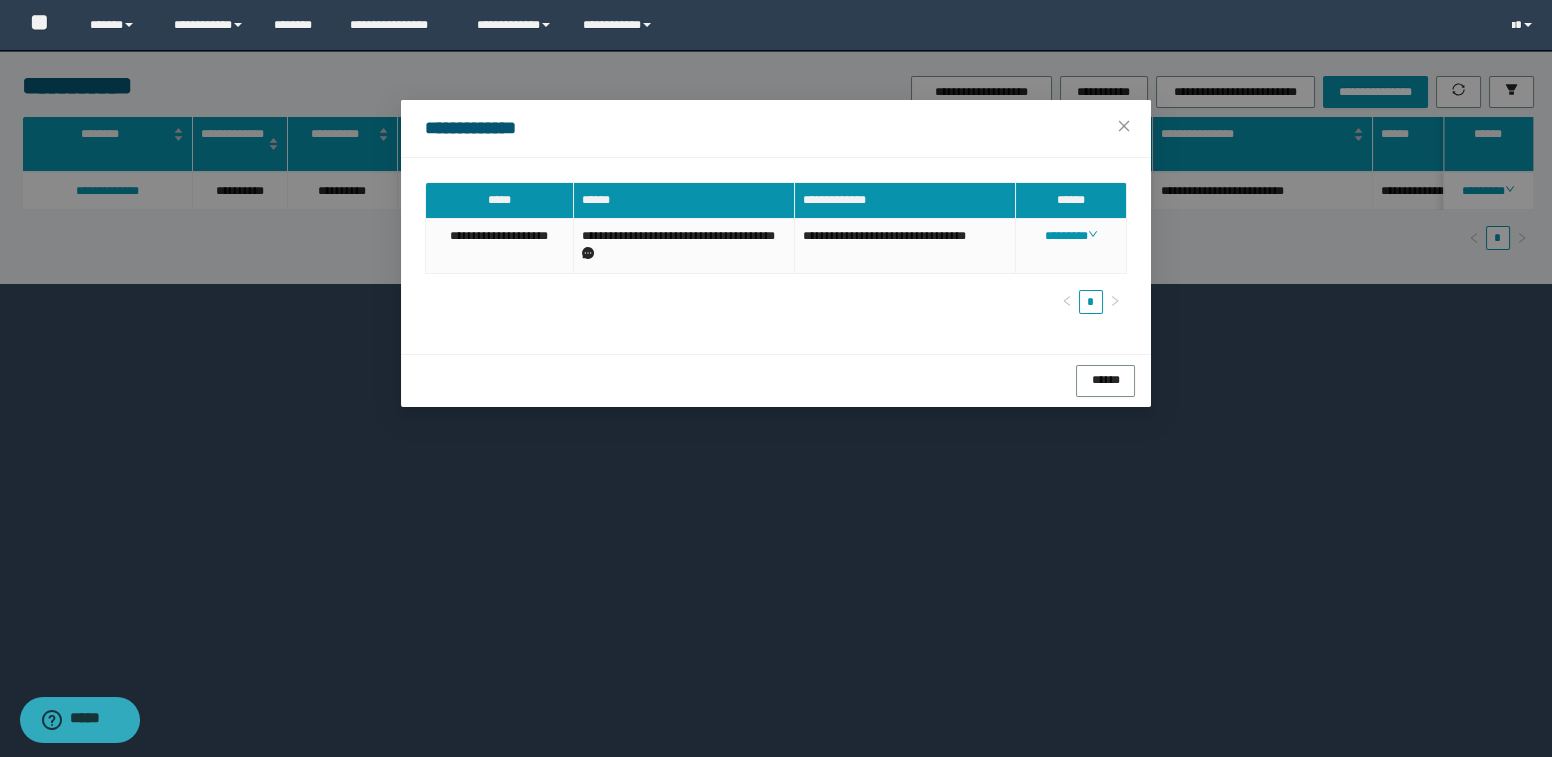 click on "[FIRST] [LAST] [CITY] [STATE] [ZIP] [COUNTRY] [ADDRESS] [ADDRESS] [ADDRESS] [ADDRESS]" at bounding box center [776, 256] 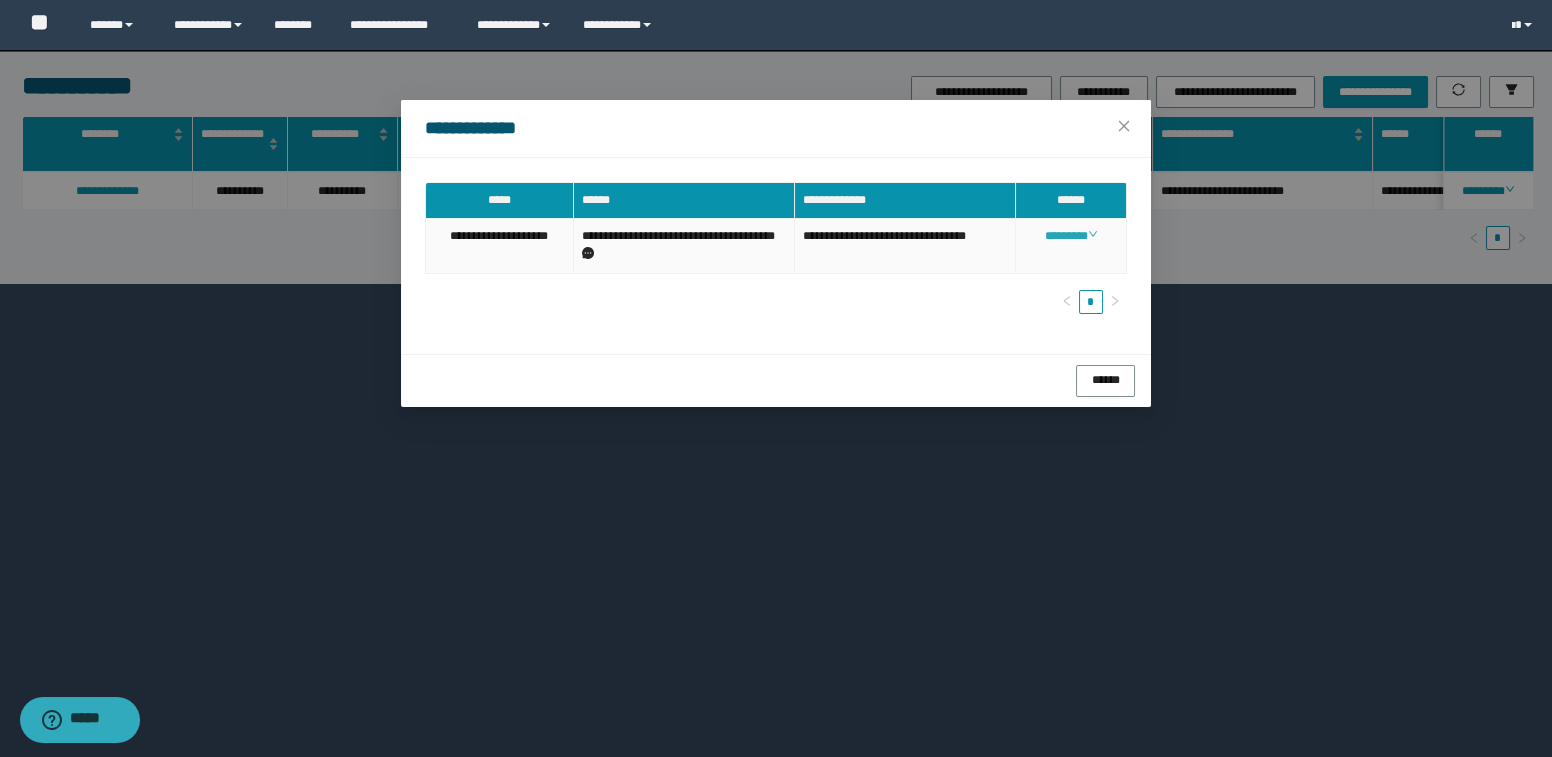 click on "********" at bounding box center (1071, 236) 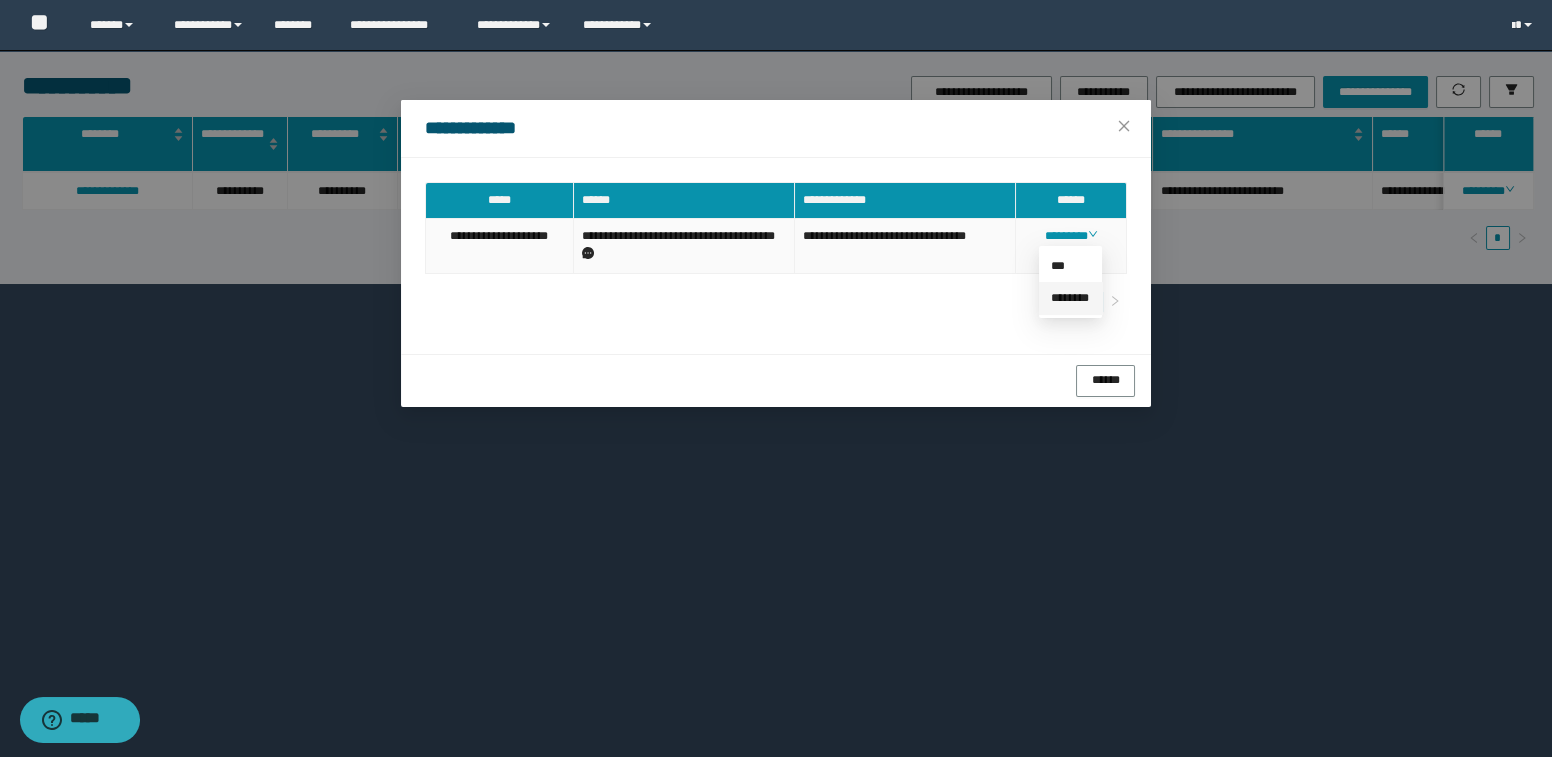 click on "********" at bounding box center (1070, 298) 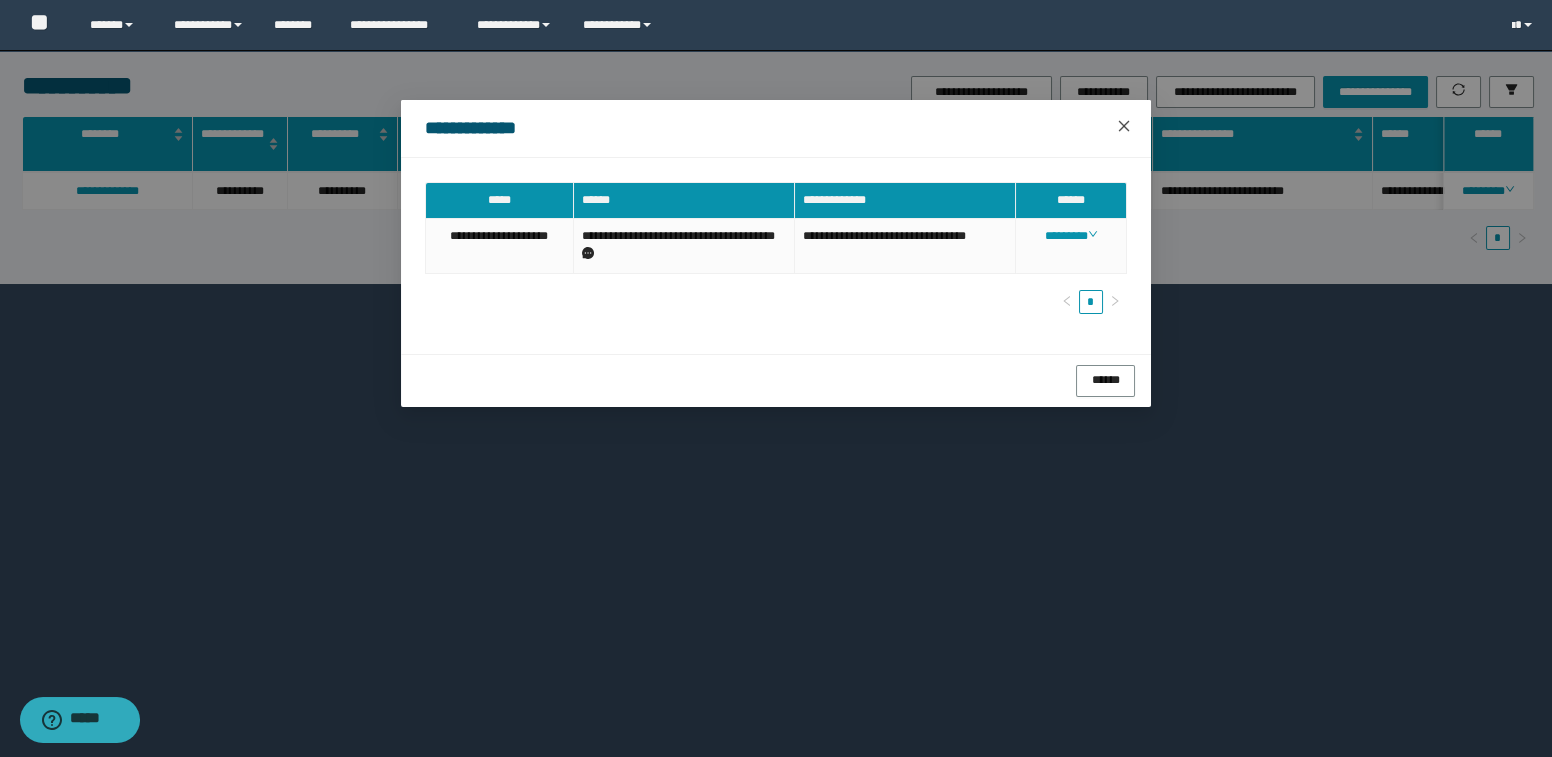 drag, startPoint x: 1128, startPoint y: 125, endPoint x: 1108, endPoint y: 120, distance: 20.615528 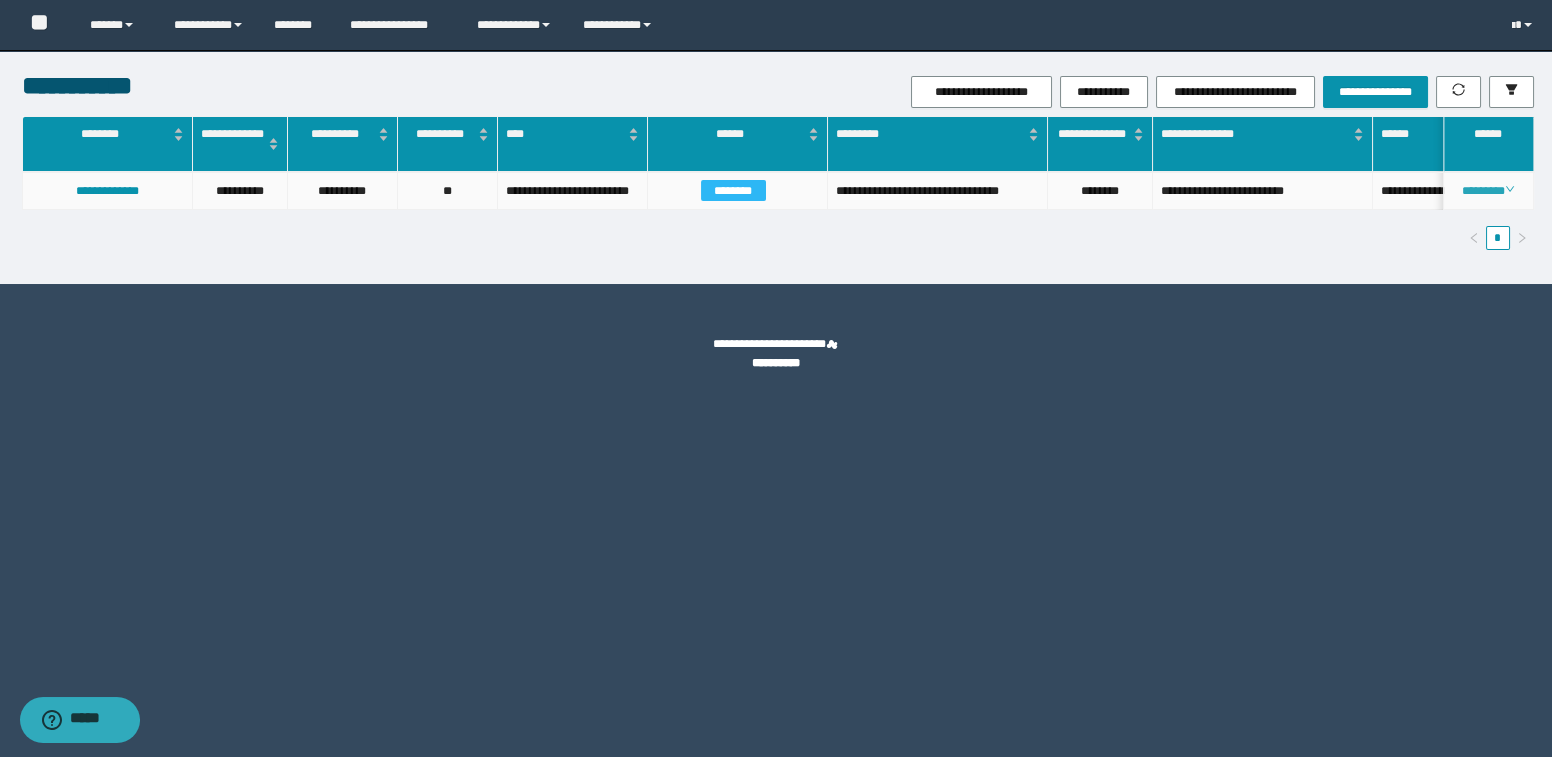 click on "********" at bounding box center [1488, 191] 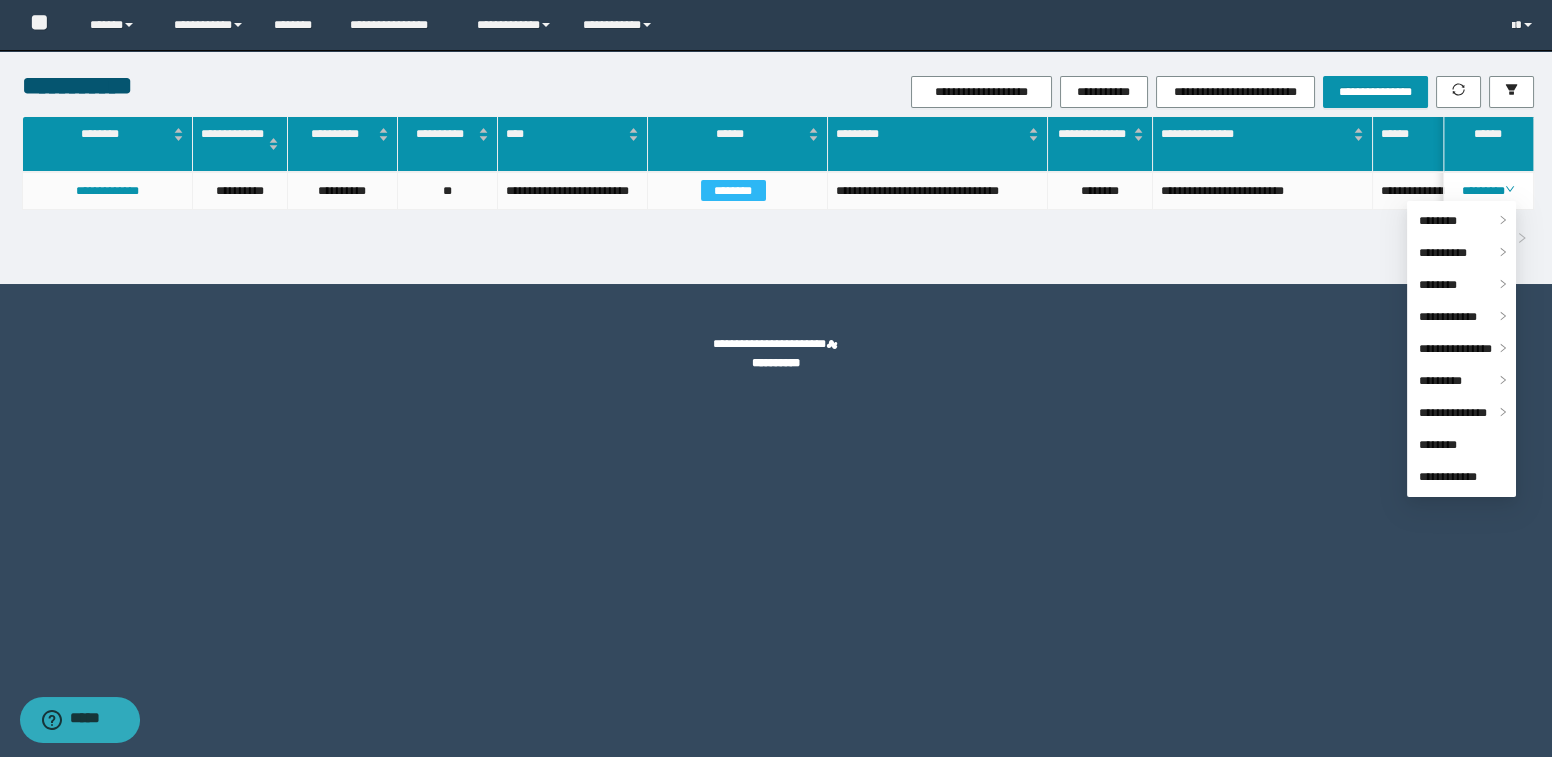 click on "**********" at bounding box center (776, 379) 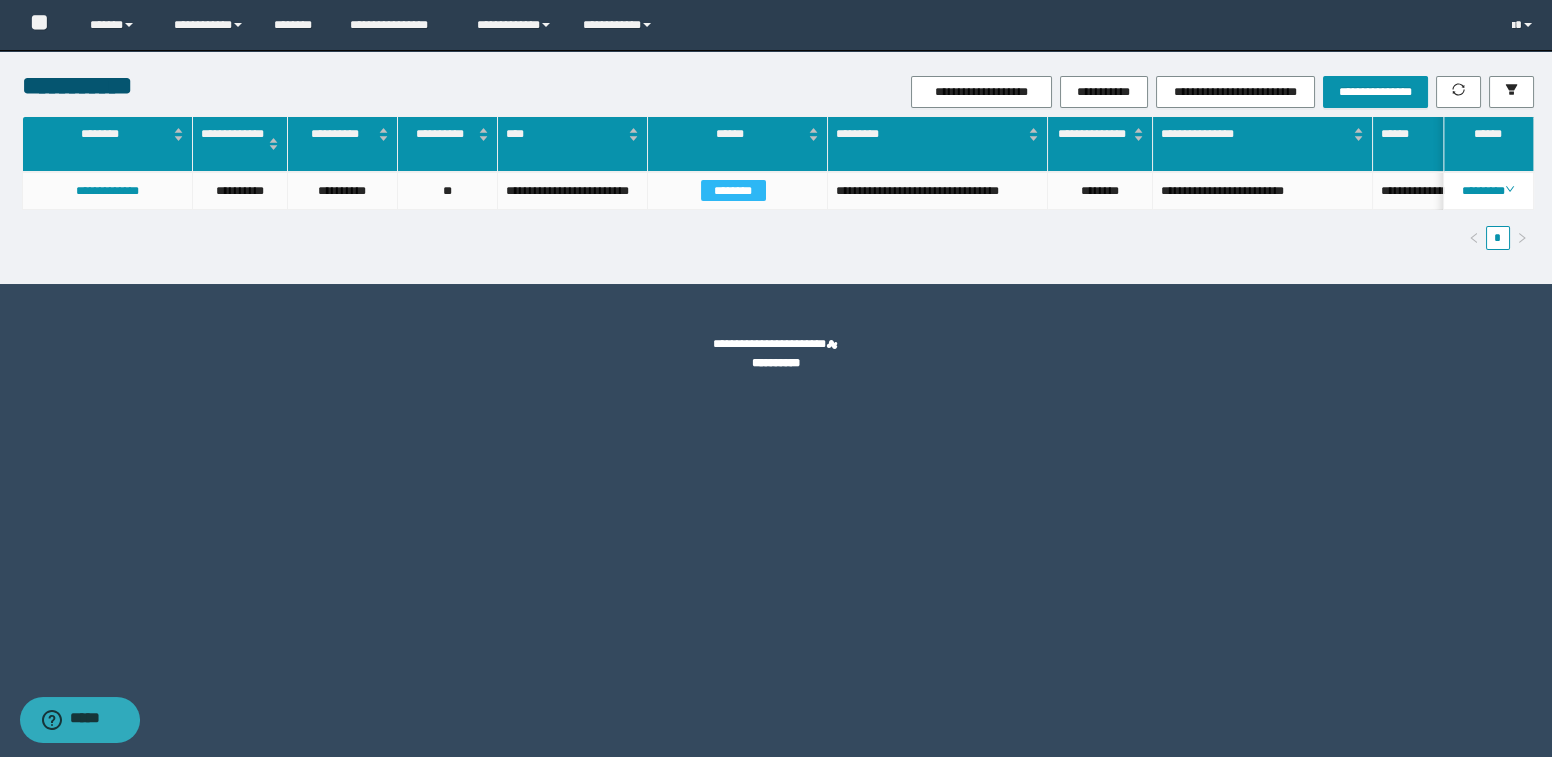 drag, startPoint x: 536, startPoint y: 569, endPoint x: 538, endPoint y: 612, distance: 43.046486 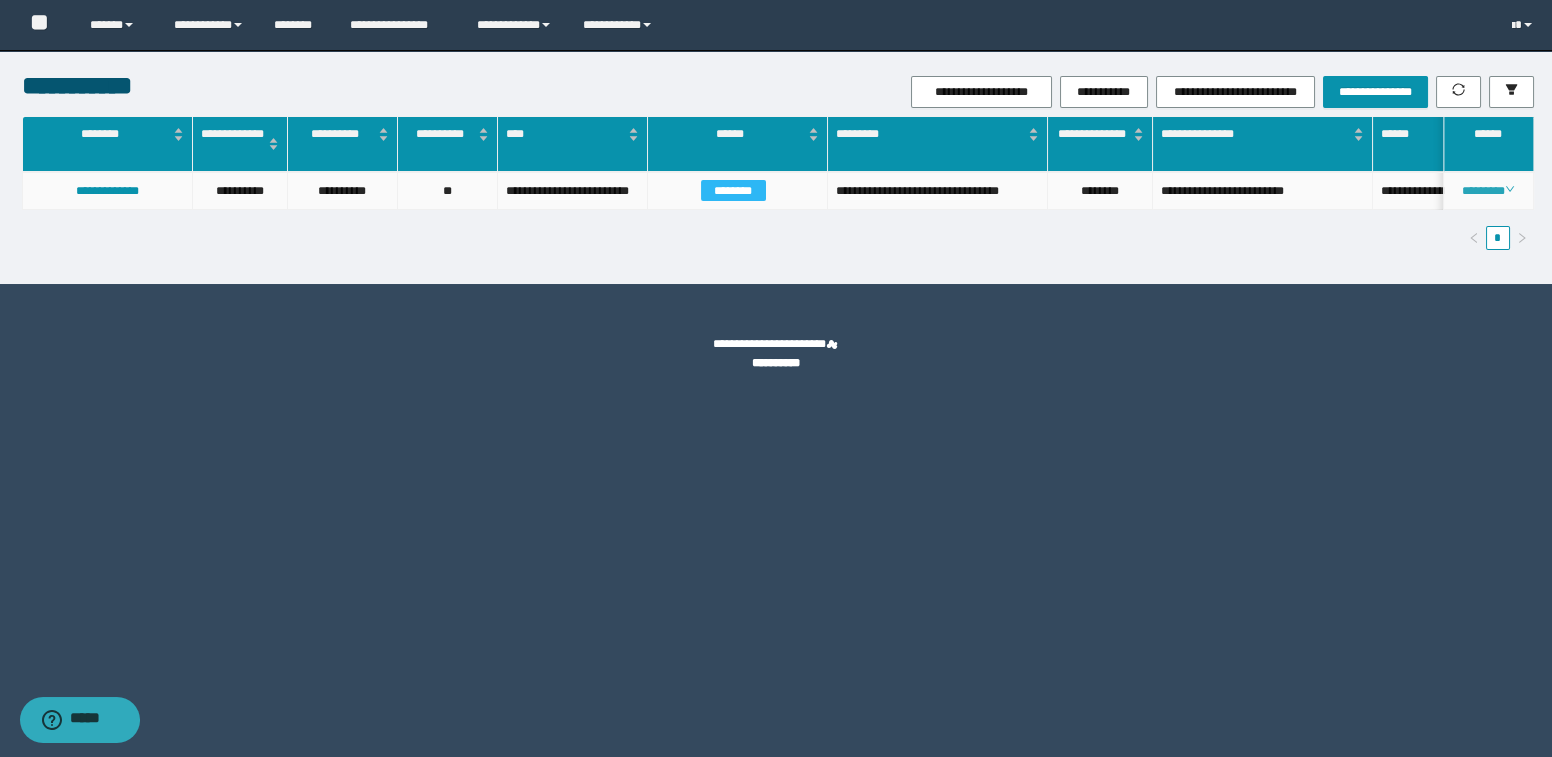 click on "********" at bounding box center [1488, 191] 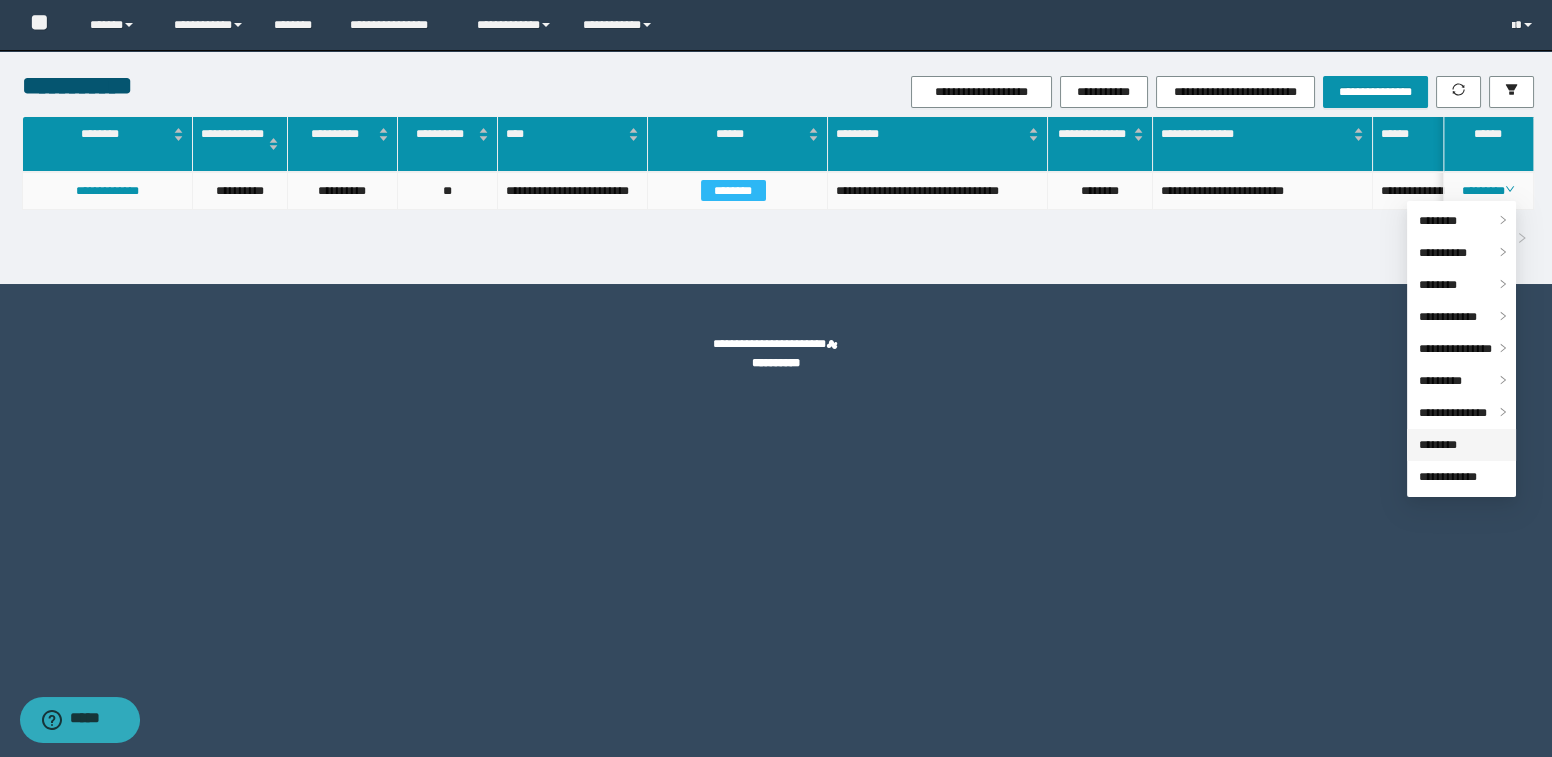 click on "********" at bounding box center (1438, 445) 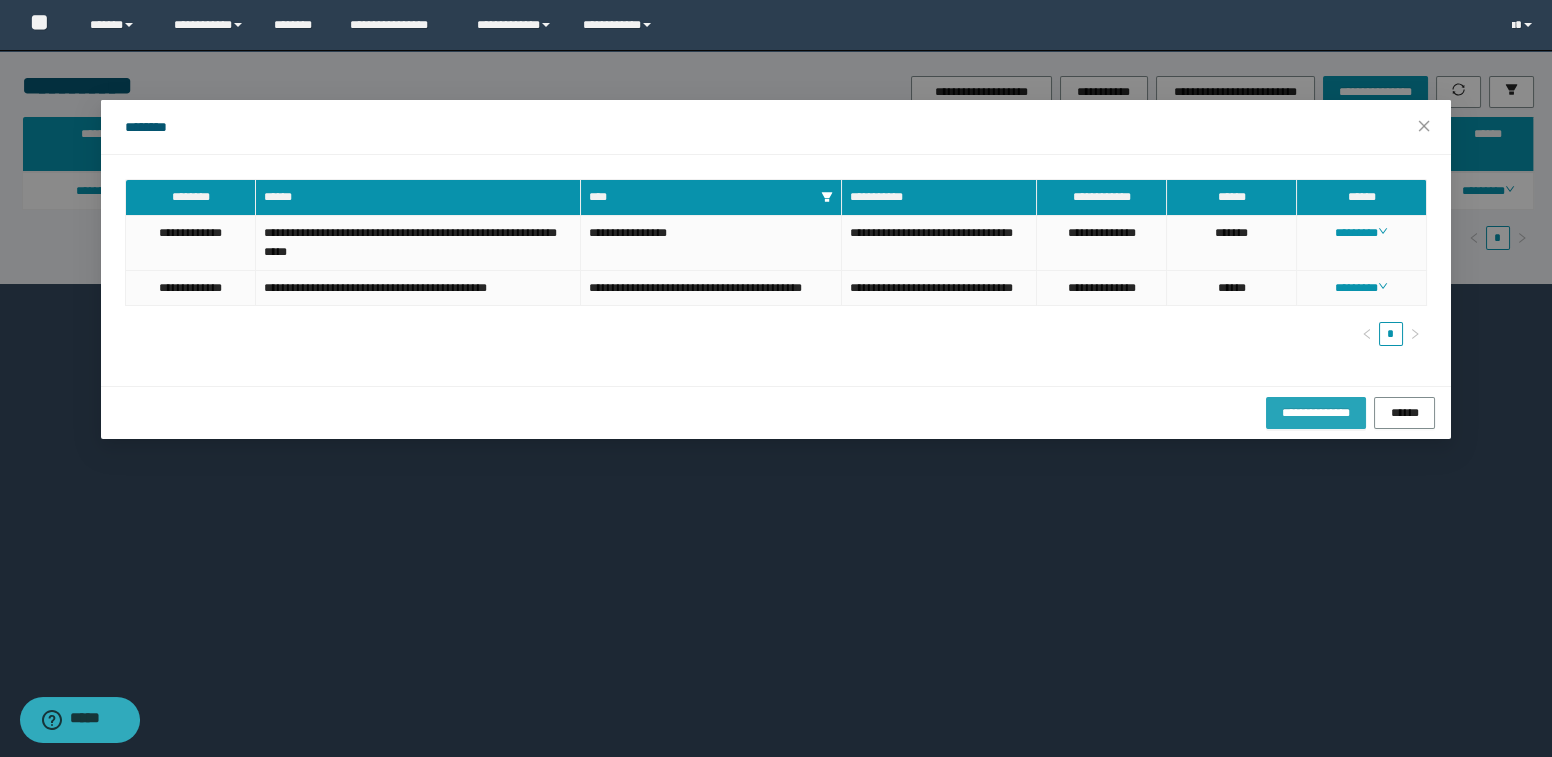 click on "**********" at bounding box center (1316, 412) 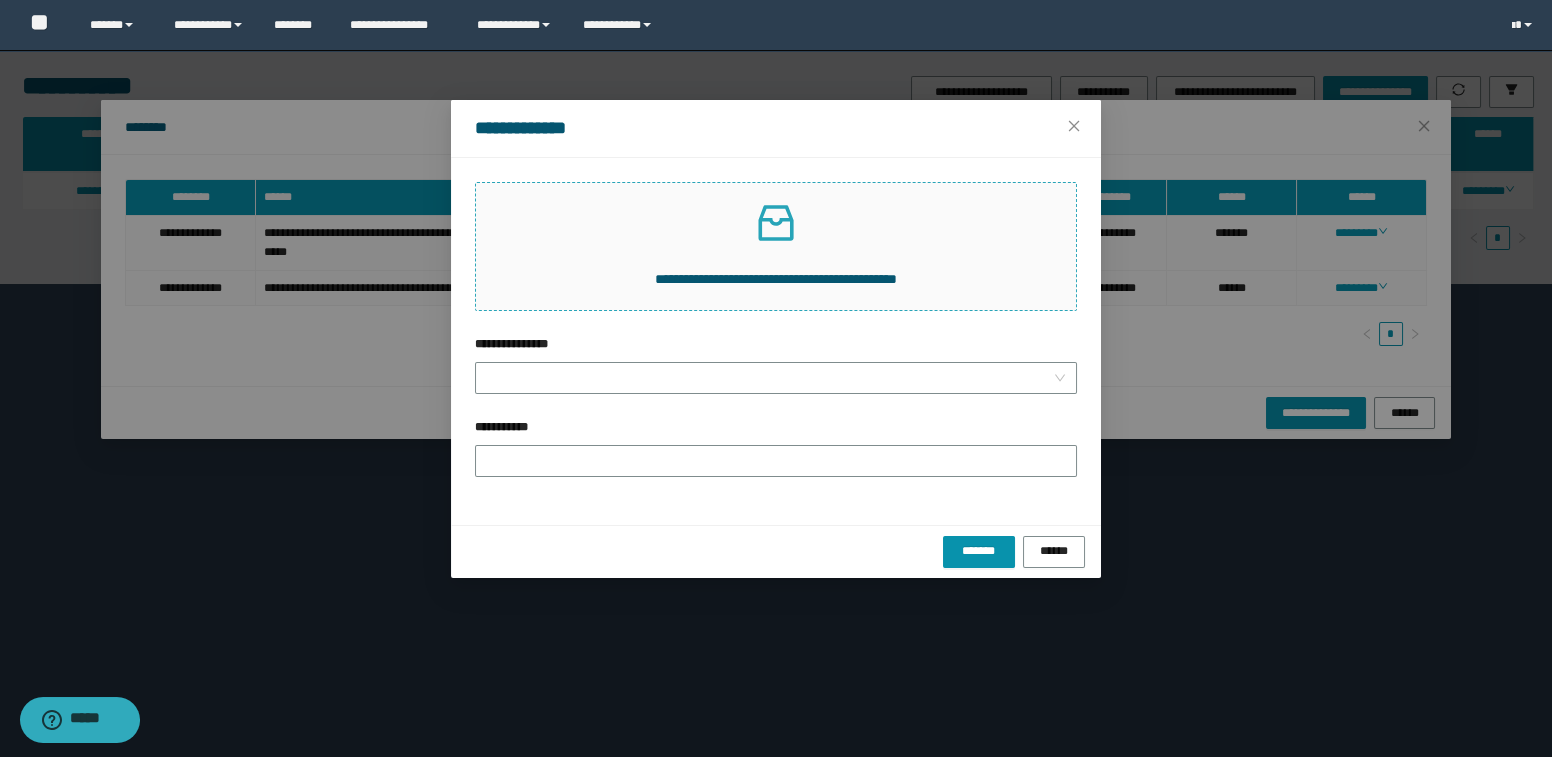 click at bounding box center [776, 223] 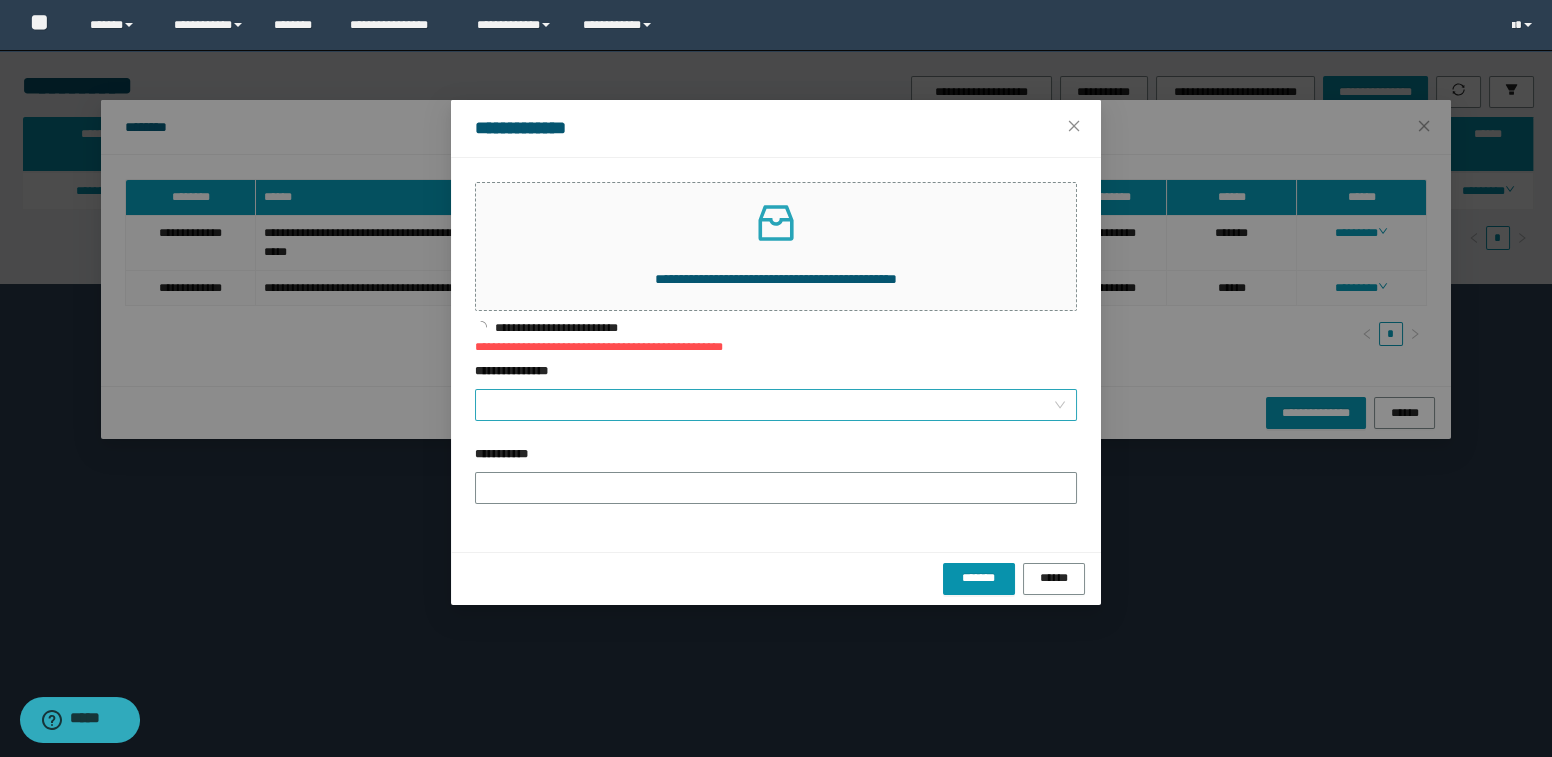 click at bounding box center [776, 405] 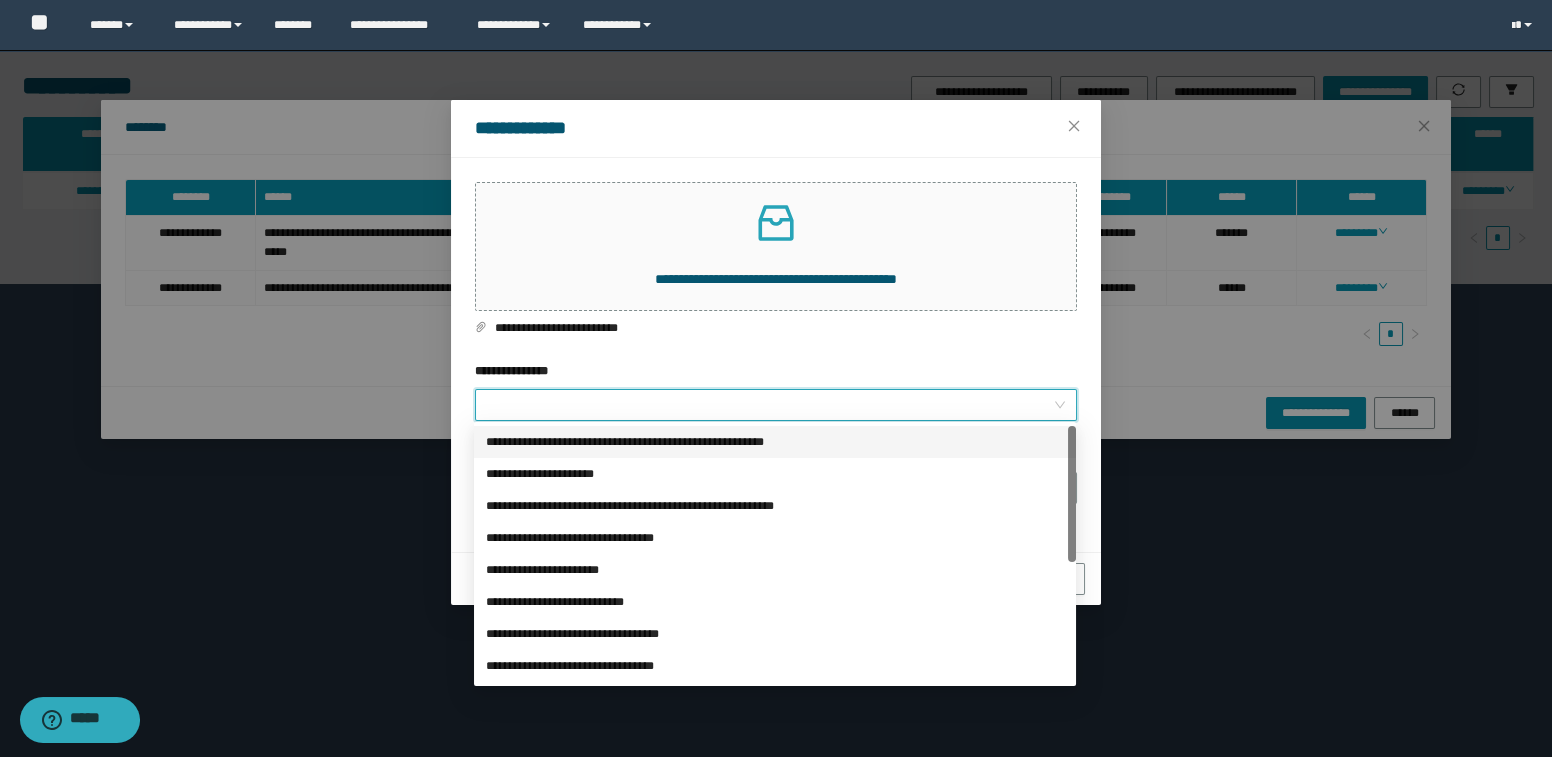 scroll, scrollTop: 223, scrollLeft: 0, axis: vertical 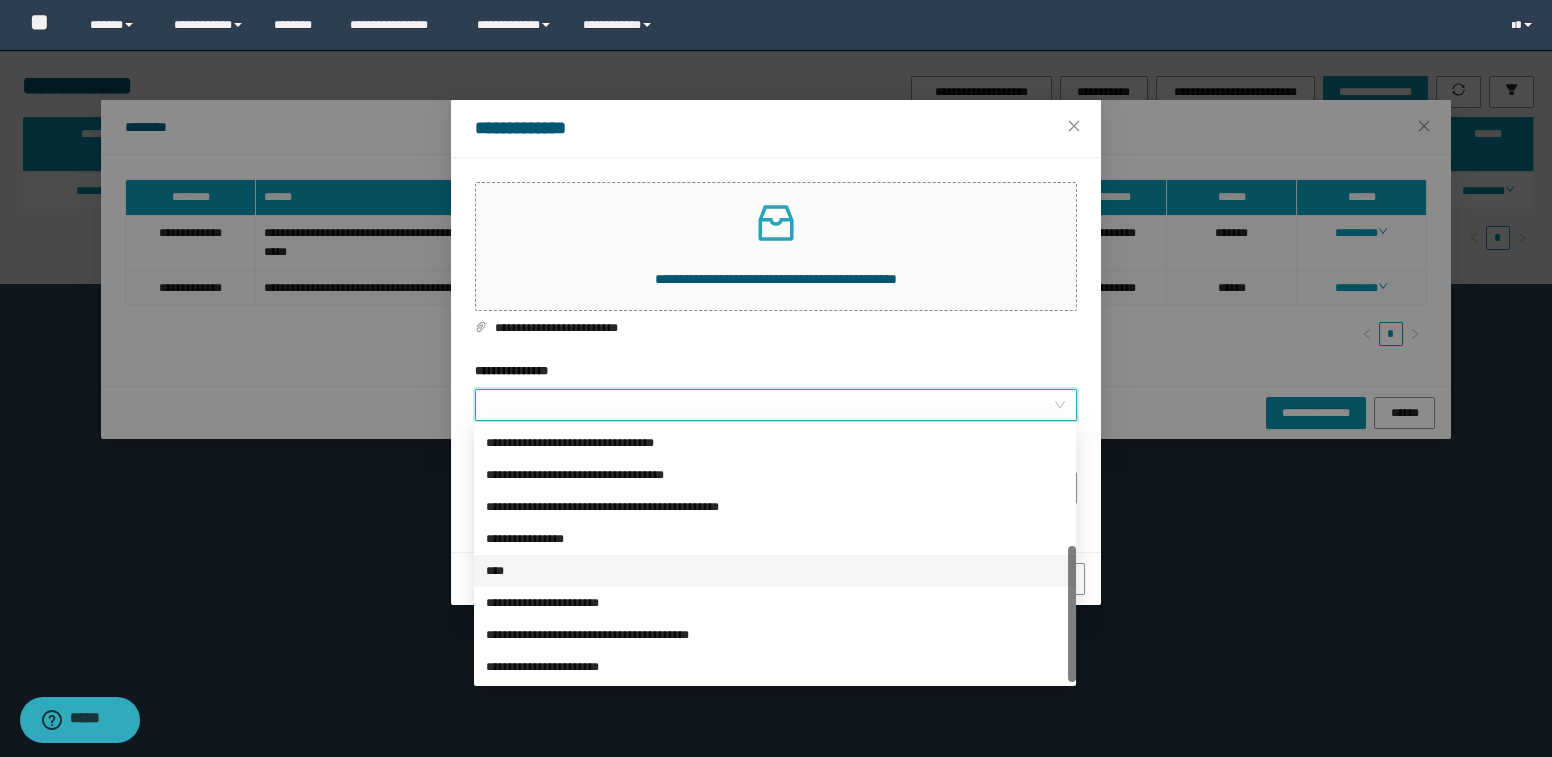 click on "****" at bounding box center (775, 571) 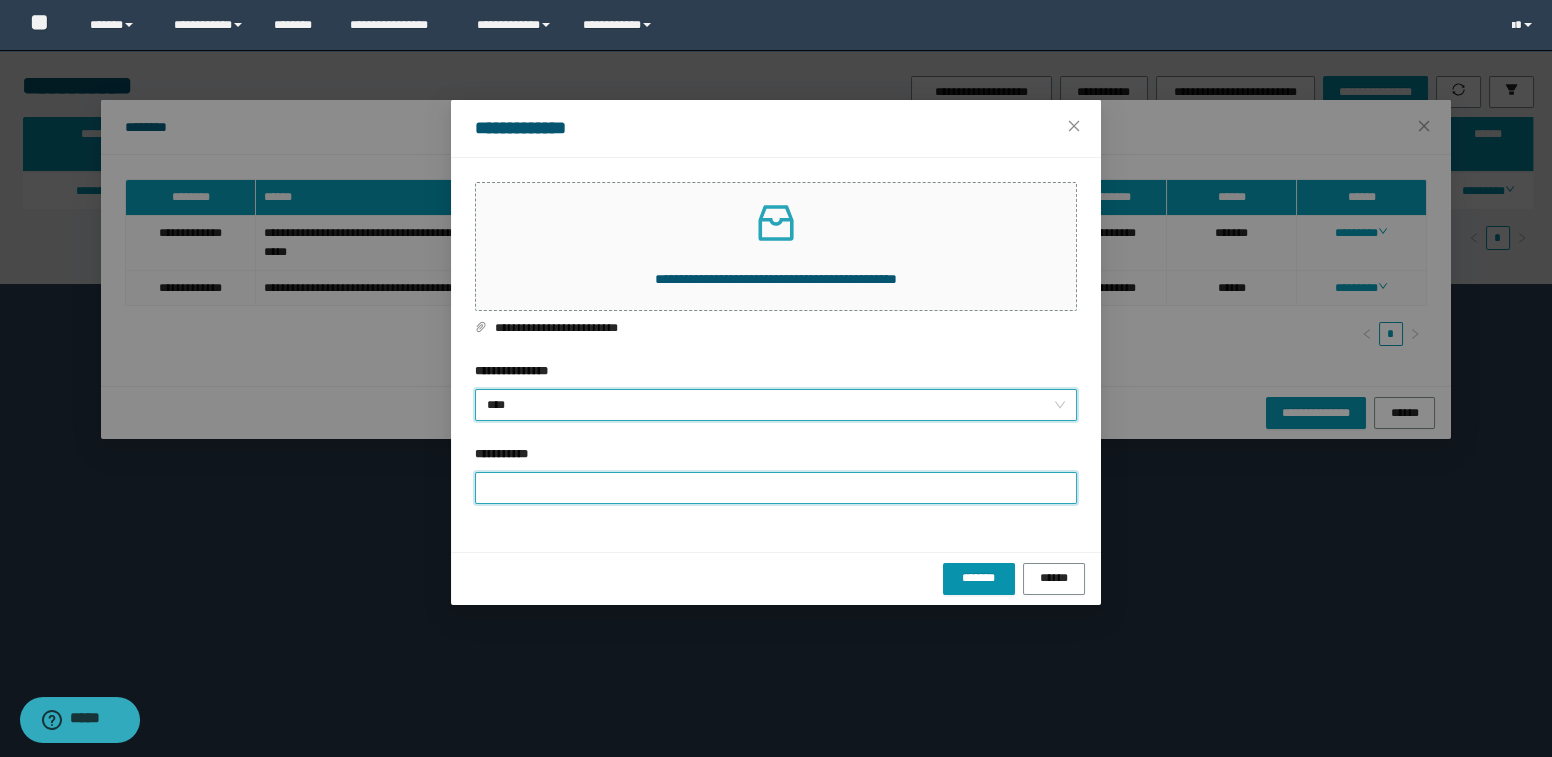 click on "**********" at bounding box center [776, 488] 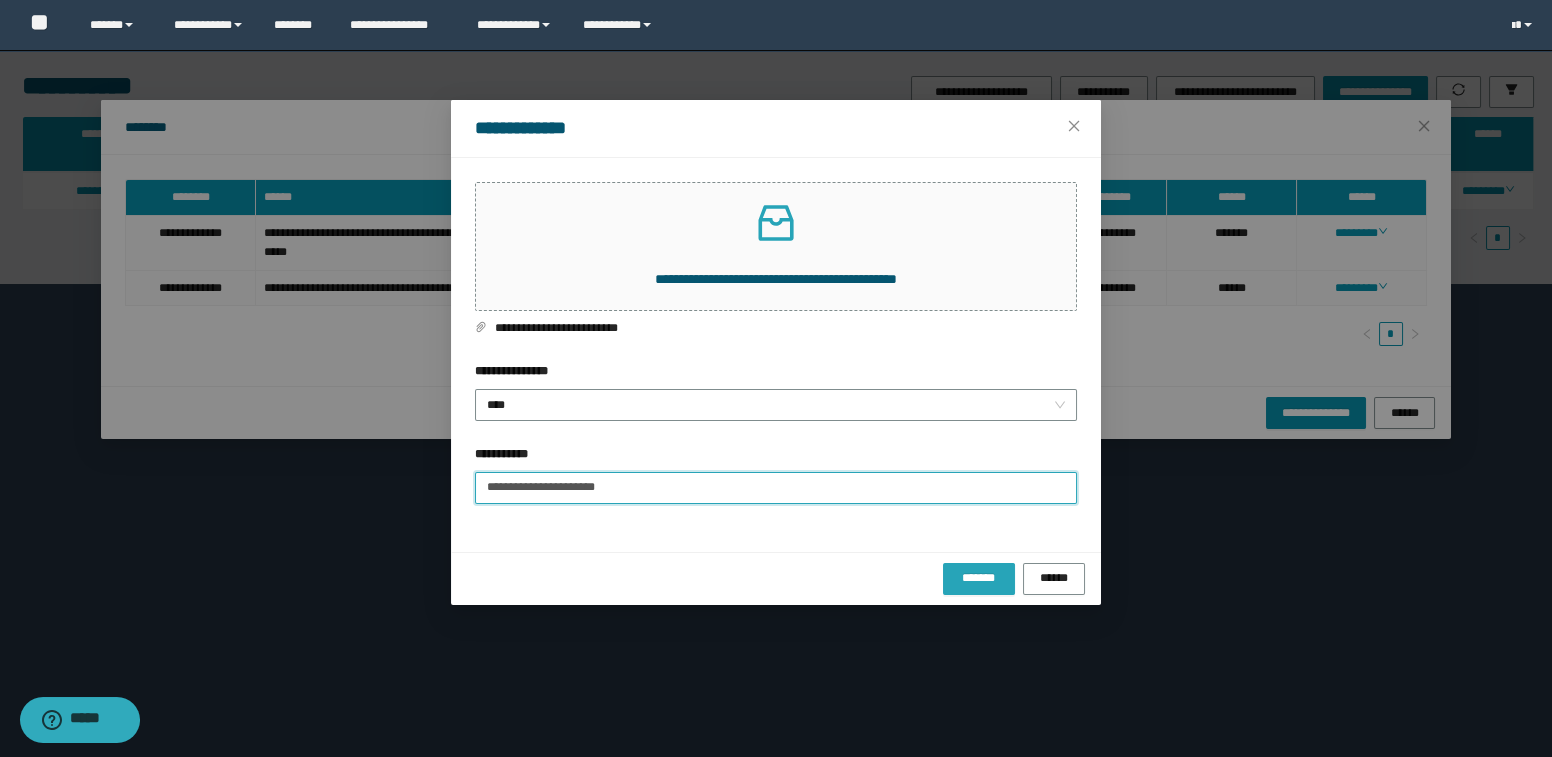 type on "**********" 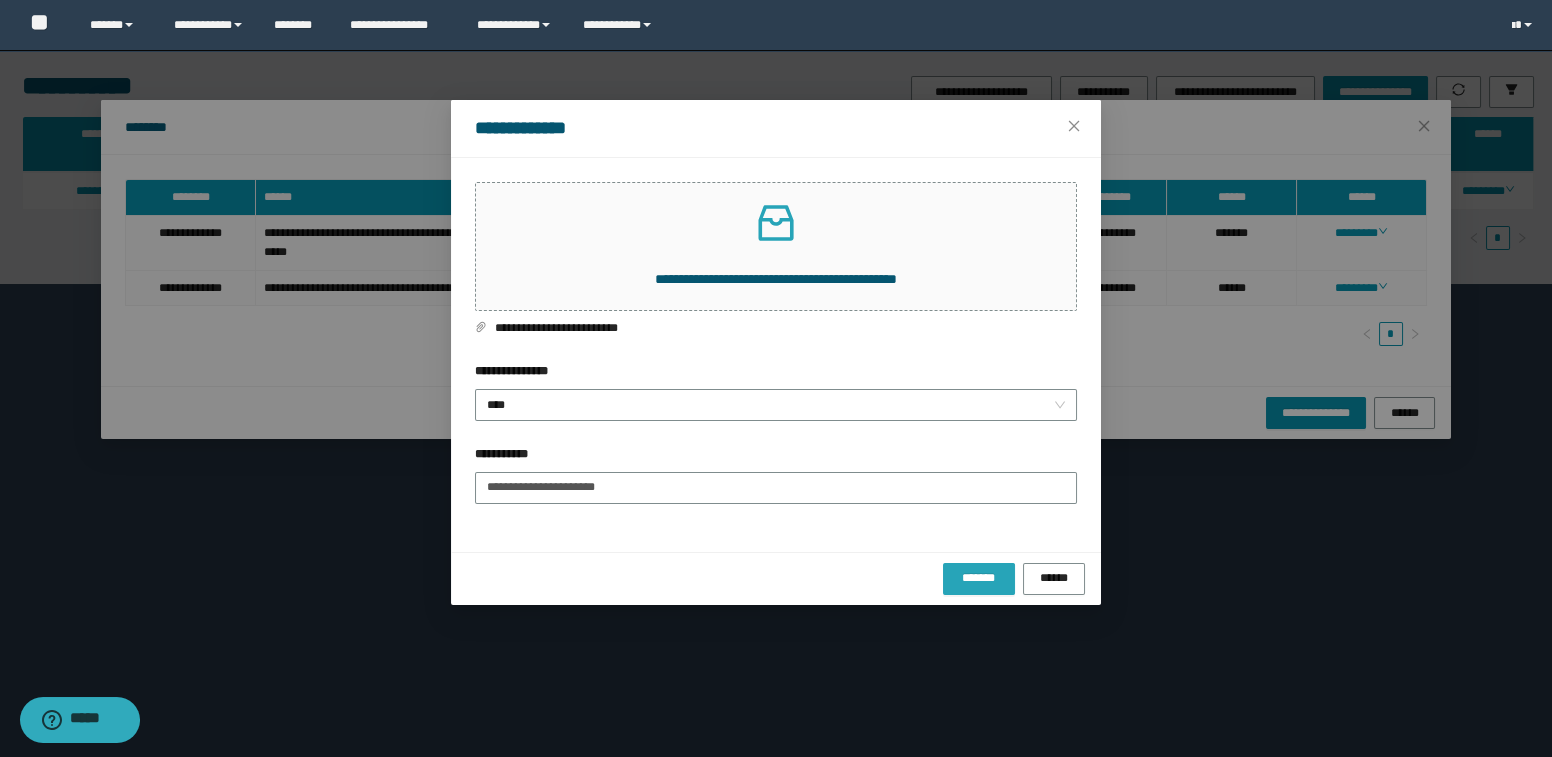 click on "*******" at bounding box center [979, 579] 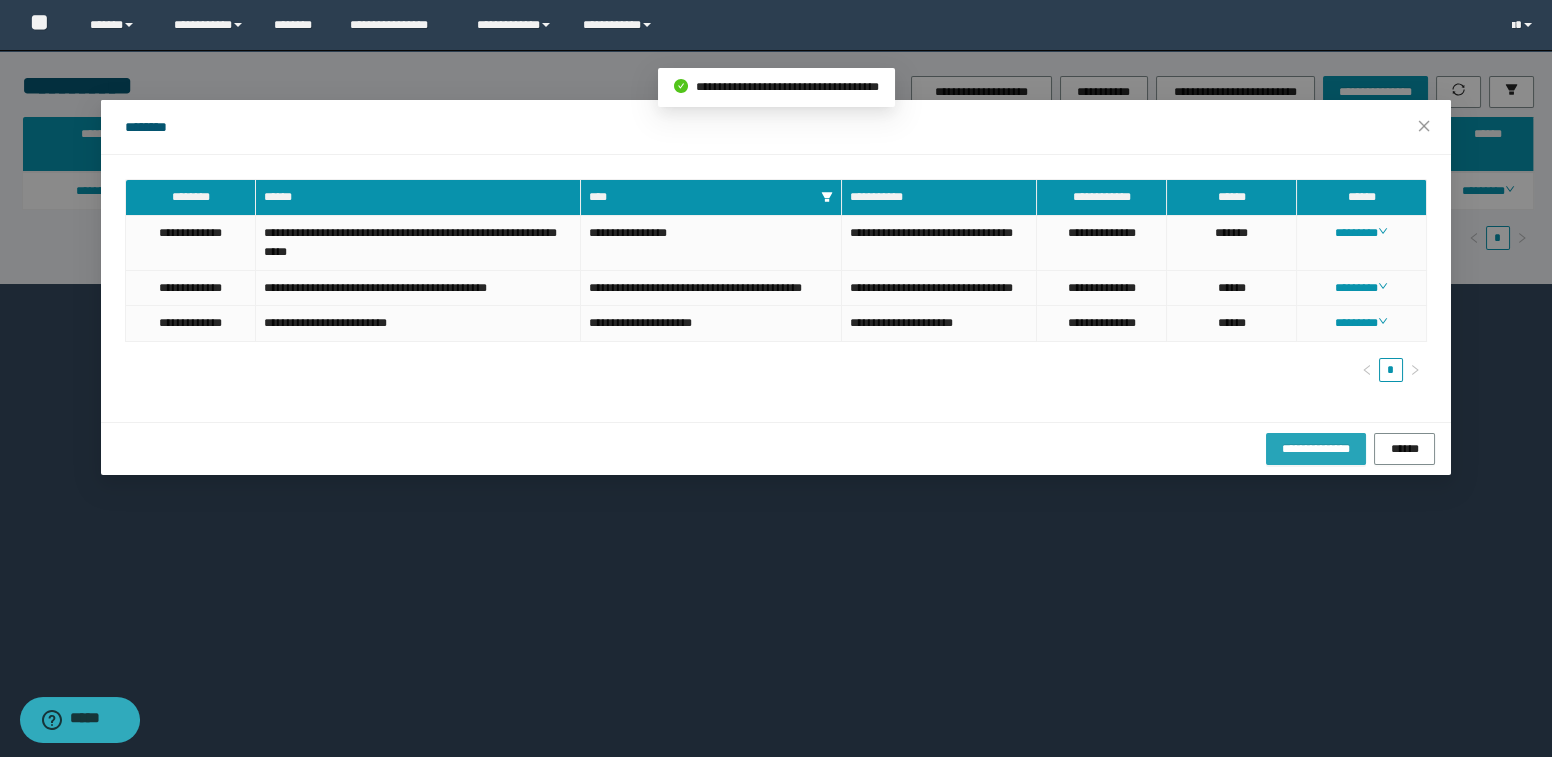 click on "**********" at bounding box center (1316, 448) 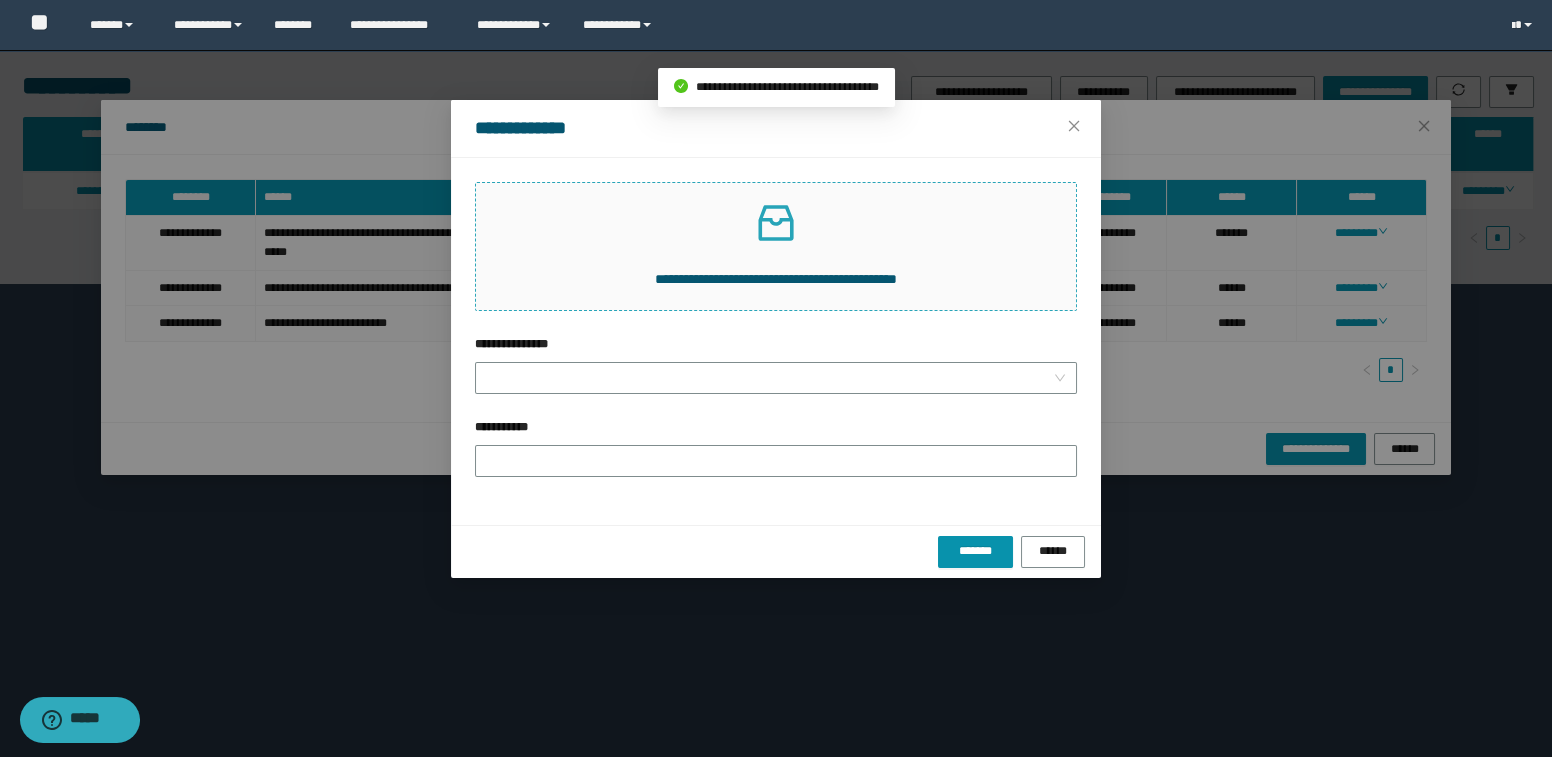 click at bounding box center [776, 223] 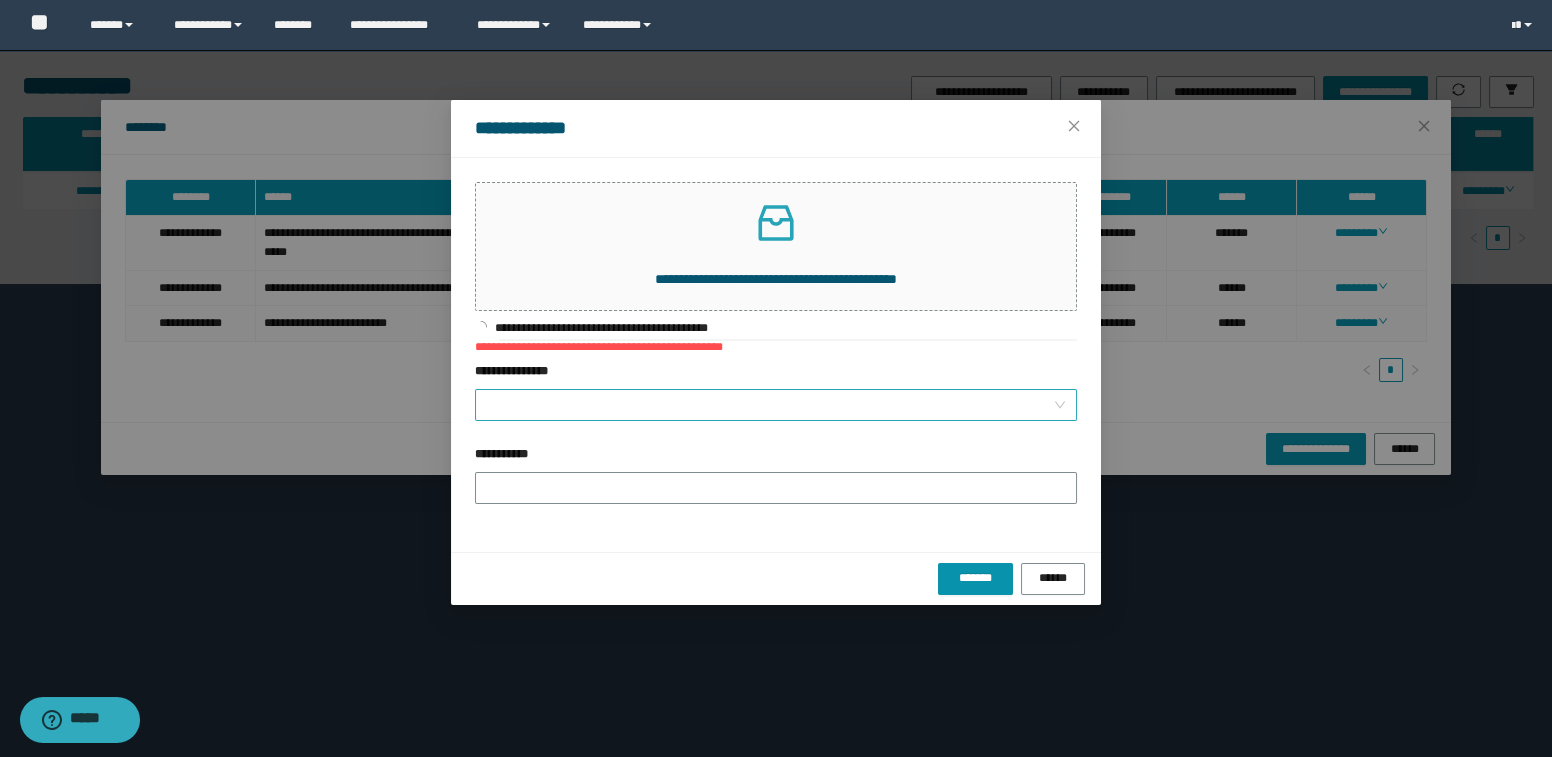click on "**********" at bounding box center (770, 405) 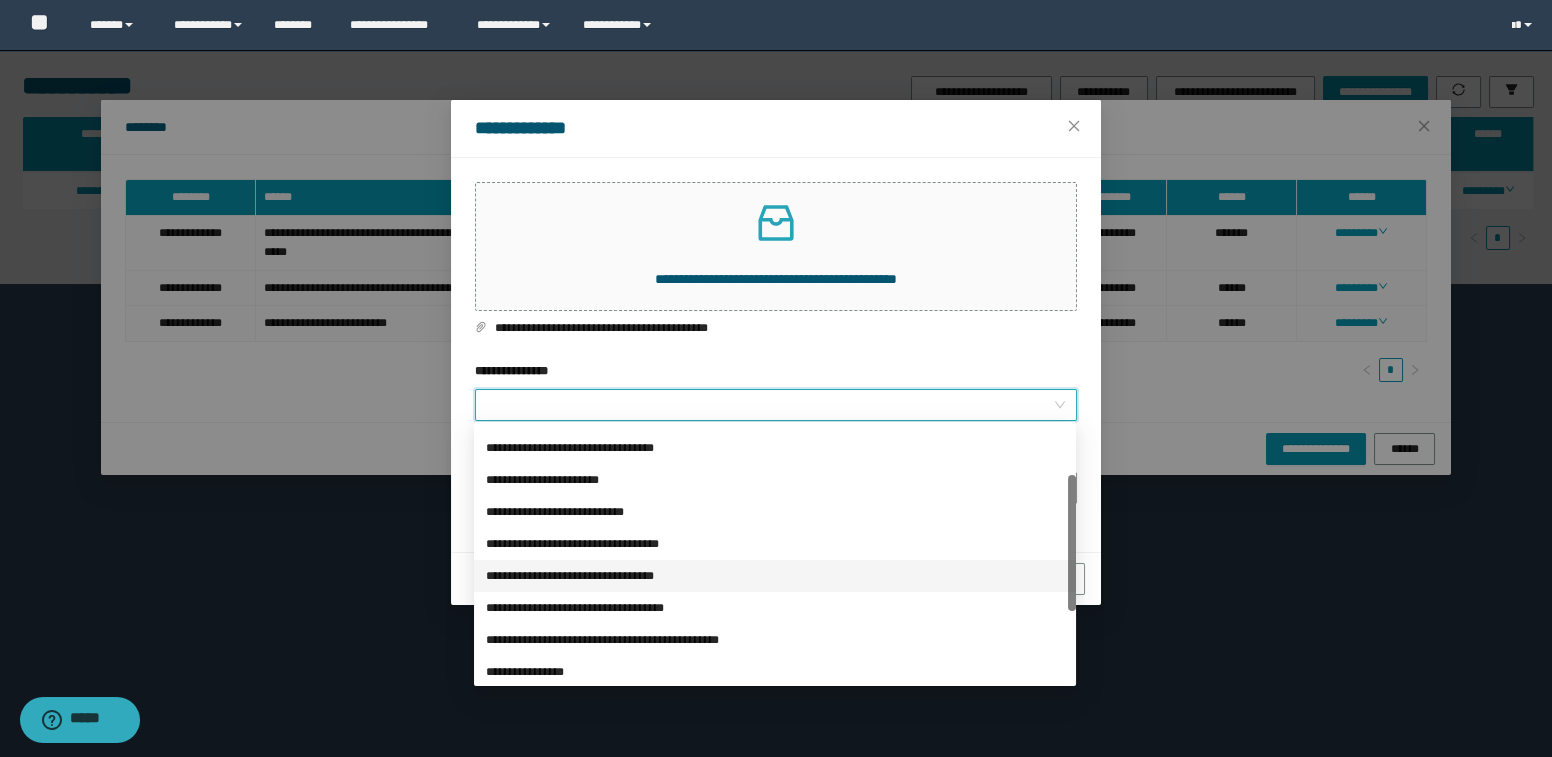 scroll, scrollTop: 223, scrollLeft: 0, axis: vertical 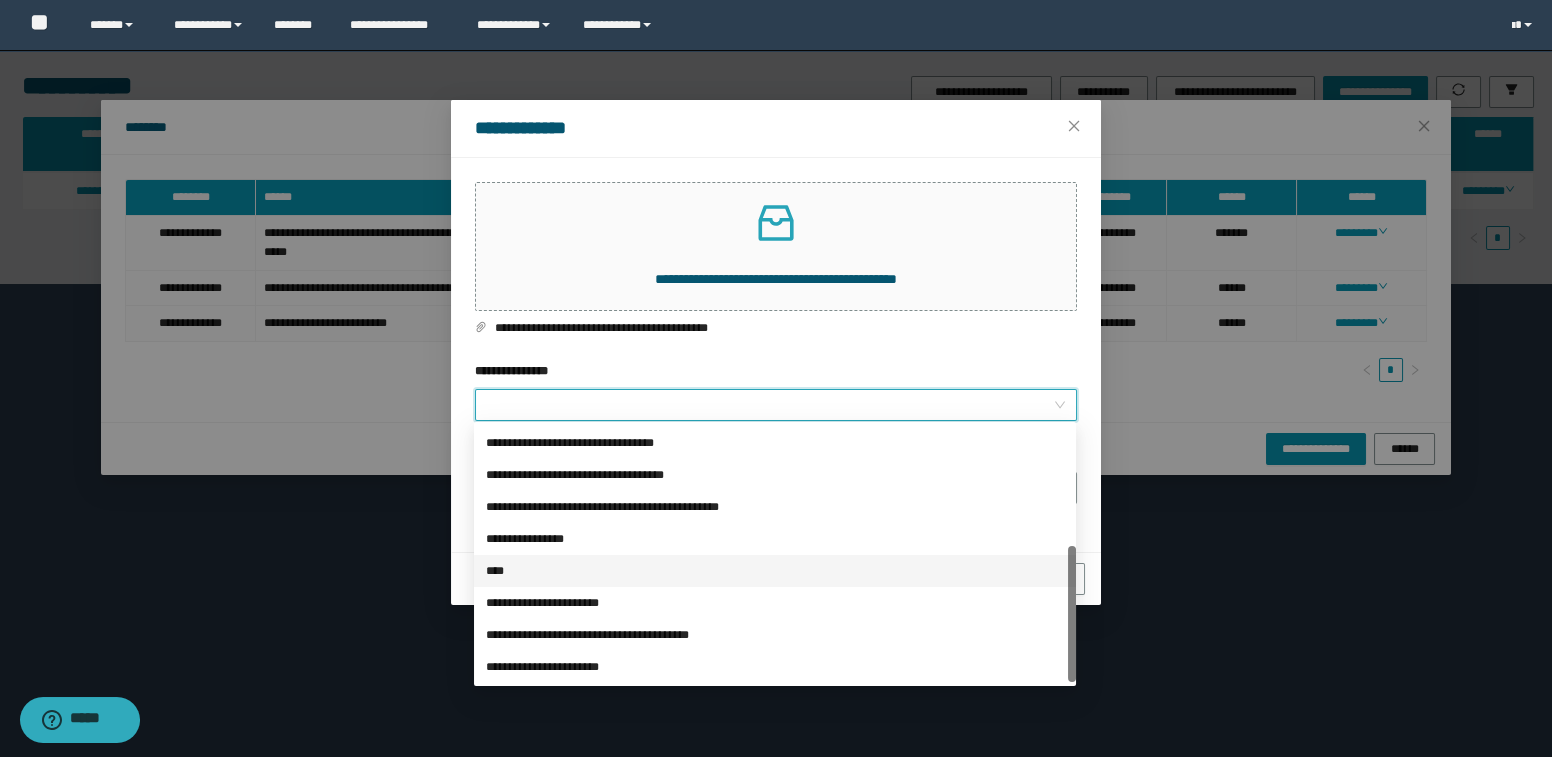 click on "****" at bounding box center [775, 571] 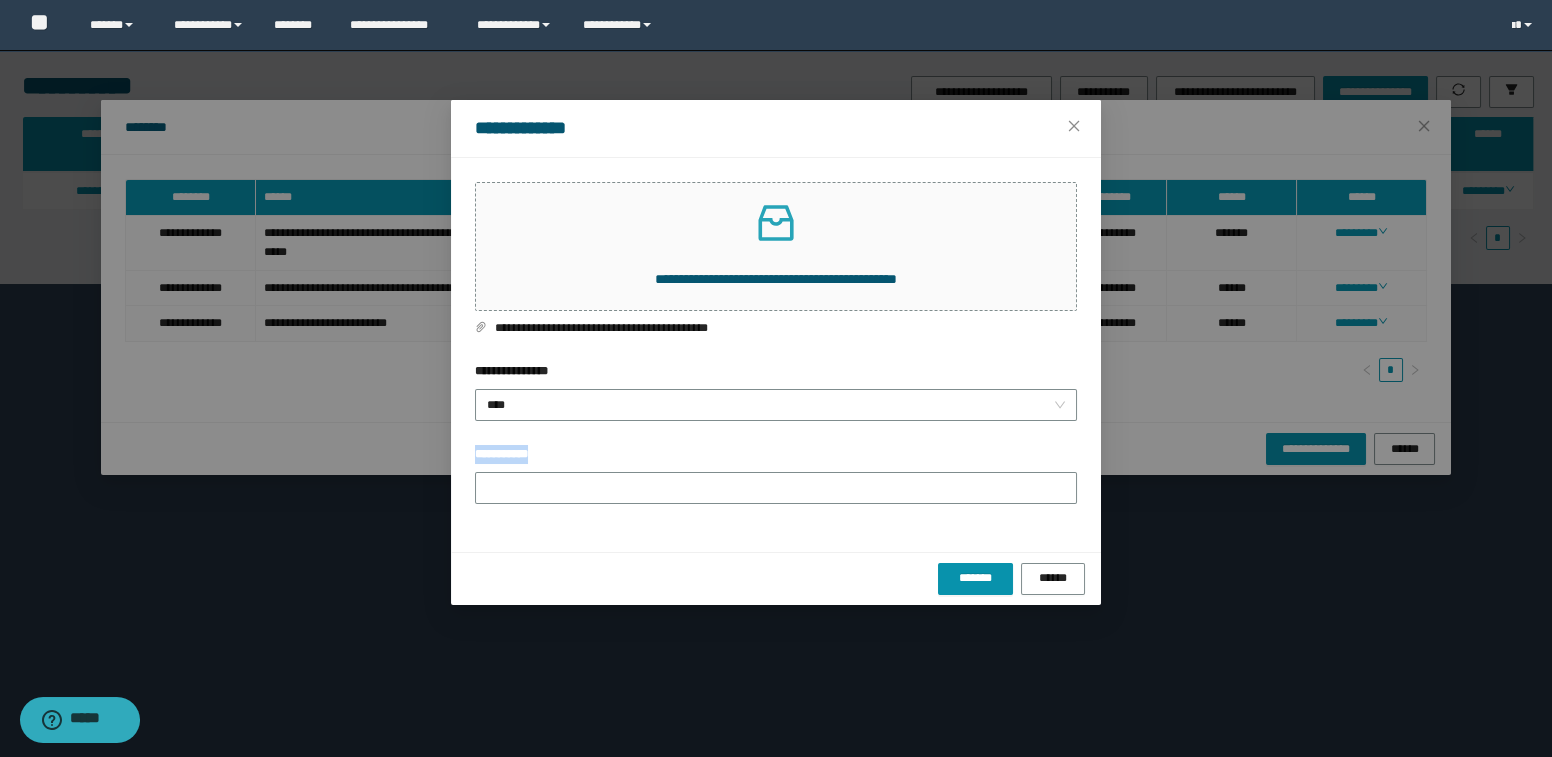drag, startPoint x: 556, startPoint y: 442, endPoint x: 551, endPoint y: 466, distance: 24.5153 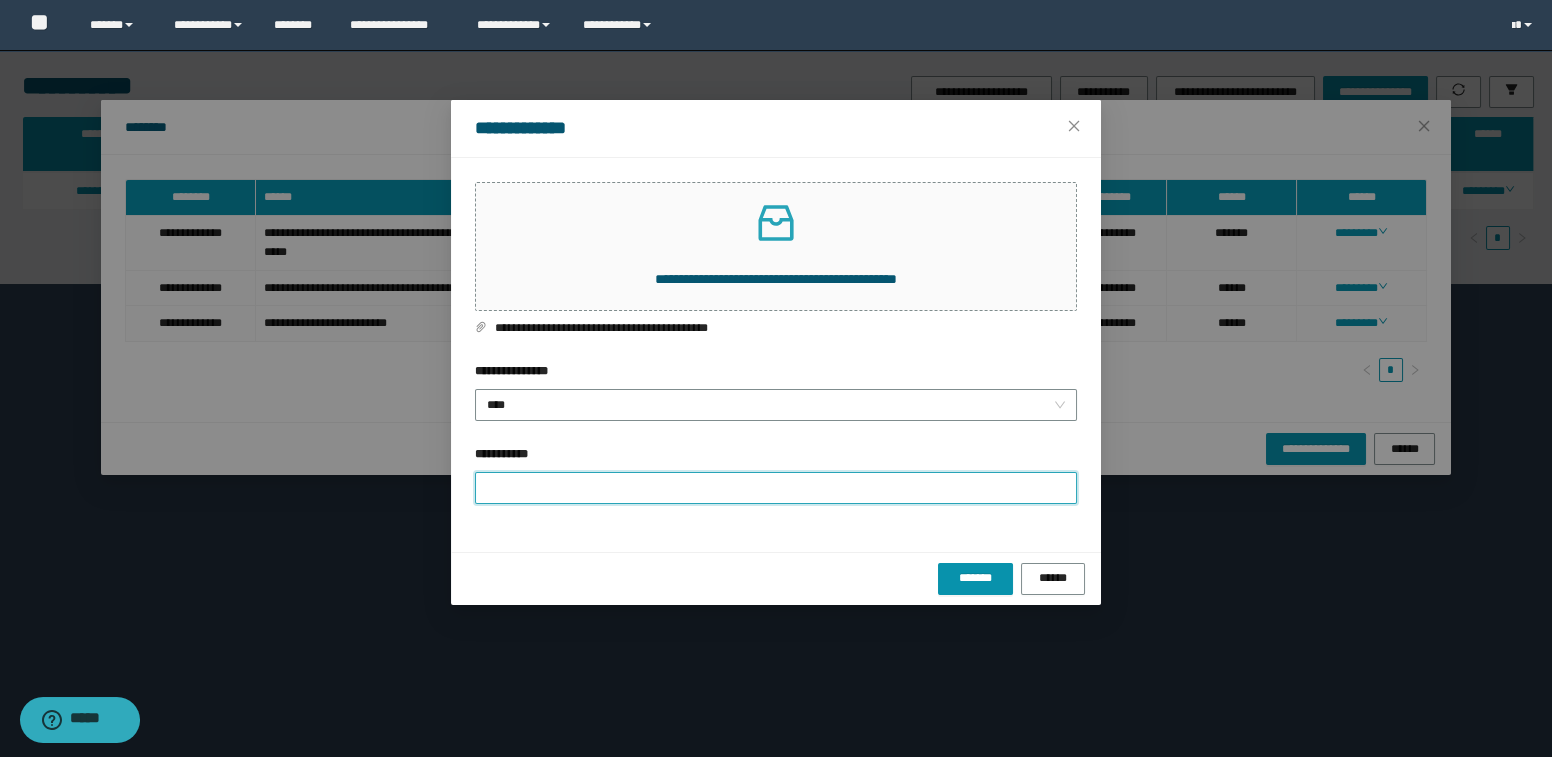 click on "**********" at bounding box center [776, 488] 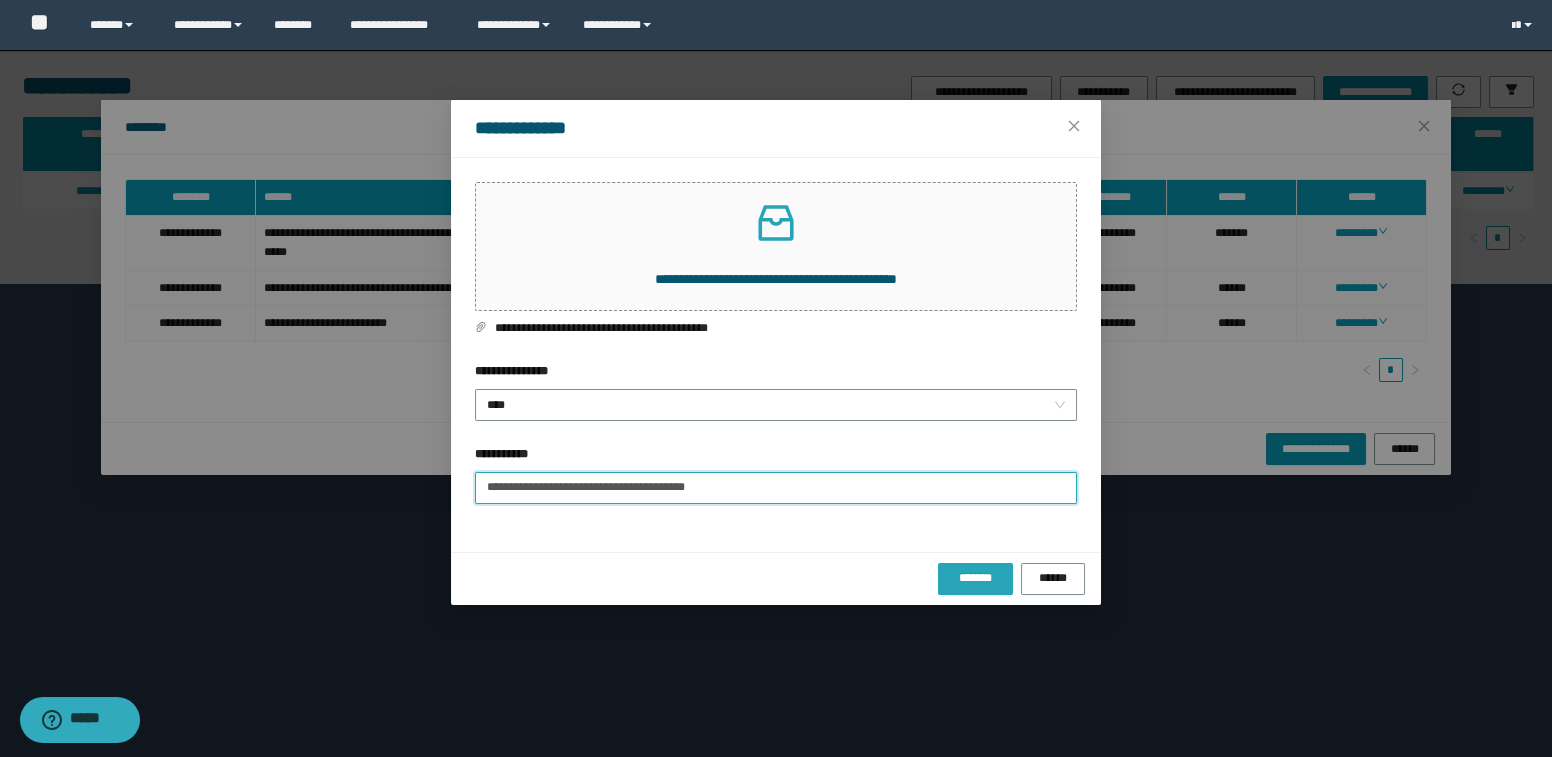 type on "**********" 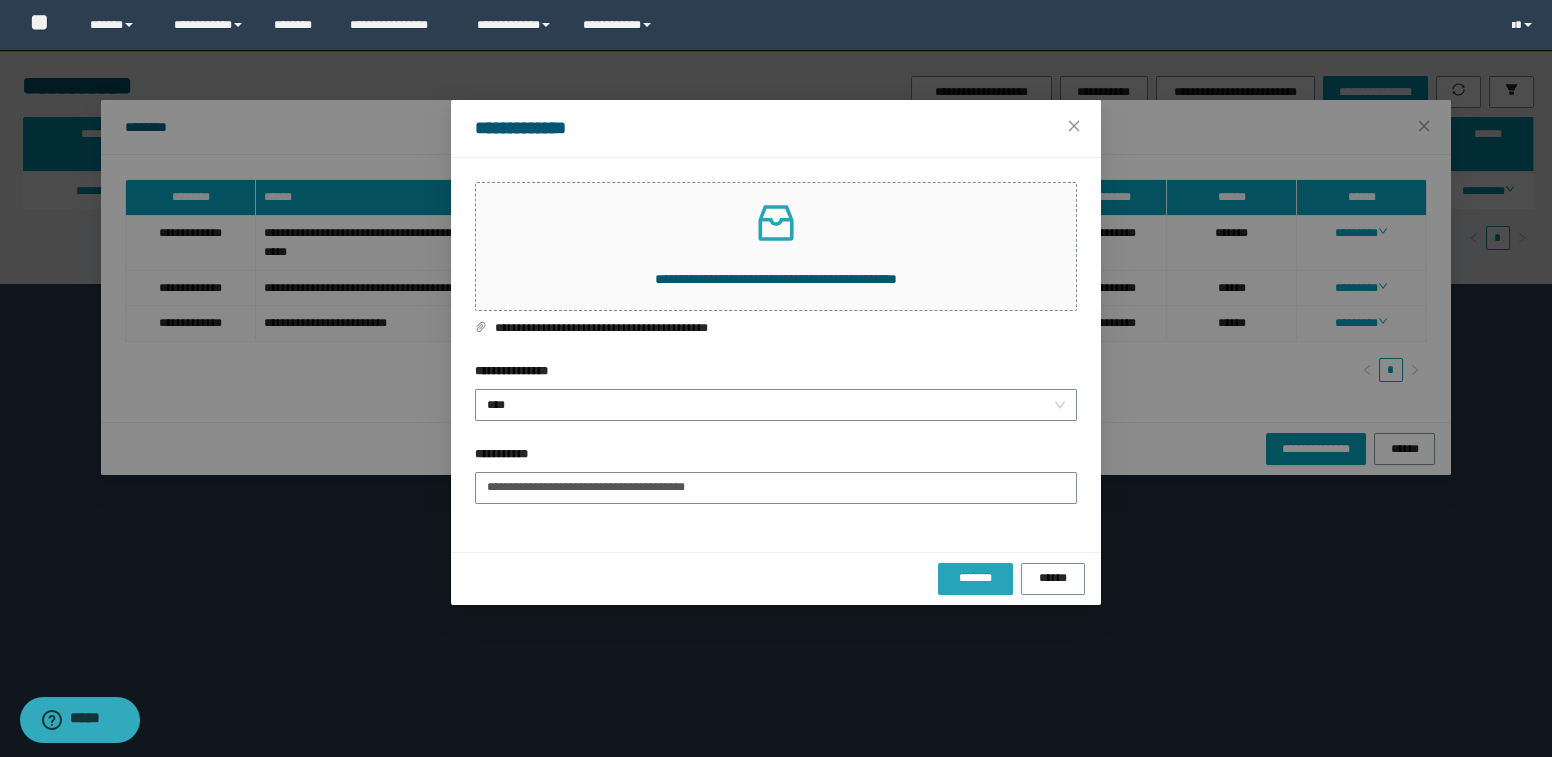 click on "*******" at bounding box center [975, 578] 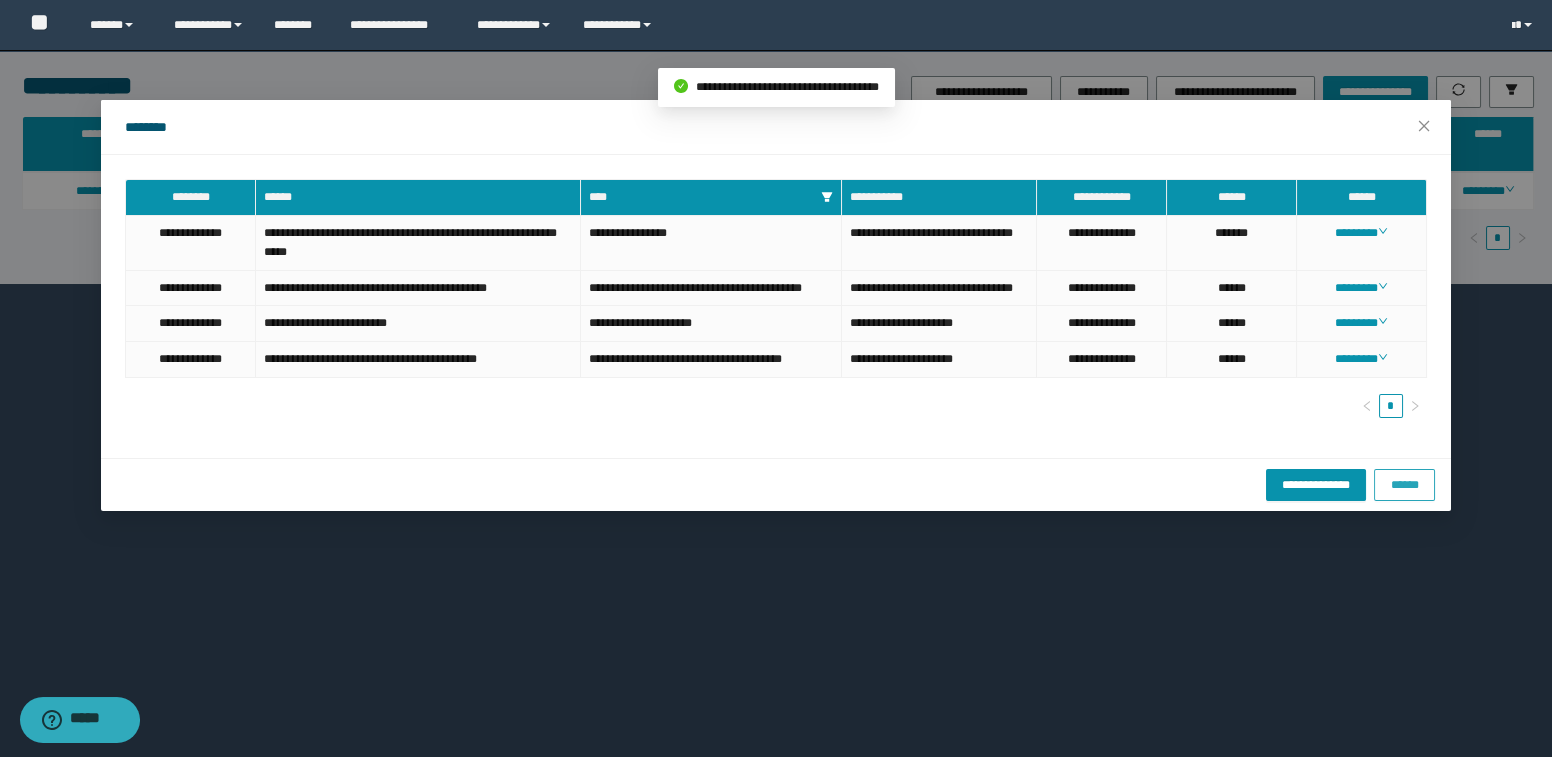 click on "******" at bounding box center [1404, 484] 